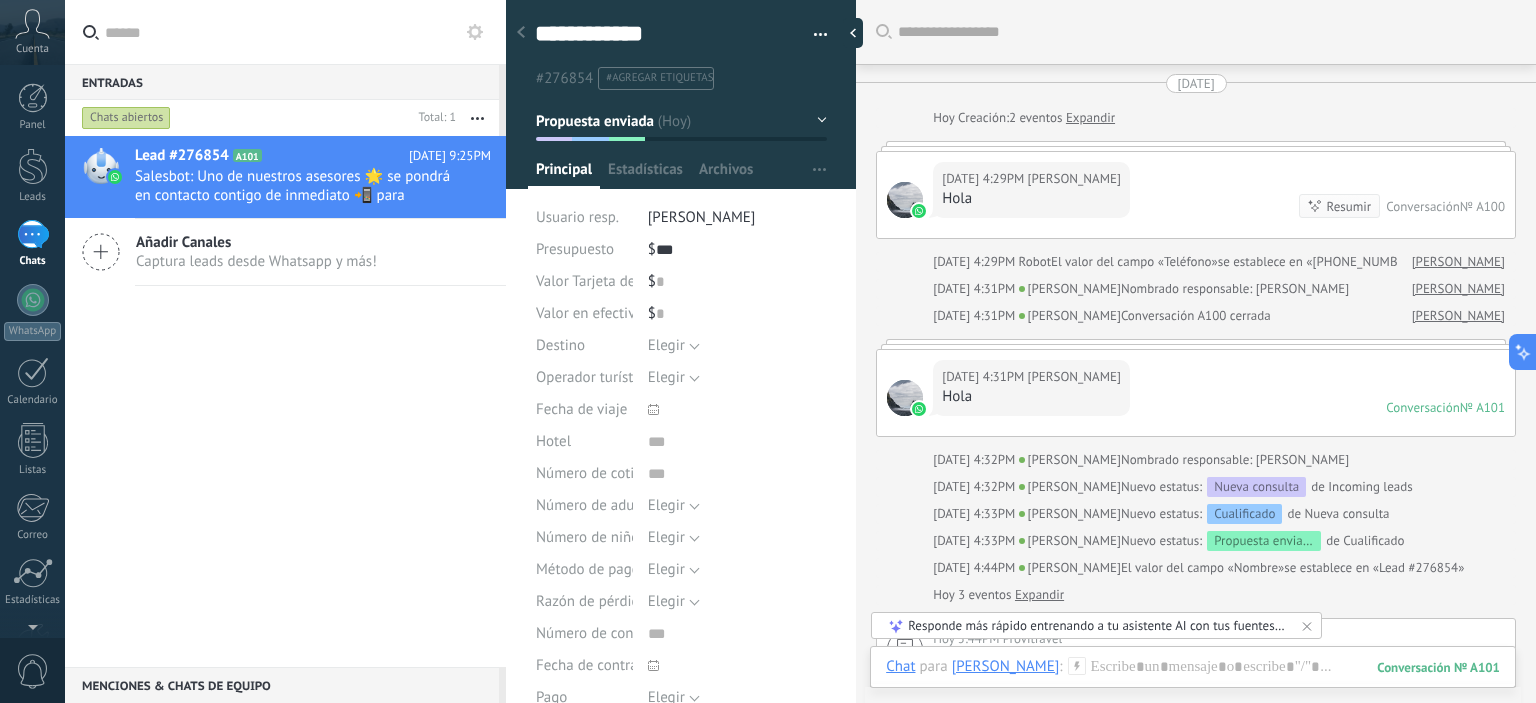 scroll, scrollTop: 0, scrollLeft: 0, axis: both 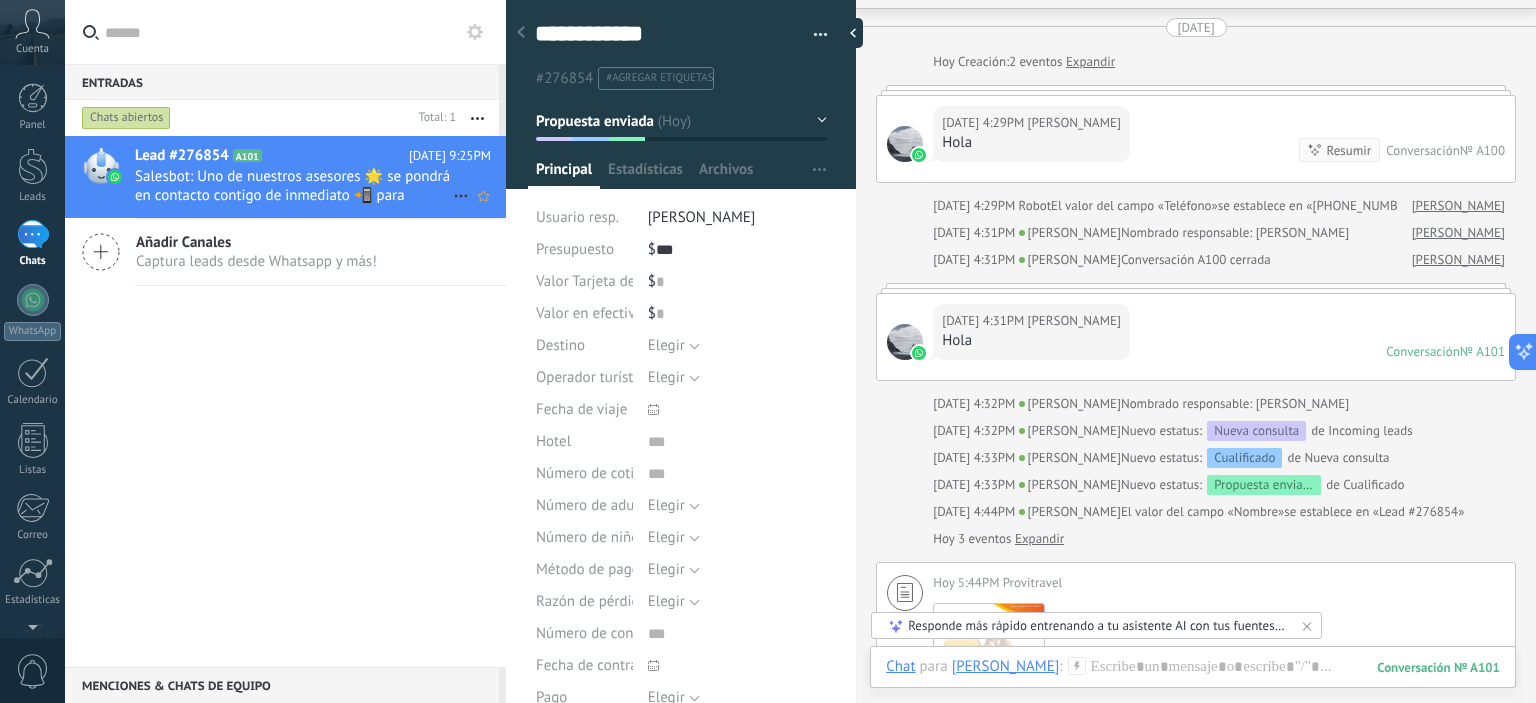 click 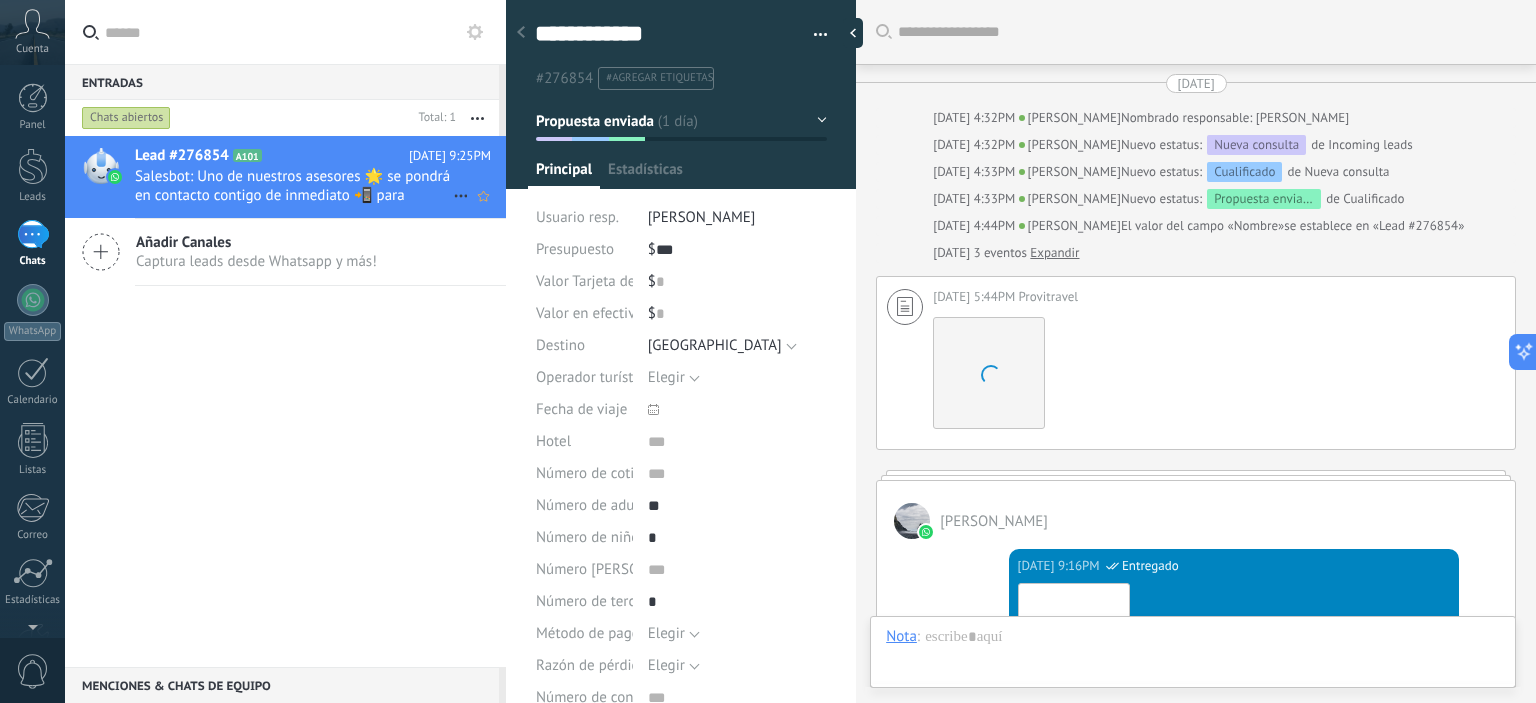 type on "**********" 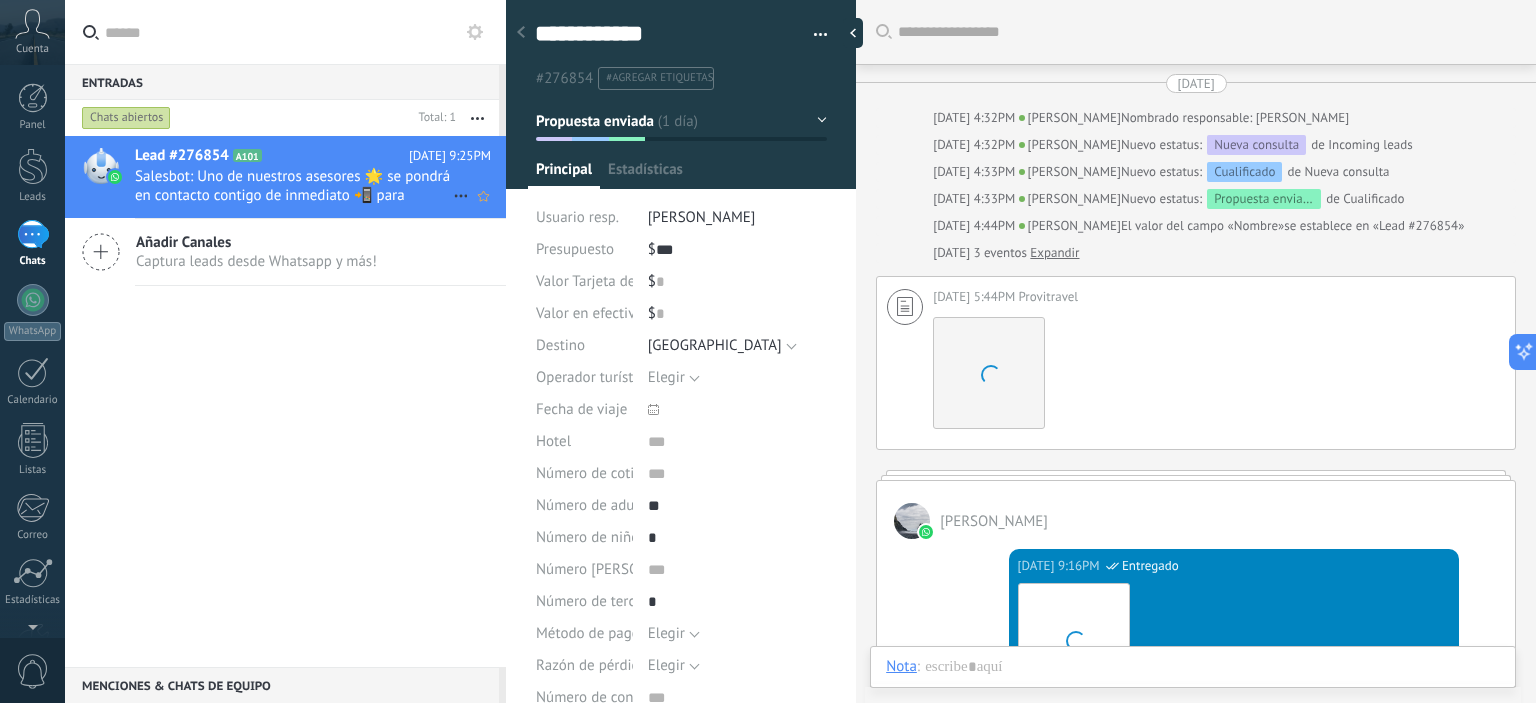 scroll, scrollTop: 4800, scrollLeft: 0, axis: vertical 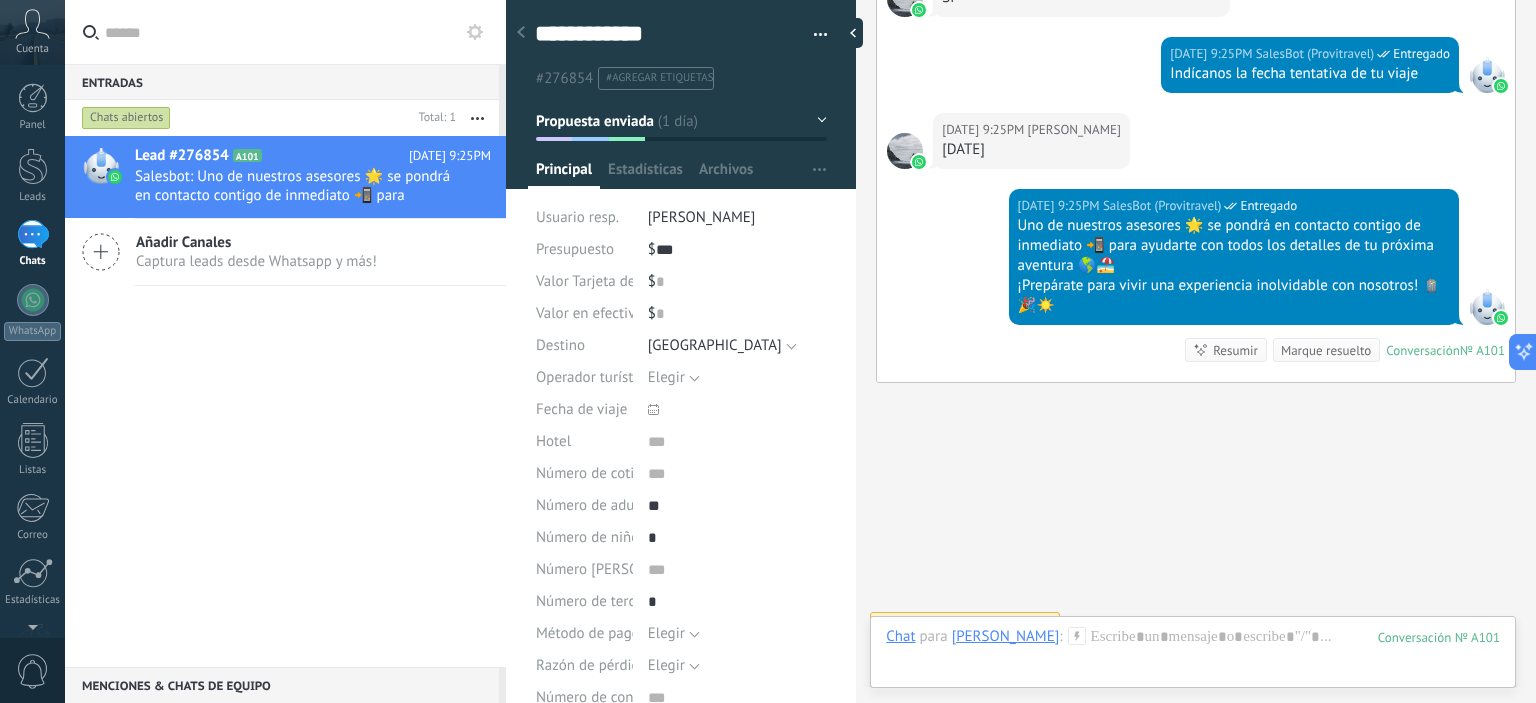 click on "Entradas 0" at bounding box center (282, 82) 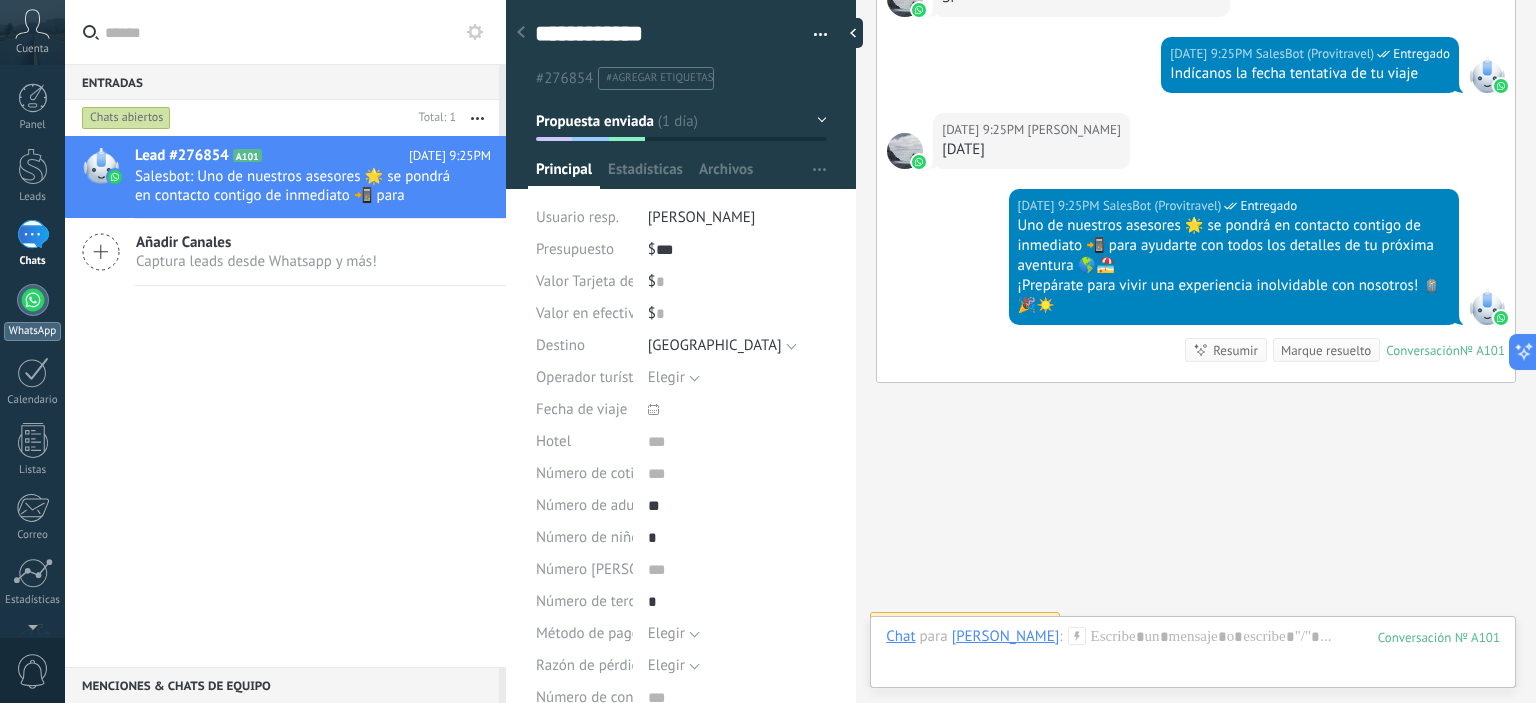 click at bounding box center [33, 300] 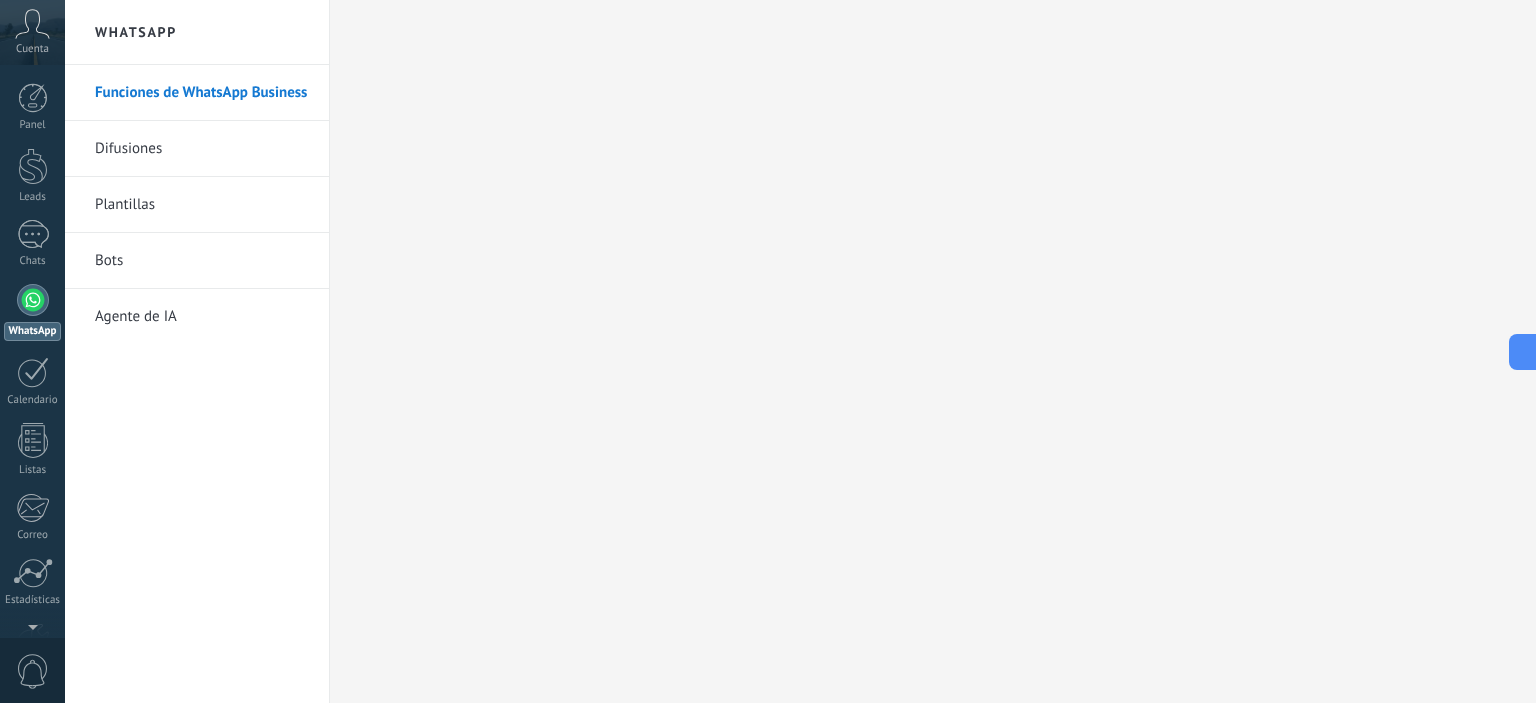 scroll, scrollTop: 0, scrollLeft: 0, axis: both 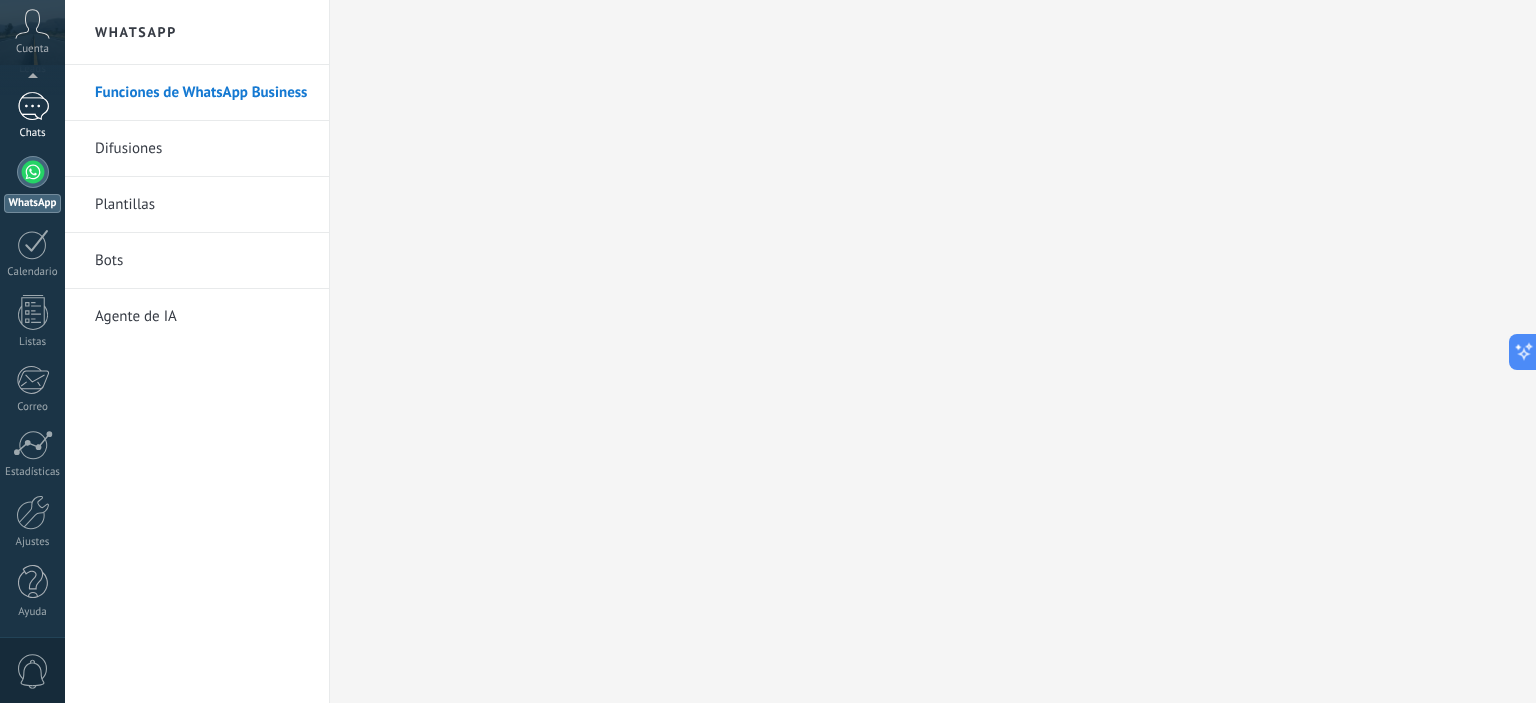 click at bounding box center [33, 106] 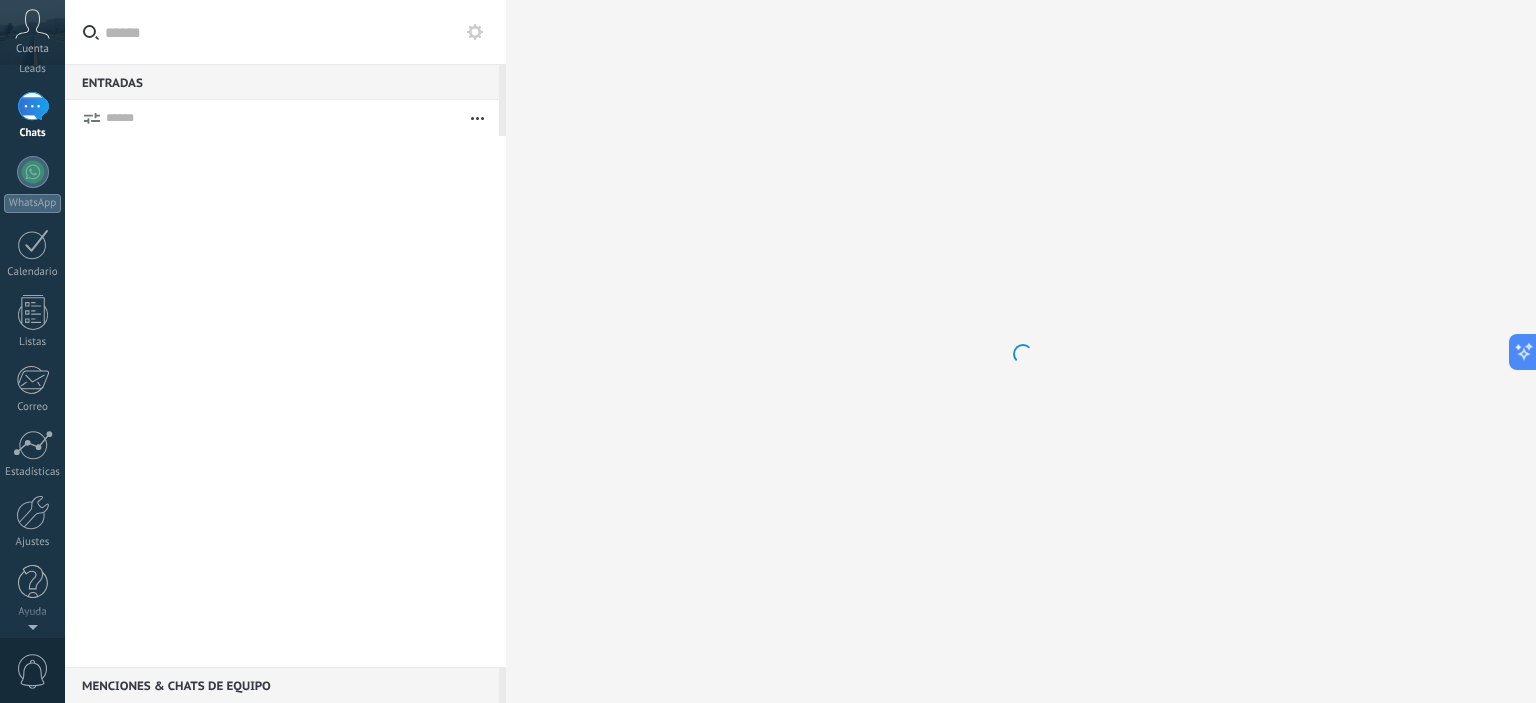 scroll, scrollTop: 0, scrollLeft: 0, axis: both 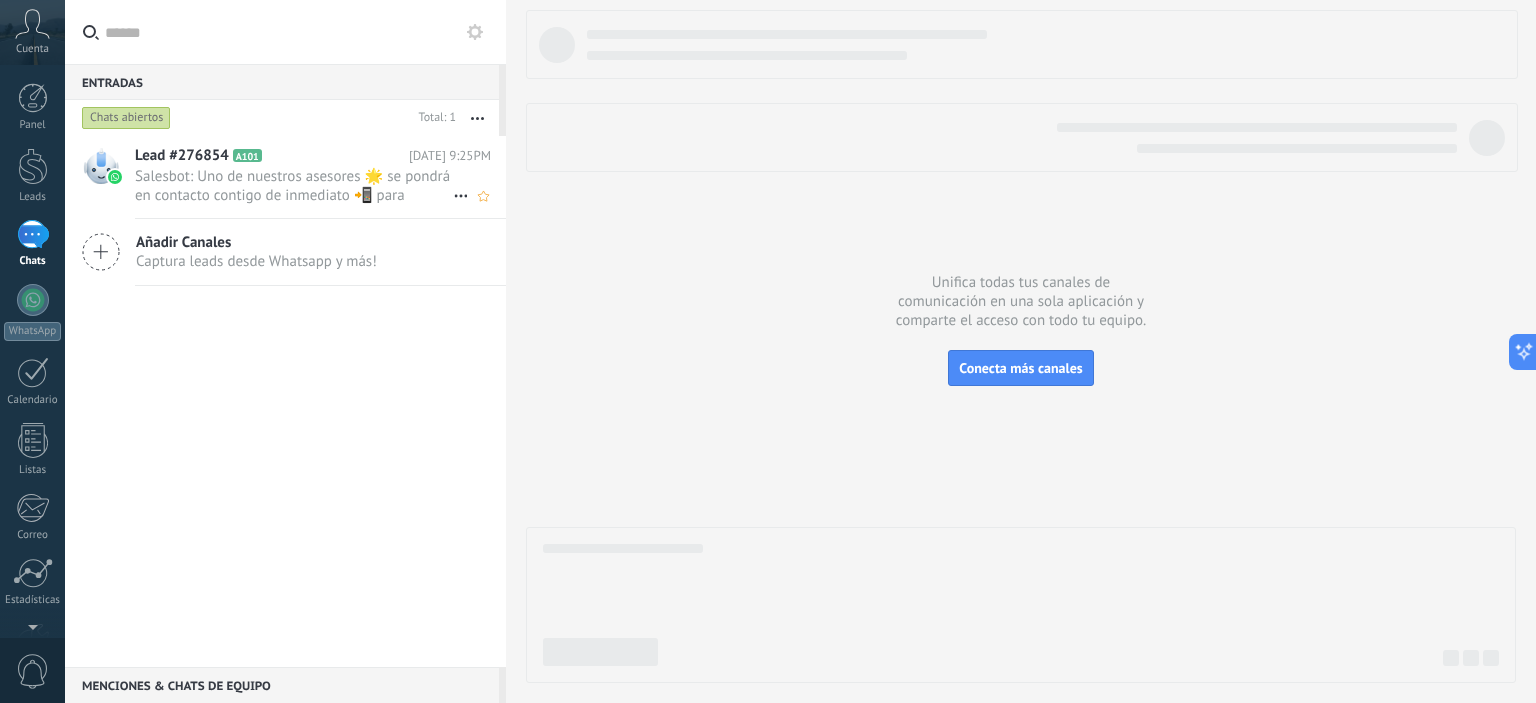 click on "Salesbot: Uno de nuestros asesores 🌟 se pondrá en contacto contigo de inmediato 📲 para ayudarte con todos los detalles d..." at bounding box center (294, 186) 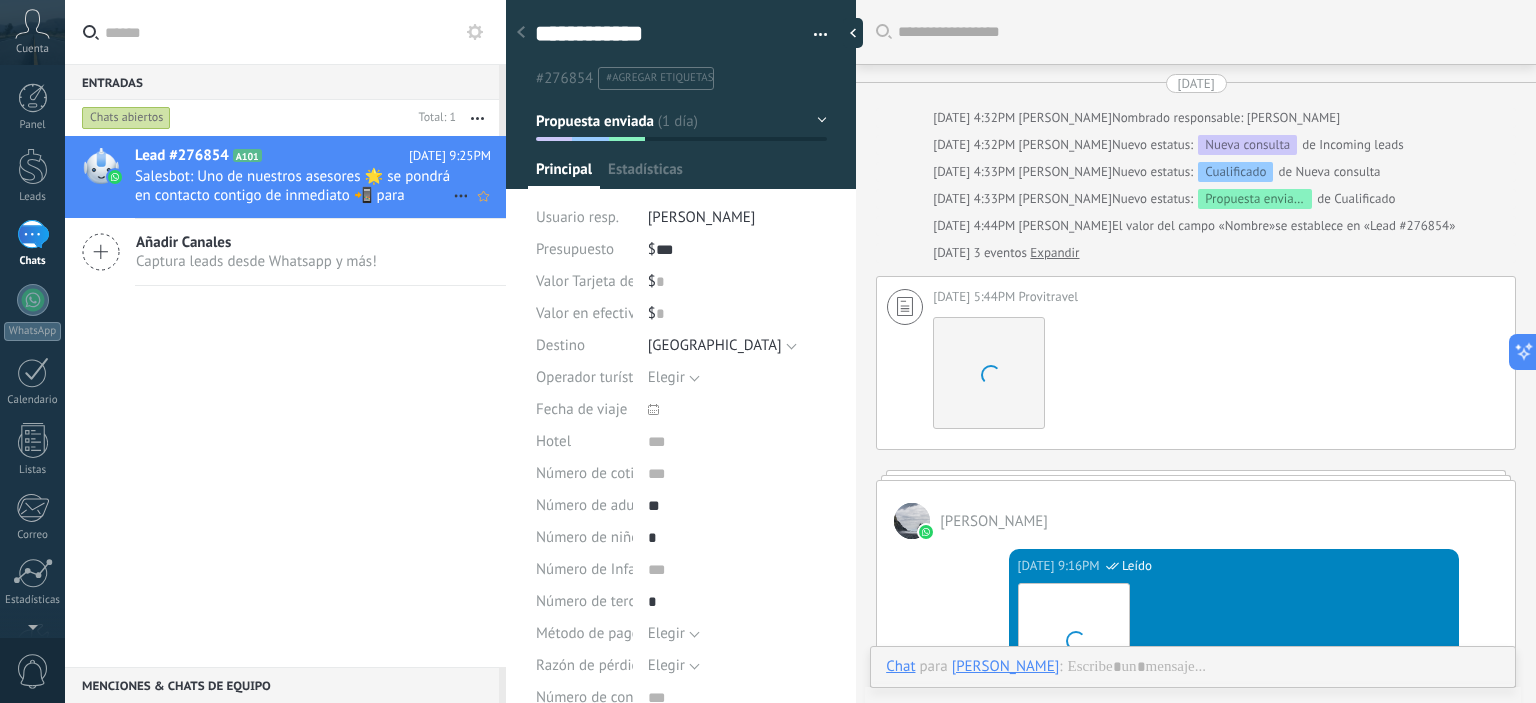scroll, scrollTop: 4800, scrollLeft: 0, axis: vertical 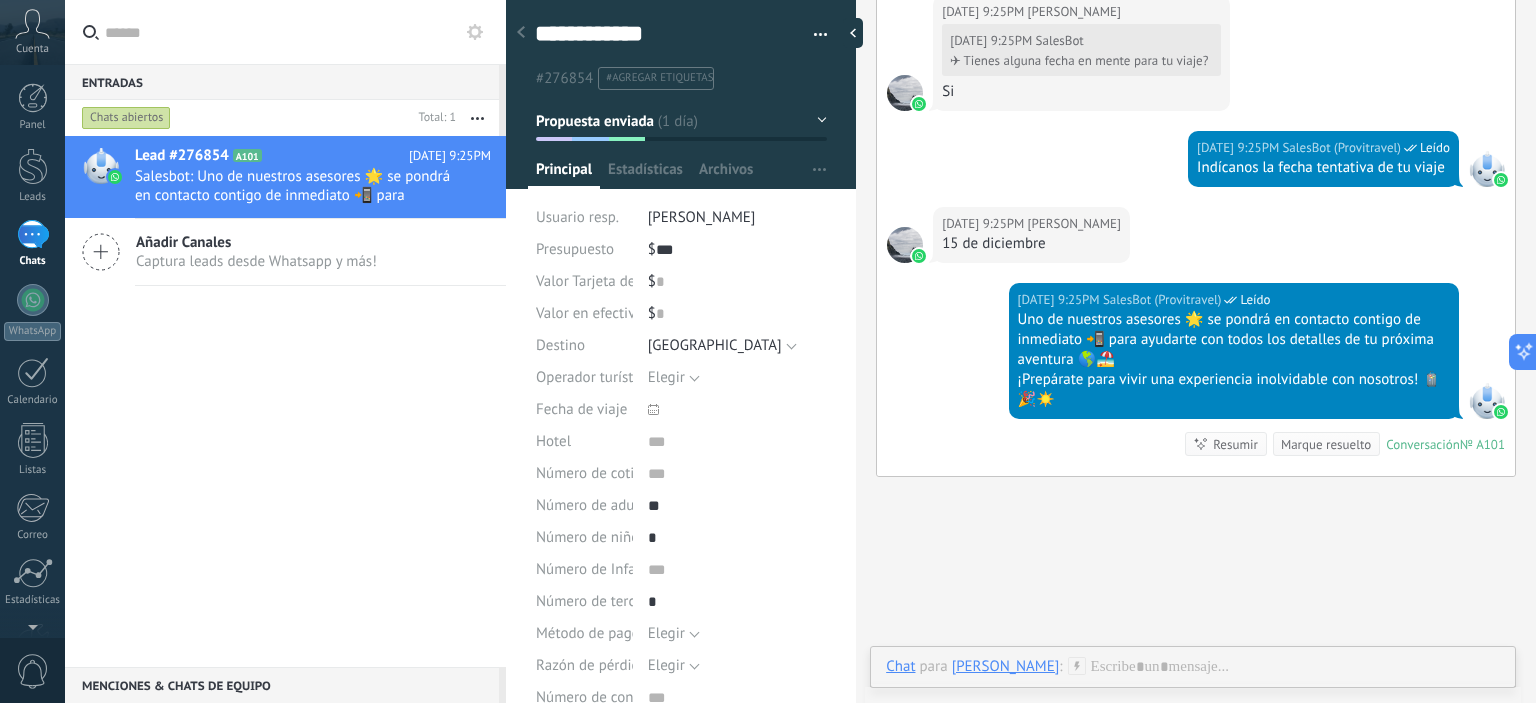 click 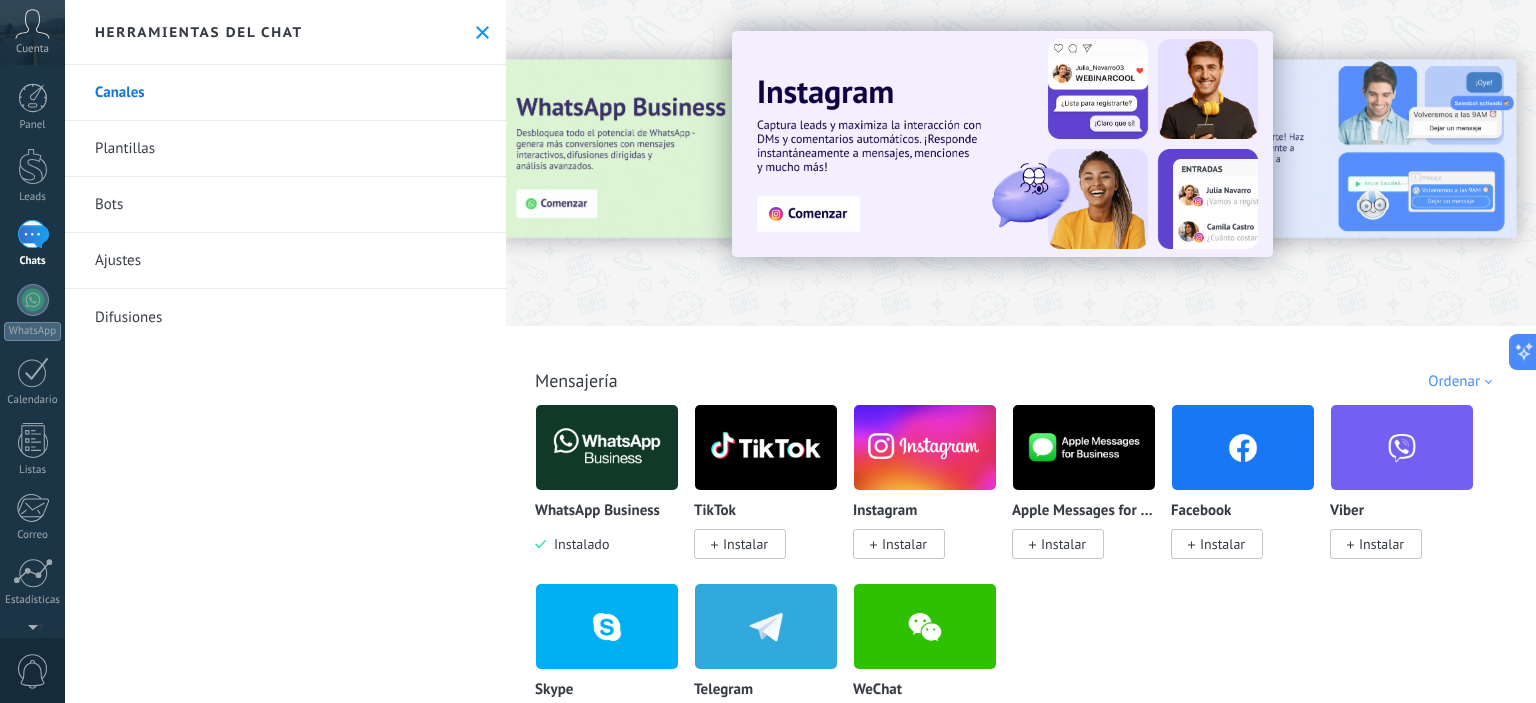 click on "Ajustes" at bounding box center (285, 261) 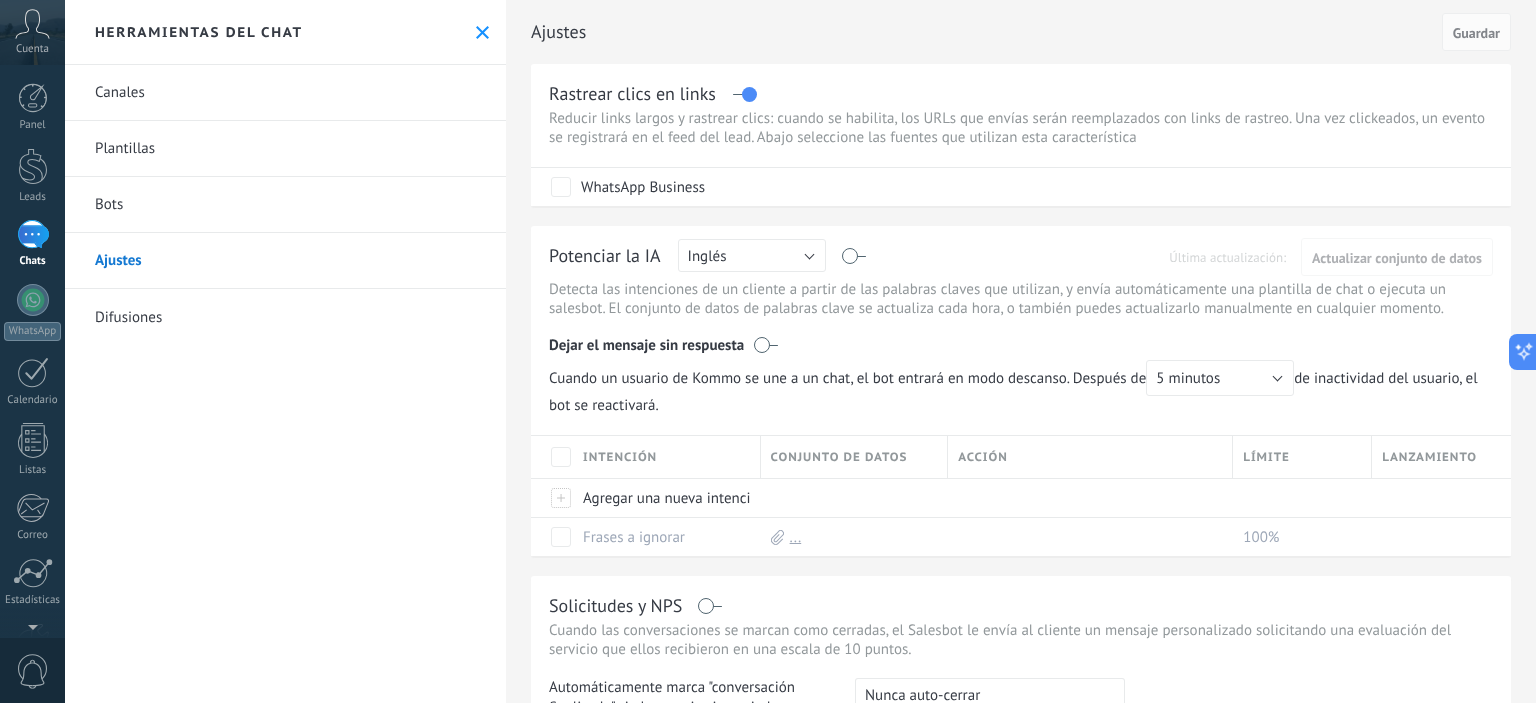 click on "Plantillas" at bounding box center (285, 149) 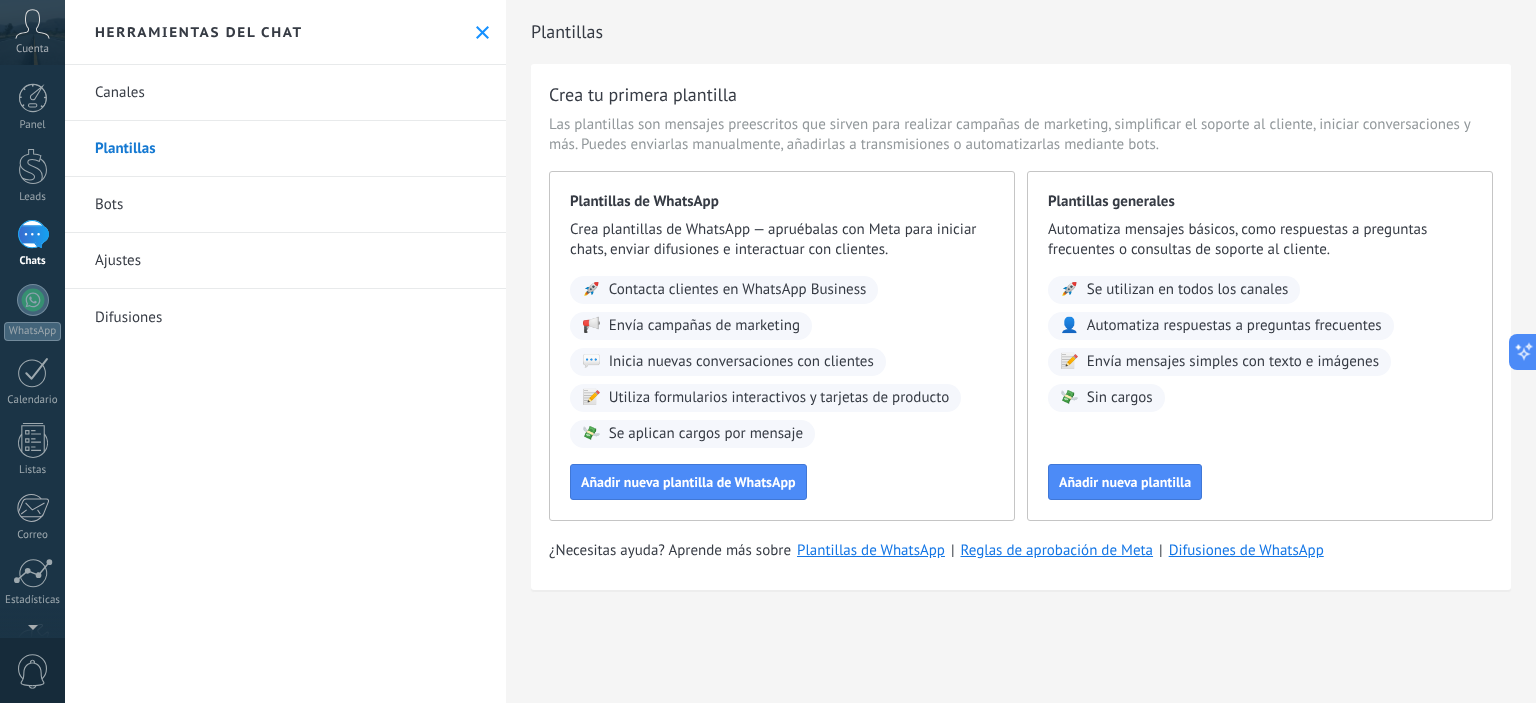 click on "Canales" at bounding box center [285, 93] 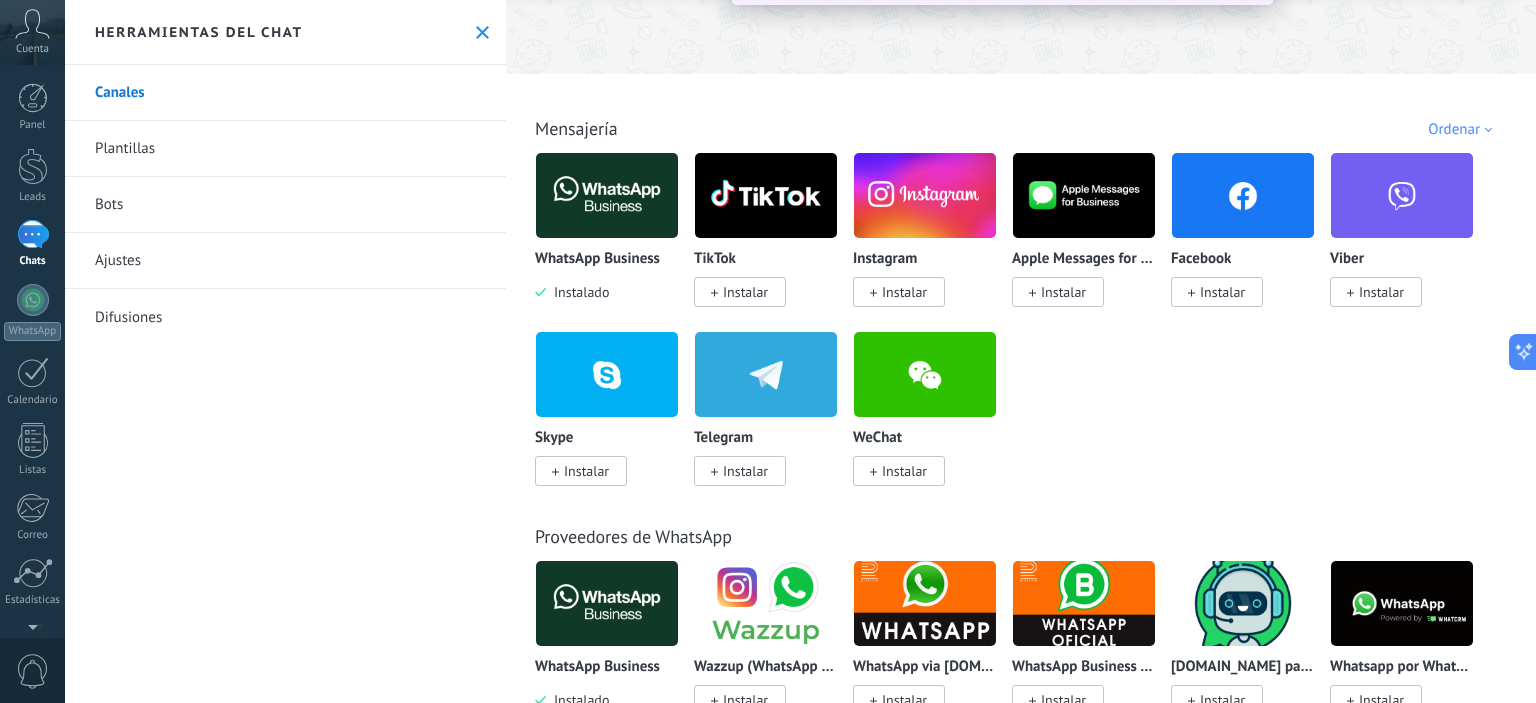scroll, scrollTop: 0, scrollLeft: 0, axis: both 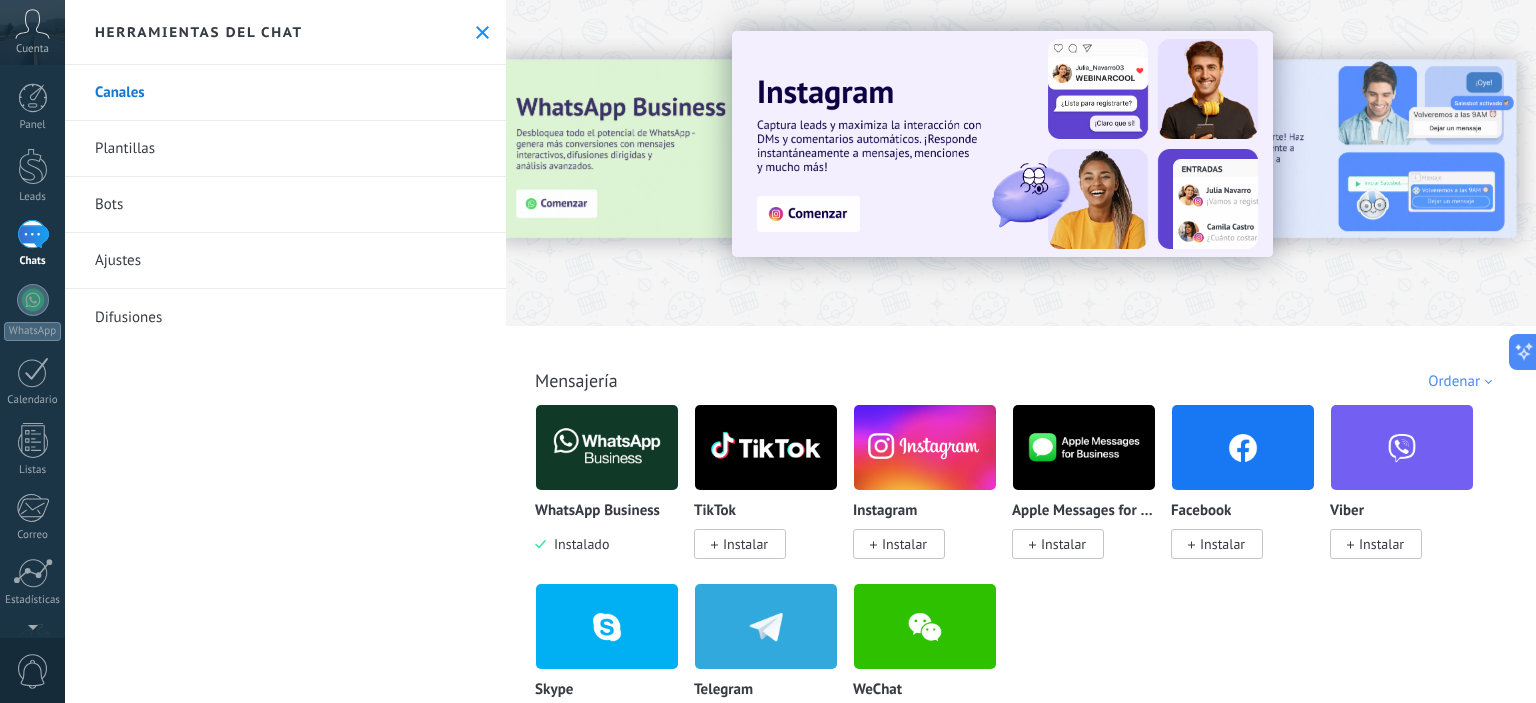 click on "Ajustes" at bounding box center [285, 261] 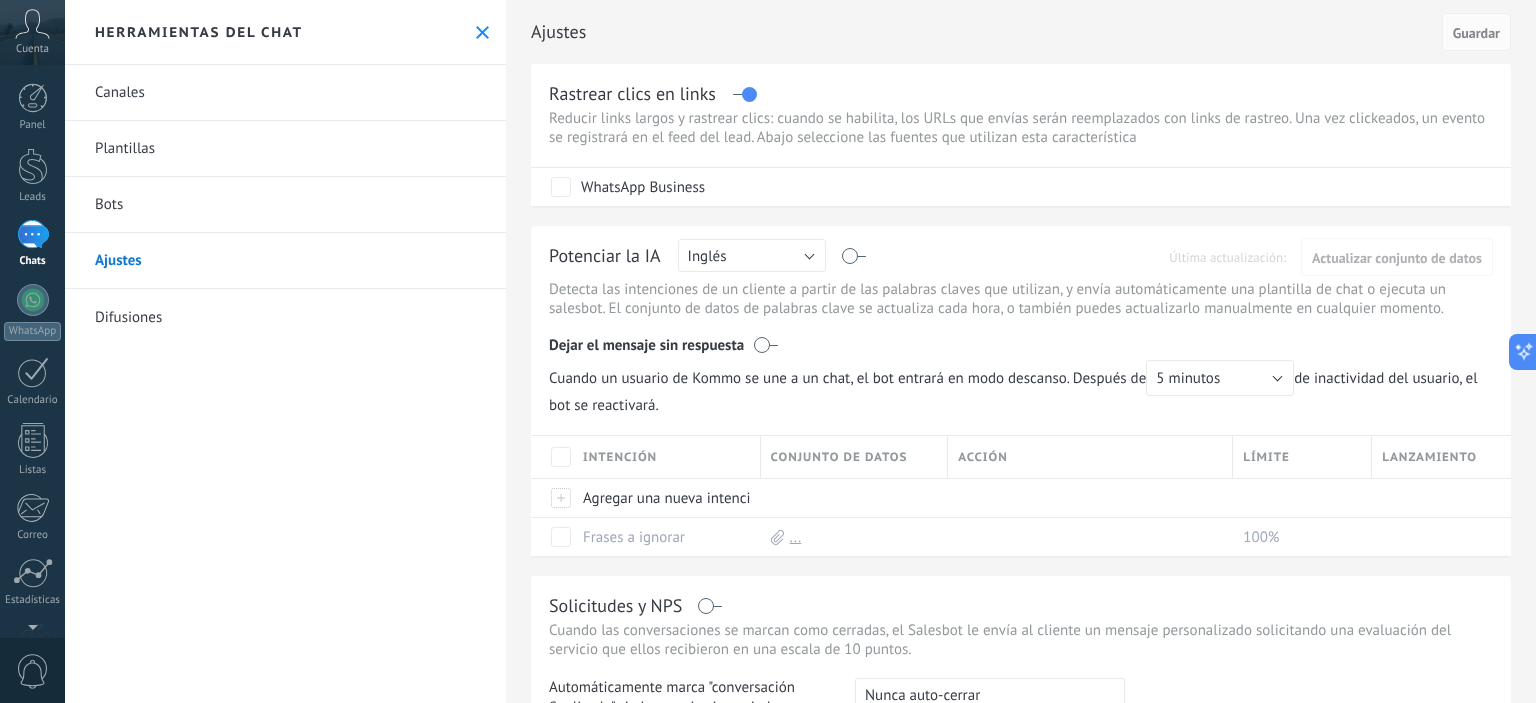 click on "Difusiones" at bounding box center (285, 317) 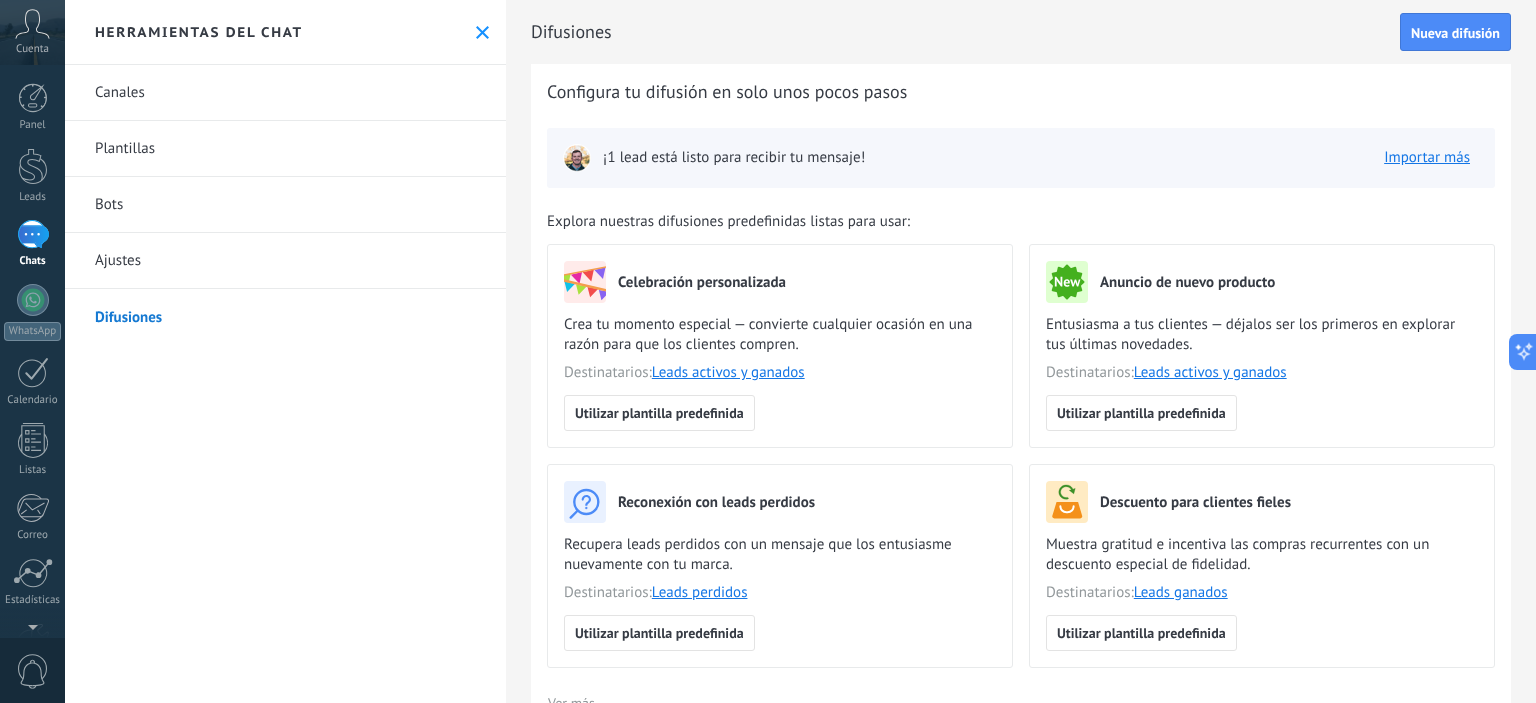 click on "Canales" at bounding box center (285, 93) 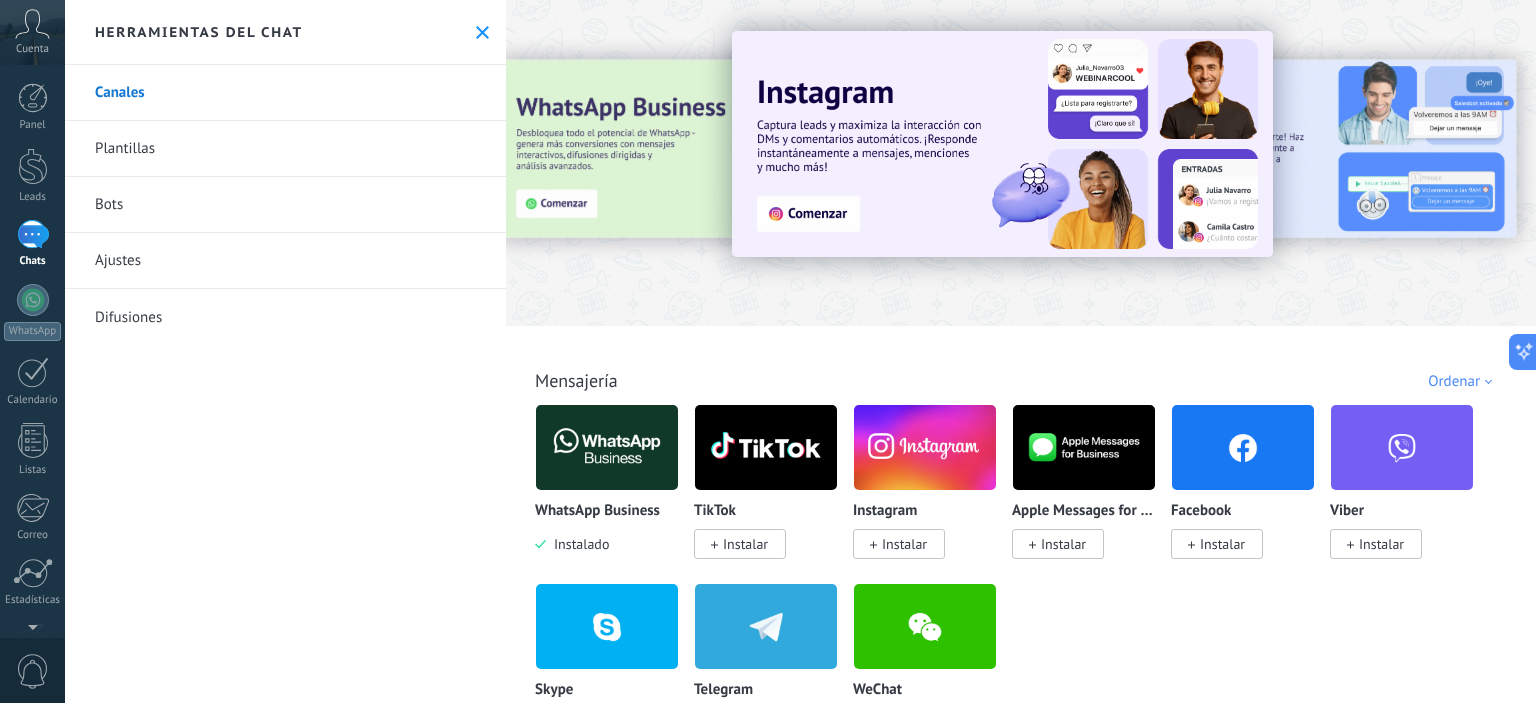 click on "Plantillas" at bounding box center (285, 149) 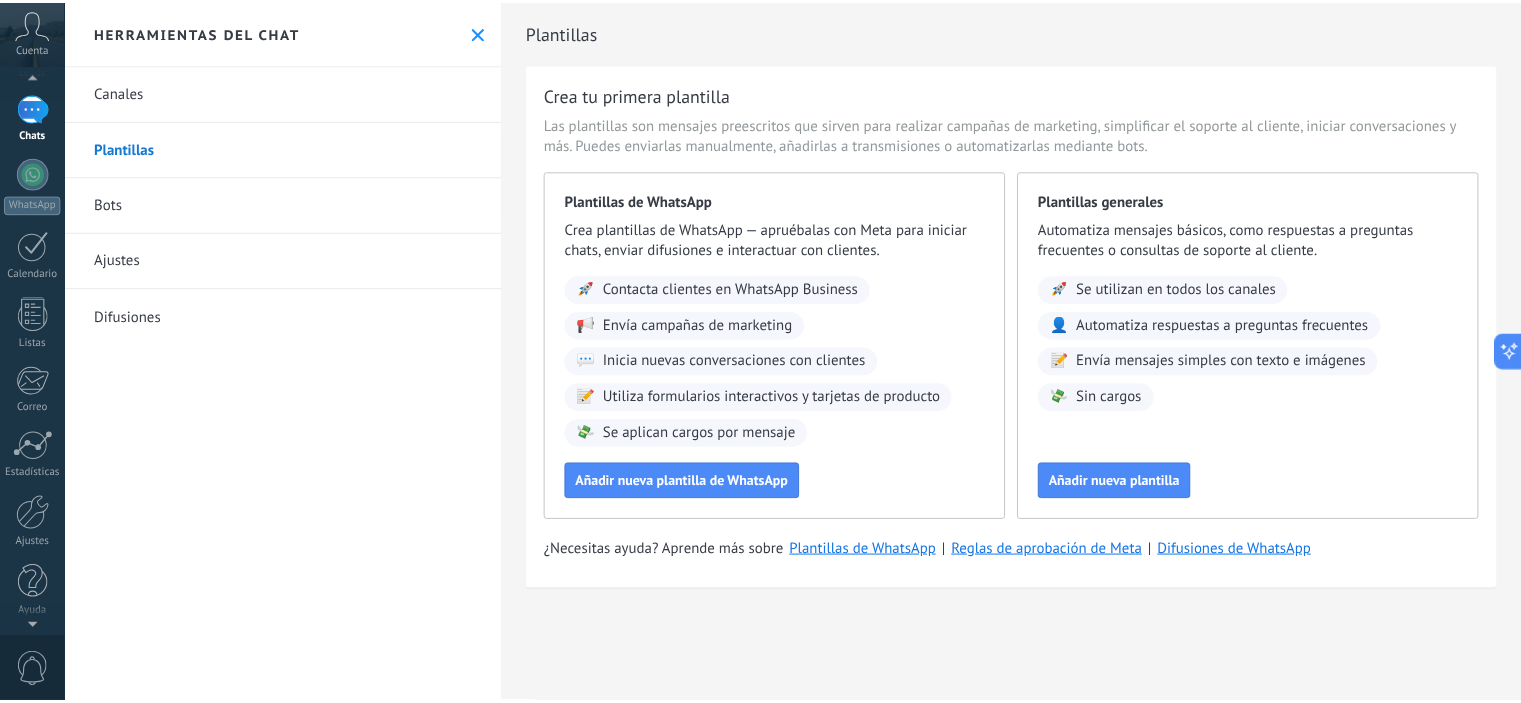 scroll, scrollTop: 128, scrollLeft: 0, axis: vertical 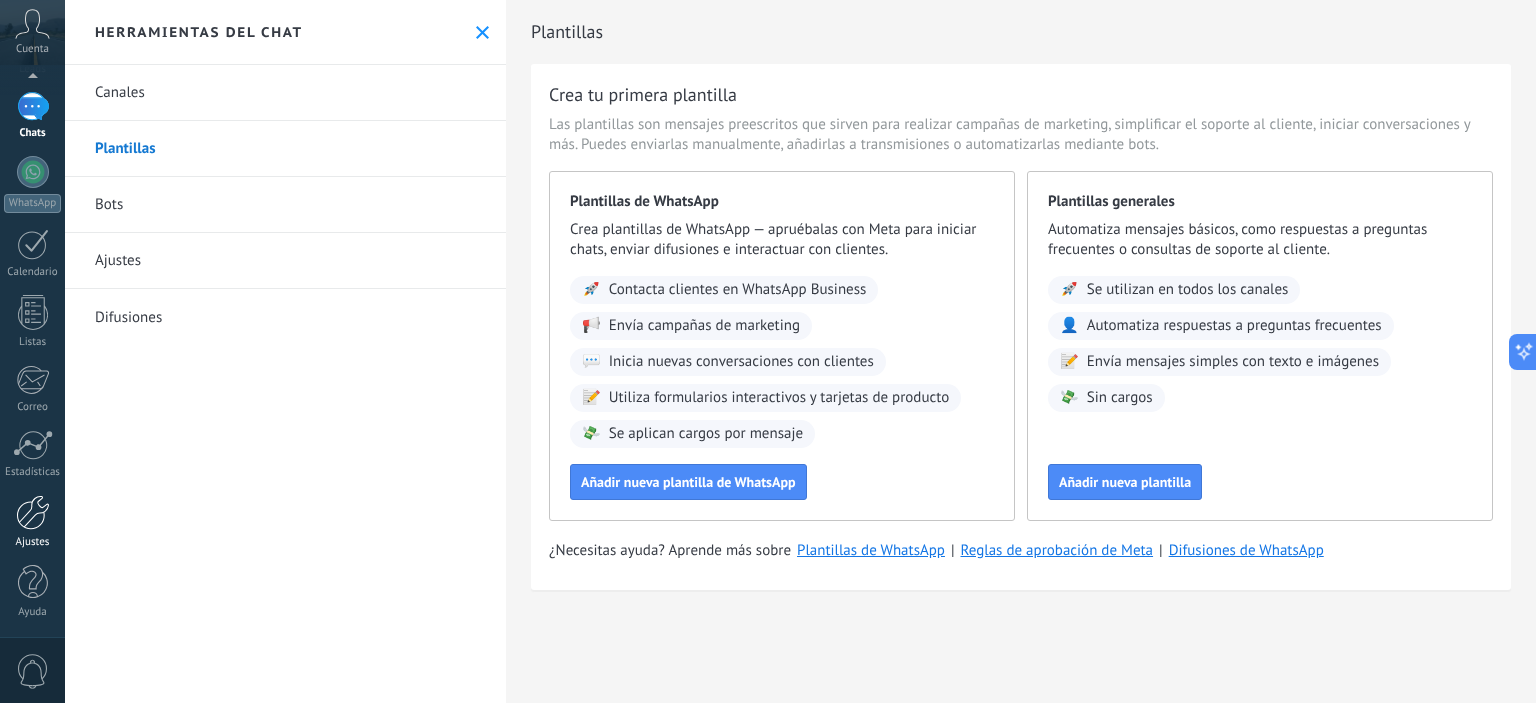 click at bounding box center [33, 512] 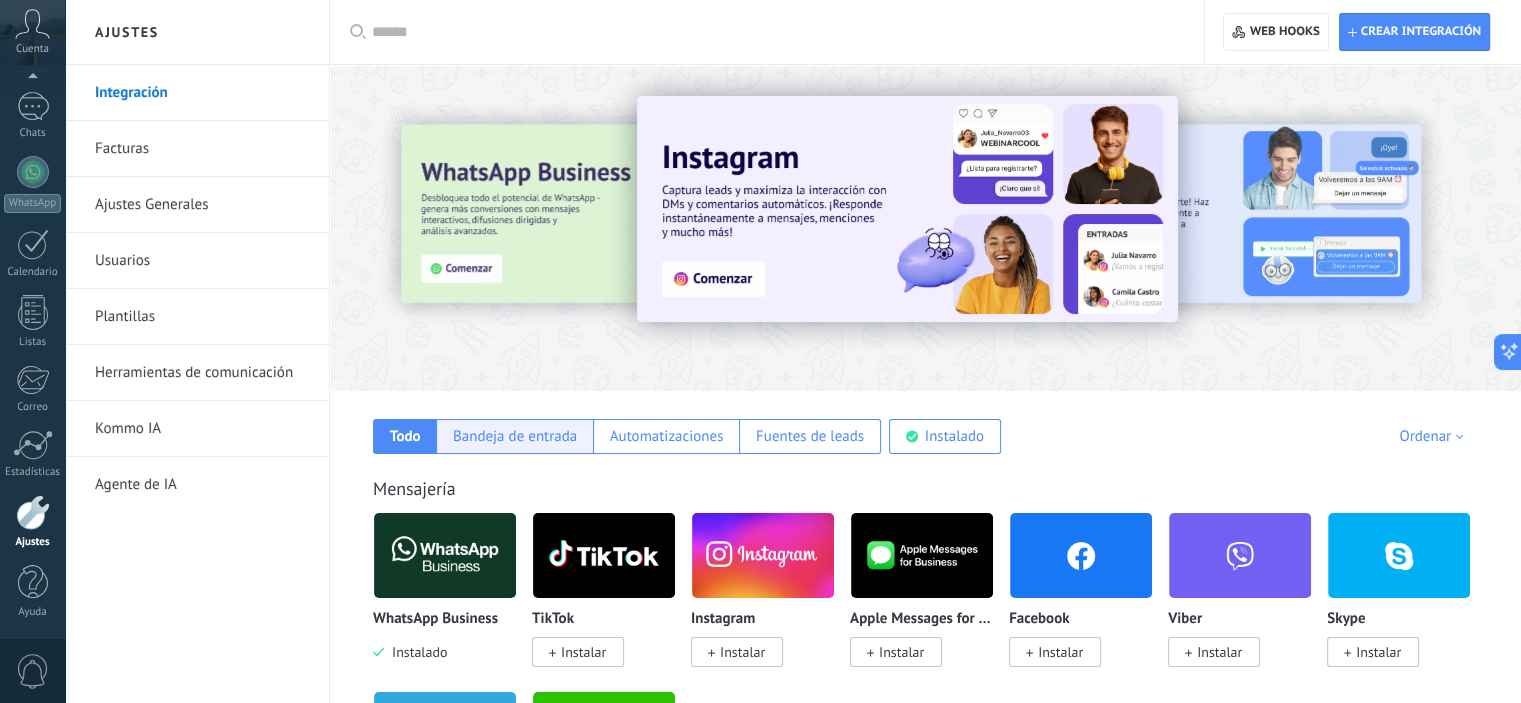 click on "Bandeja de entrada" at bounding box center [515, 436] 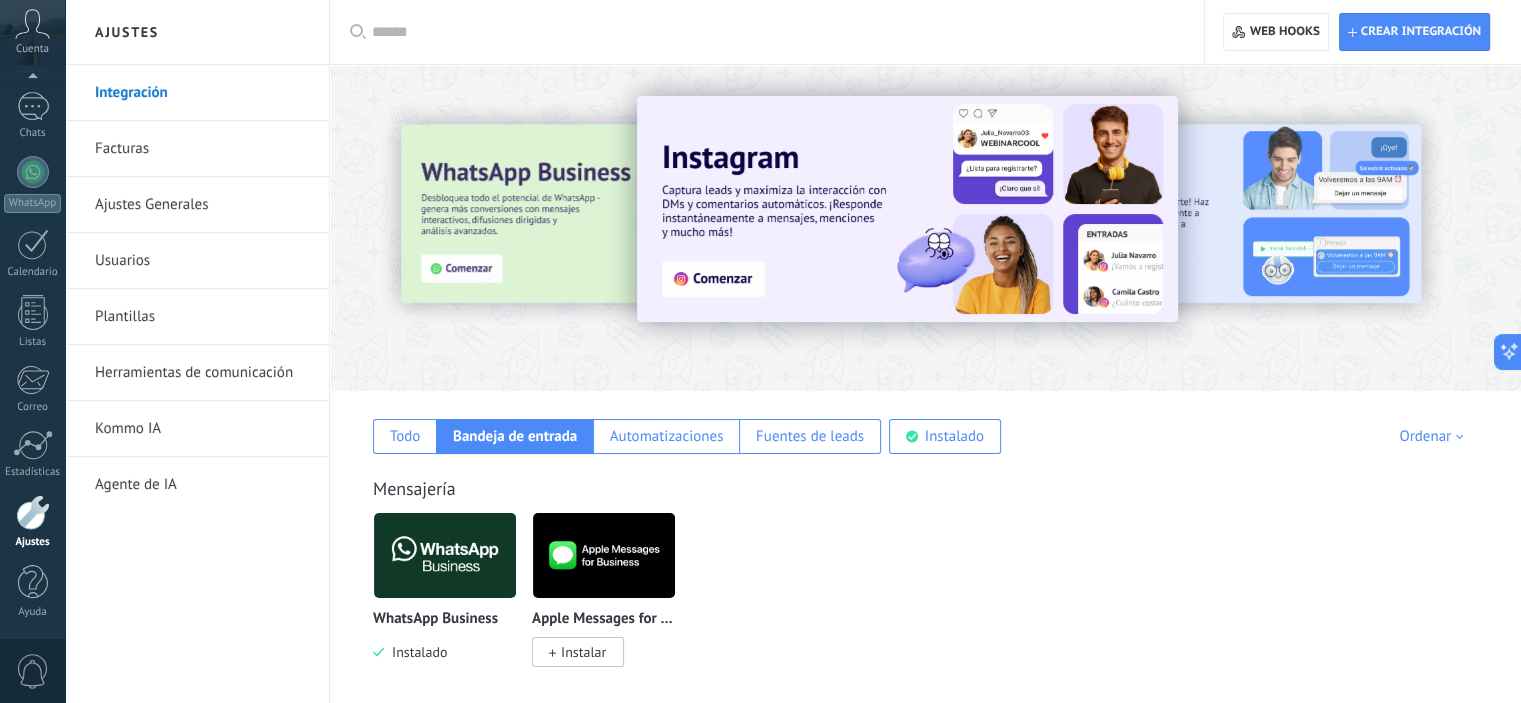 click on "Ajustes Generales" at bounding box center (202, 205) 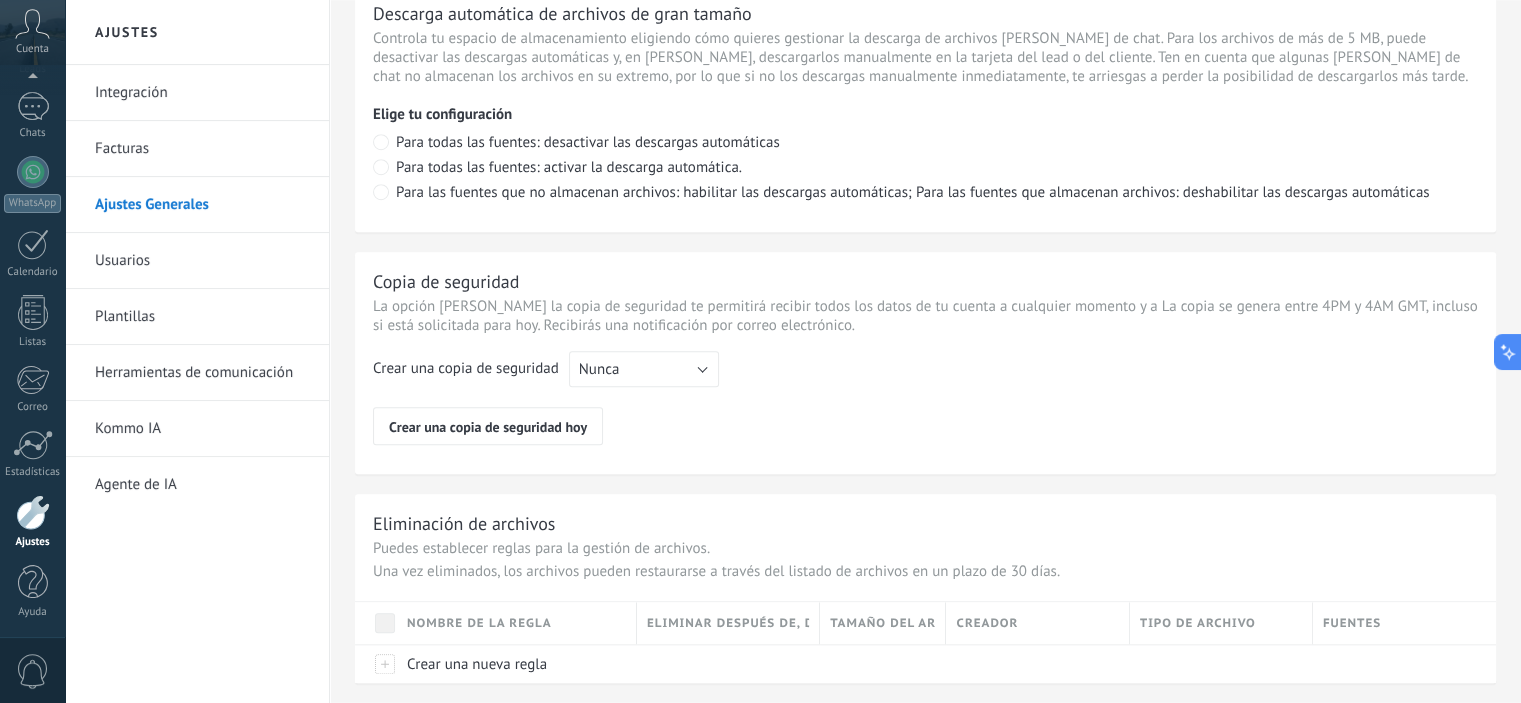 scroll, scrollTop: 1503, scrollLeft: 0, axis: vertical 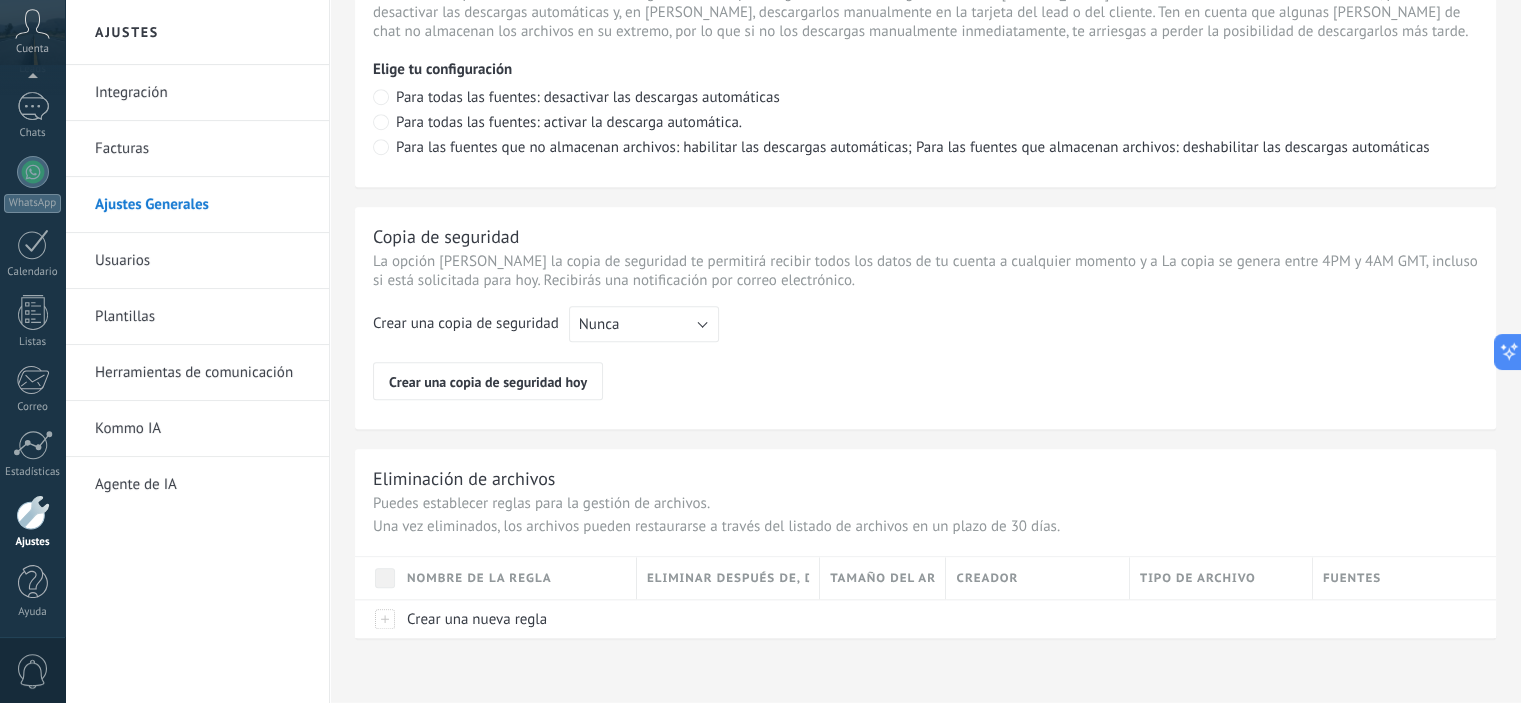 click on "Integración" at bounding box center [202, 93] 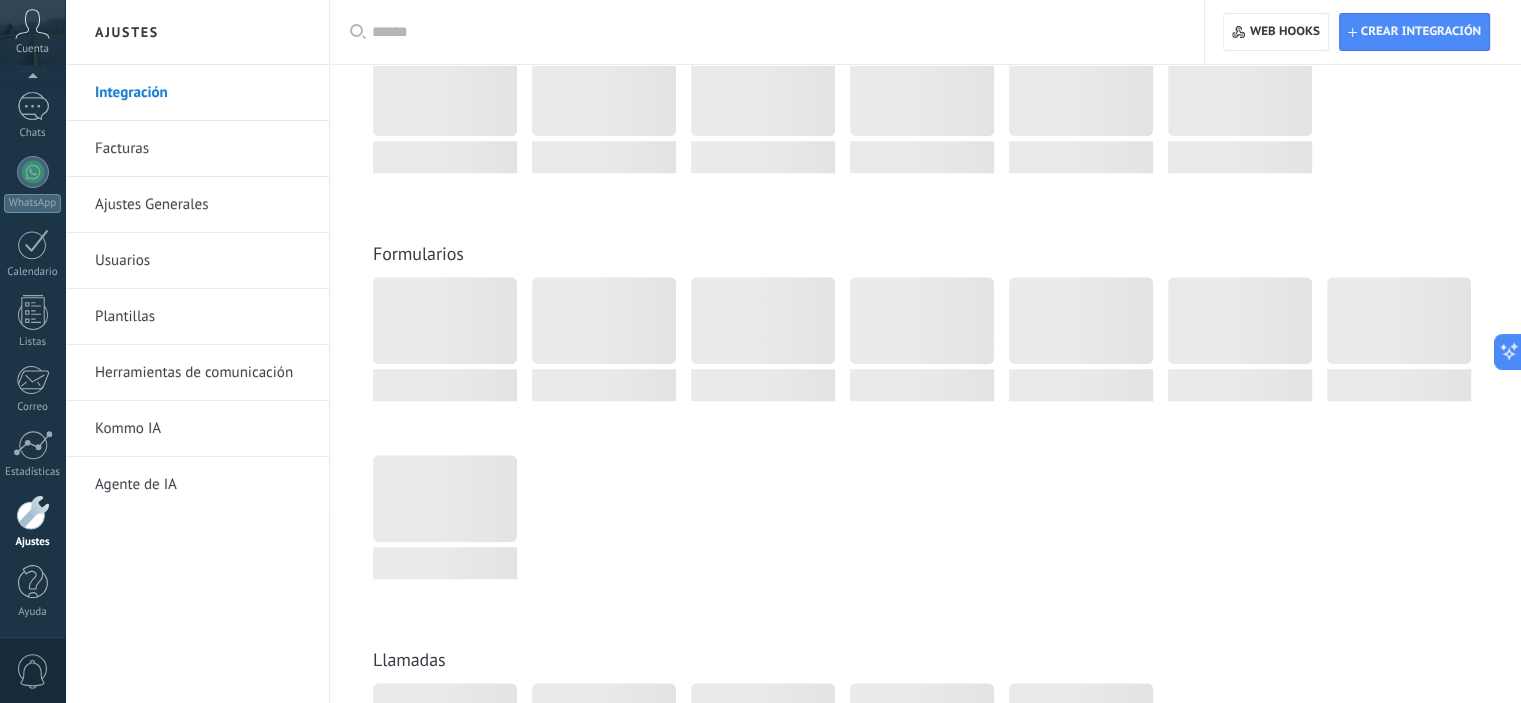 scroll, scrollTop: 0, scrollLeft: 0, axis: both 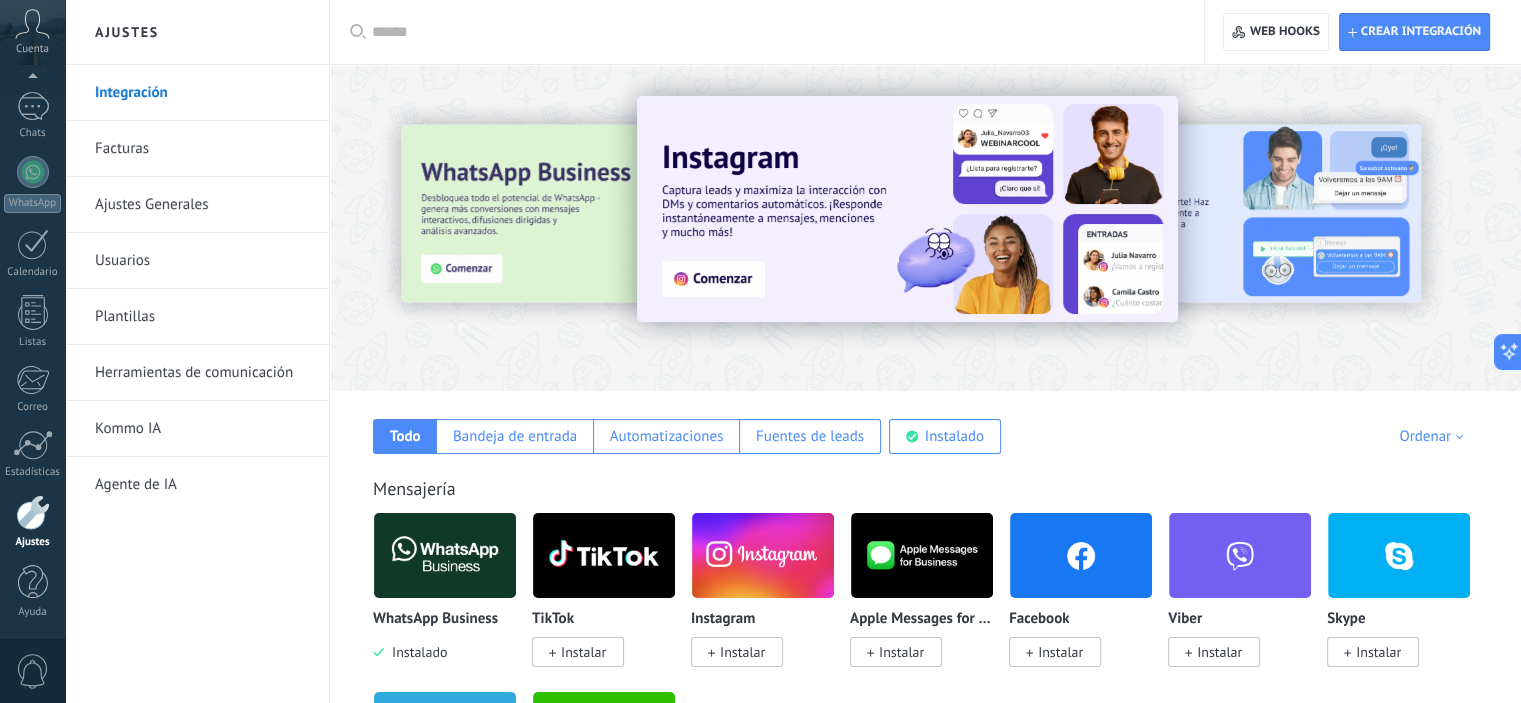 click on "Facturas" at bounding box center [202, 149] 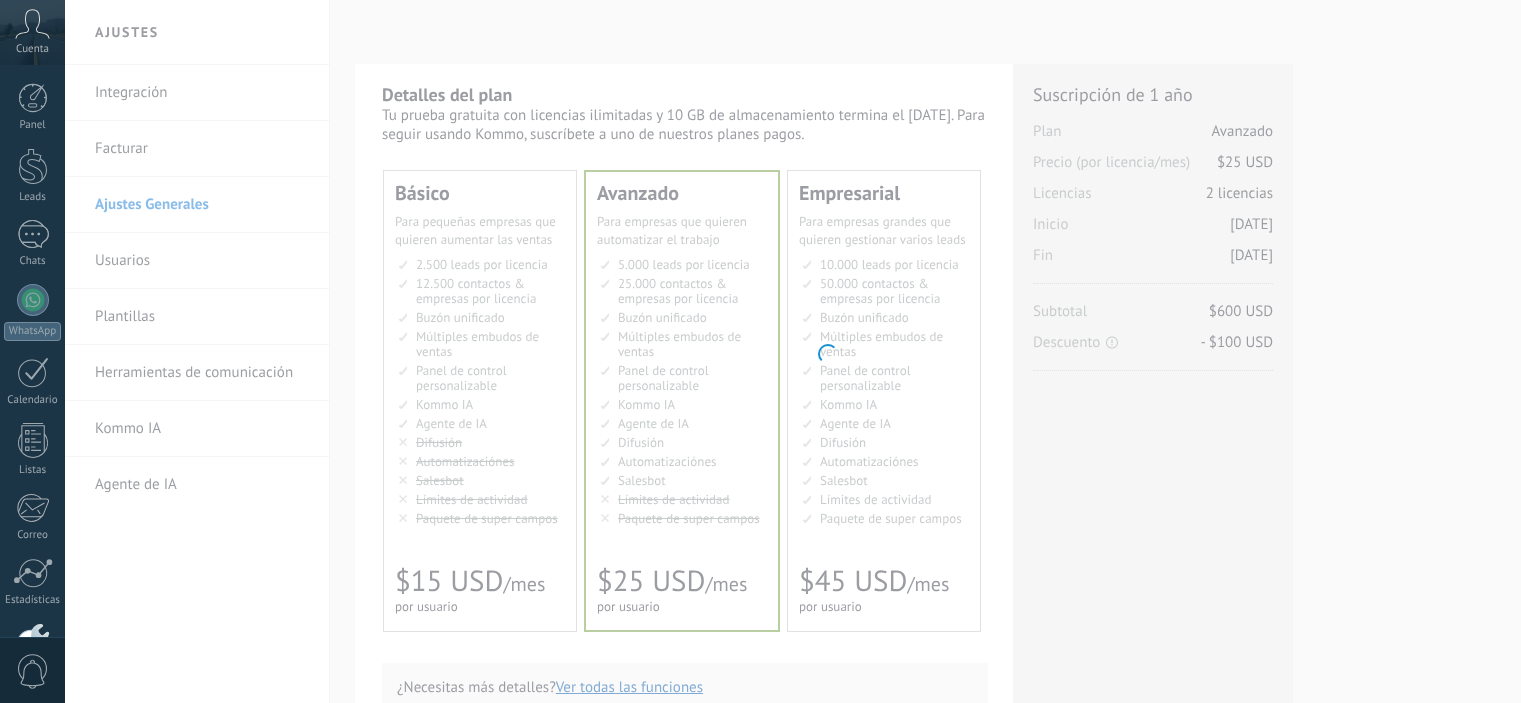 scroll, scrollTop: 0, scrollLeft: 0, axis: both 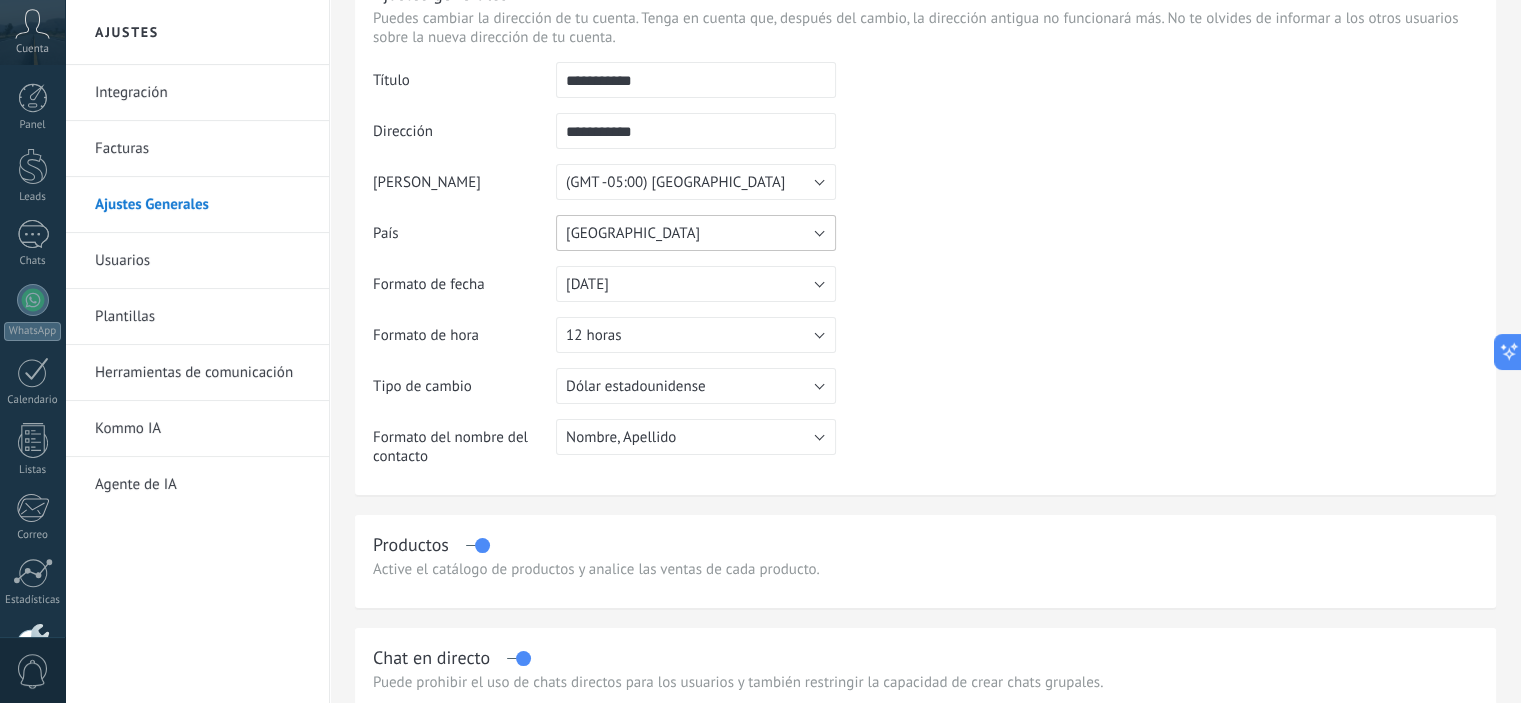click on "[GEOGRAPHIC_DATA]" at bounding box center [696, 233] 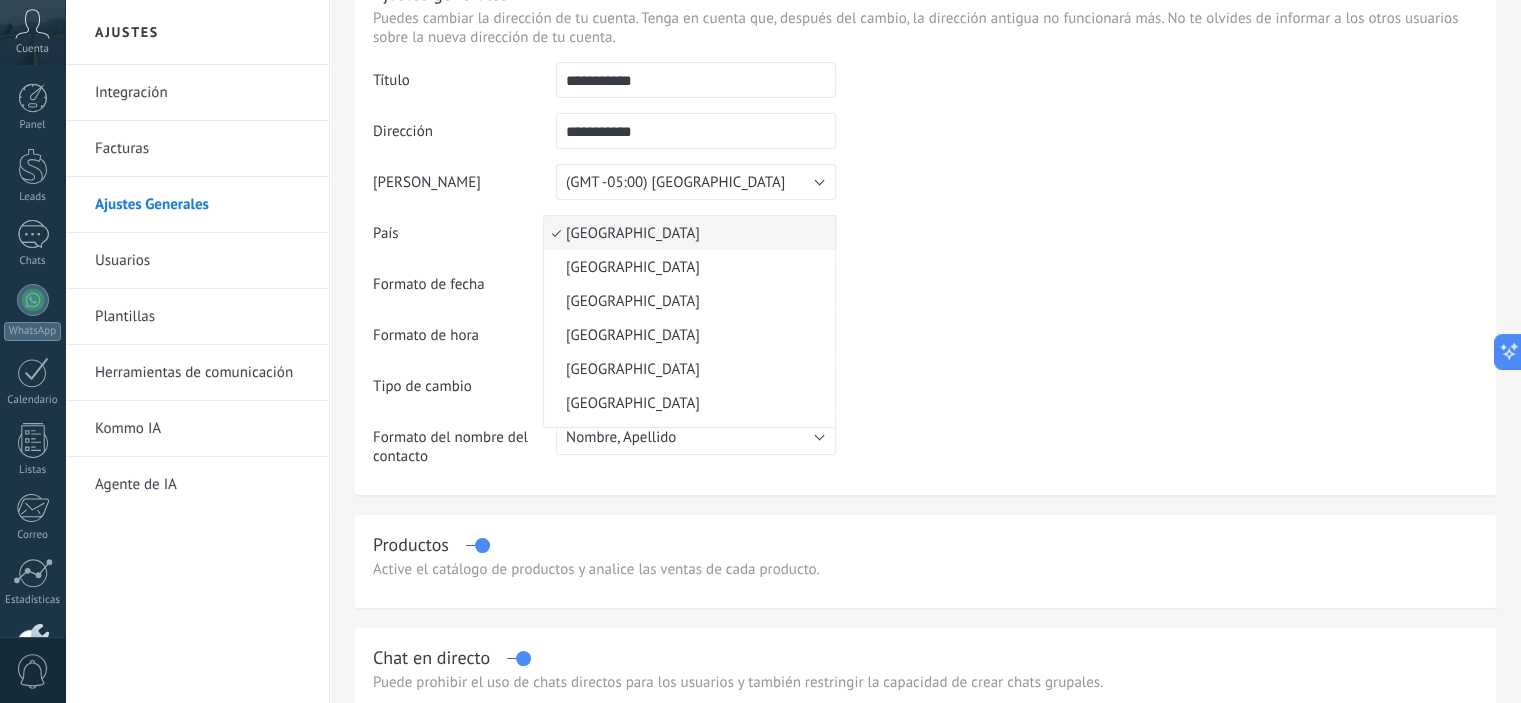 type 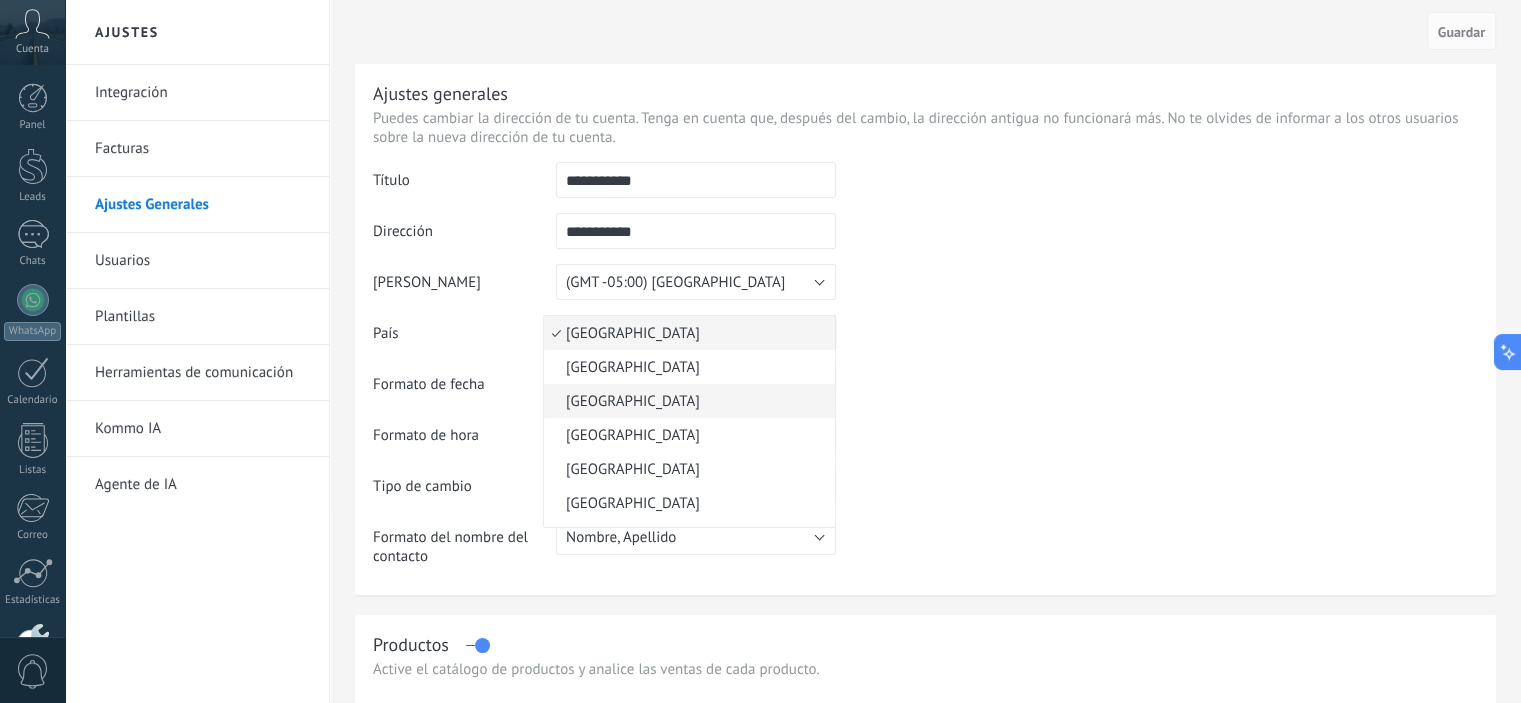 scroll, scrollTop: 100, scrollLeft: 0, axis: vertical 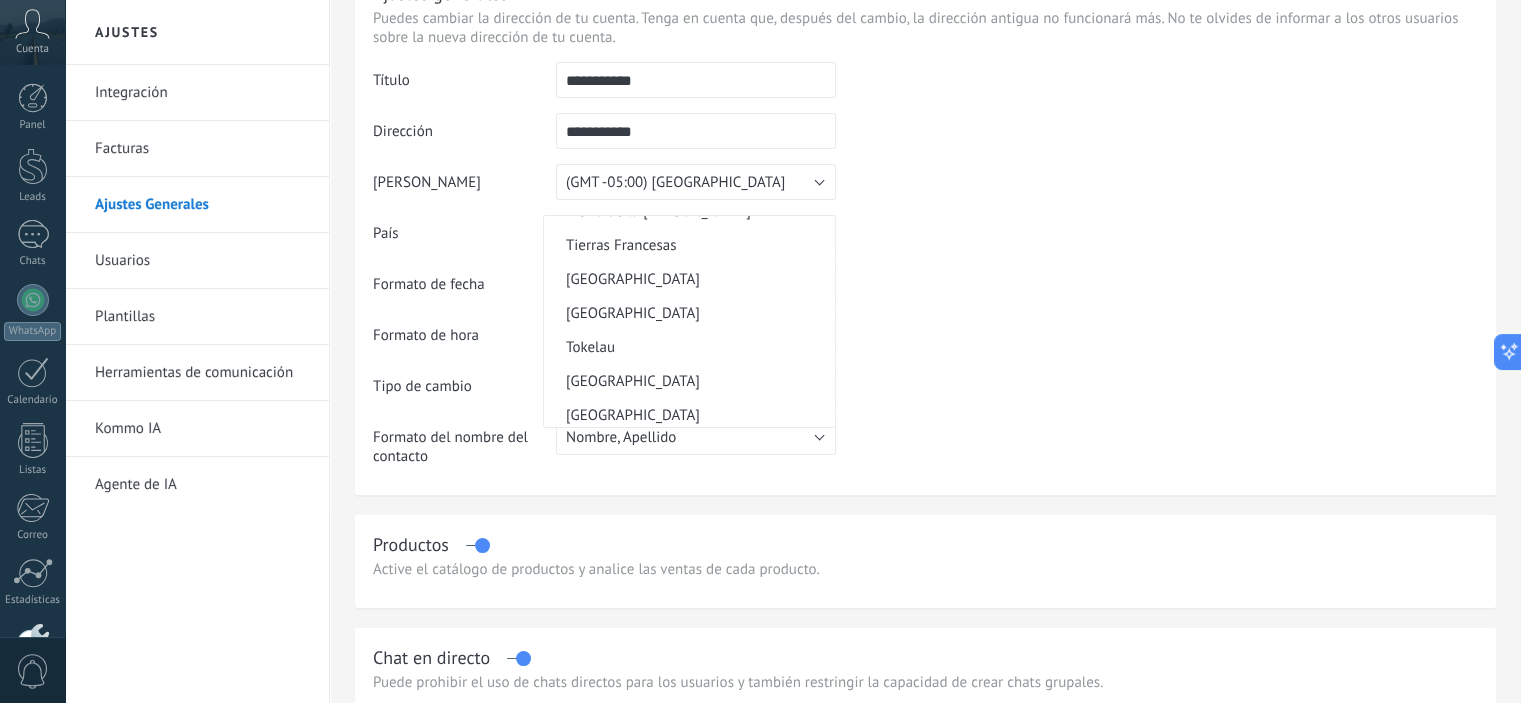 click on "Tokelau" at bounding box center [689, 347] 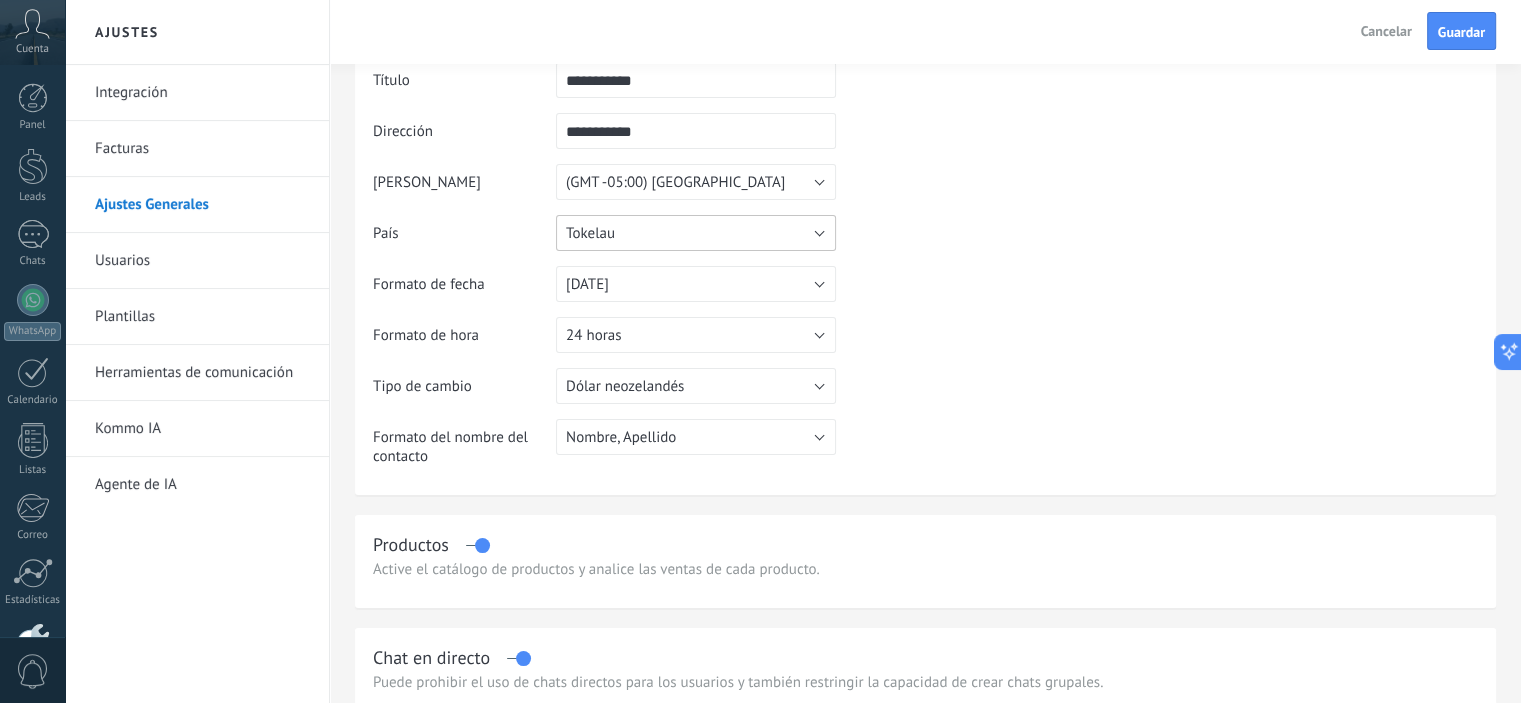 click on "Tokelau" at bounding box center [696, 233] 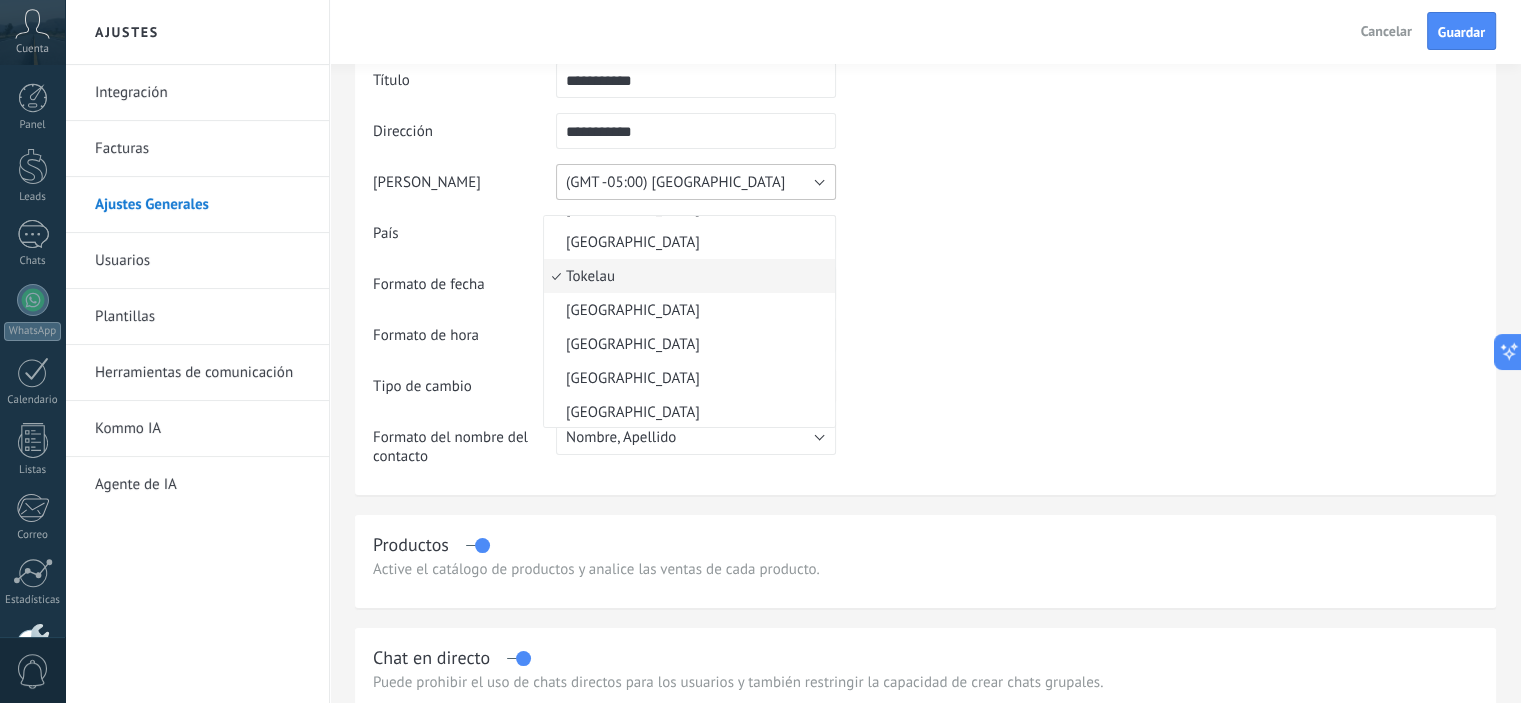 click on "(GMT -05:00) [GEOGRAPHIC_DATA]" at bounding box center [696, 182] 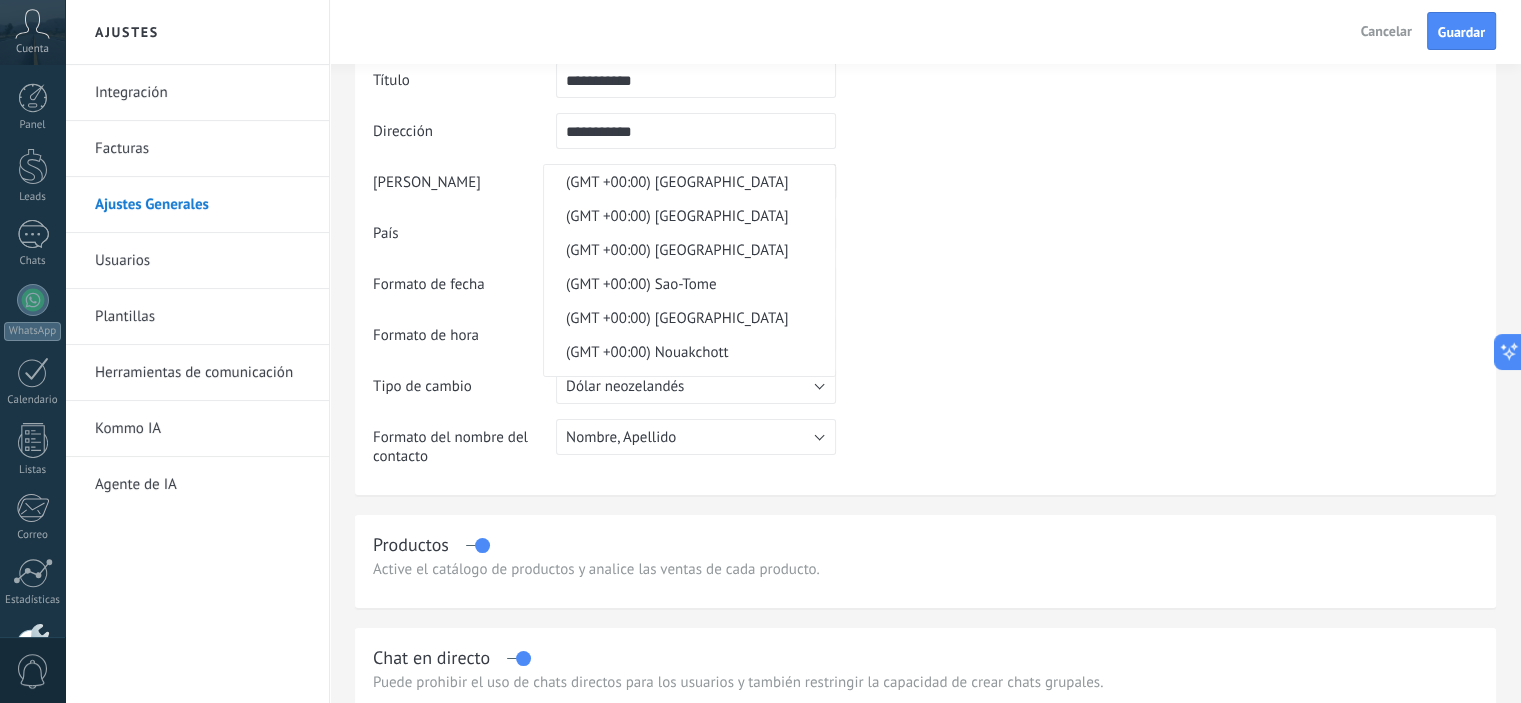scroll, scrollTop: 12088, scrollLeft: 0, axis: vertical 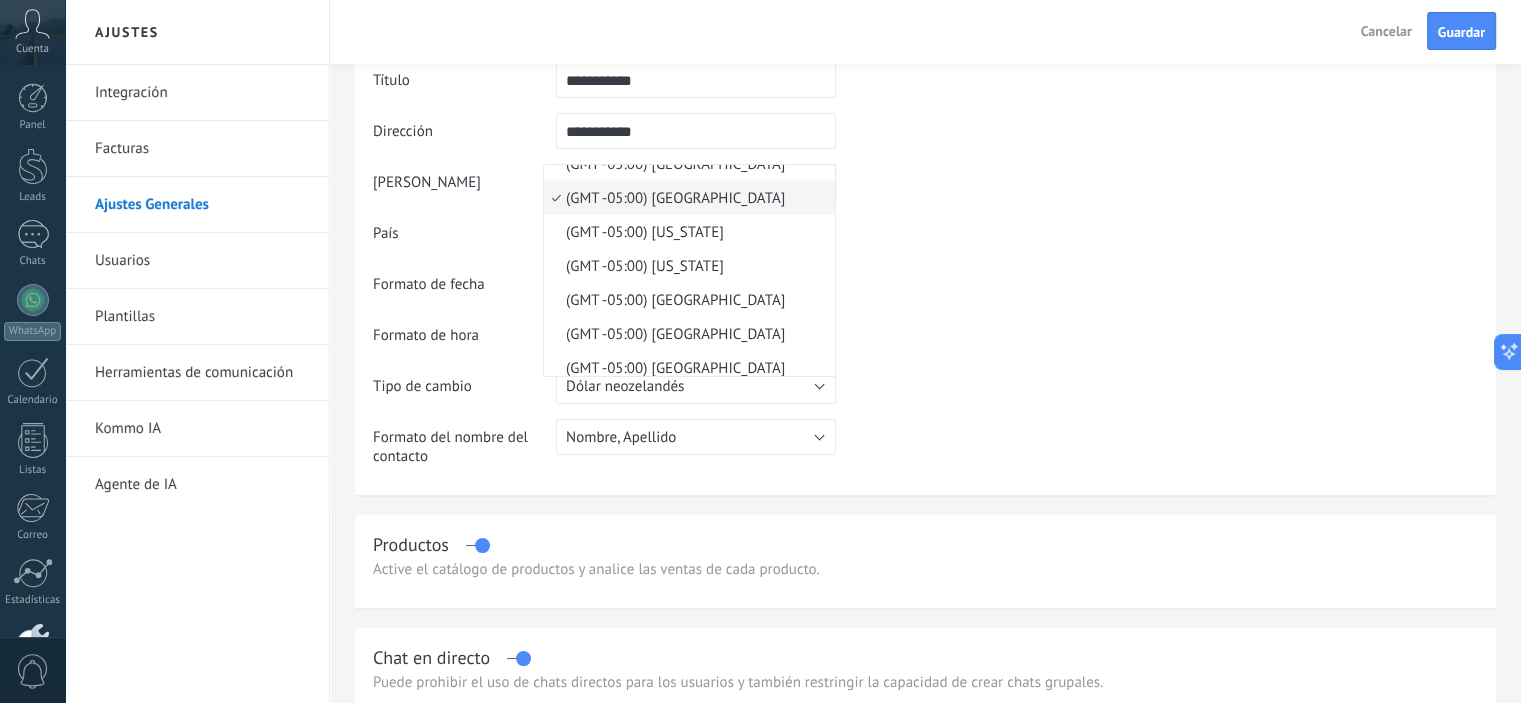 type 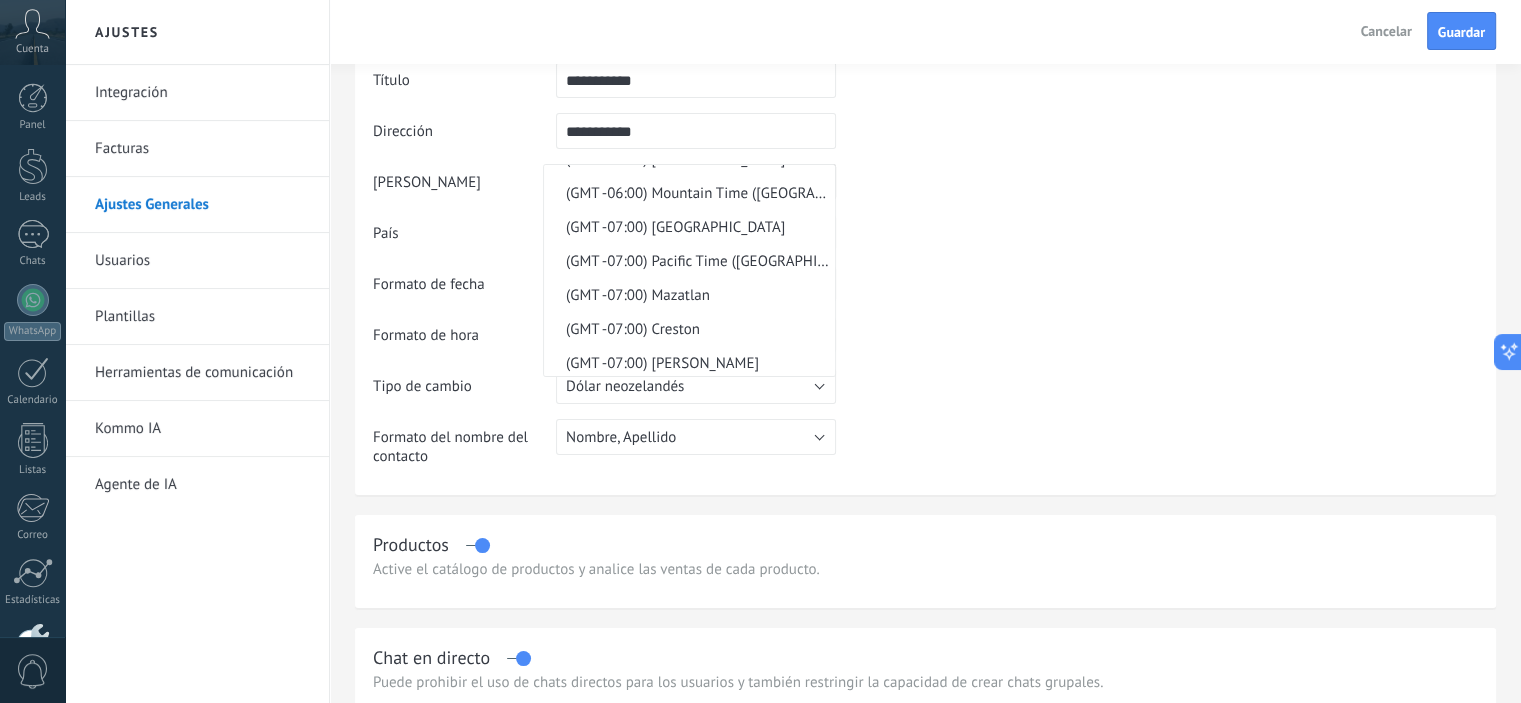 scroll, scrollTop: 13467, scrollLeft: 0, axis: vertical 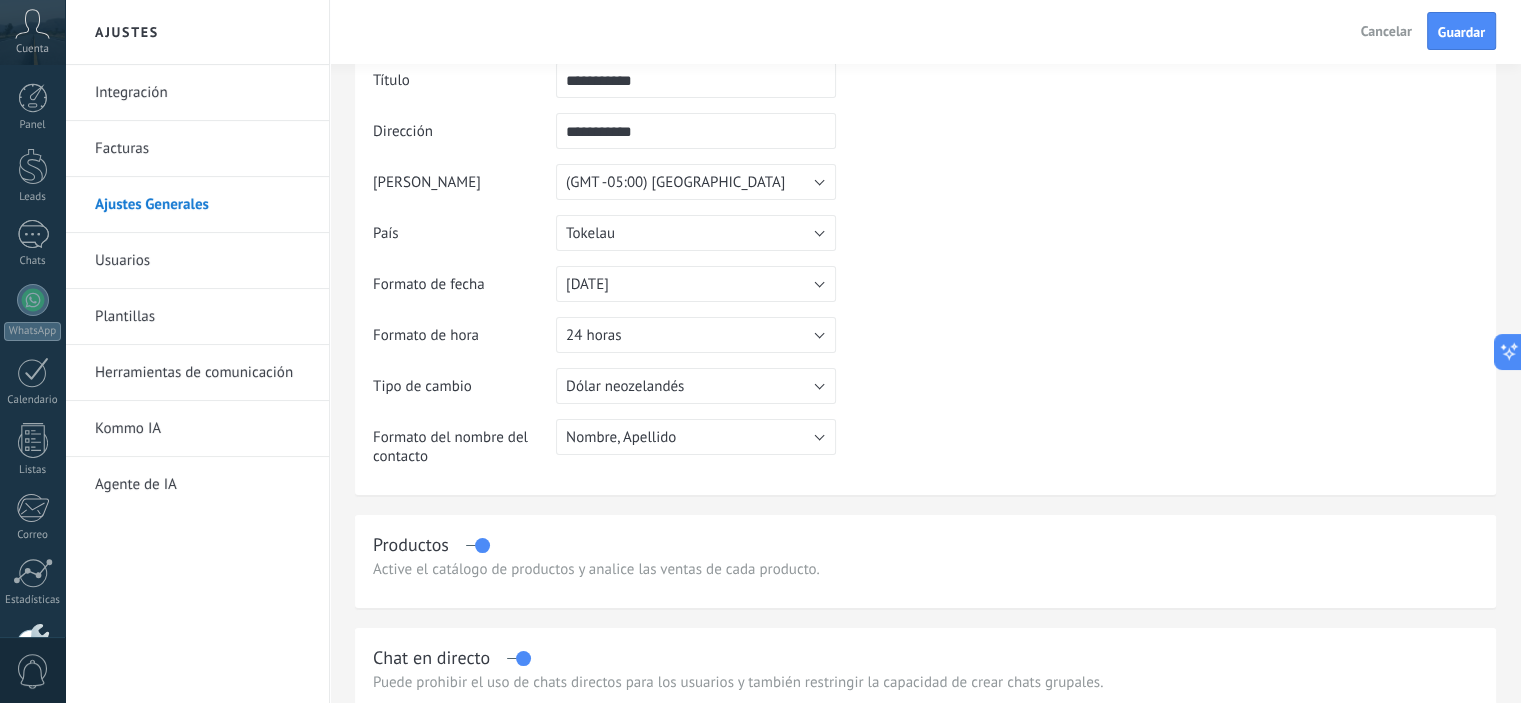 click at bounding box center [1157, 164] 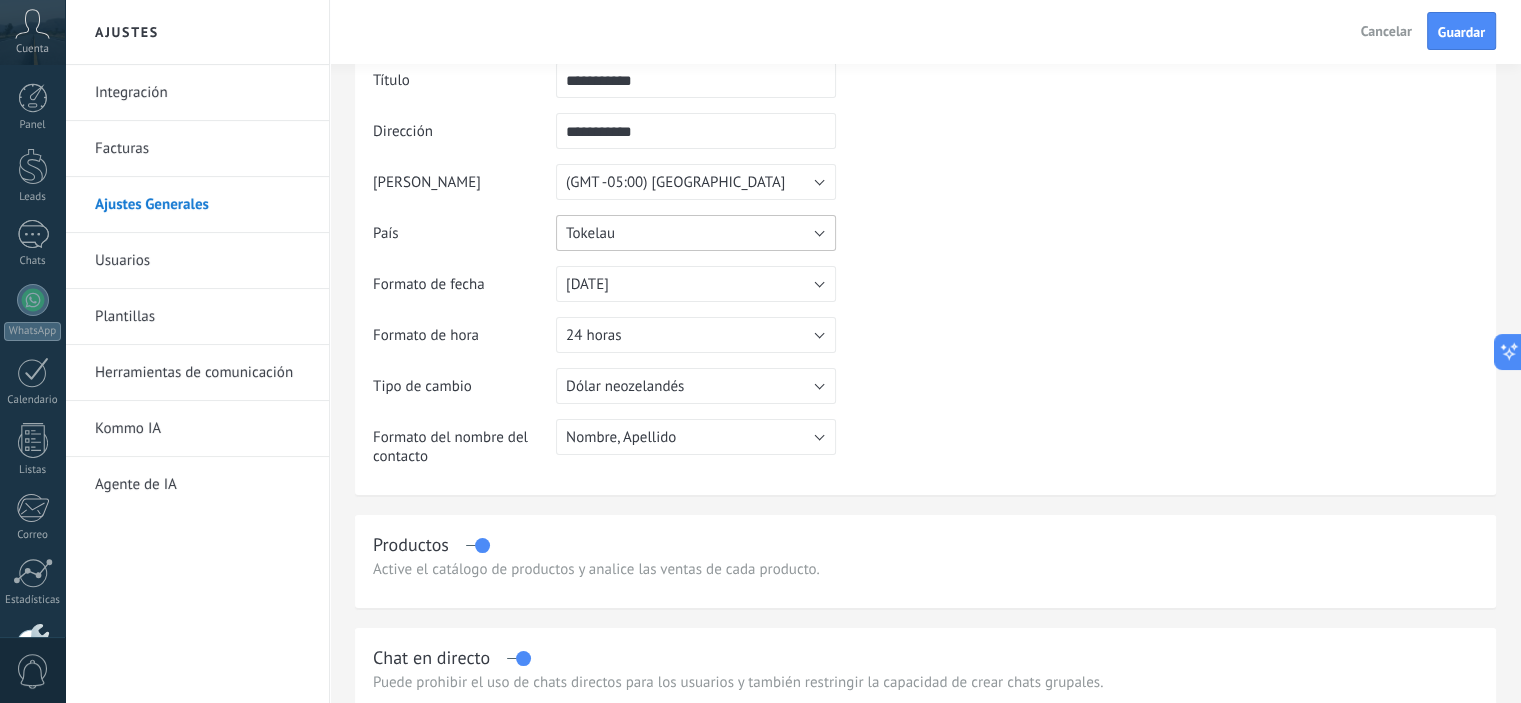 click on "Tokelau" at bounding box center (696, 233) 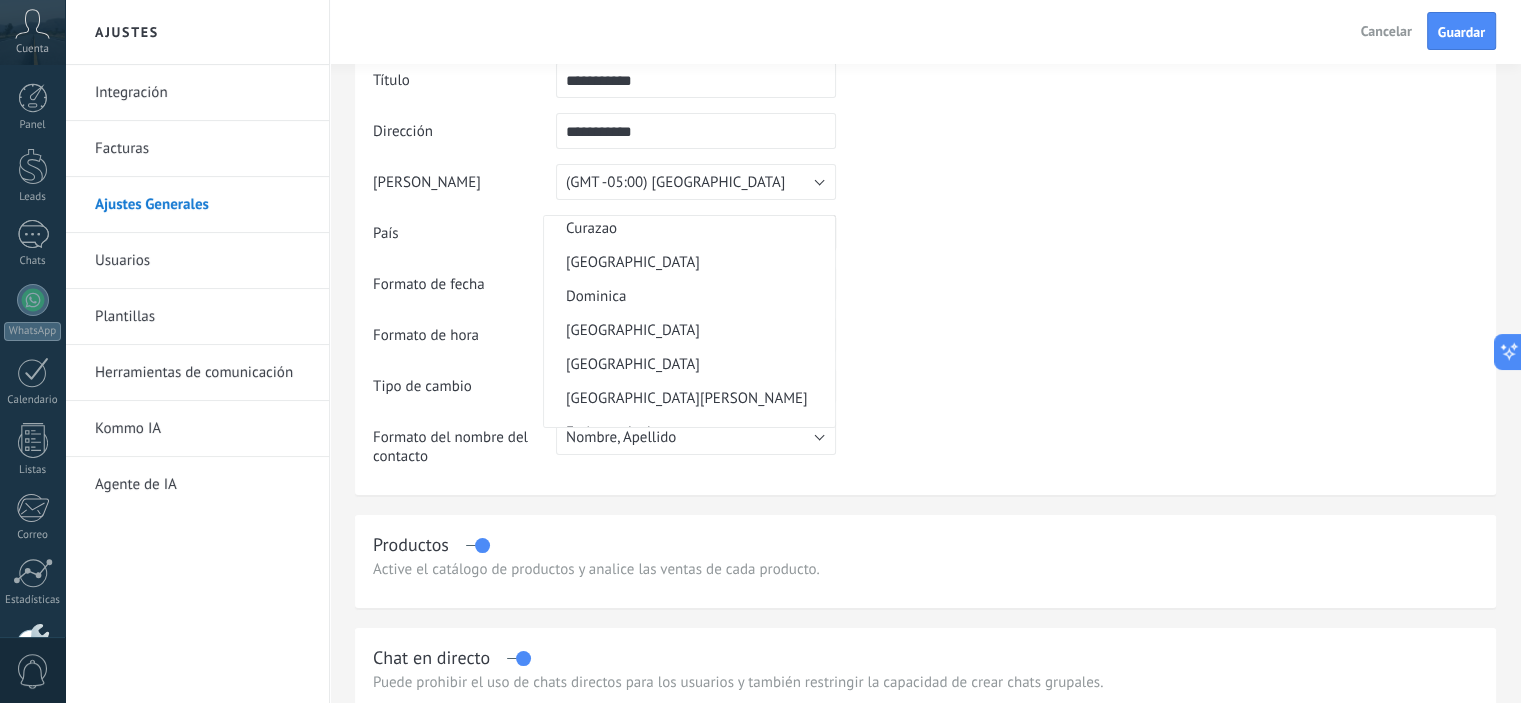 scroll, scrollTop: 1671, scrollLeft: 0, axis: vertical 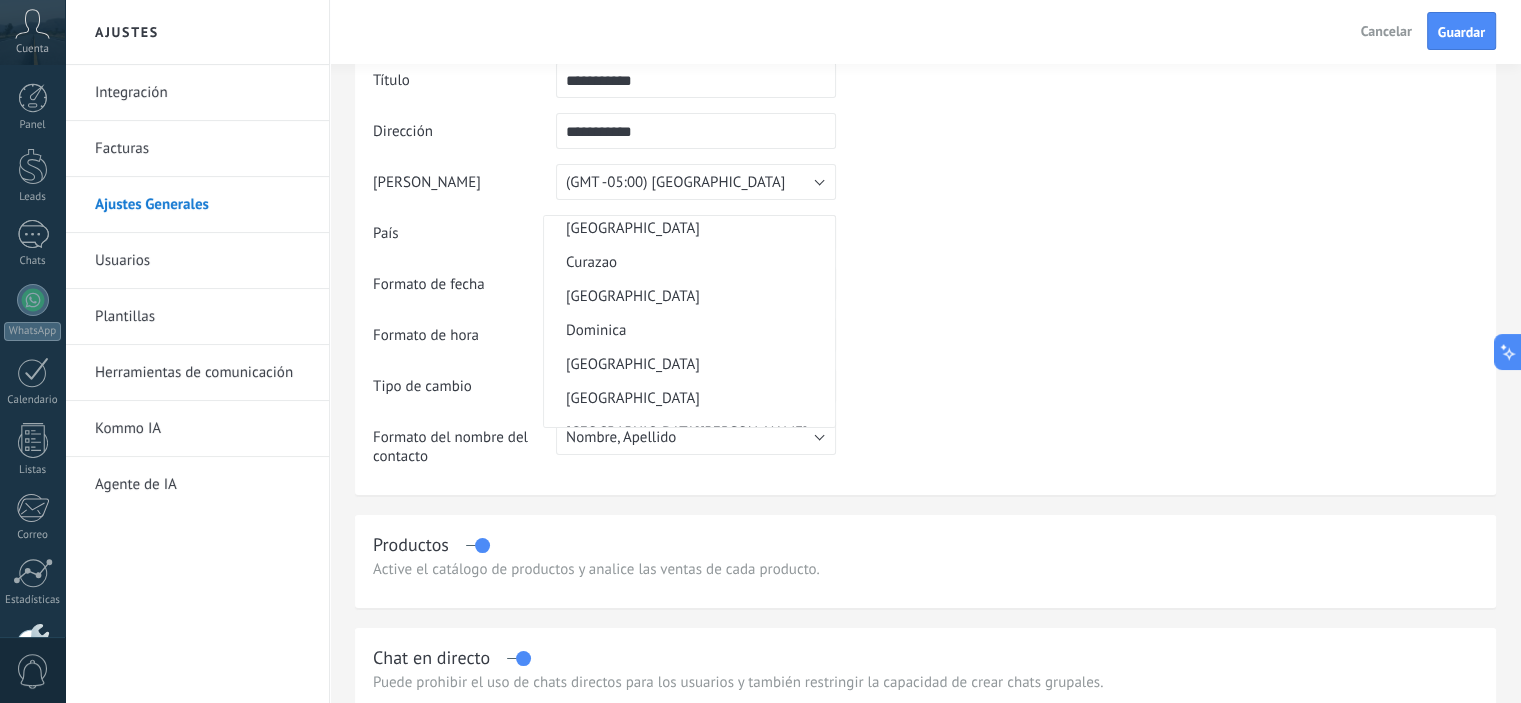 click on "[GEOGRAPHIC_DATA]" at bounding box center (686, 364) 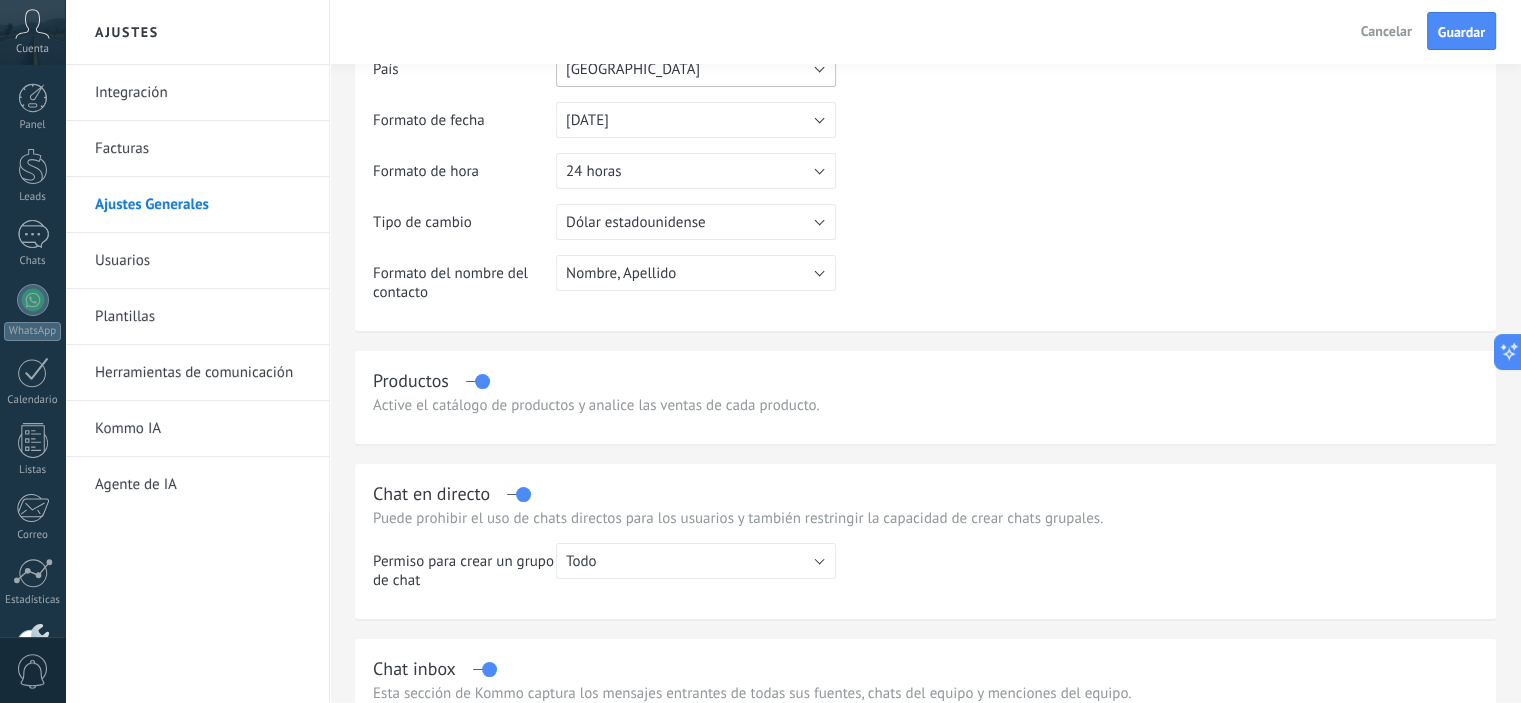 scroll, scrollTop: 300, scrollLeft: 0, axis: vertical 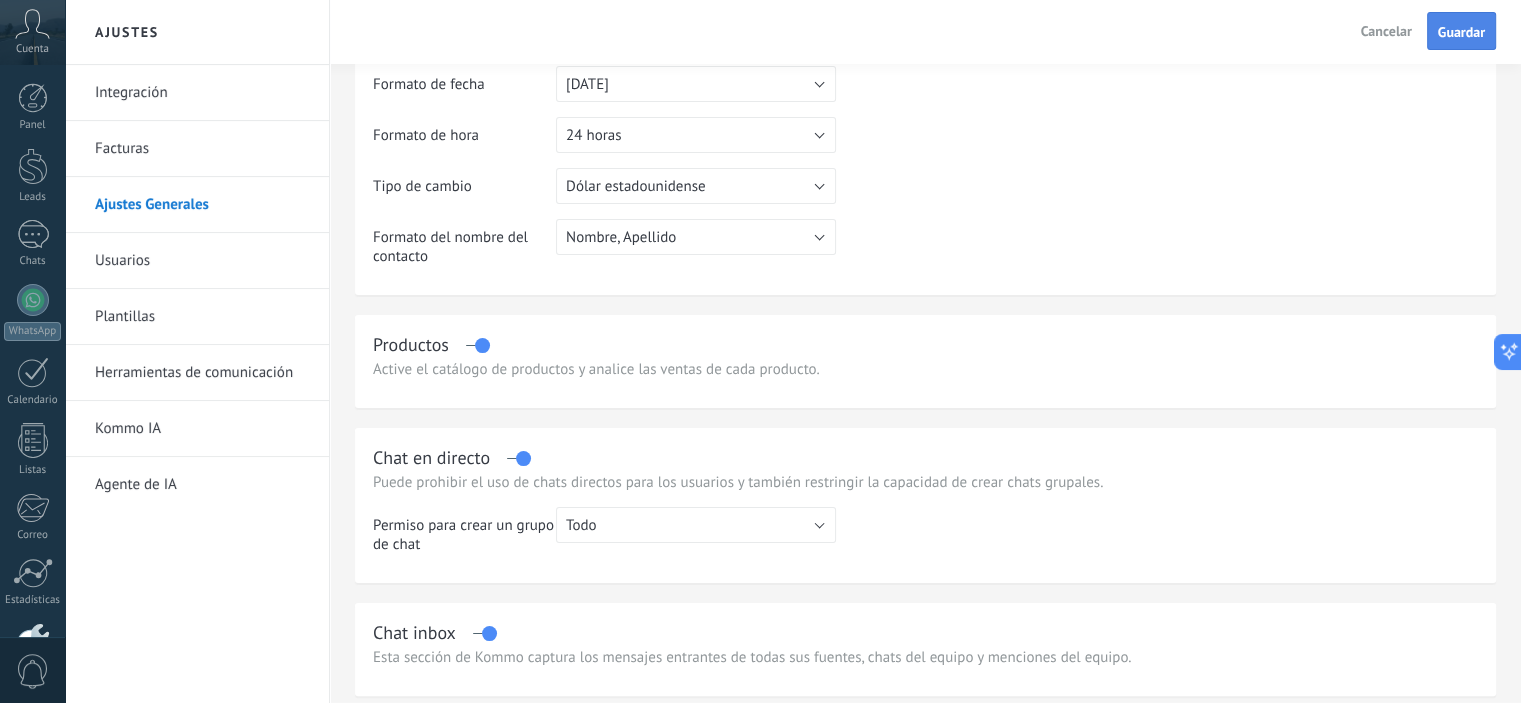 click on "Guardar" at bounding box center (1461, 32) 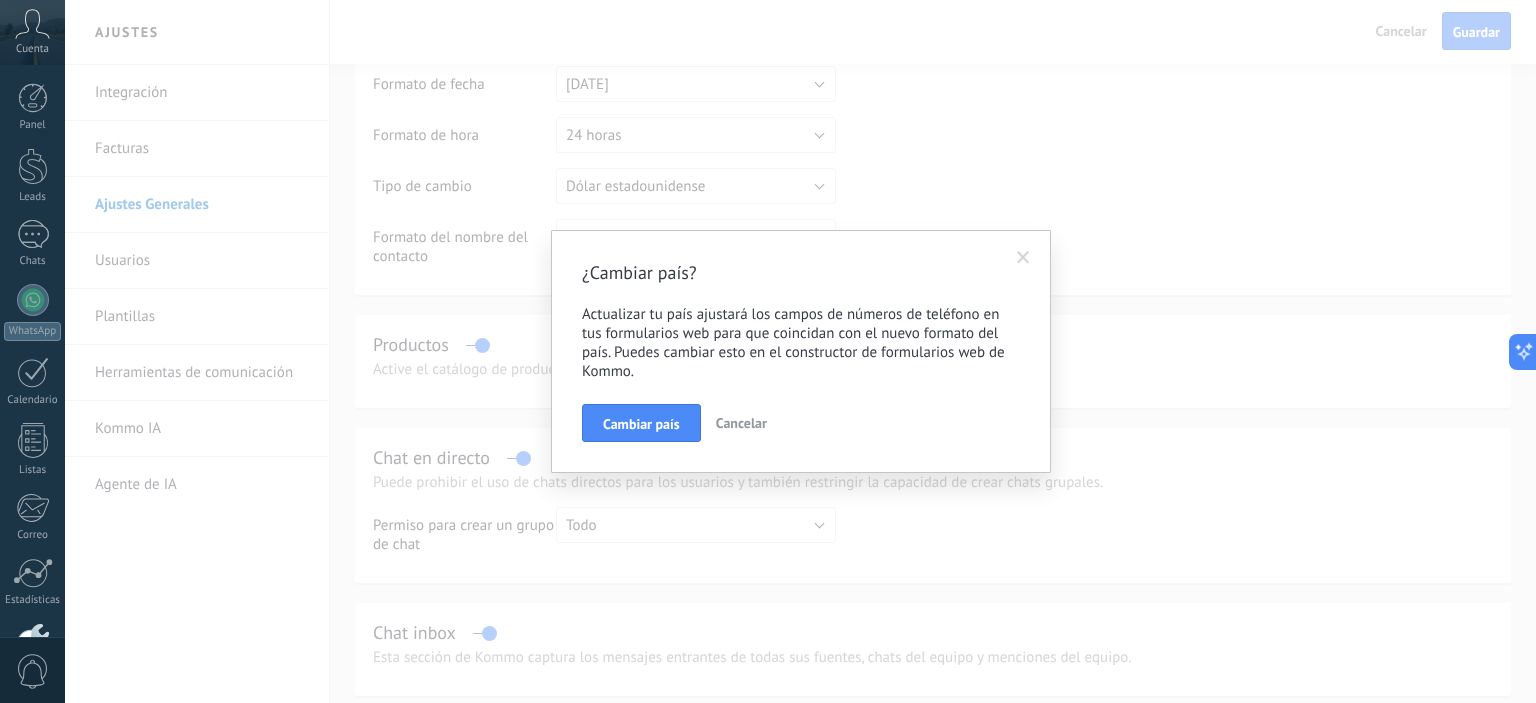 click on "Cambiar país" at bounding box center (641, 424) 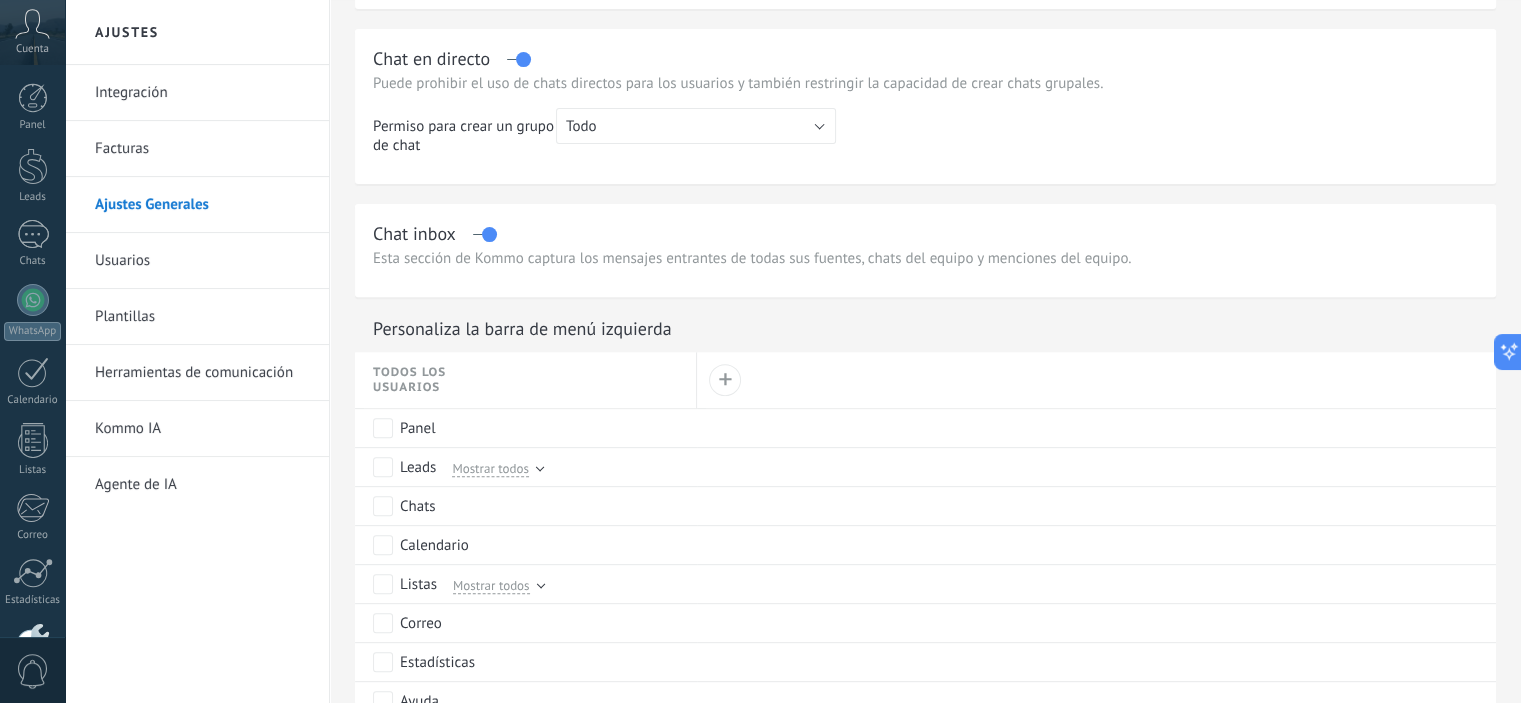 scroll, scrollTop: 700, scrollLeft: 0, axis: vertical 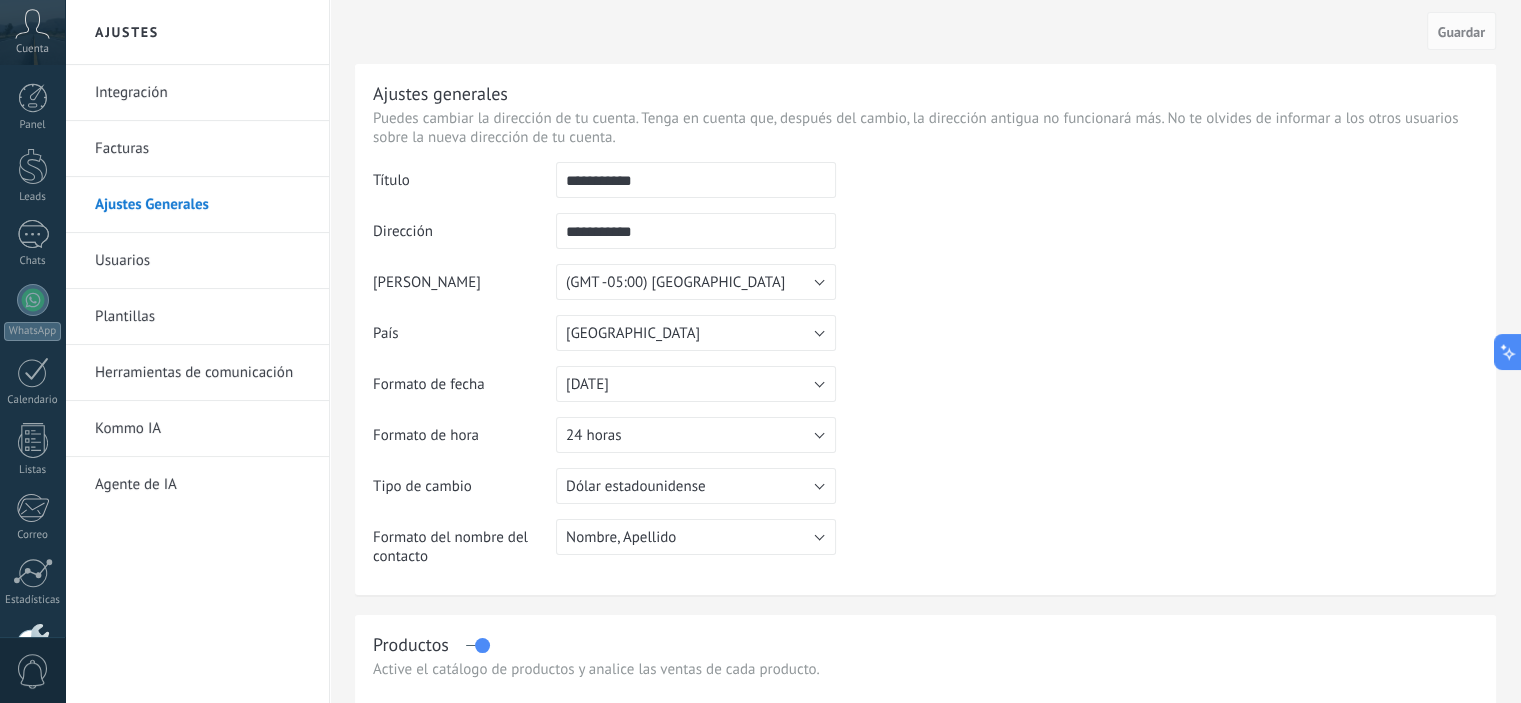 click on "Usuarios" at bounding box center (202, 261) 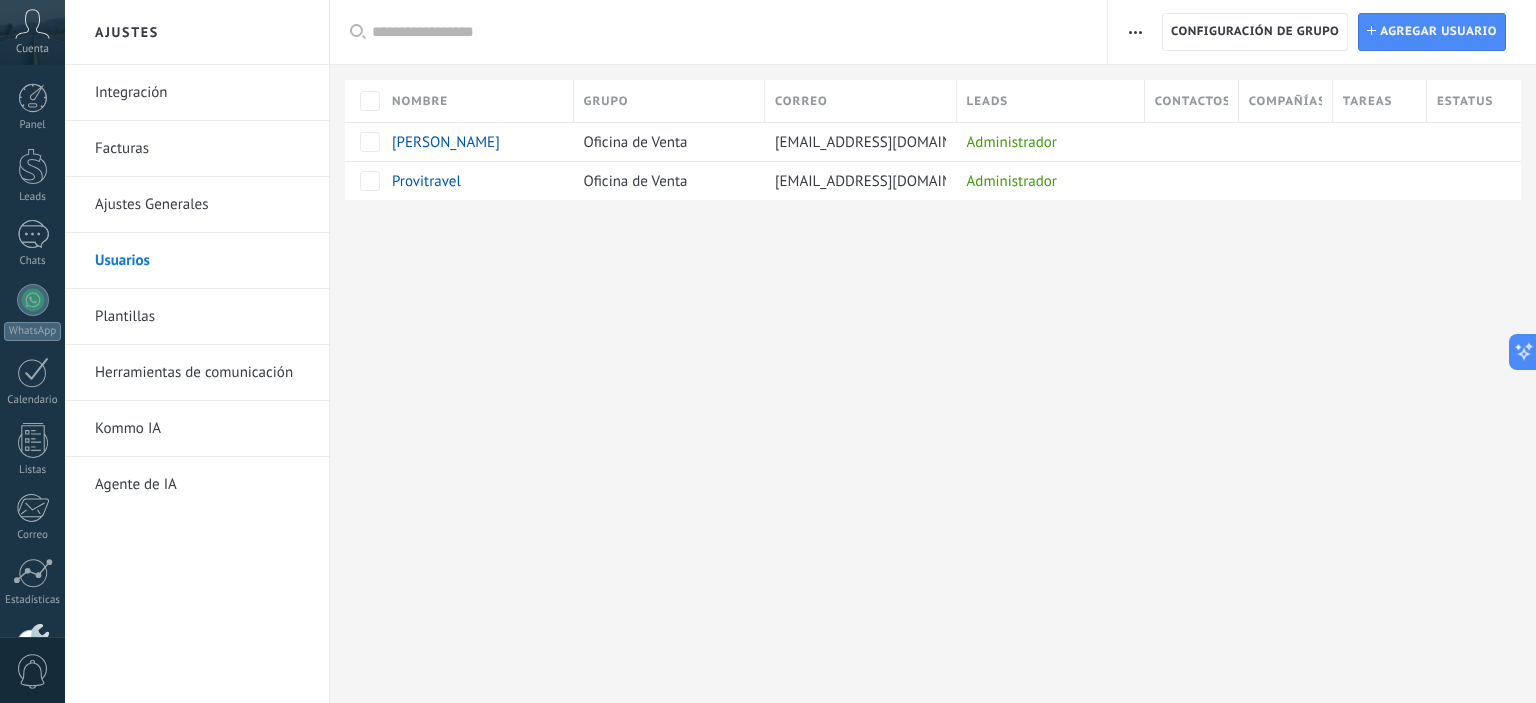 click on "Plantillas" at bounding box center (202, 317) 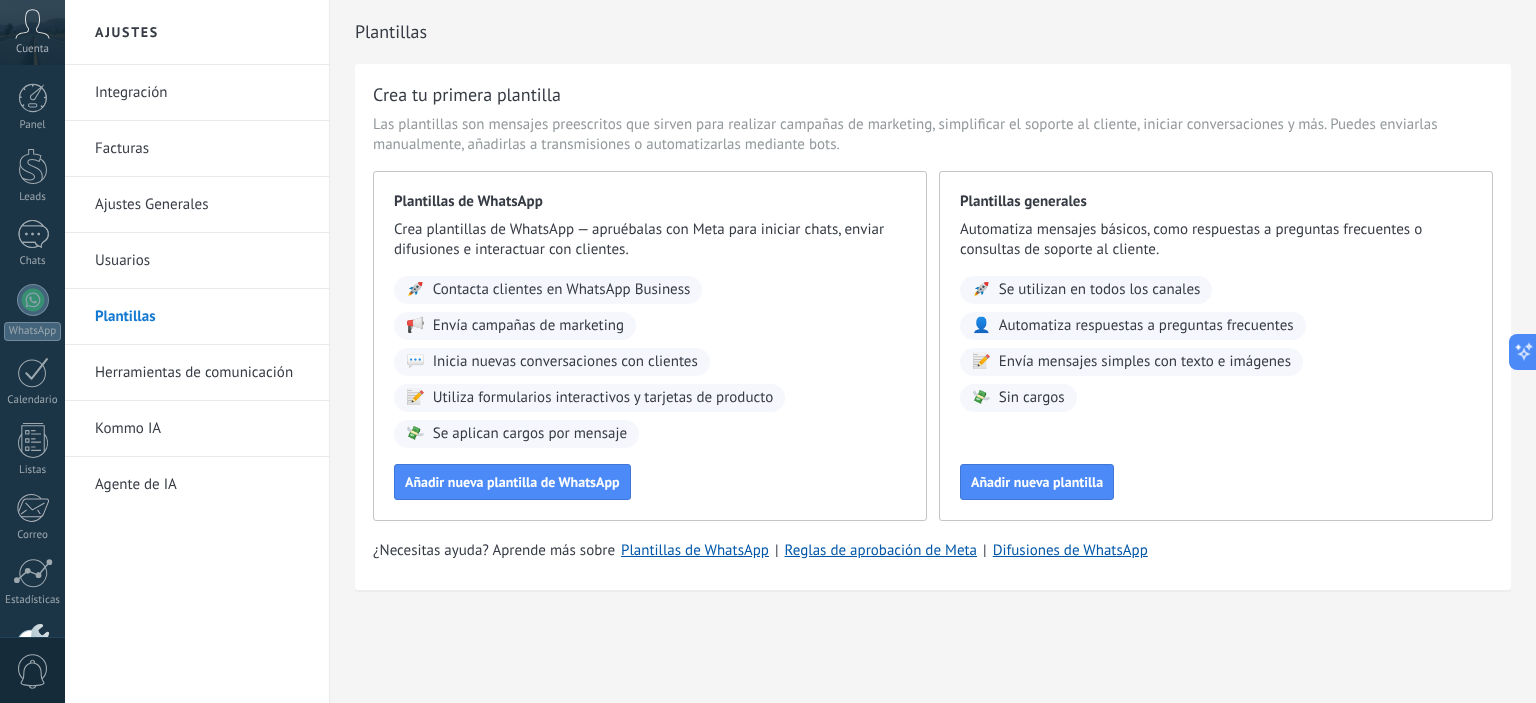 click on "Herramientas de comunicación" at bounding box center [202, 373] 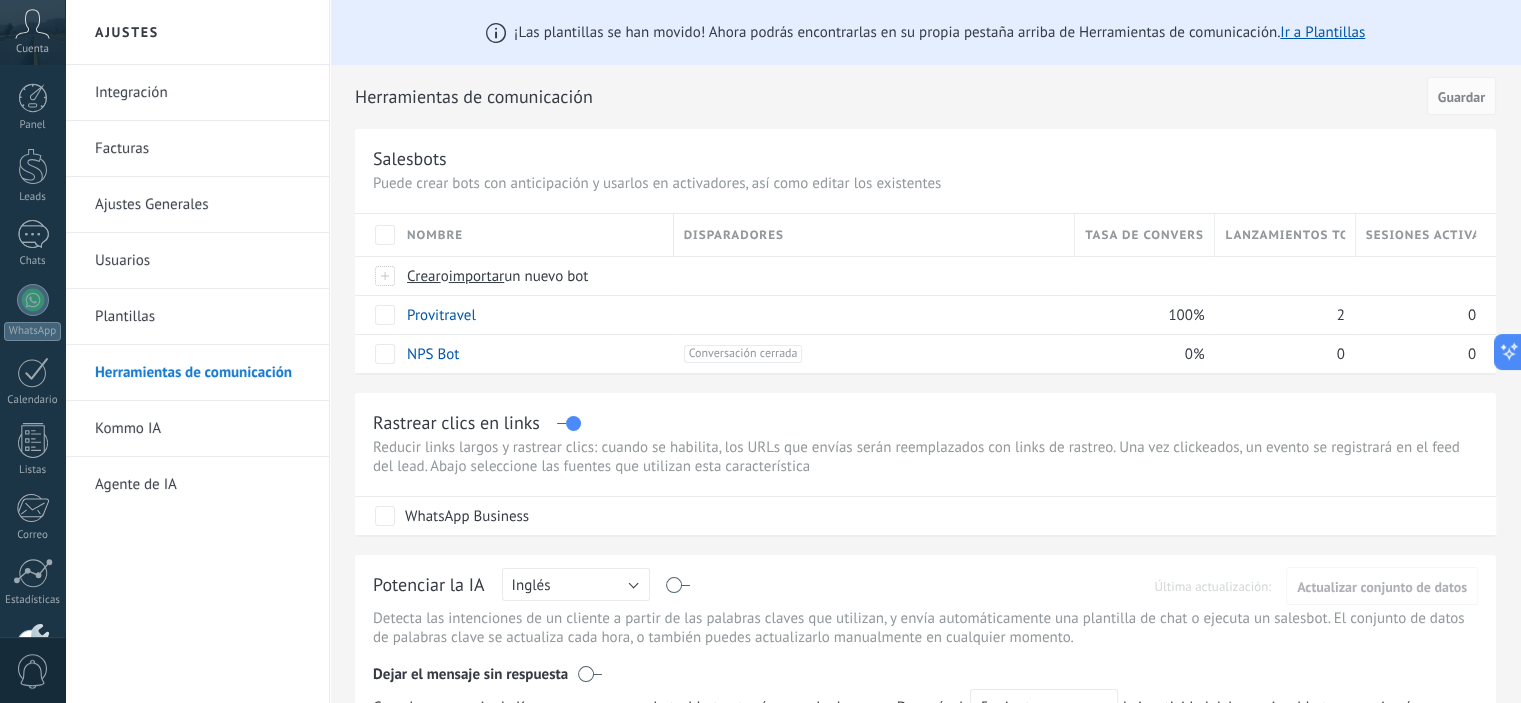 click on "Kommo IA" at bounding box center (202, 429) 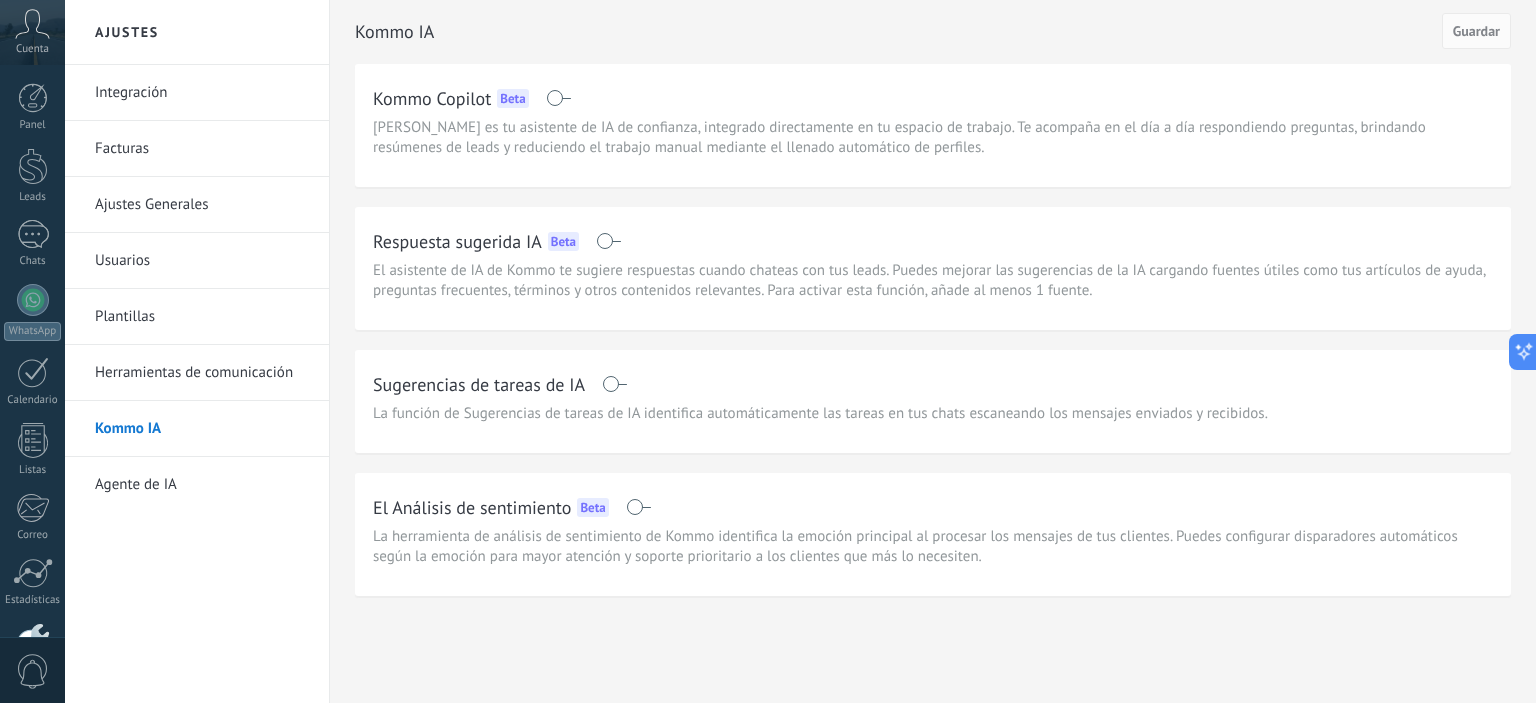 click on "Agente de IA" at bounding box center [202, 485] 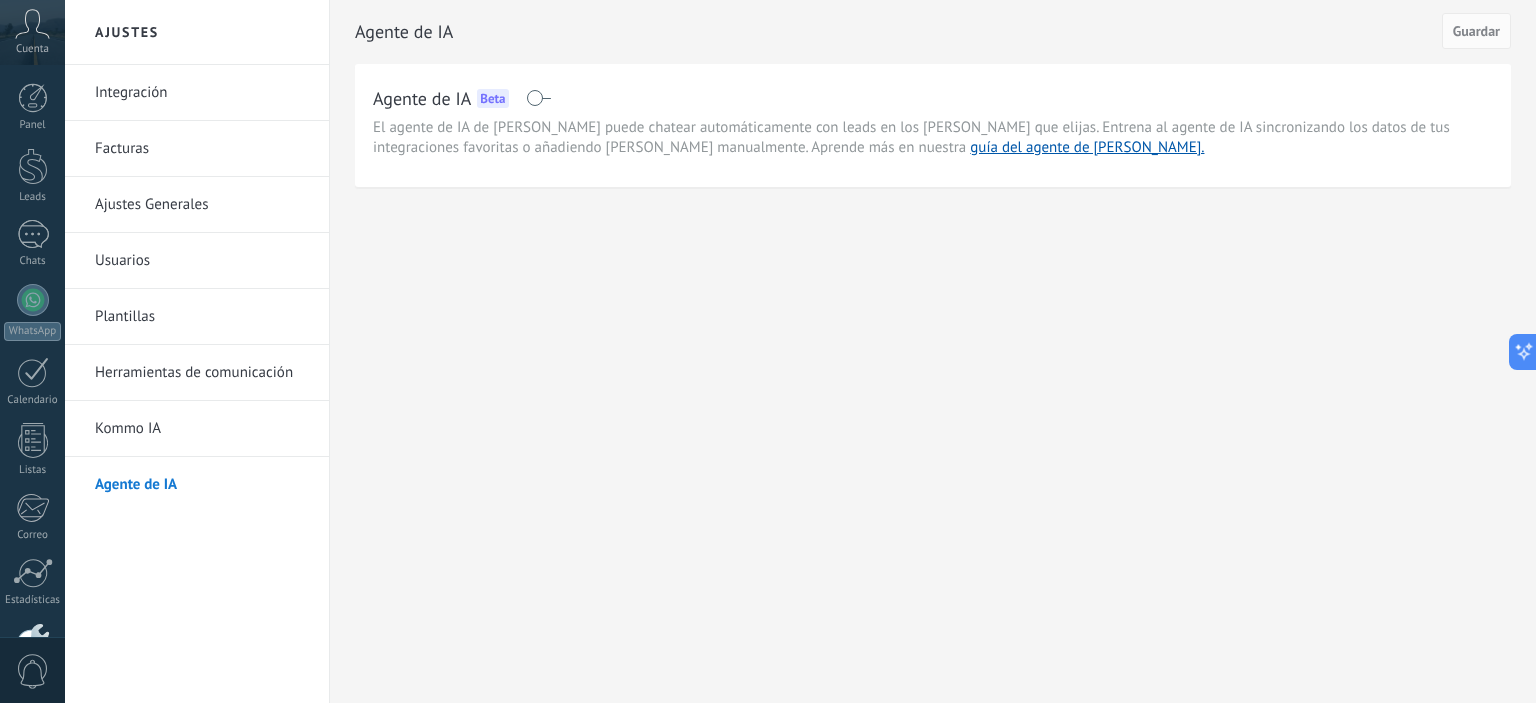 click on "Integración" at bounding box center [202, 93] 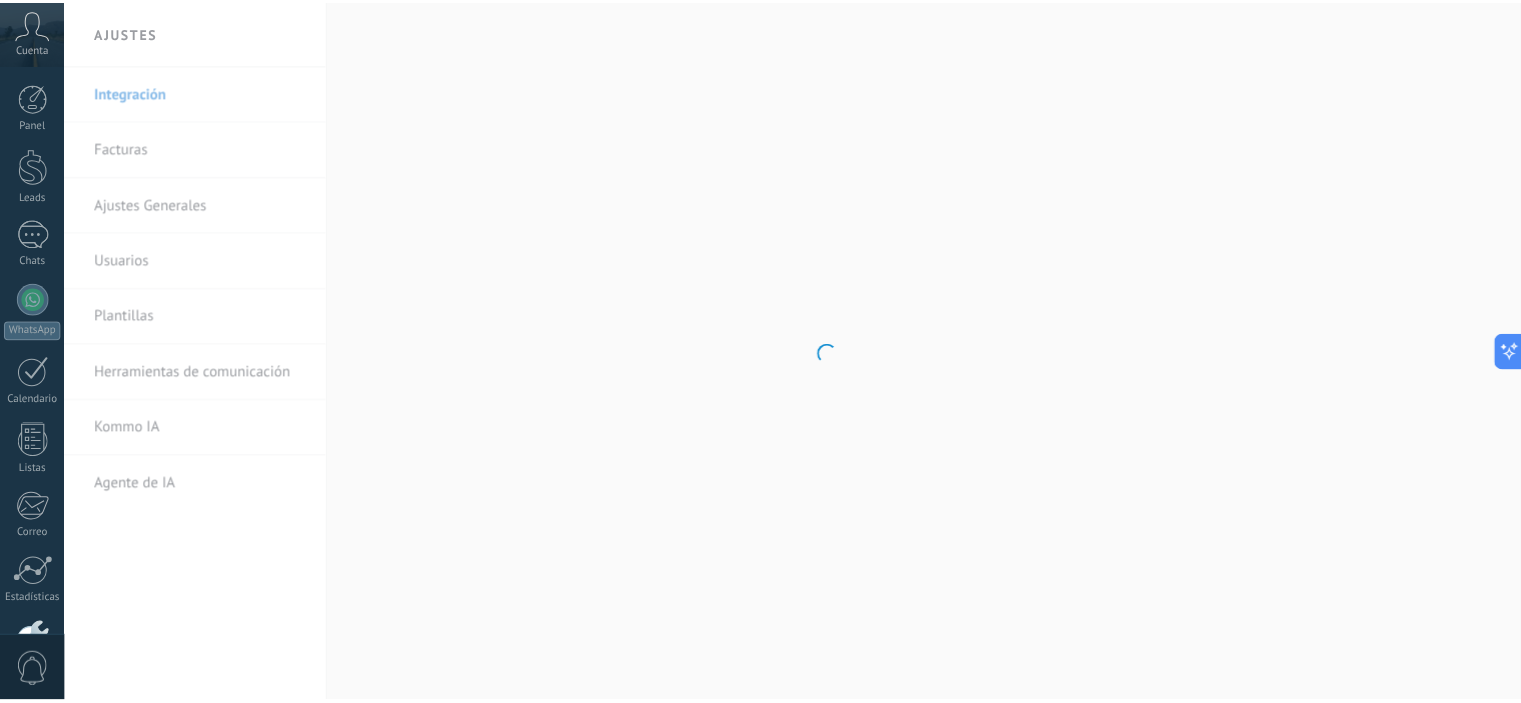 scroll, scrollTop: 128, scrollLeft: 0, axis: vertical 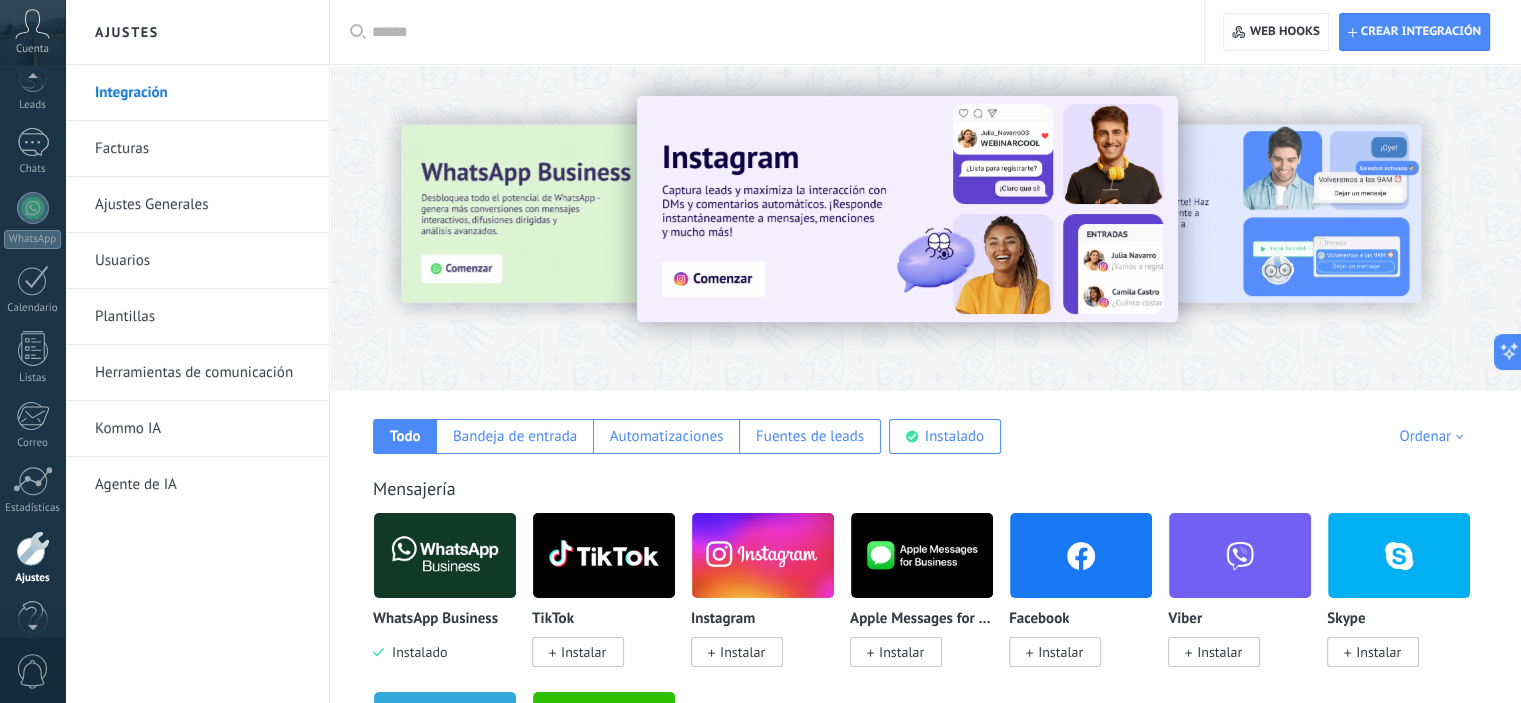 click 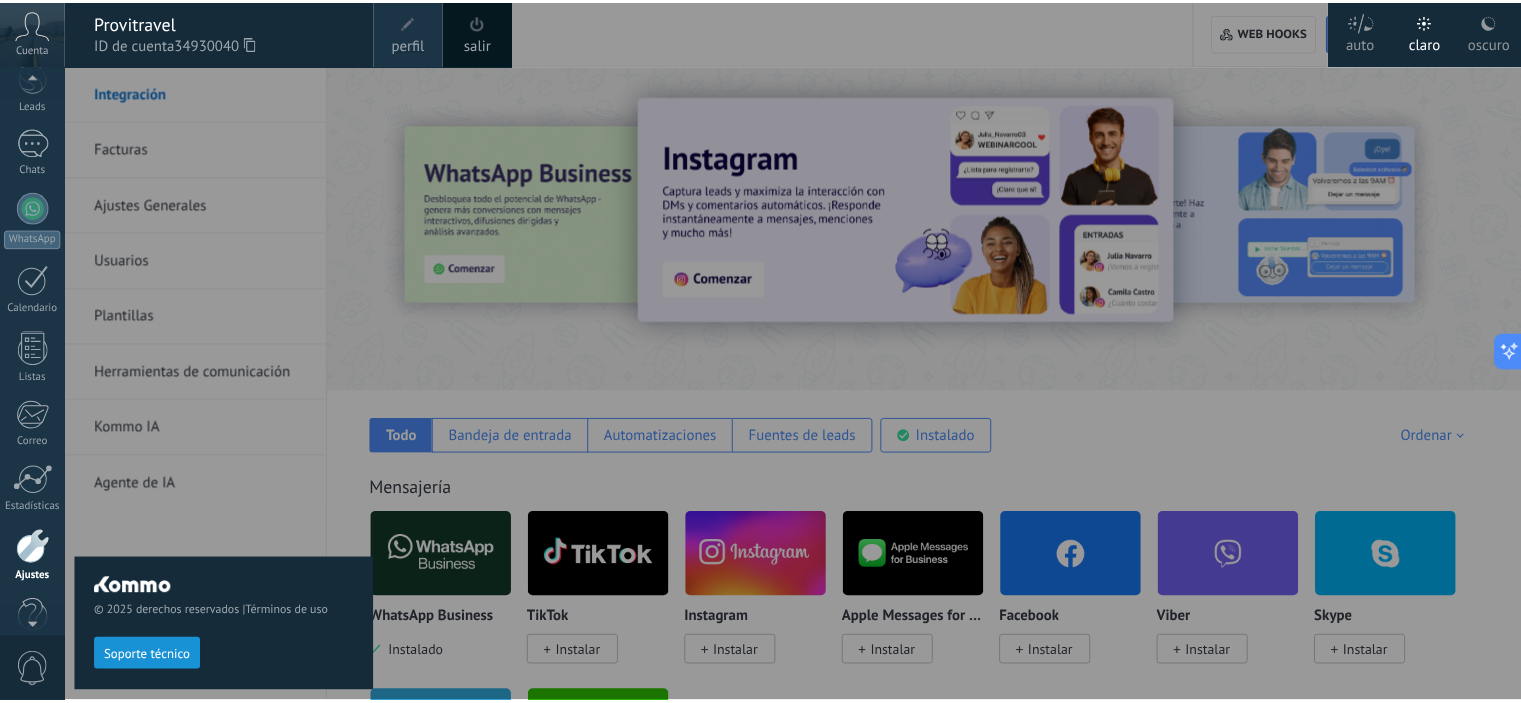 scroll, scrollTop: 73, scrollLeft: 0, axis: vertical 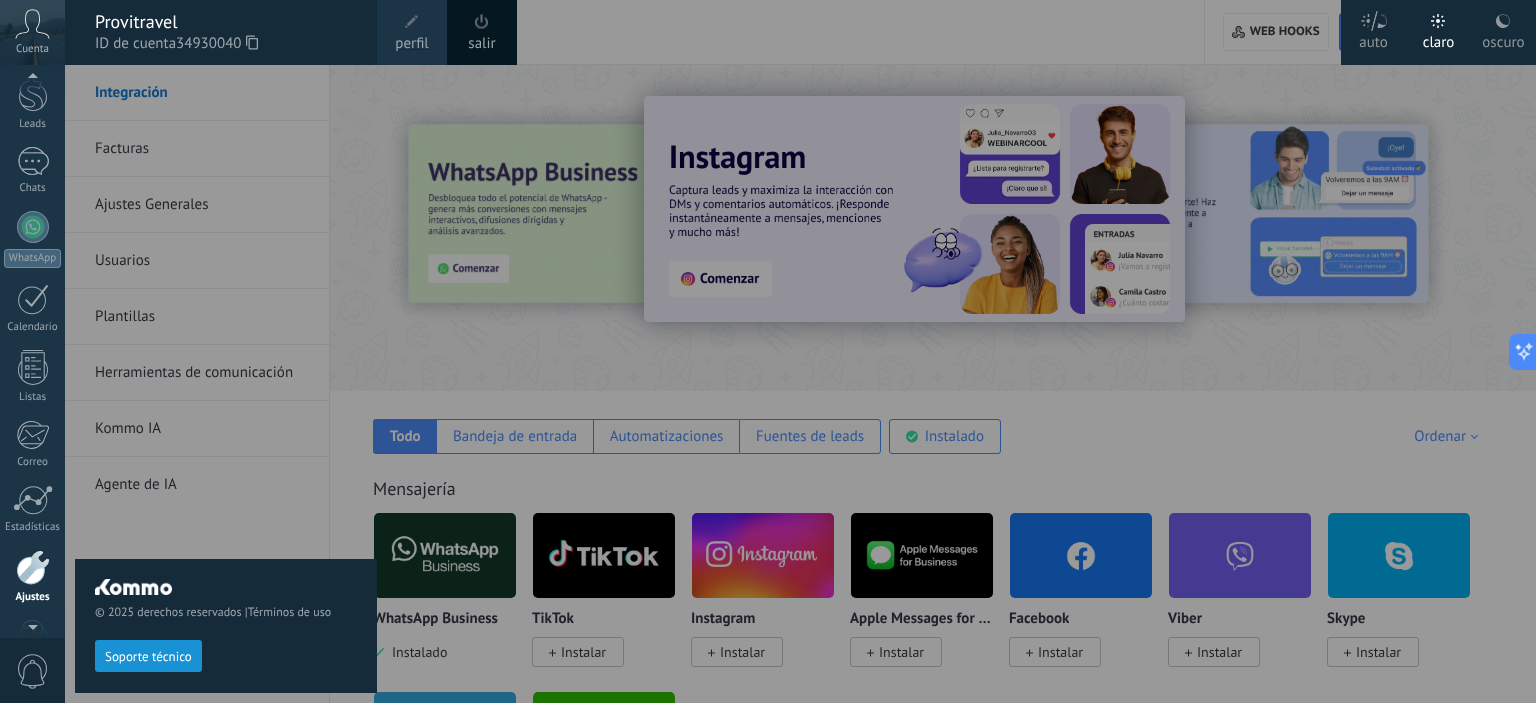 click on "©  2025  derechos reservados |  Términos de uso
Soporte técnico" at bounding box center (226, 384) 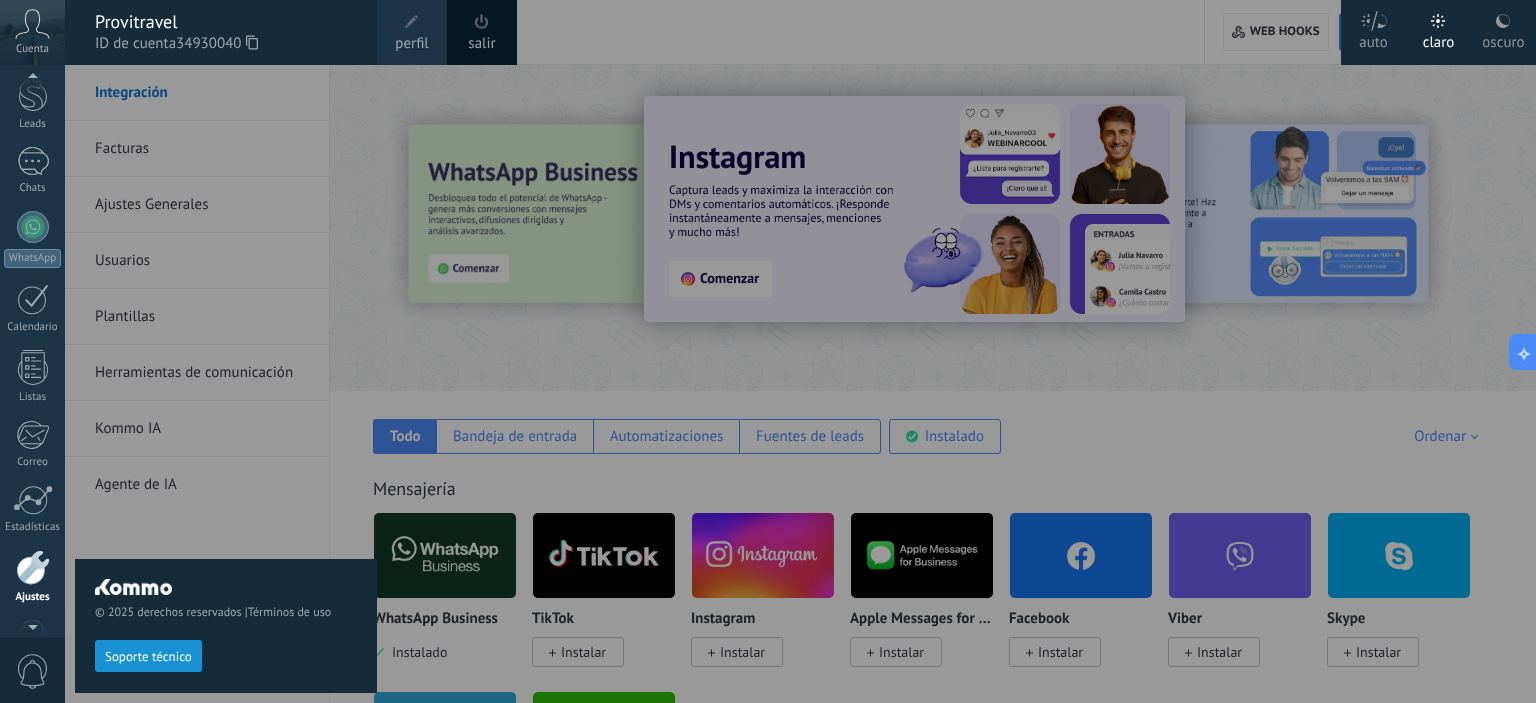click on "©  2025  derechos reservados |  Términos de uso
Soporte técnico" at bounding box center (226, 384) 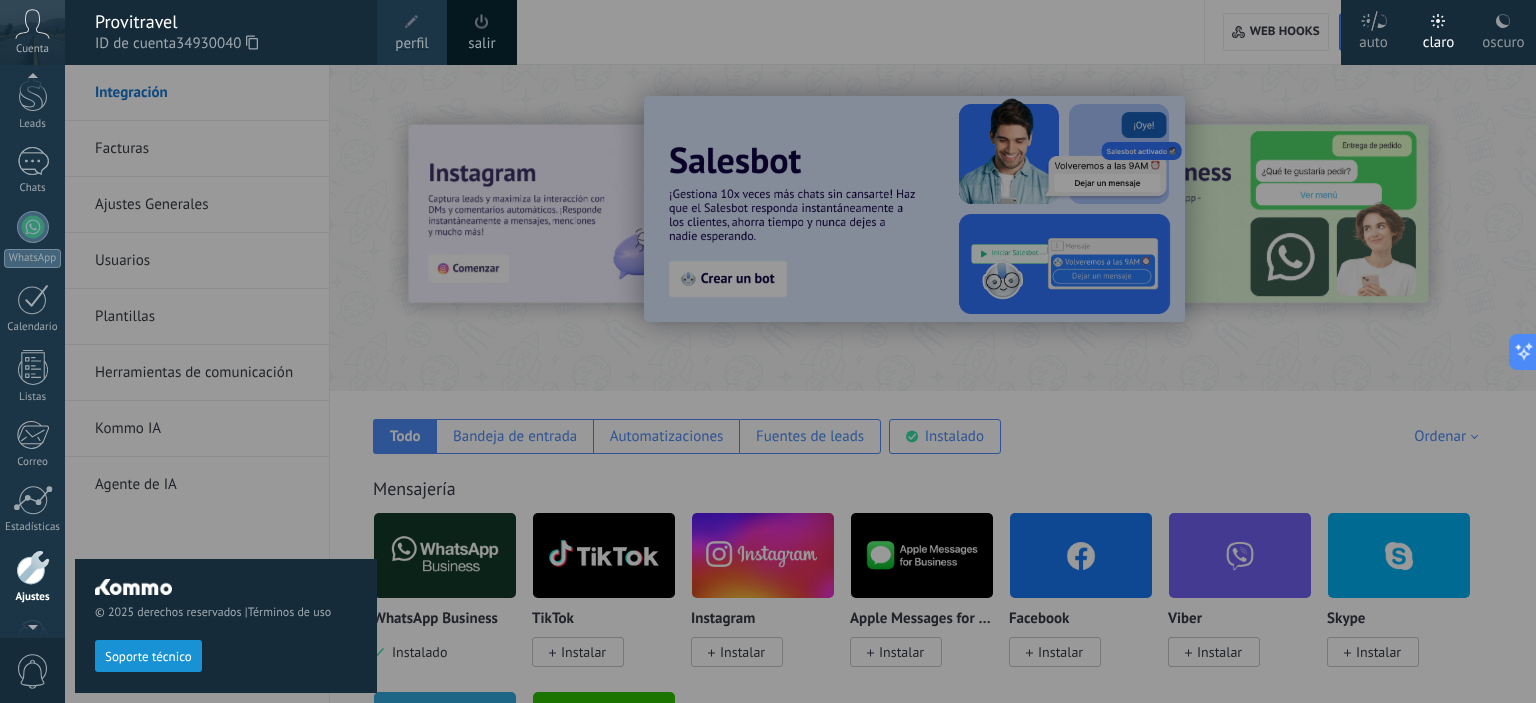 click at bounding box center [833, 351] 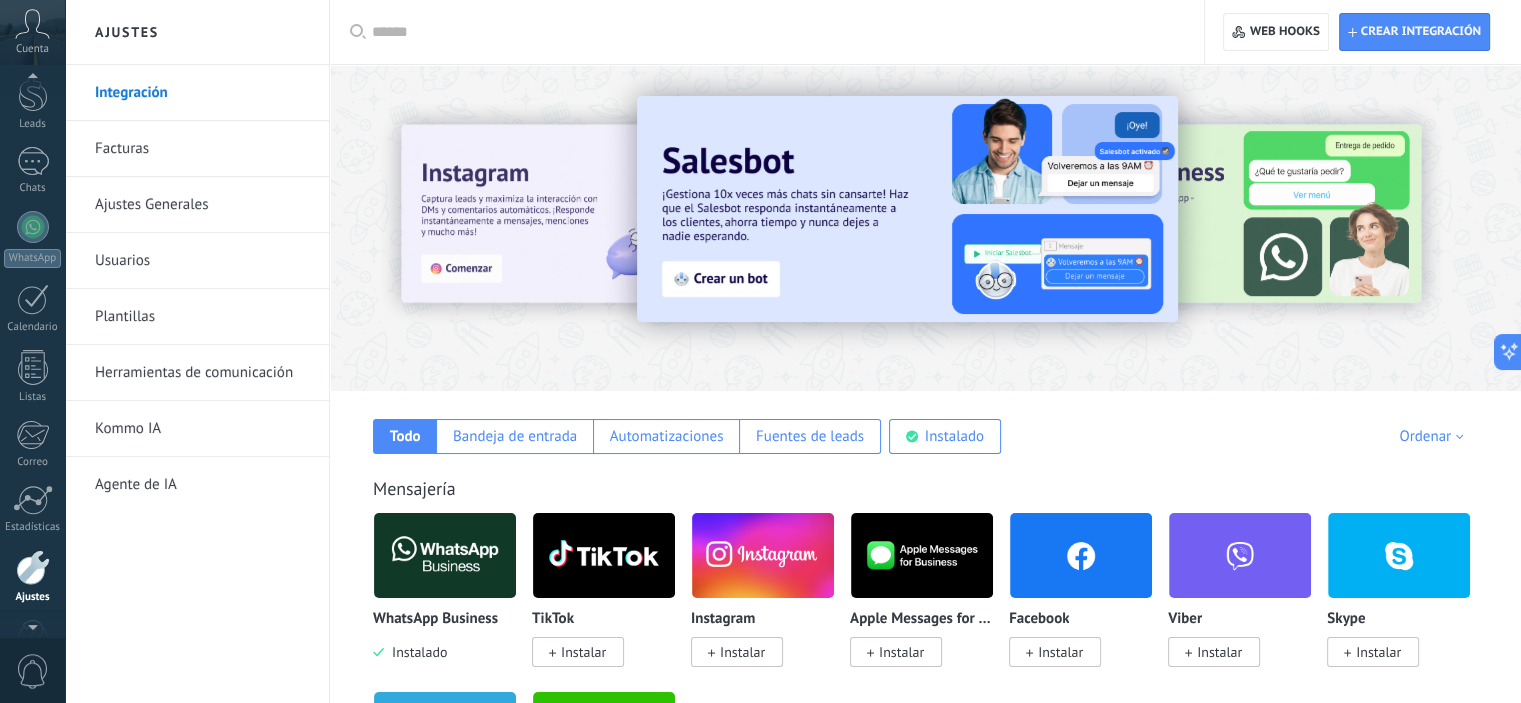 scroll, scrollTop: 128, scrollLeft: 0, axis: vertical 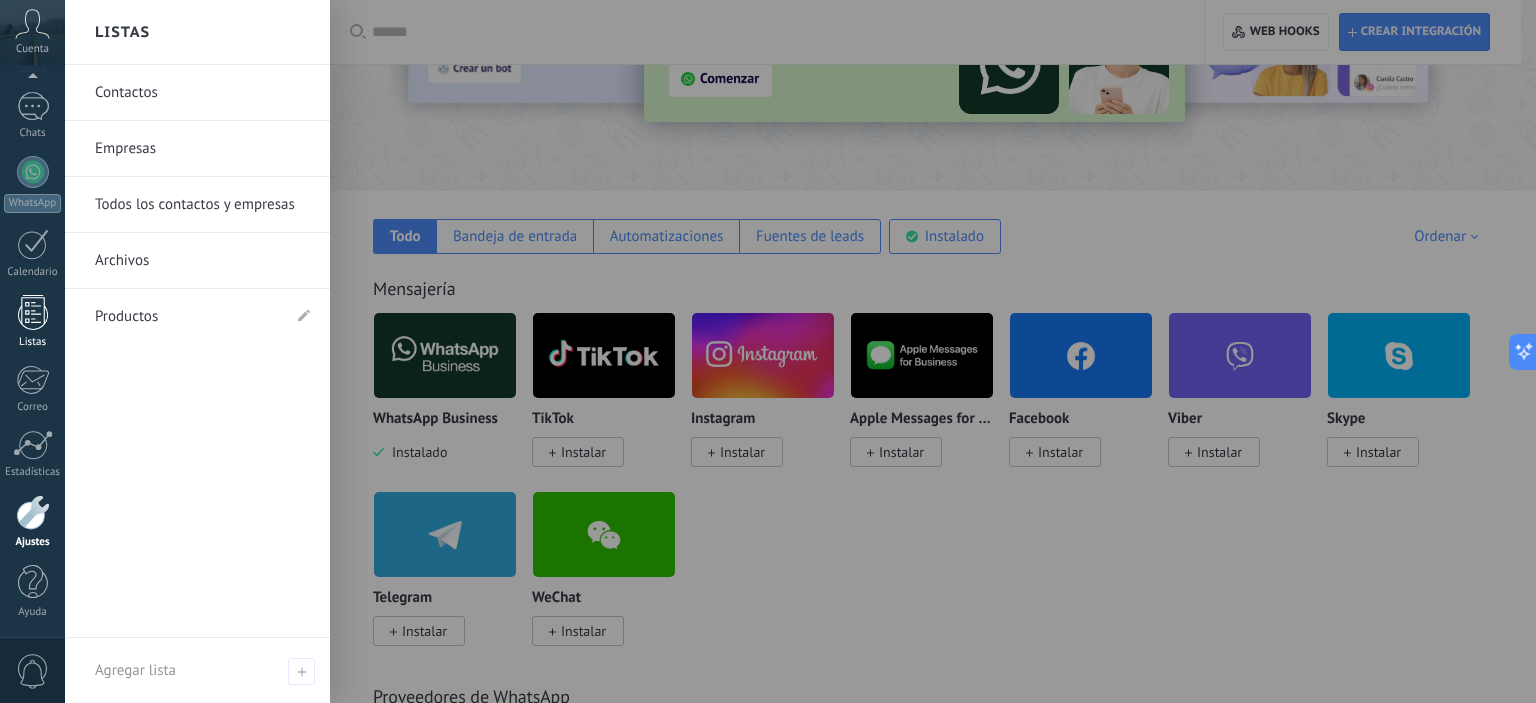 click at bounding box center [33, 312] 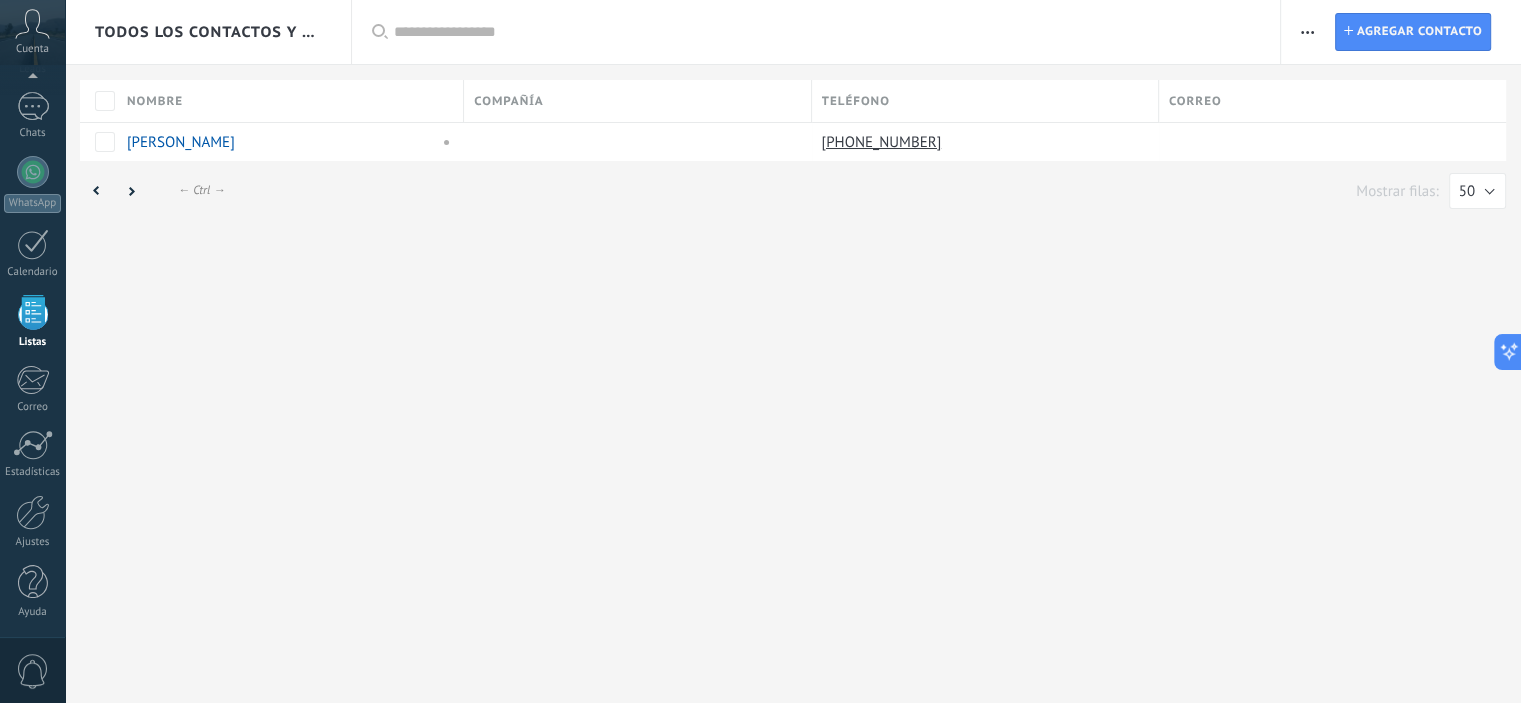 scroll, scrollTop: 0, scrollLeft: 0, axis: both 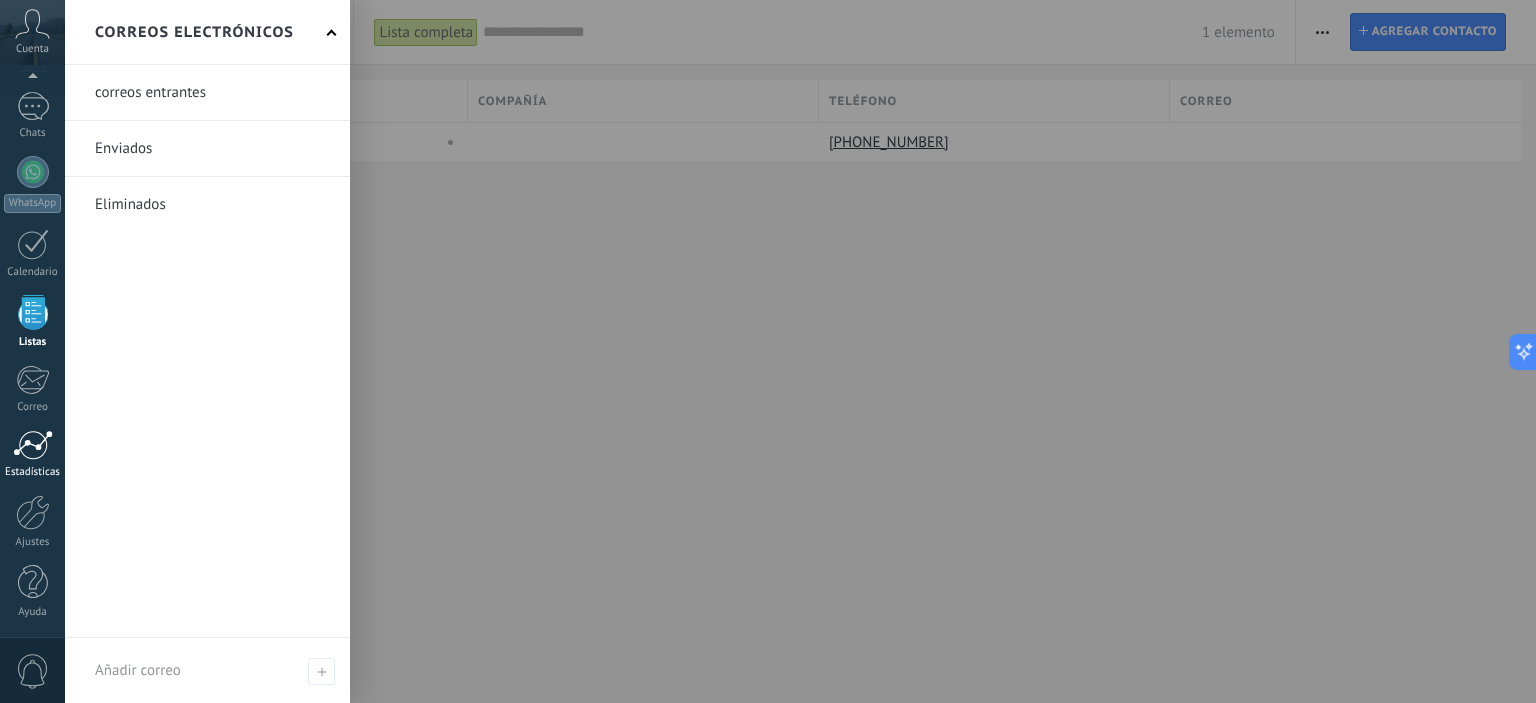 click at bounding box center [33, 445] 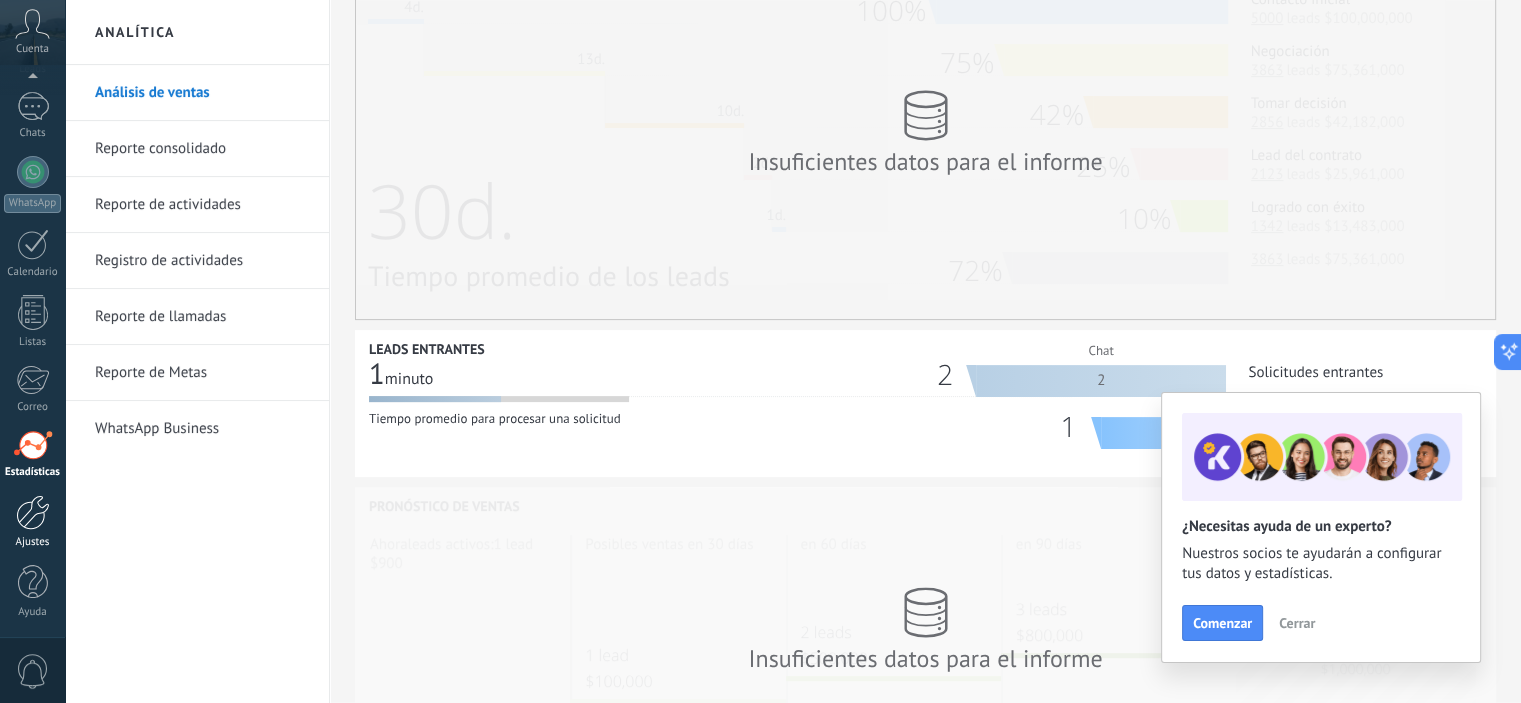 scroll, scrollTop: 600, scrollLeft: 0, axis: vertical 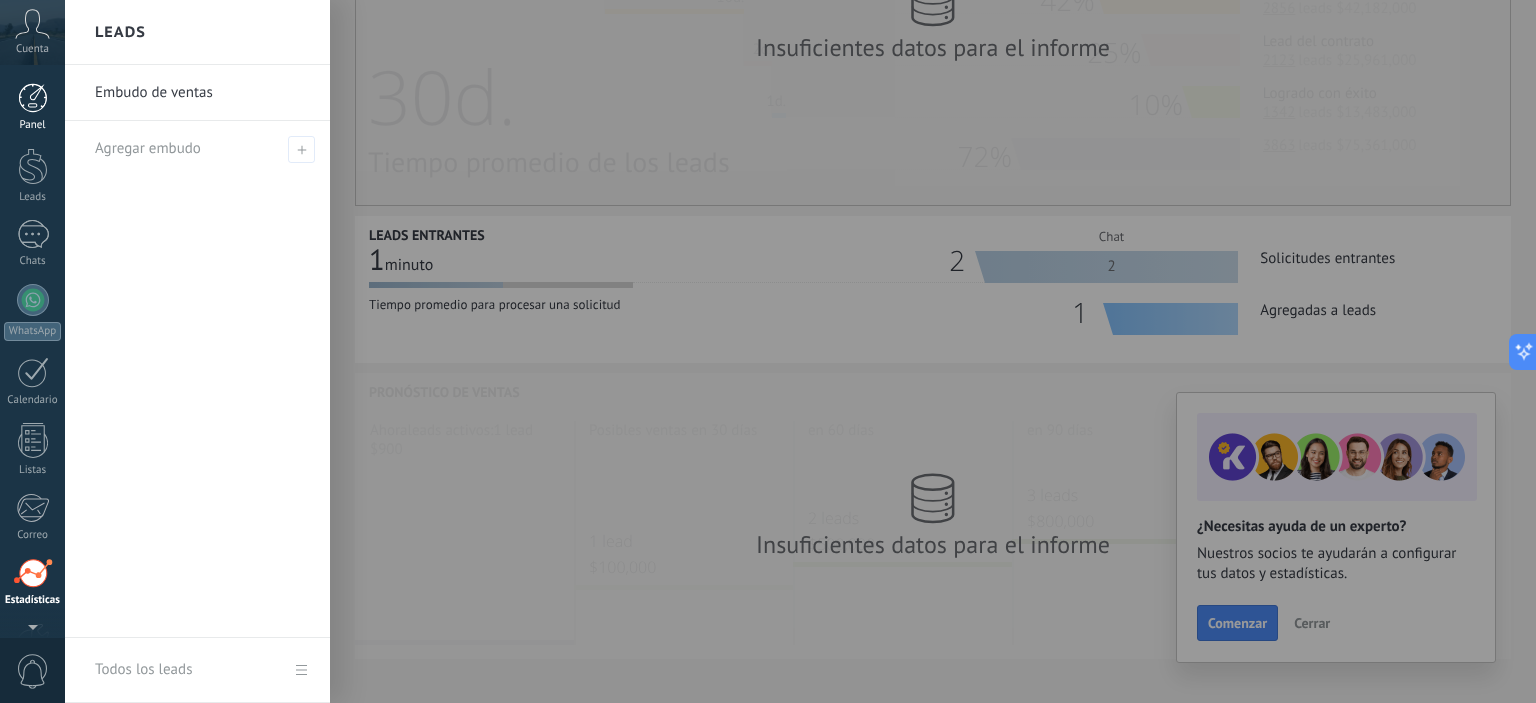 click at bounding box center [33, 98] 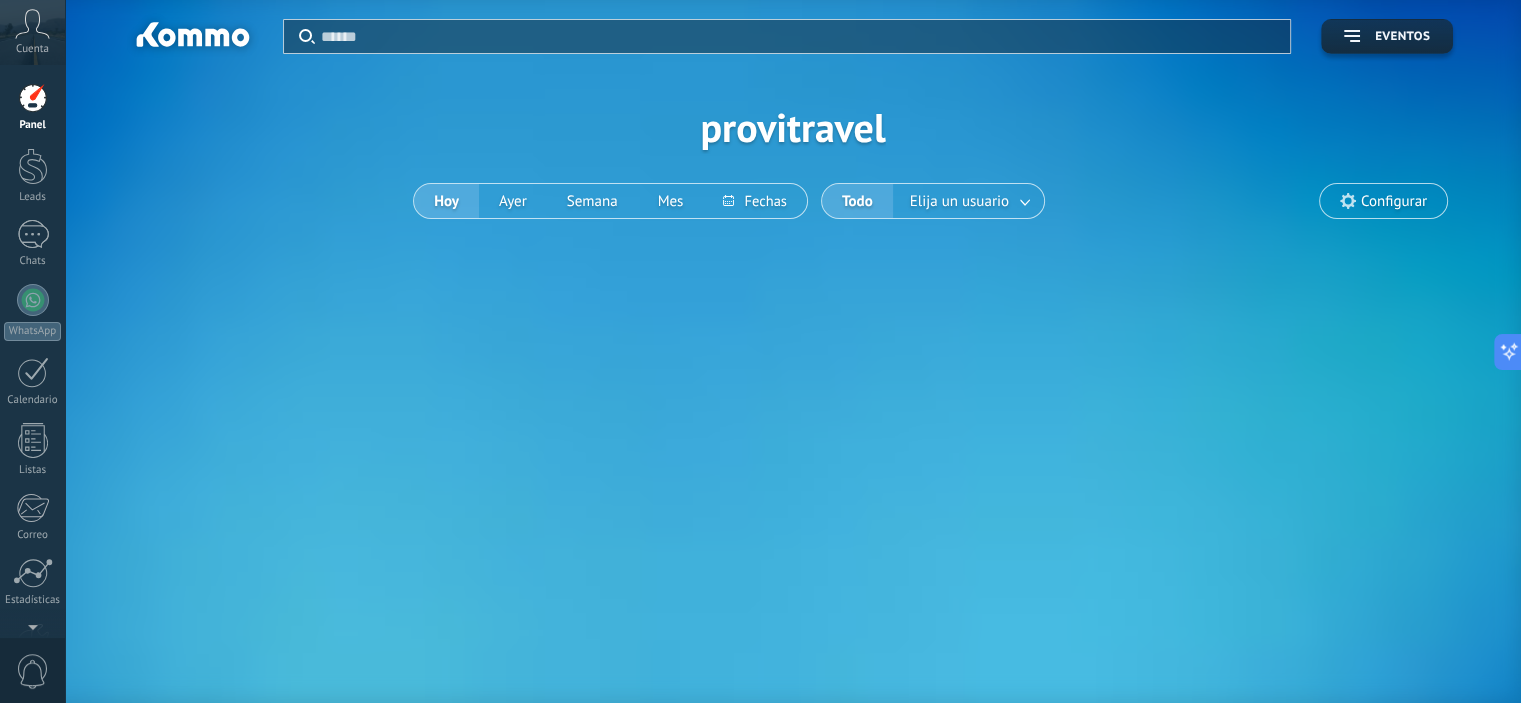 scroll, scrollTop: 0, scrollLeft: 0, axis: both 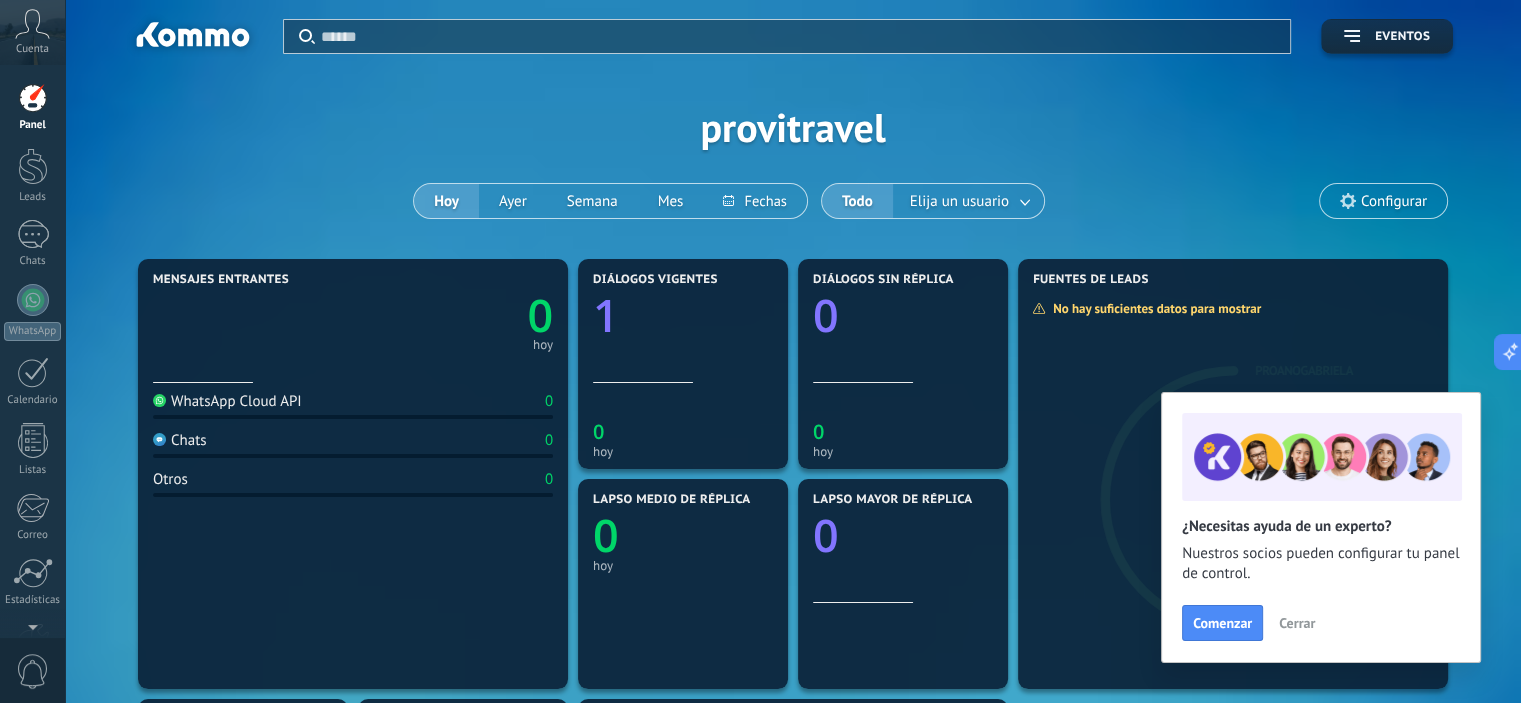 click on "Configurar" at bounding box center (1394, 201) 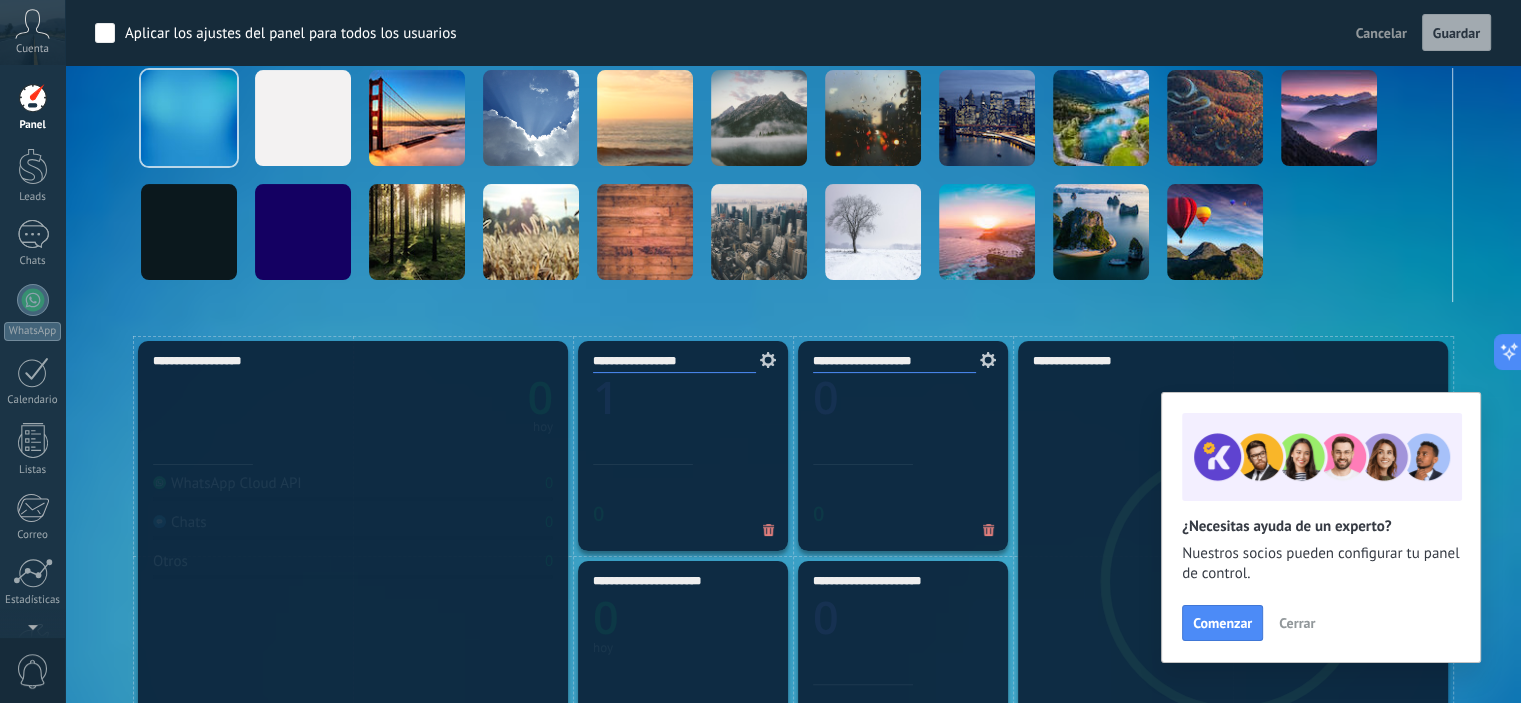 scroll, scrollTop: 0, scrollLeft: 0, axis: both 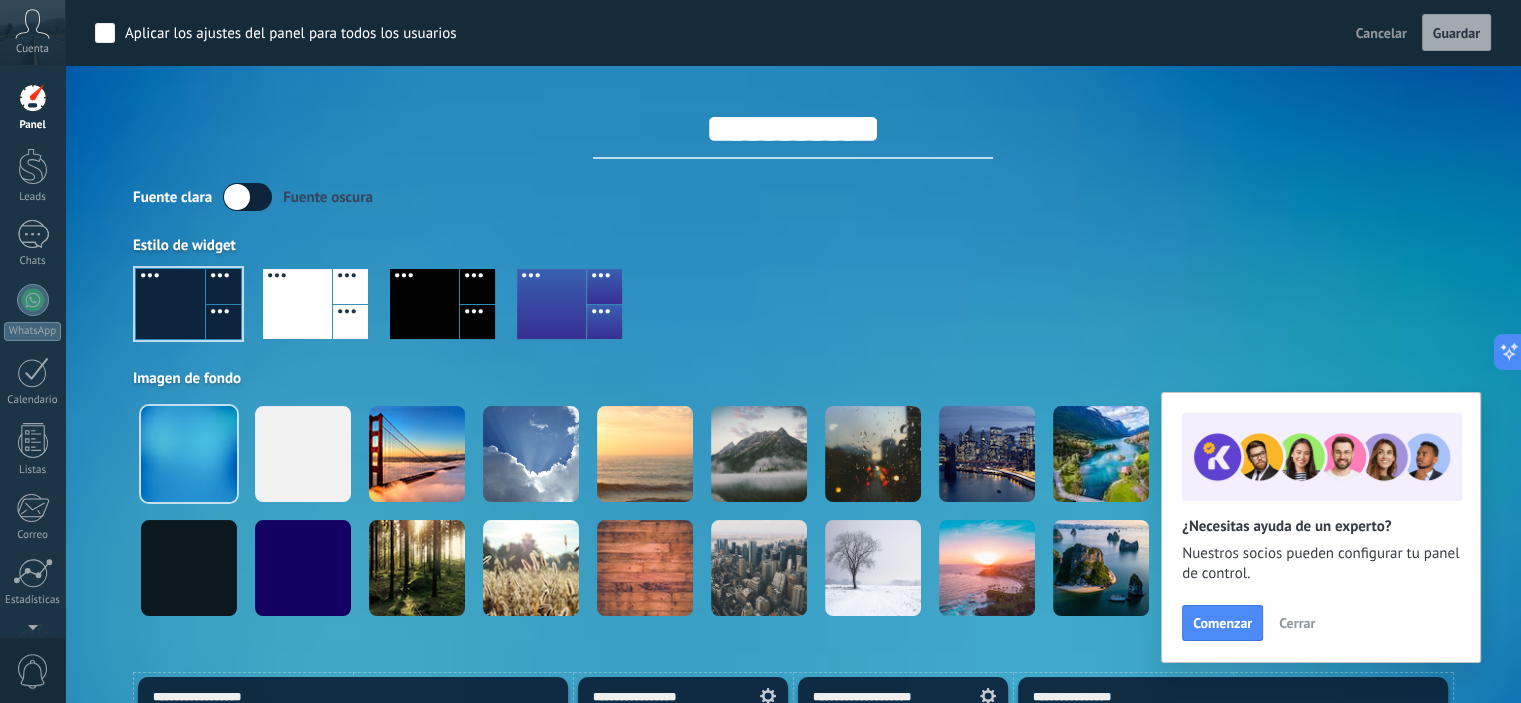 click at bounding box center (33, 98) 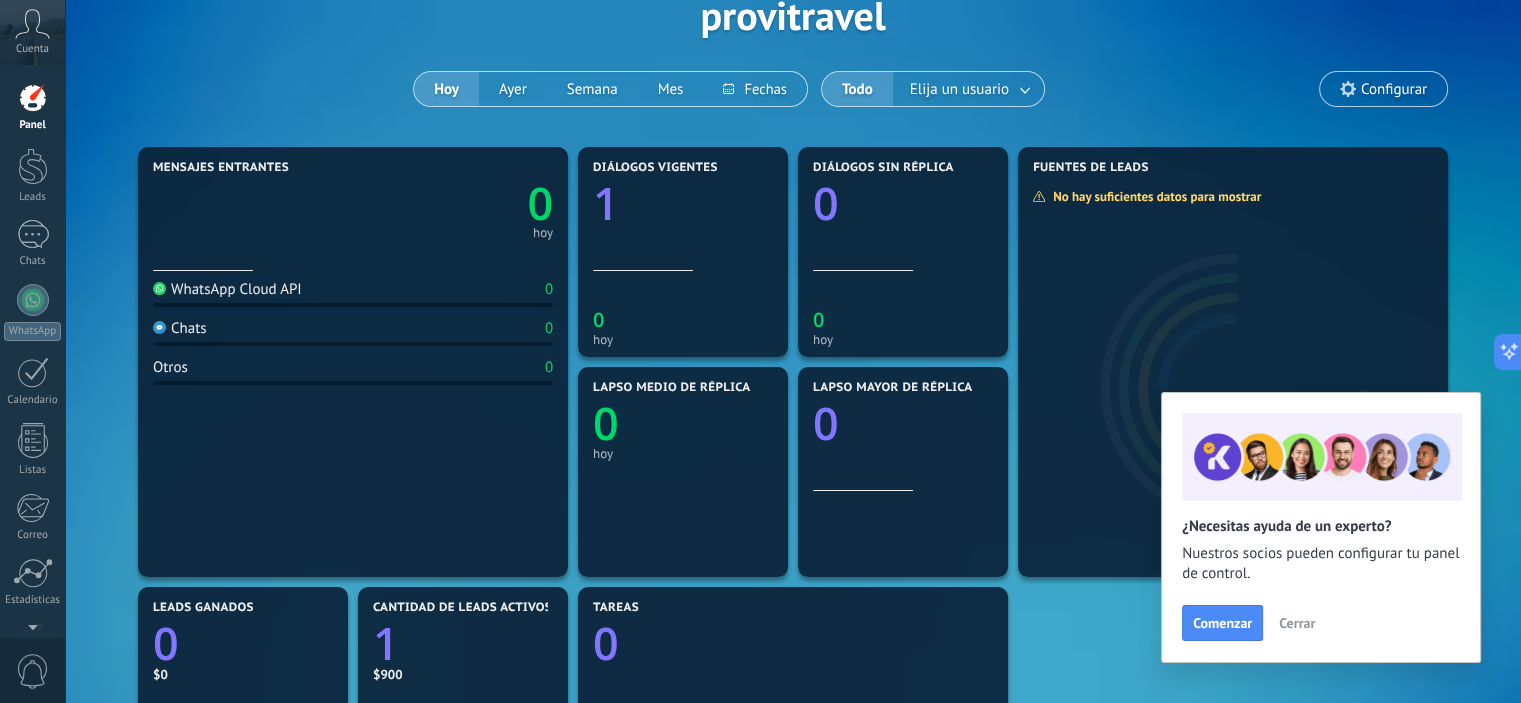scroll, scrollTop: 0, scrollLeft: 0, axis: both 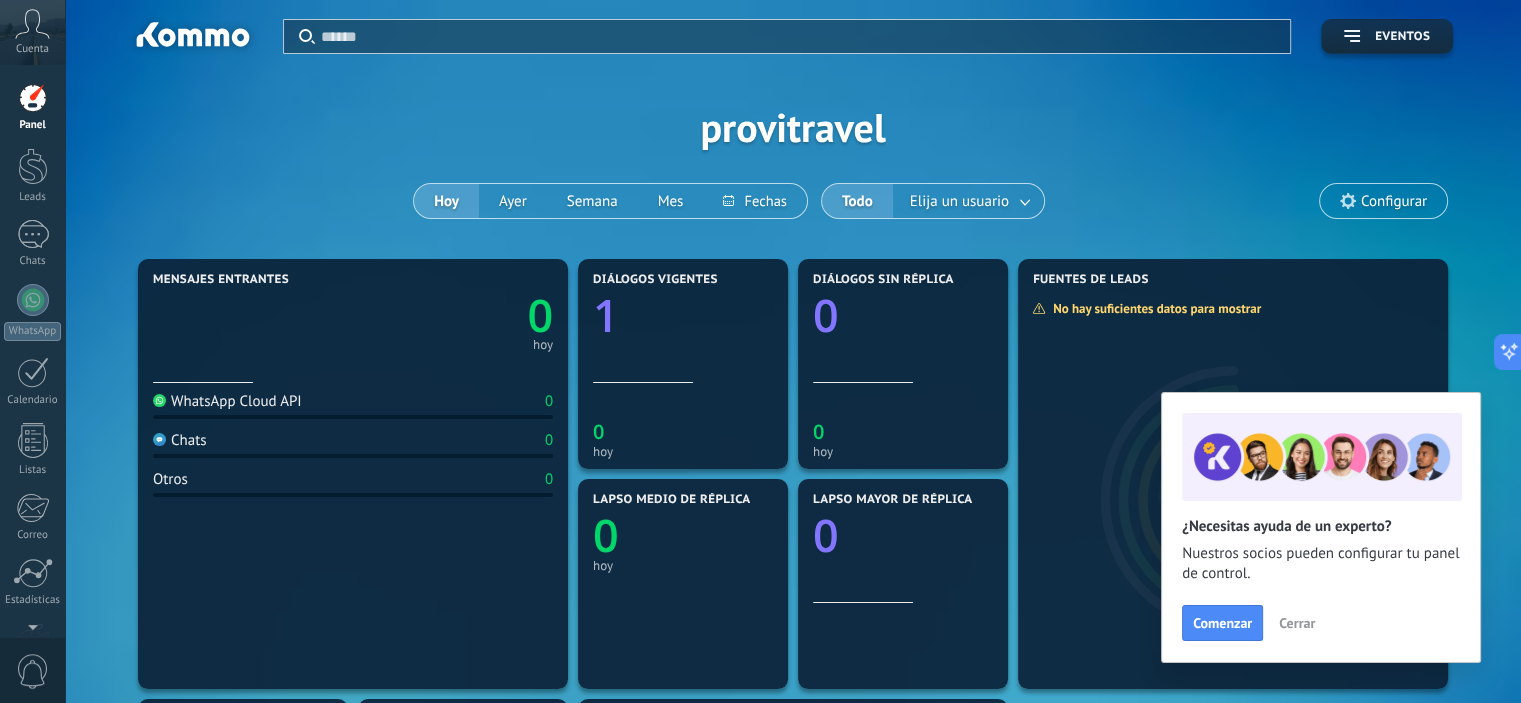 click on "Configurar" at bounding box center [1394, 201] 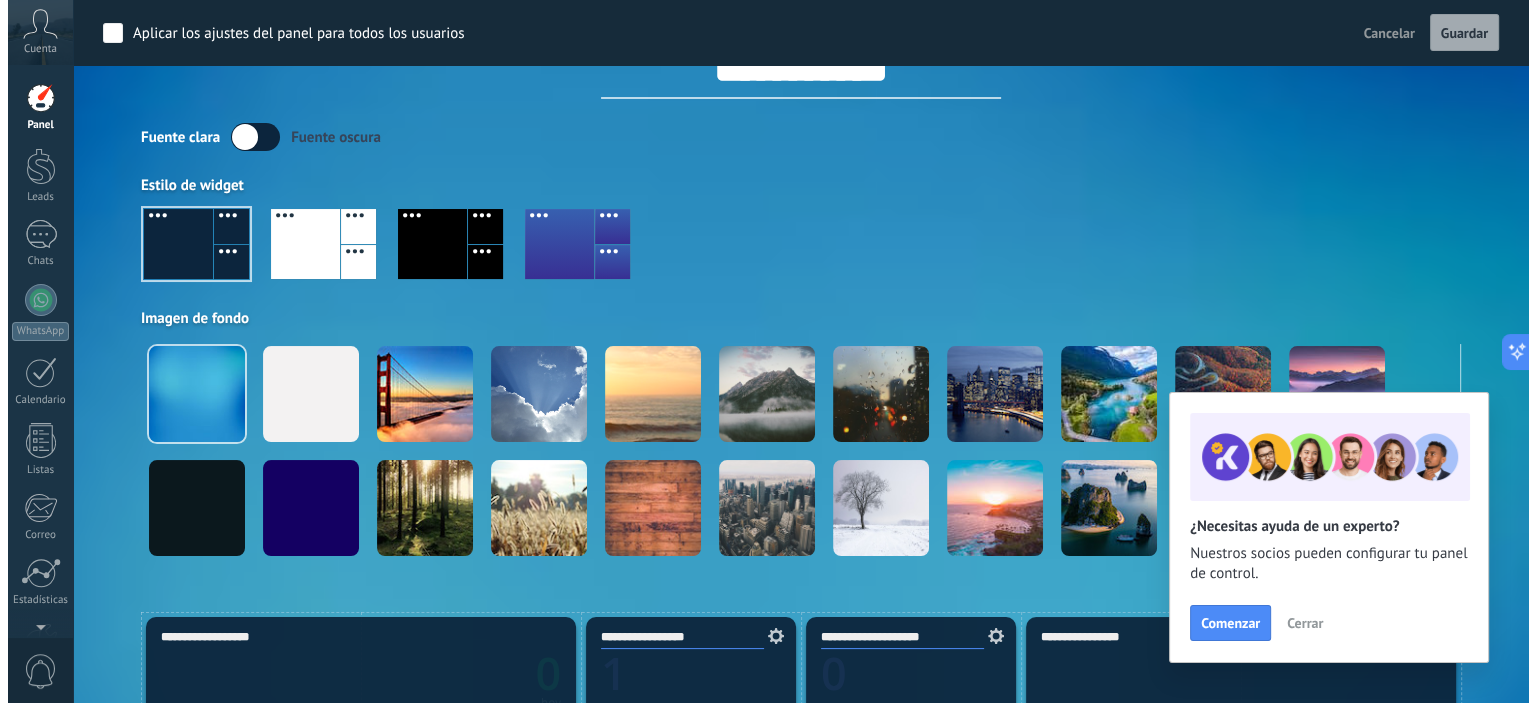 scroll, scrollTop: 0, scrollLeft: 0, axis: both 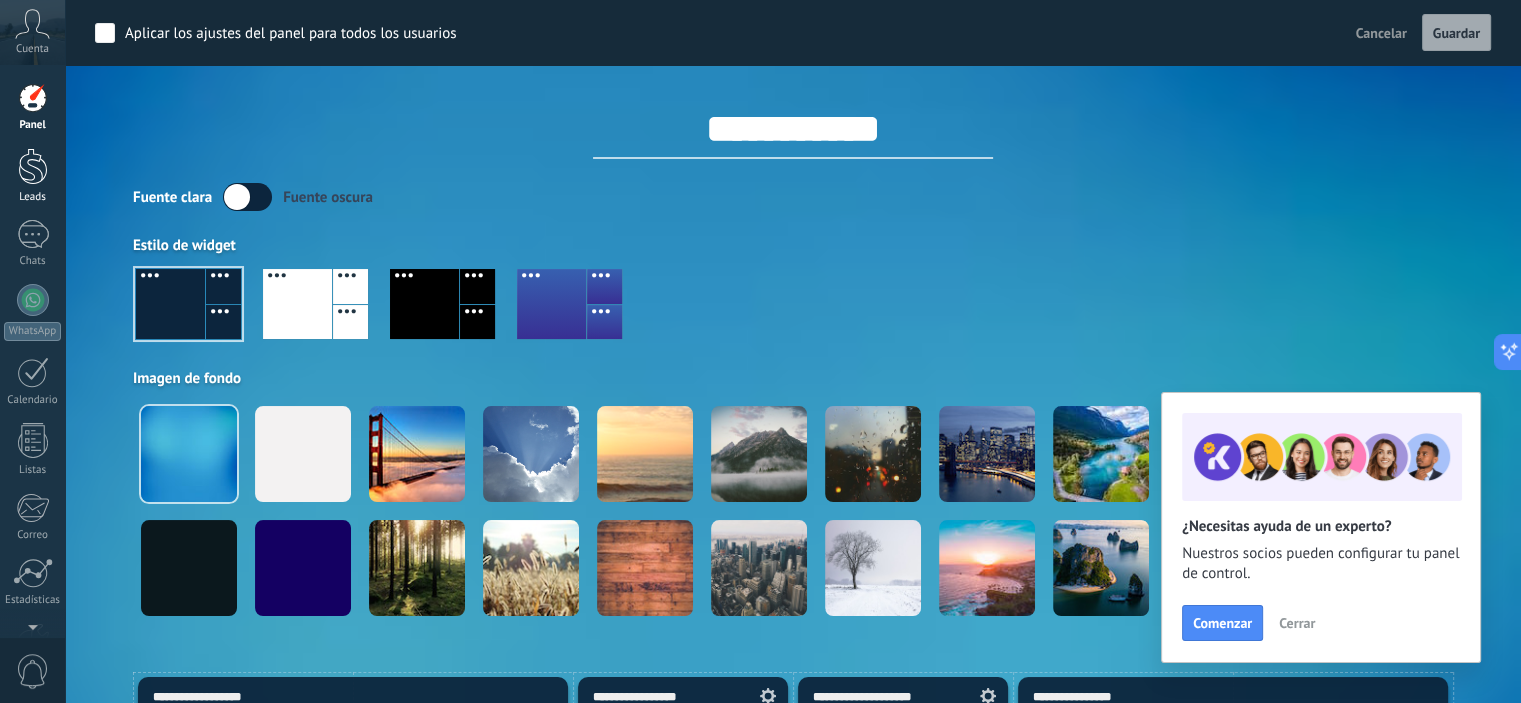 click at bounding box center [33, 166] 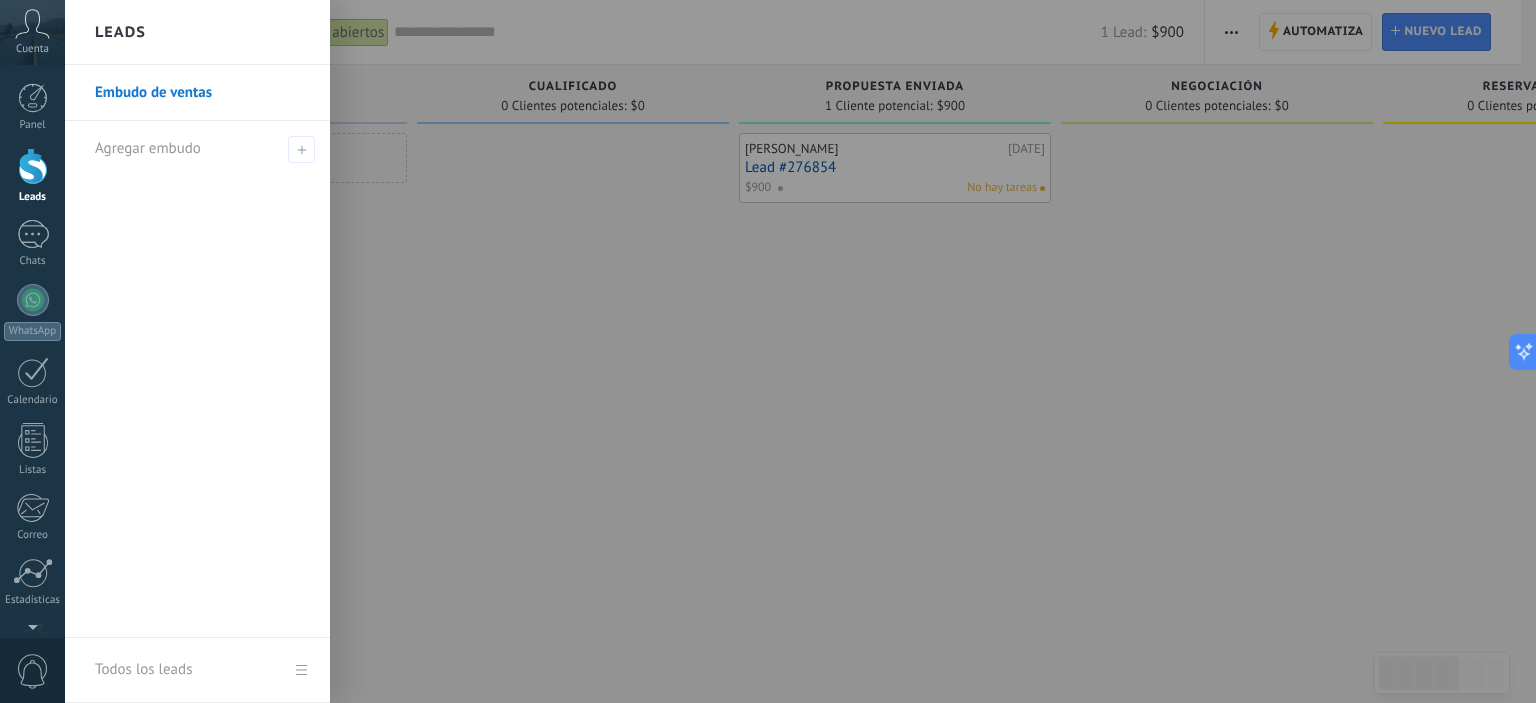 click on "Embudo de ventas" at bounding box center [202, 93] 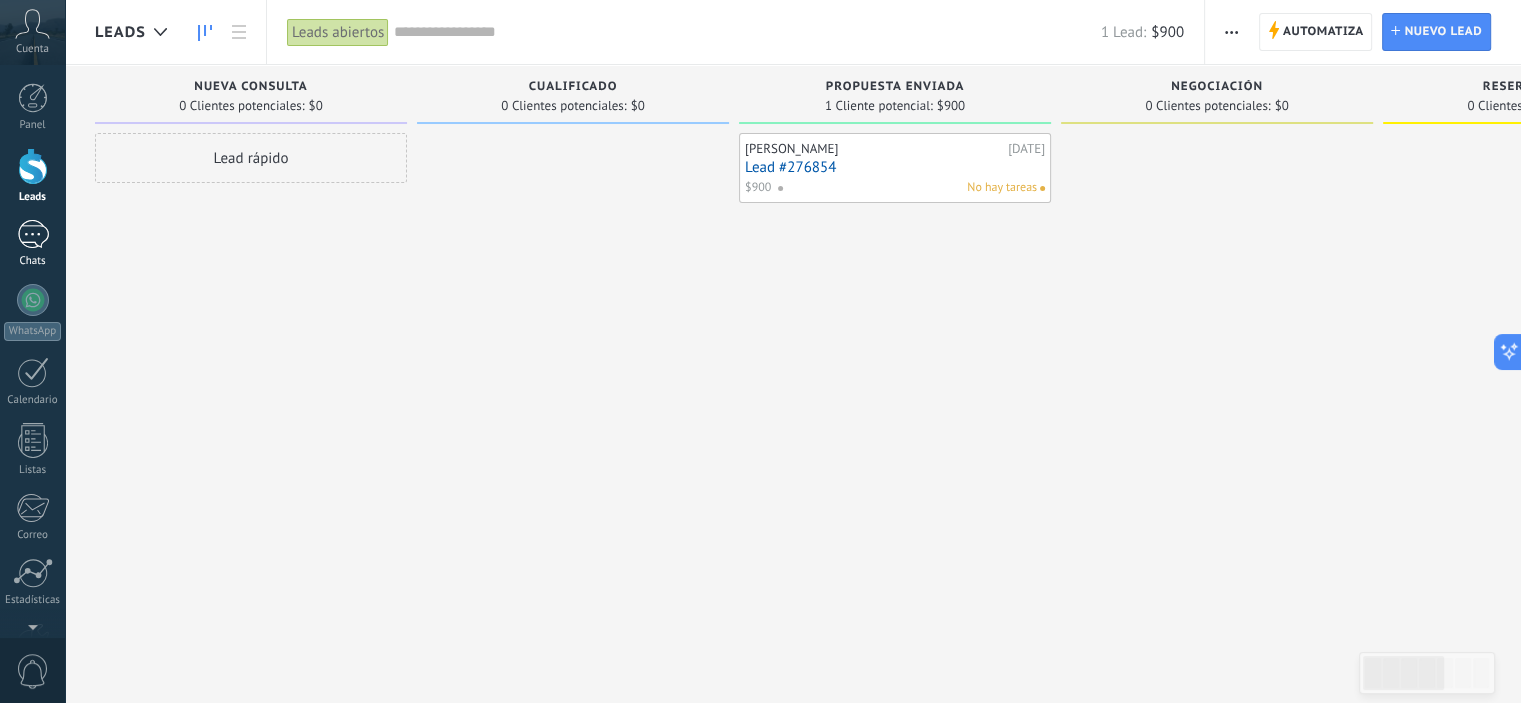 click at bounding box center (33, 234) 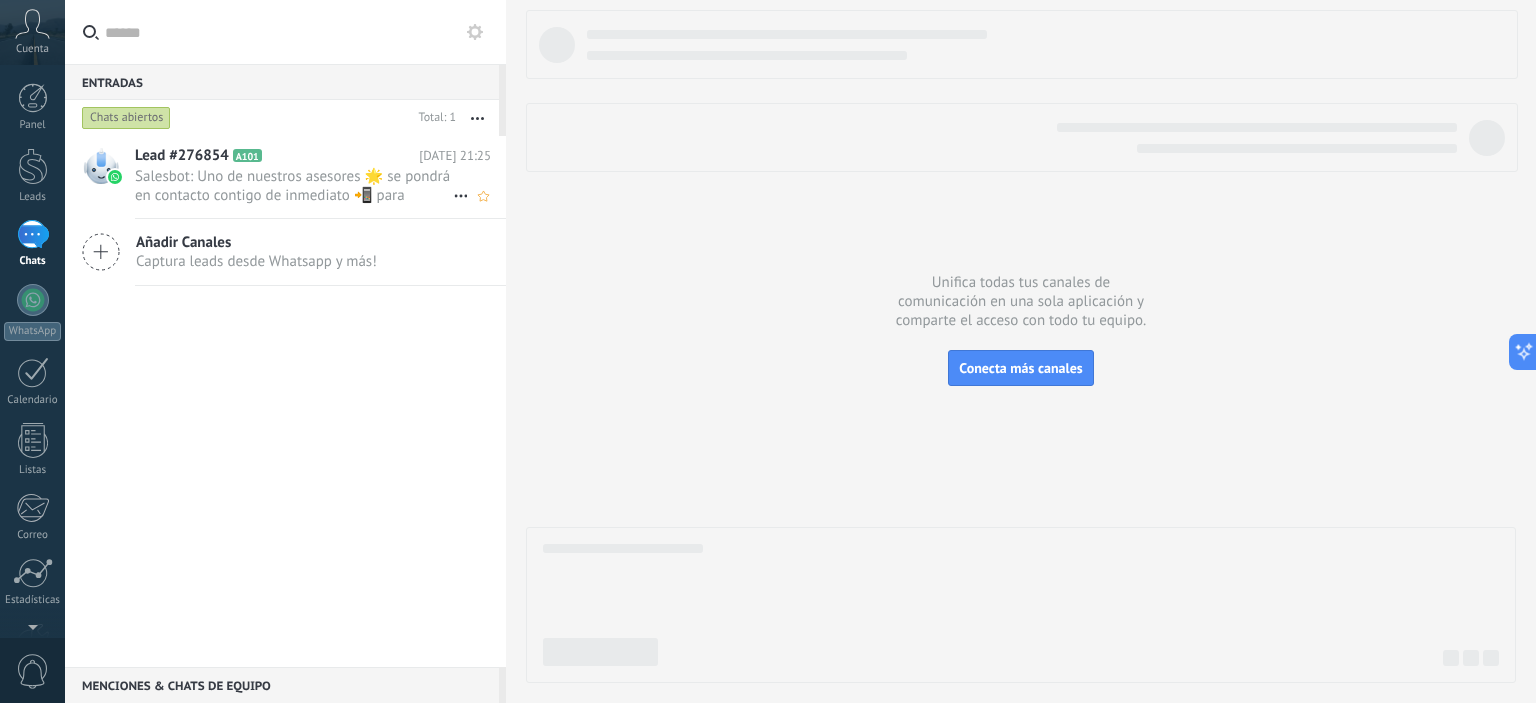click on "Salesbot: Uno de nuestros asesores 🌟 se pondrá en contacto contigo de inmediato 📲 para ayudarte con todos los detalles d..." at bounding box center [294, 186] 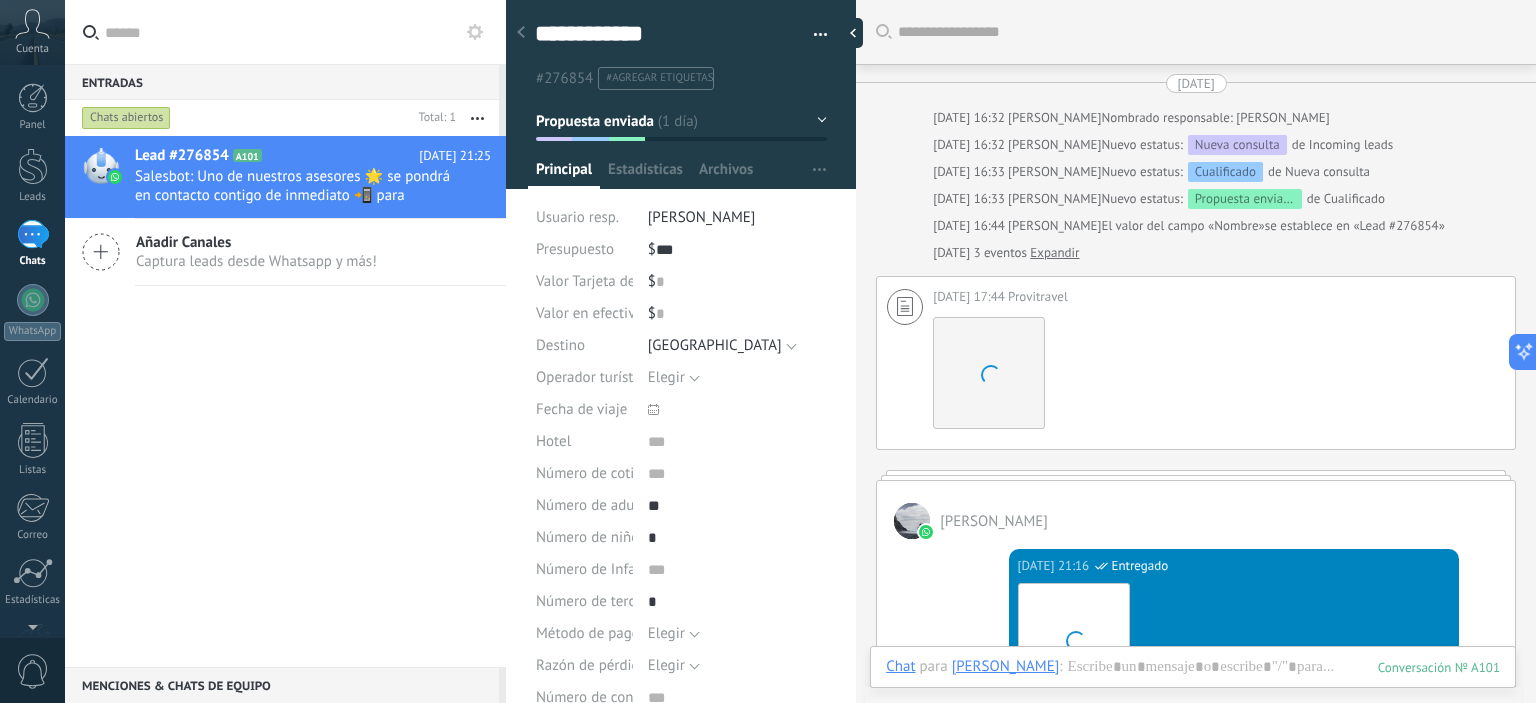 scroll, scrollTop: 4800, scrollLeft: 0, axis: vertical 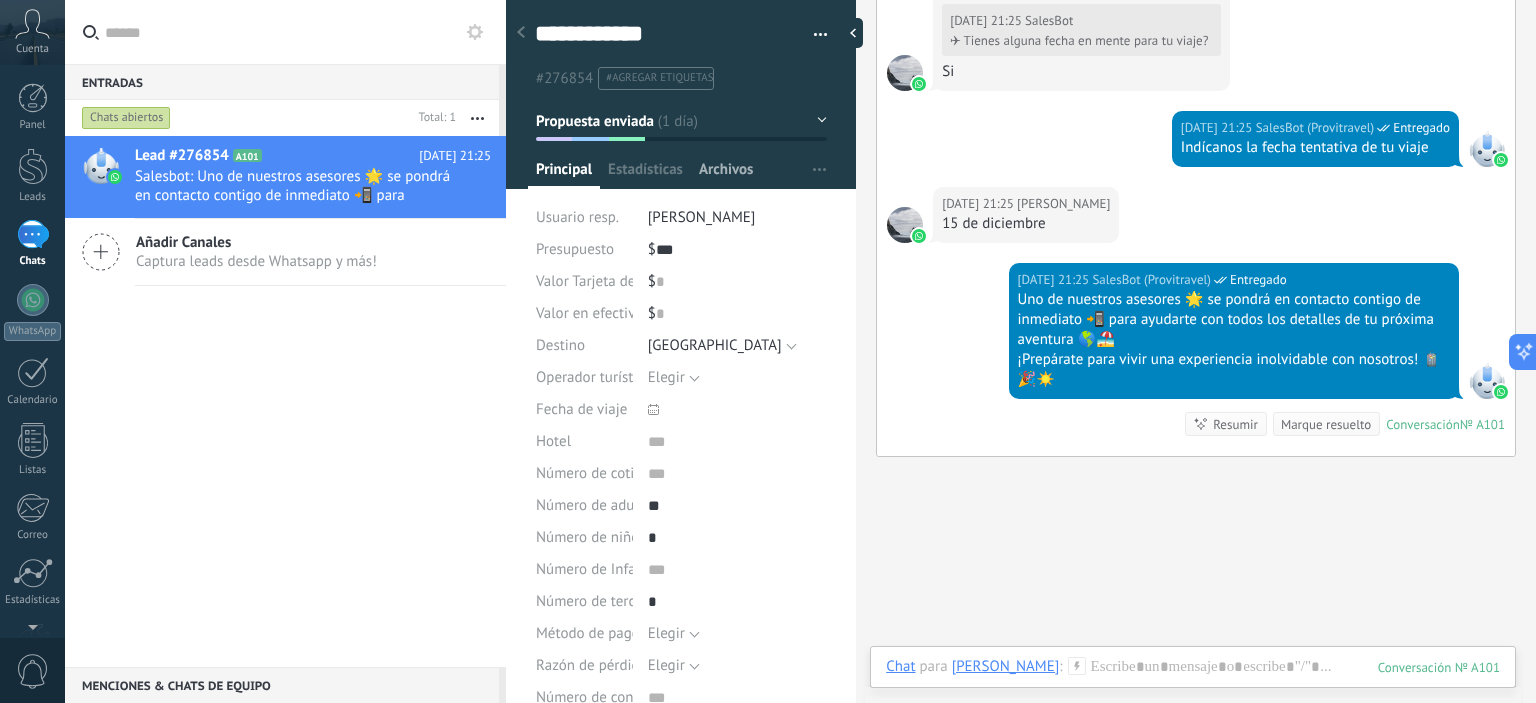 click on "Archivos" at bounding box center [726, 174] 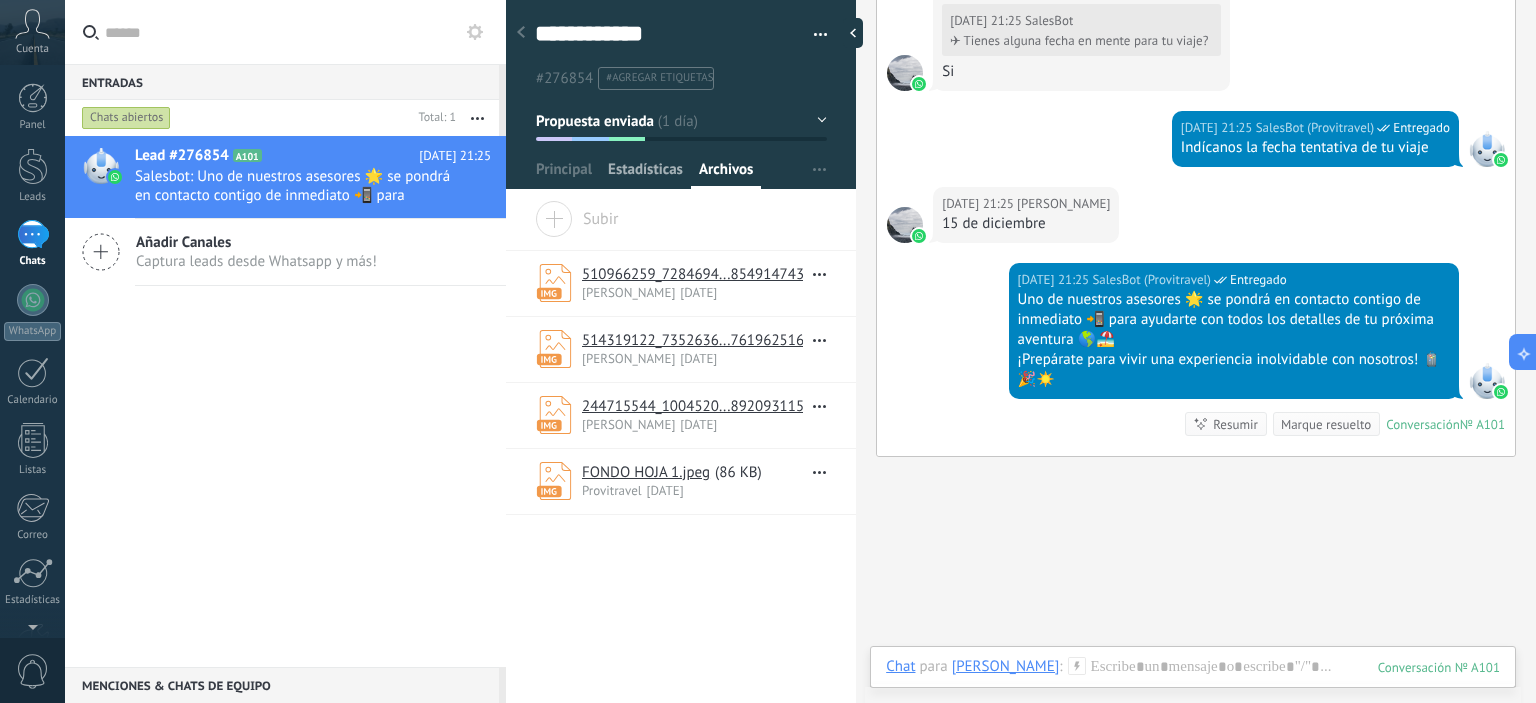 click on "Estadísticas" at bounding box center [645, 174] 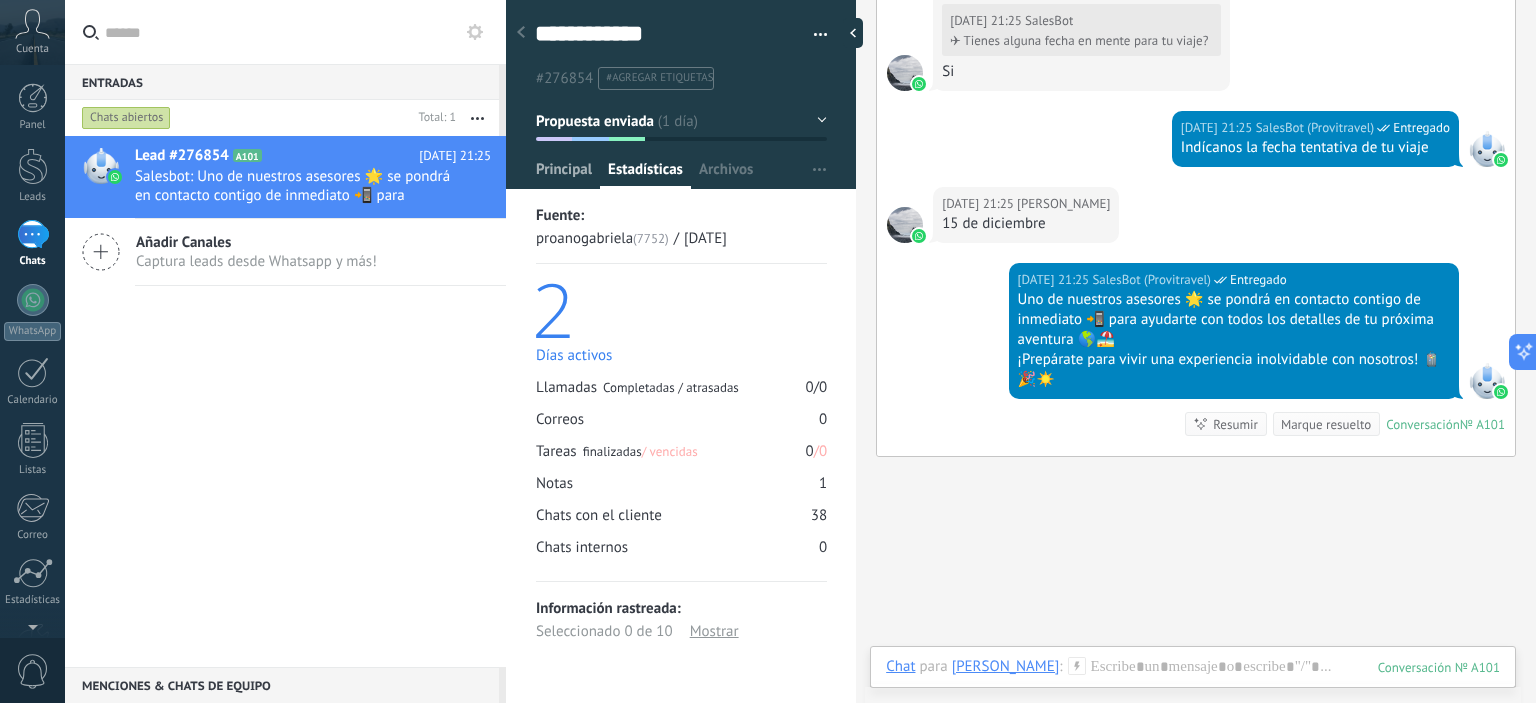 click on "Principal" at bounding box center [564, 174] 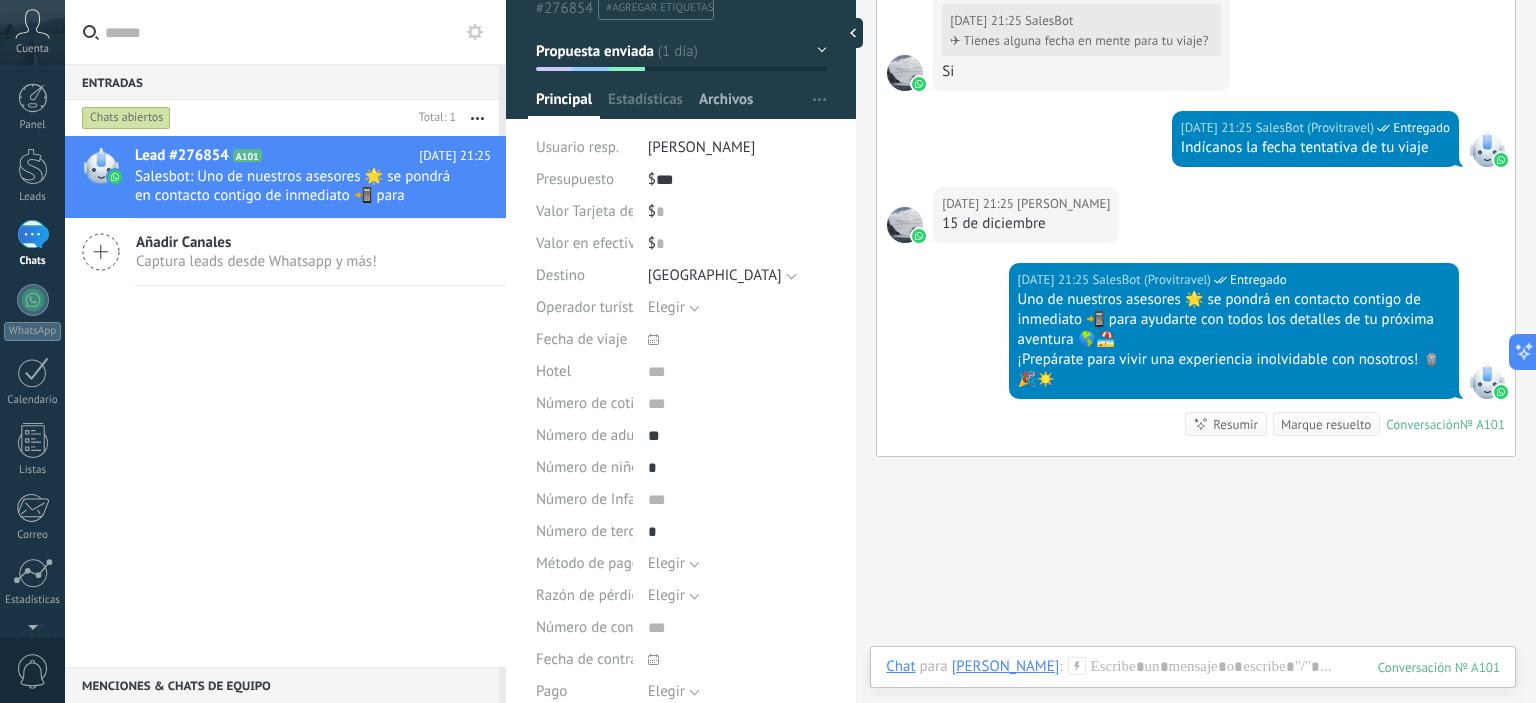 scroll, scrollTop: 100, scrollLeft: 0, axis: vertical 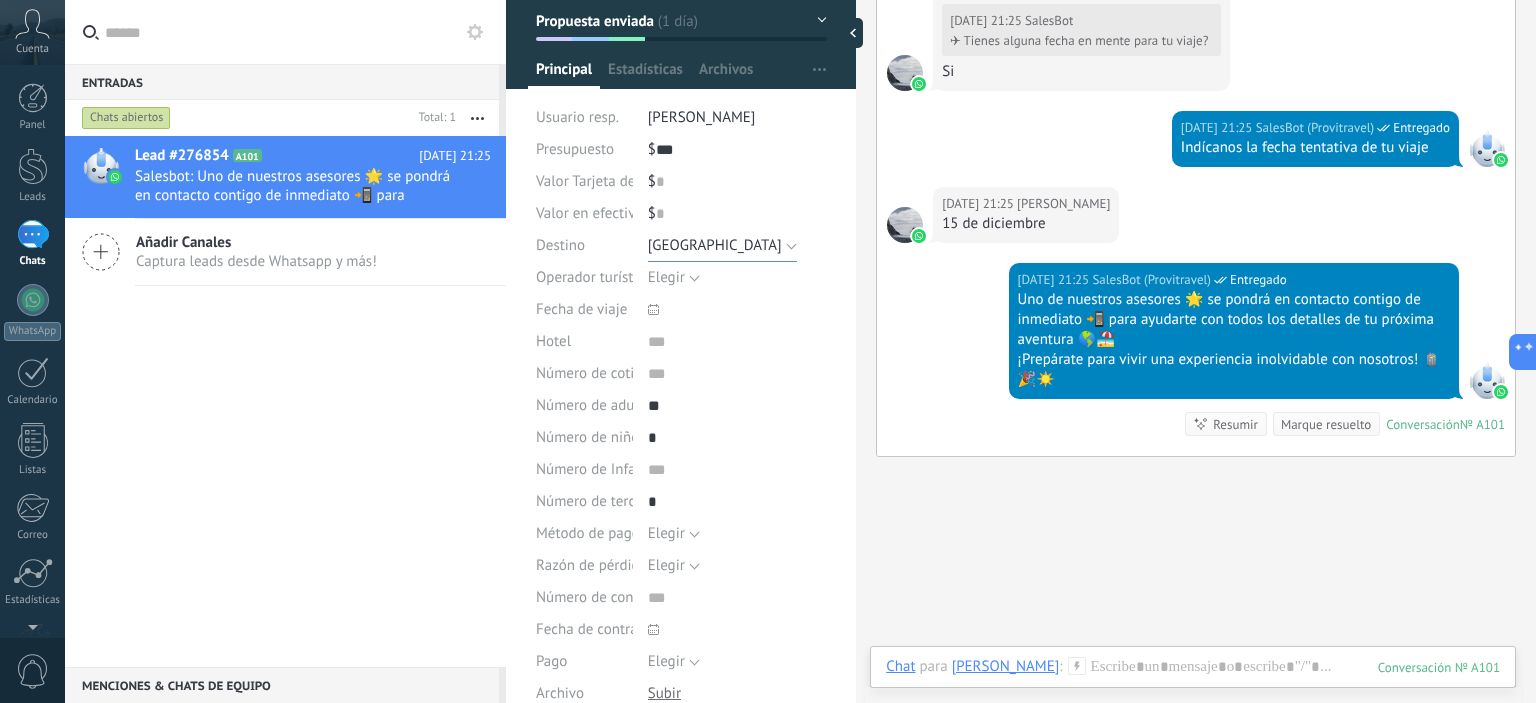 click on "[GEOGRAPHIC_DATA]" at bounding box center (722, 246) 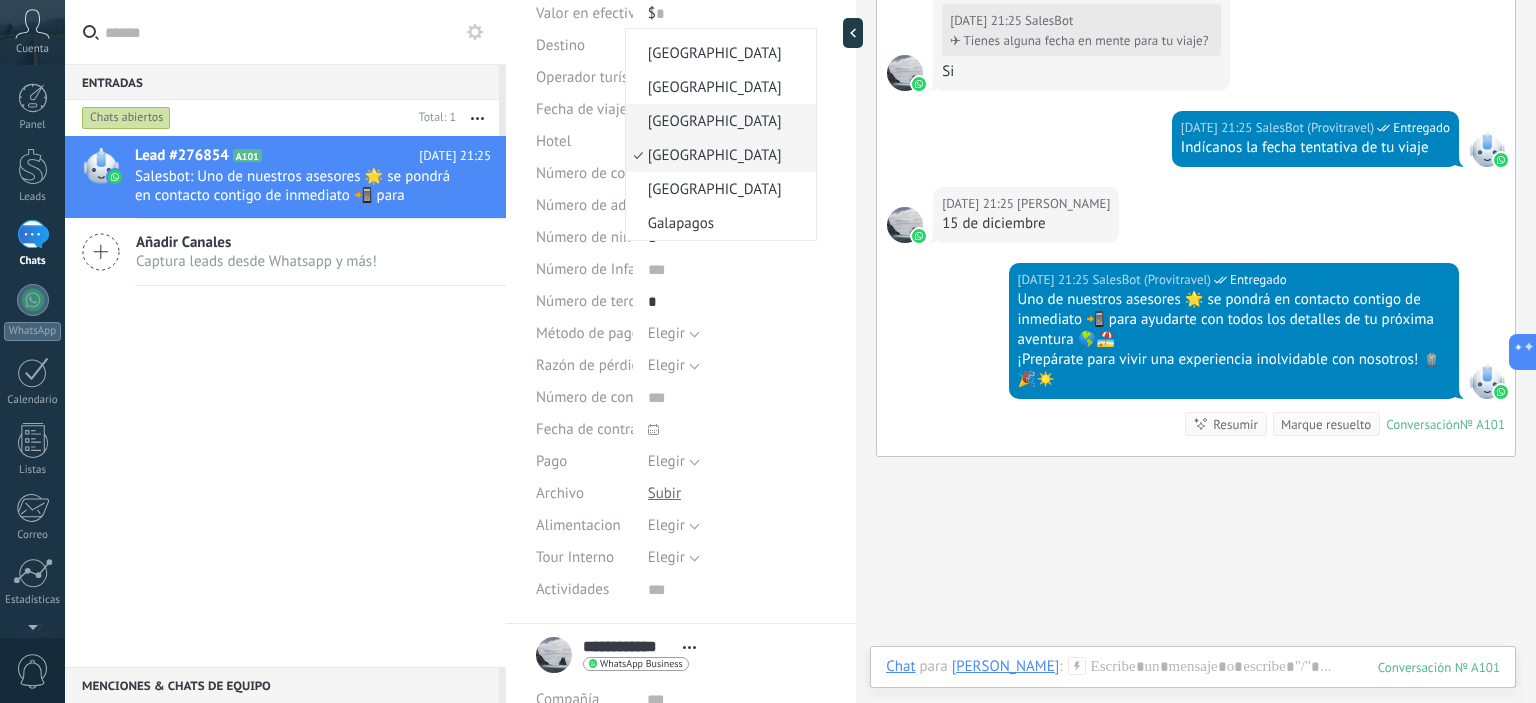 scroll, scrollTop: 100, scrollLeft: 0, axis: vertical 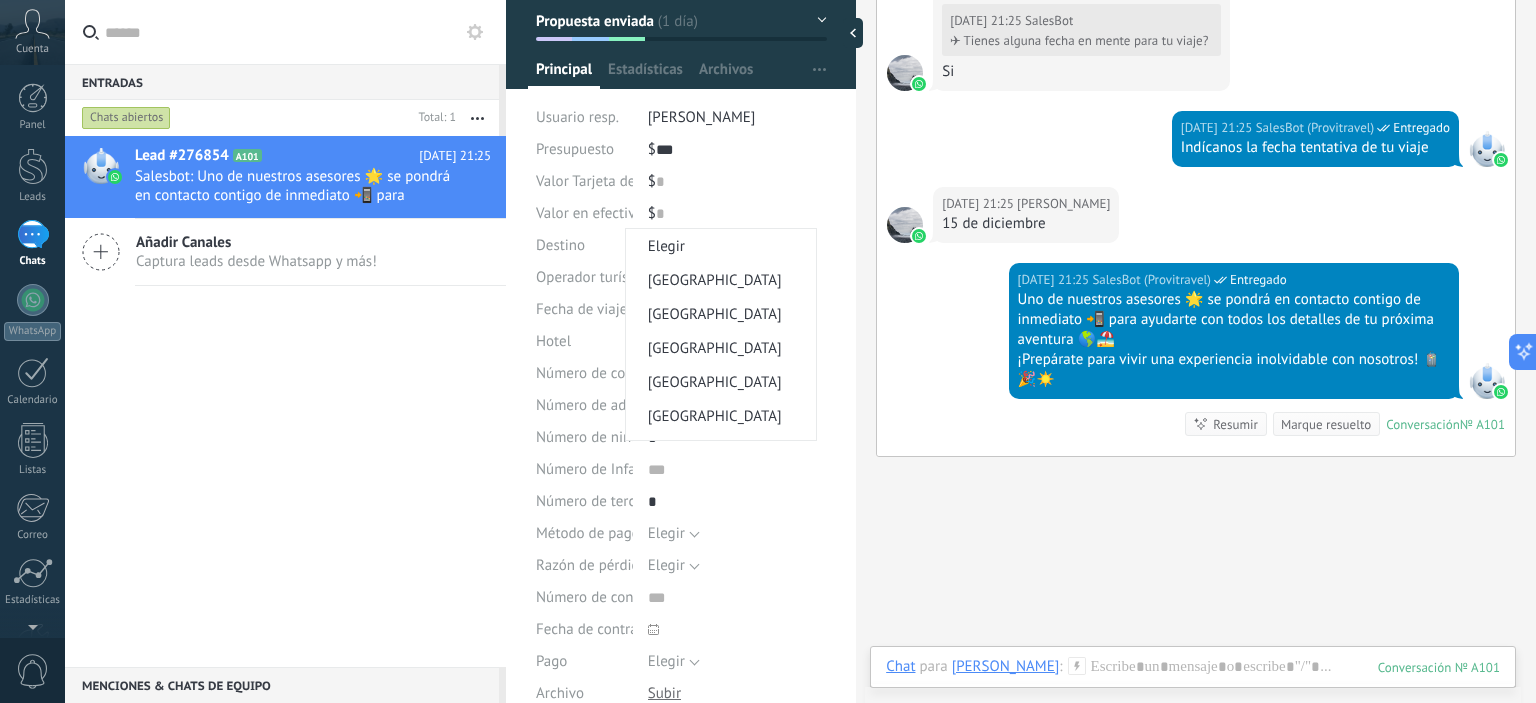 click on "Operador turístico" at bounding box center [594, 277] 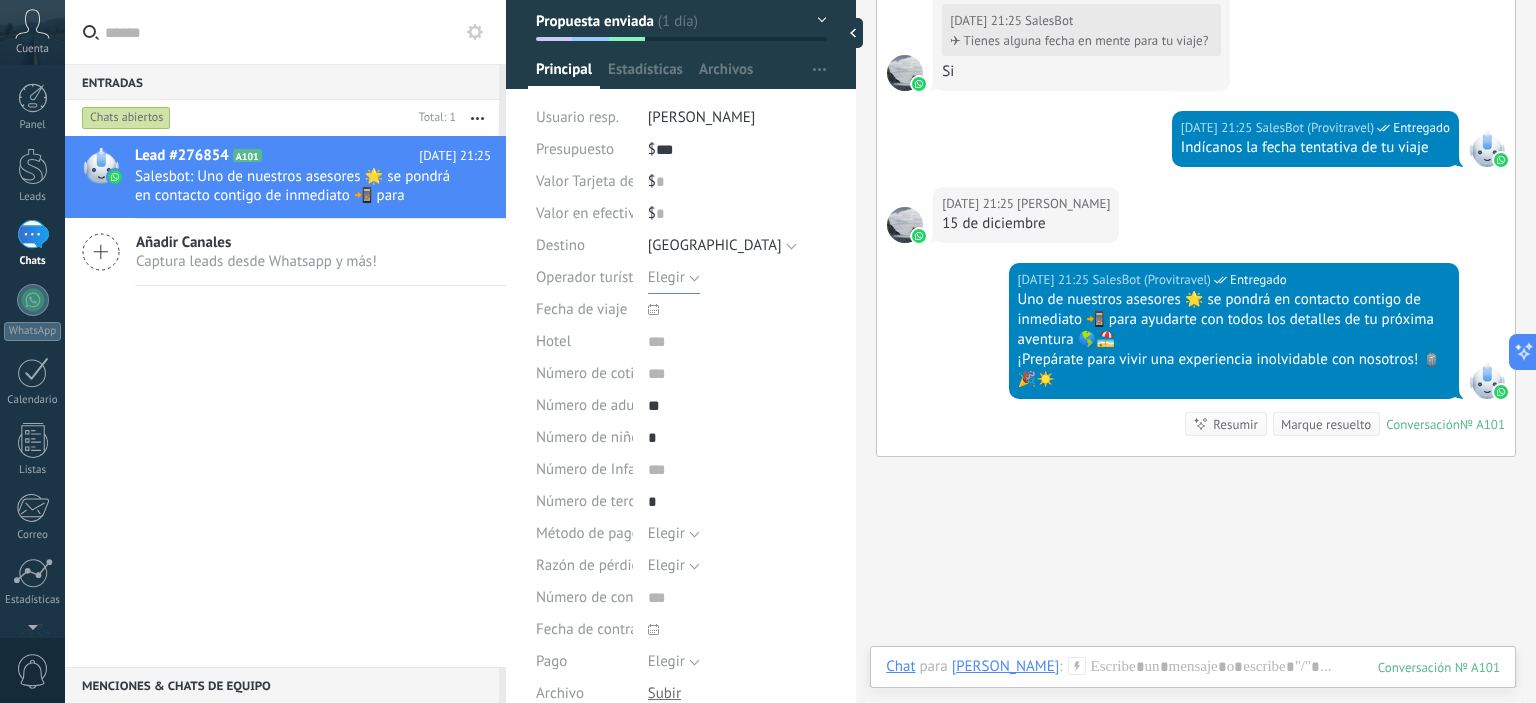 click on "Elegir" at bounding box center (674, 278) 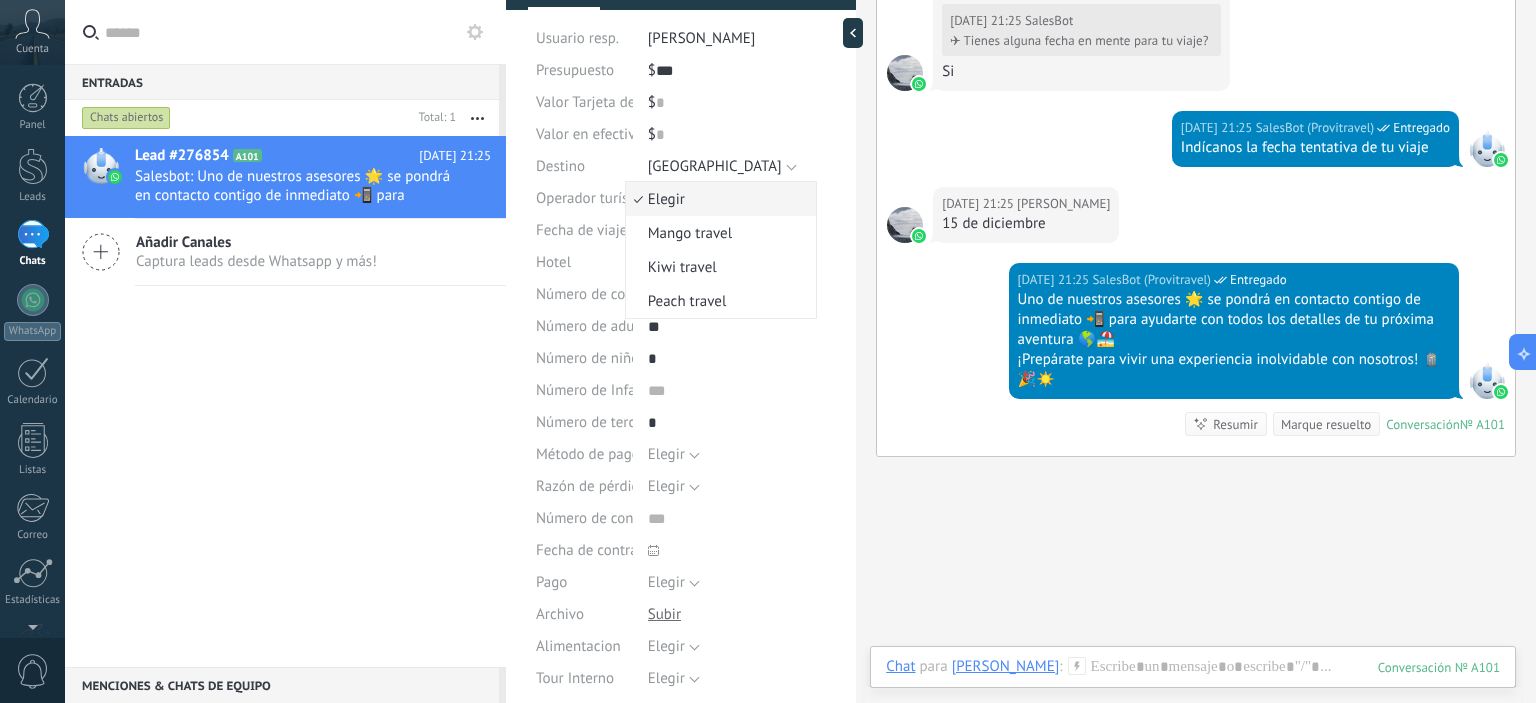 scroll, scrollTop: 0, scrollLeft: 0, axis: both 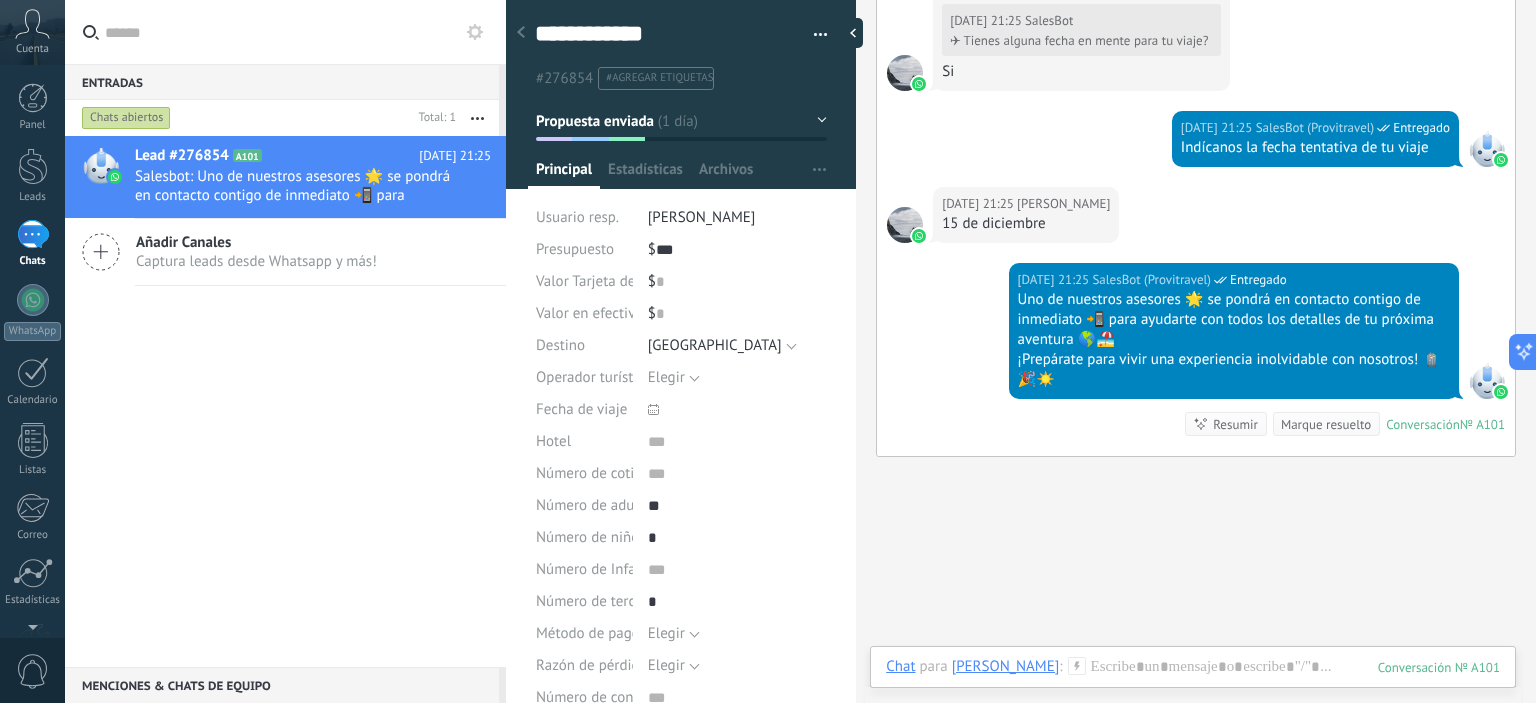 click at bounding box center [813, 35] 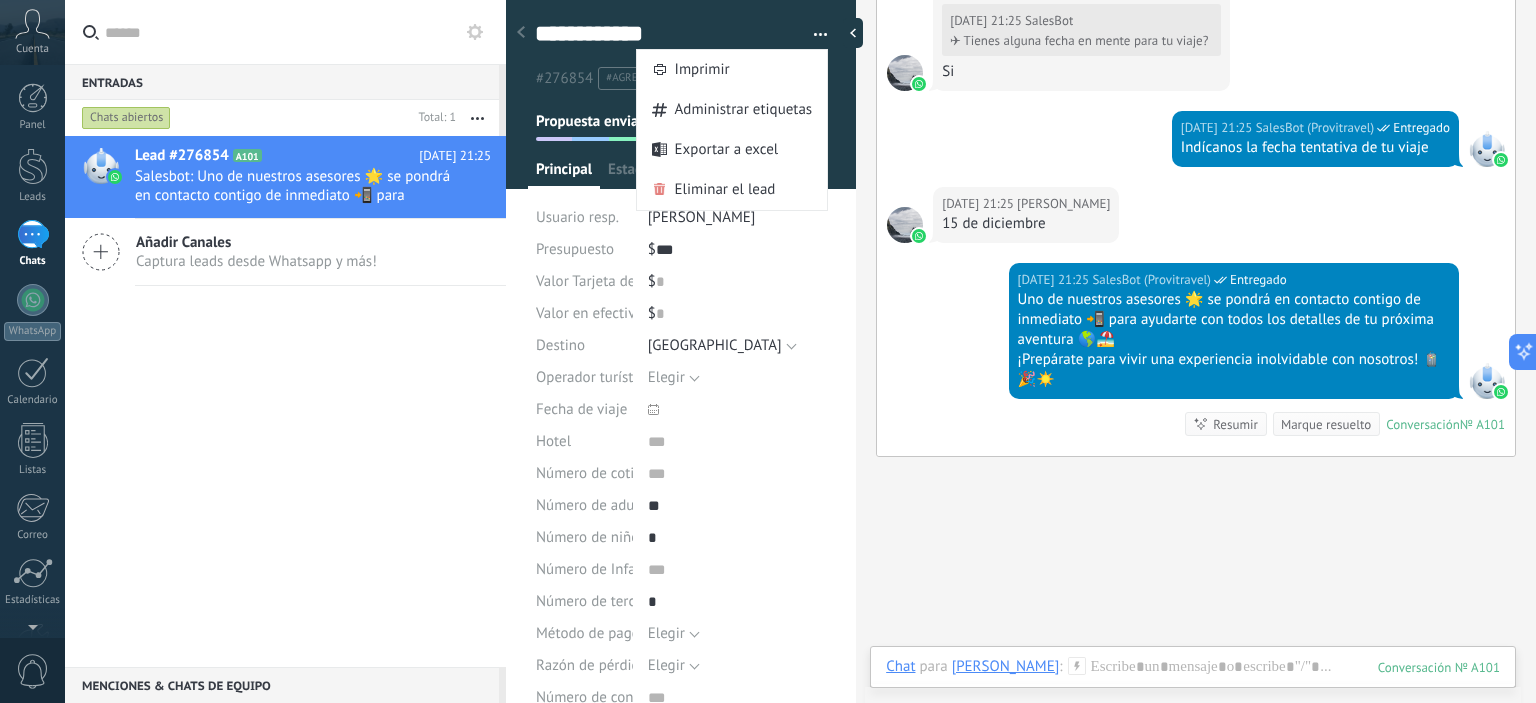 click at bounding box center (813, 35) 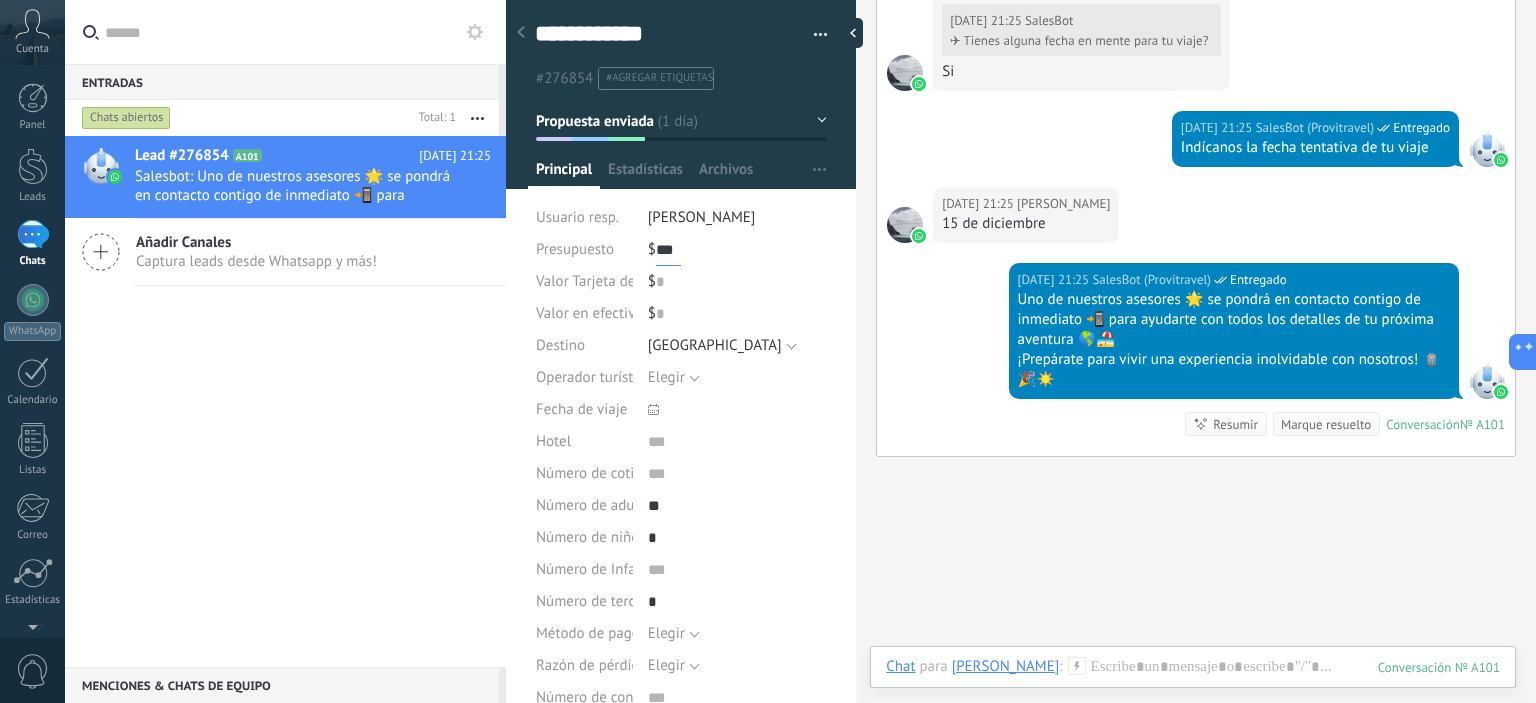click on "***" at bounding box center (668, 250) 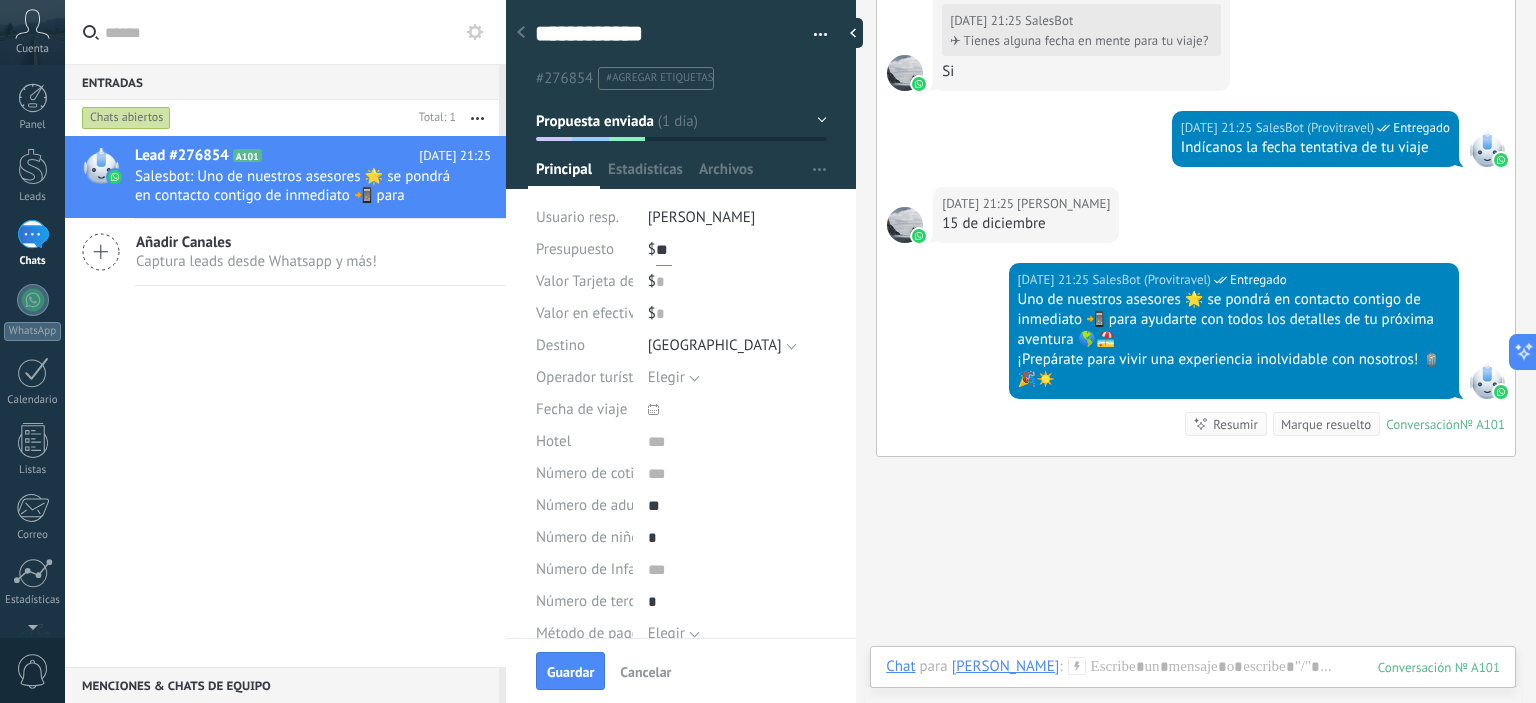 type on "*" 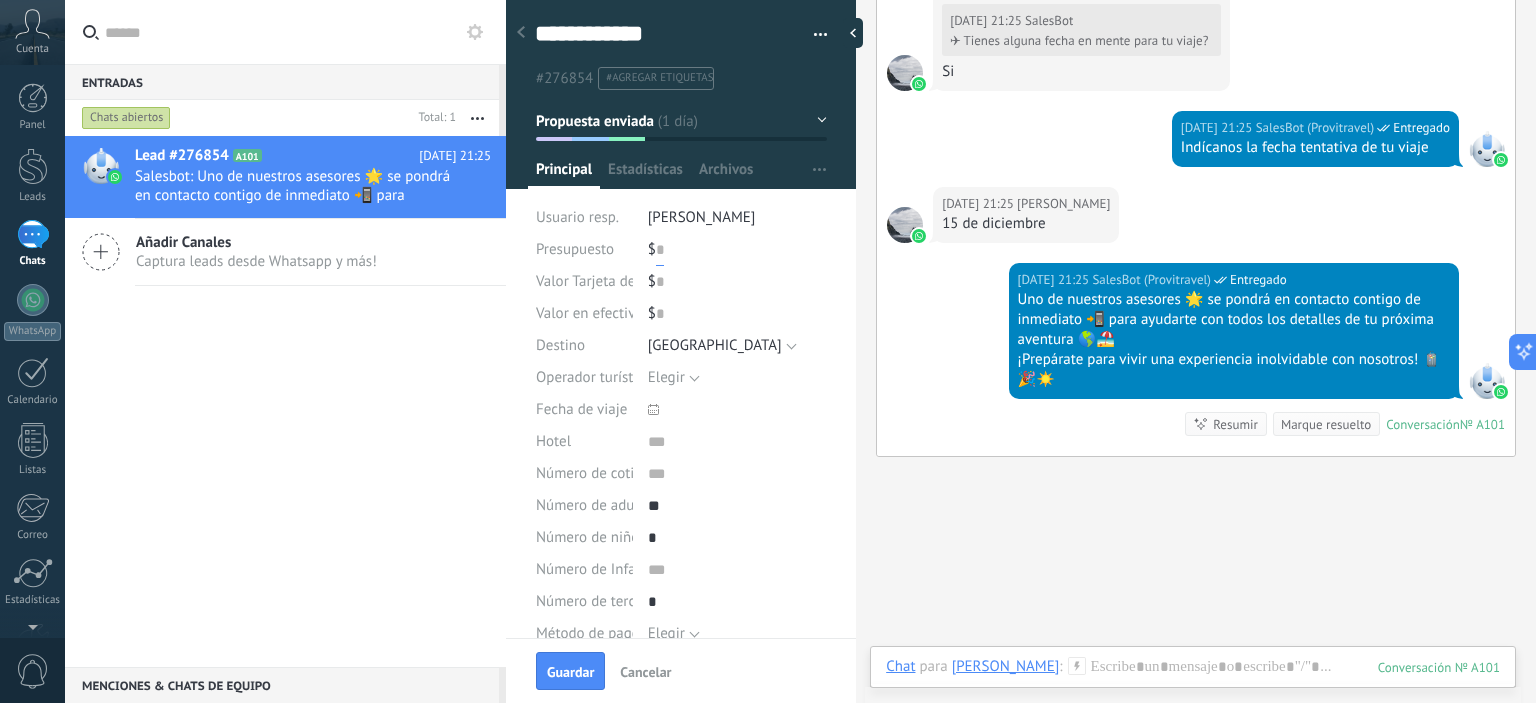 scroll, scrollTop: 100, scrollLeft: 0, axis: vertical 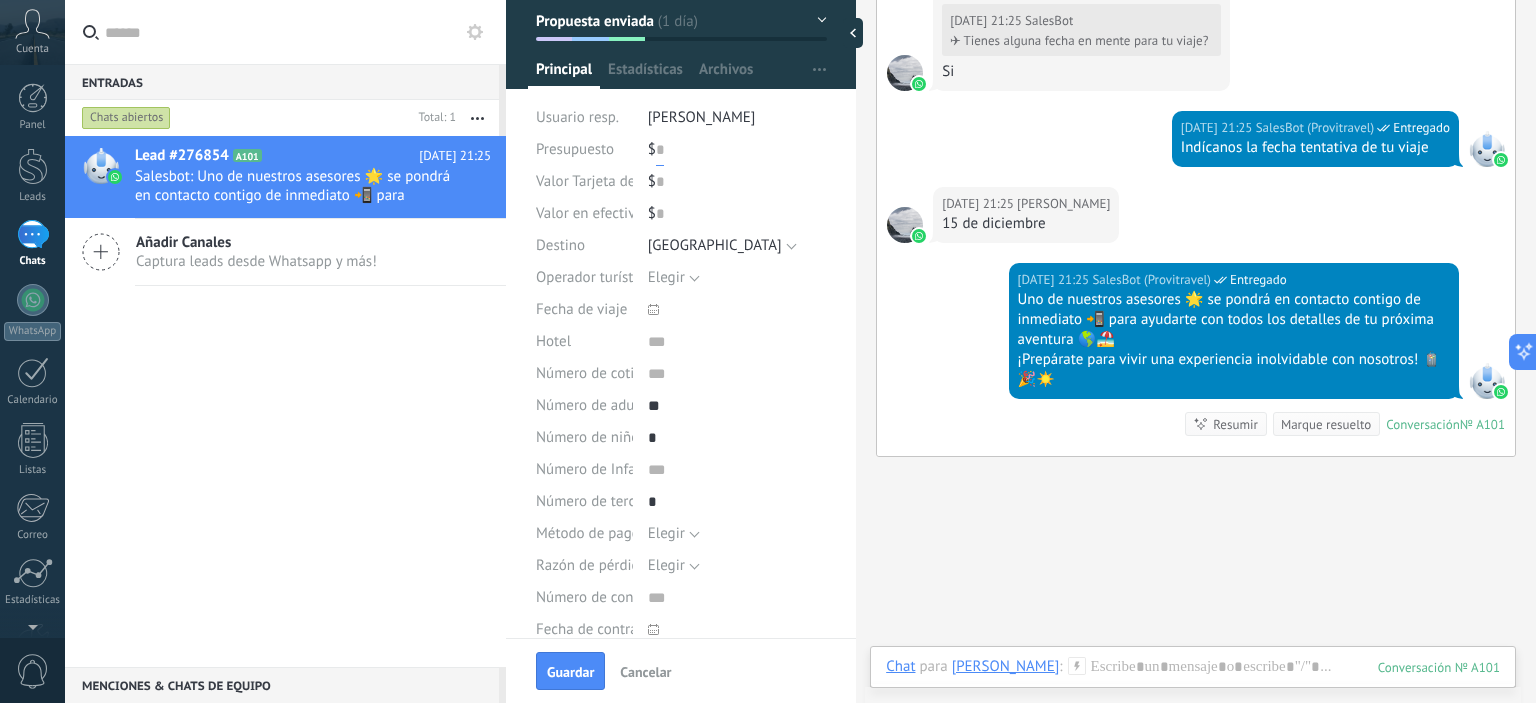 type 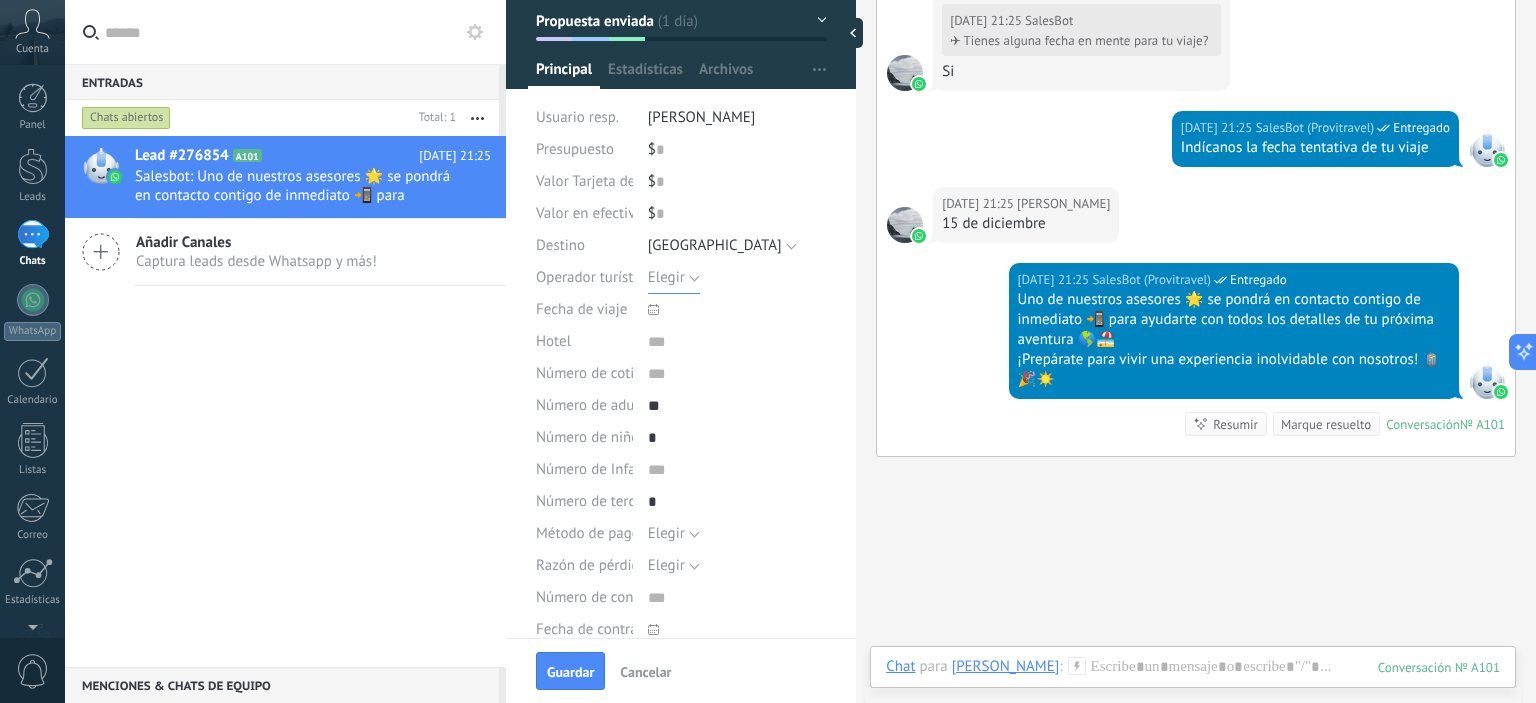 click on "Elegir" at bounding box center (674, 278) 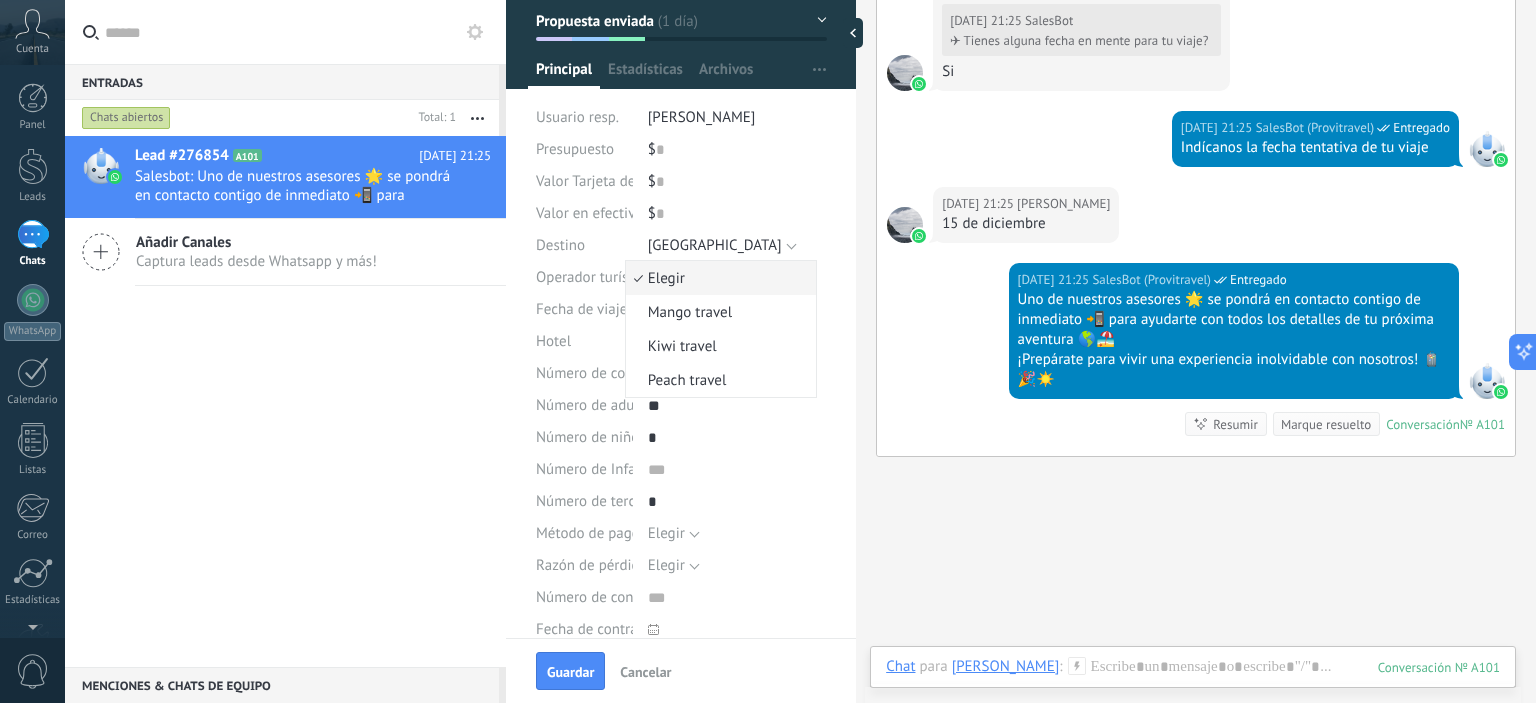 scroll, scrollTop: 0, scrollLeft: 0, axis: both 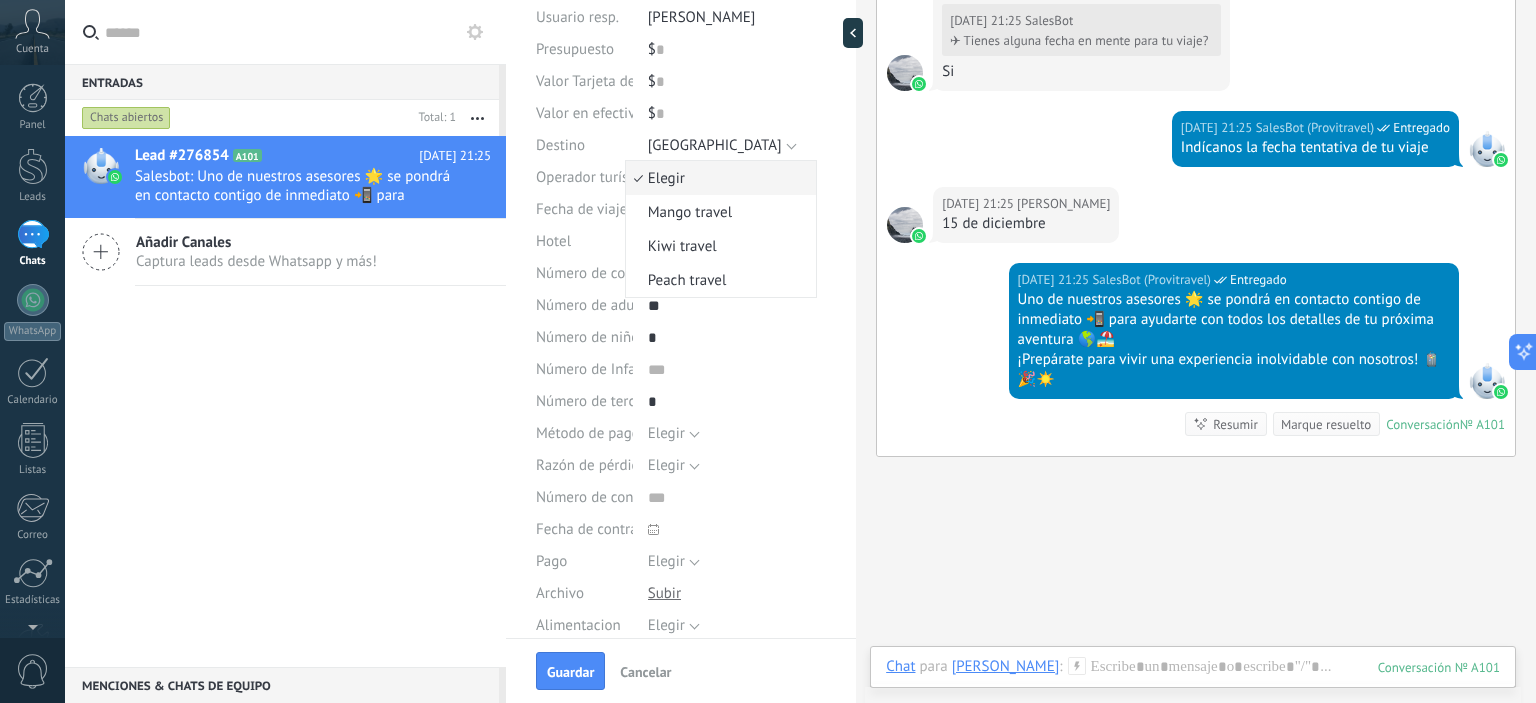 click on "Elegir" at bounding box center [718, 178] 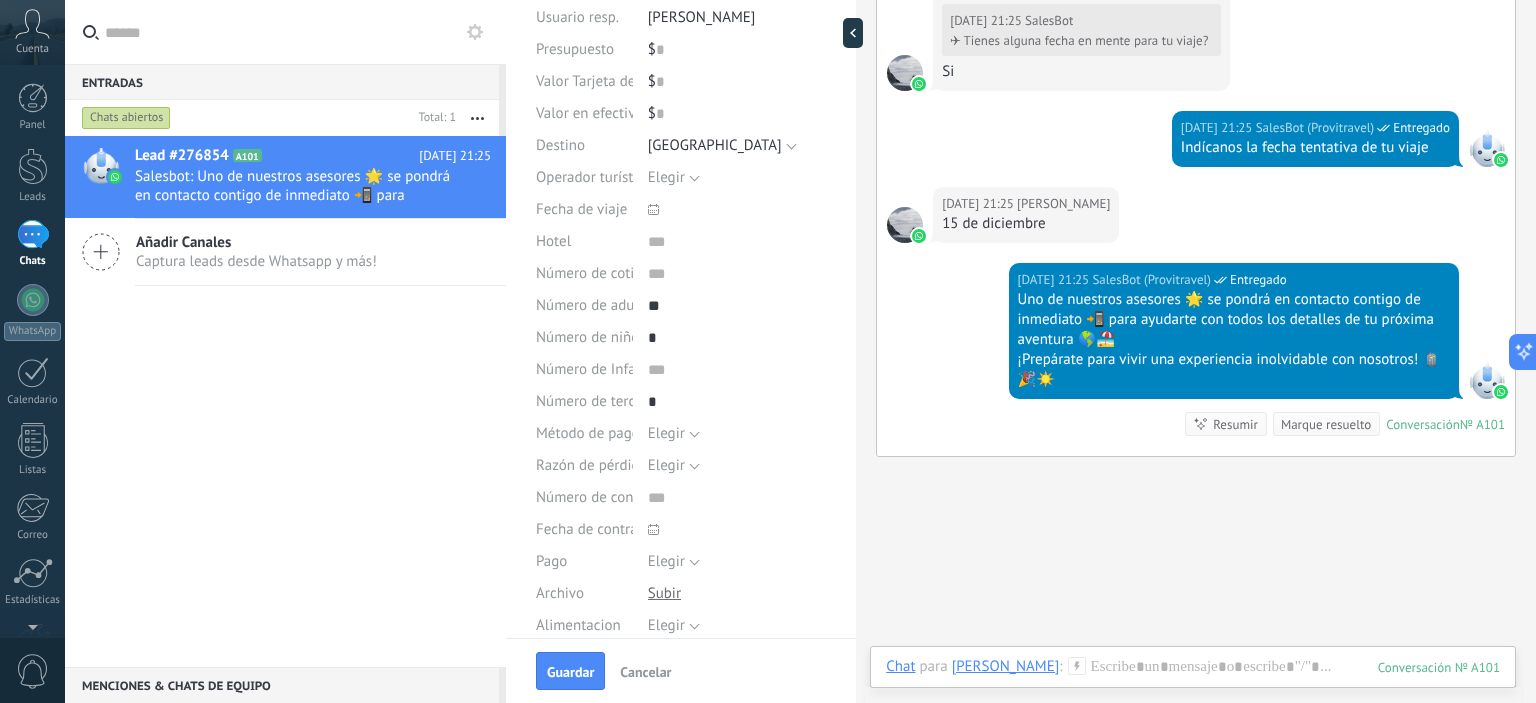 click at bounding box center [653, 209] 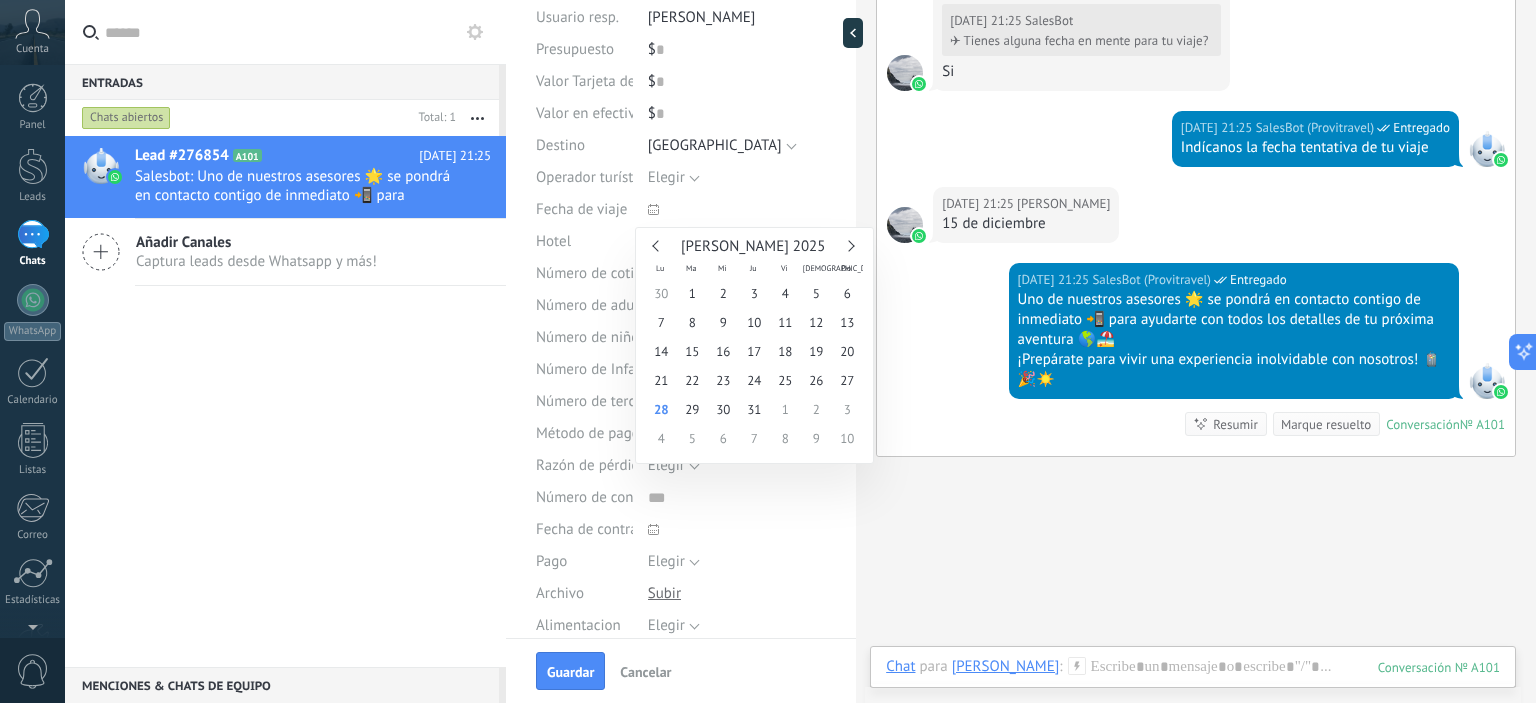click on "Hotel" at bounding box center [584, 242] 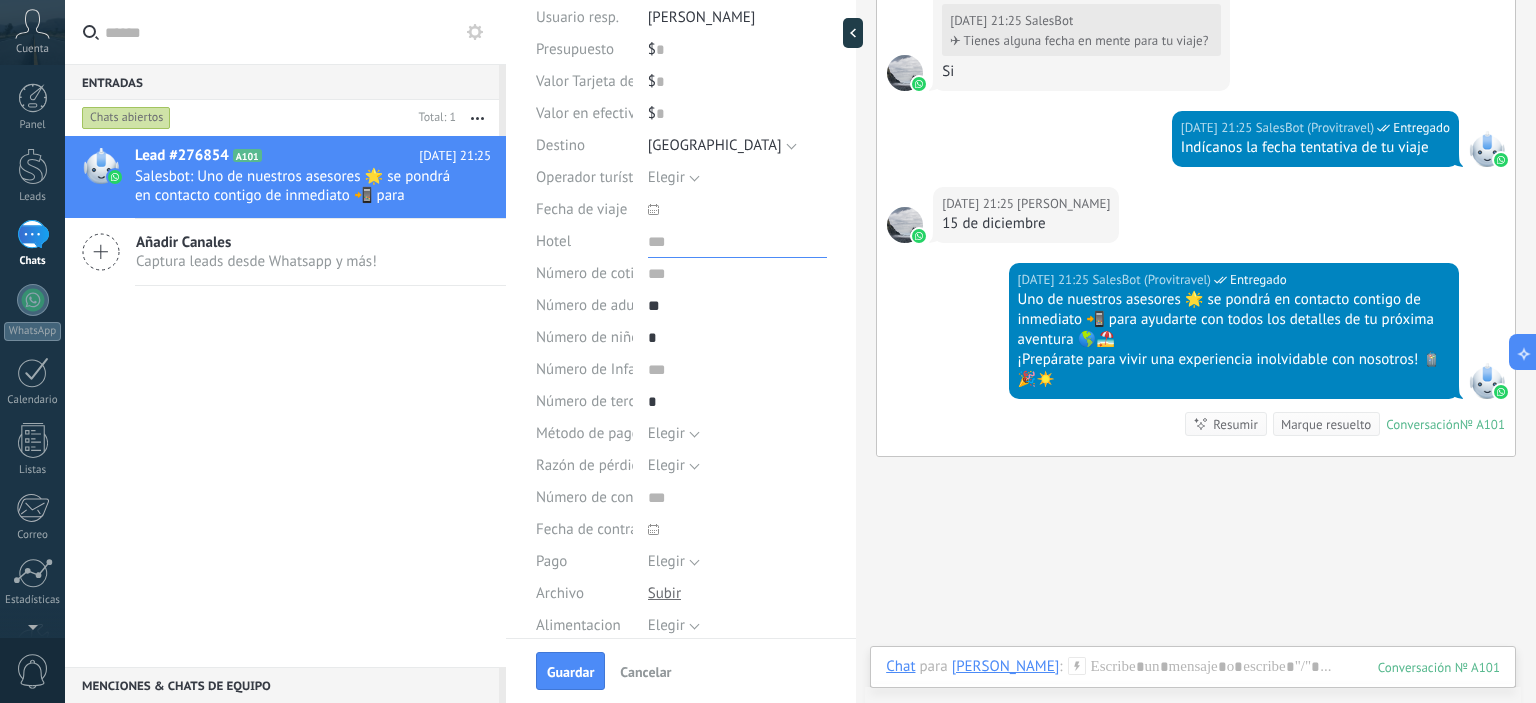 click at bounding box center (737, 242) 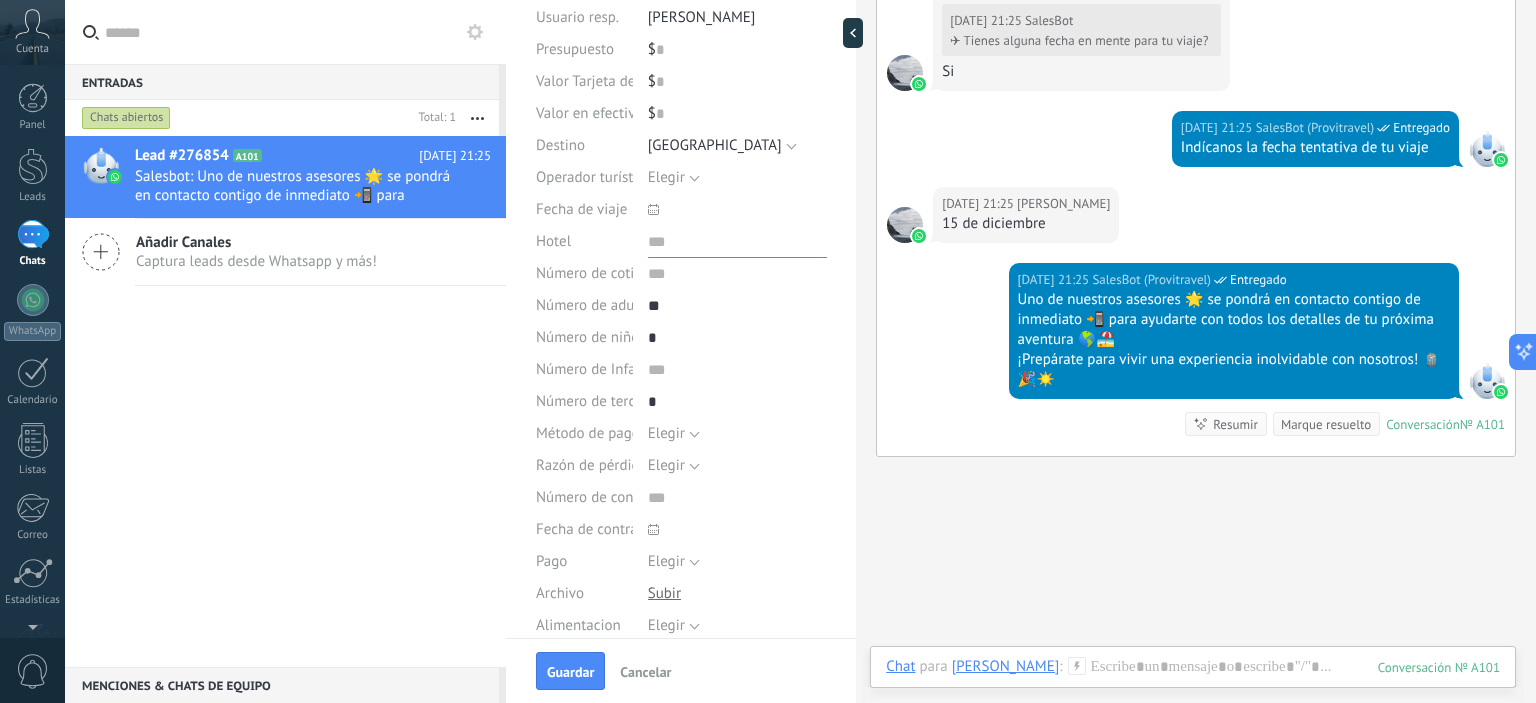 type on "*" 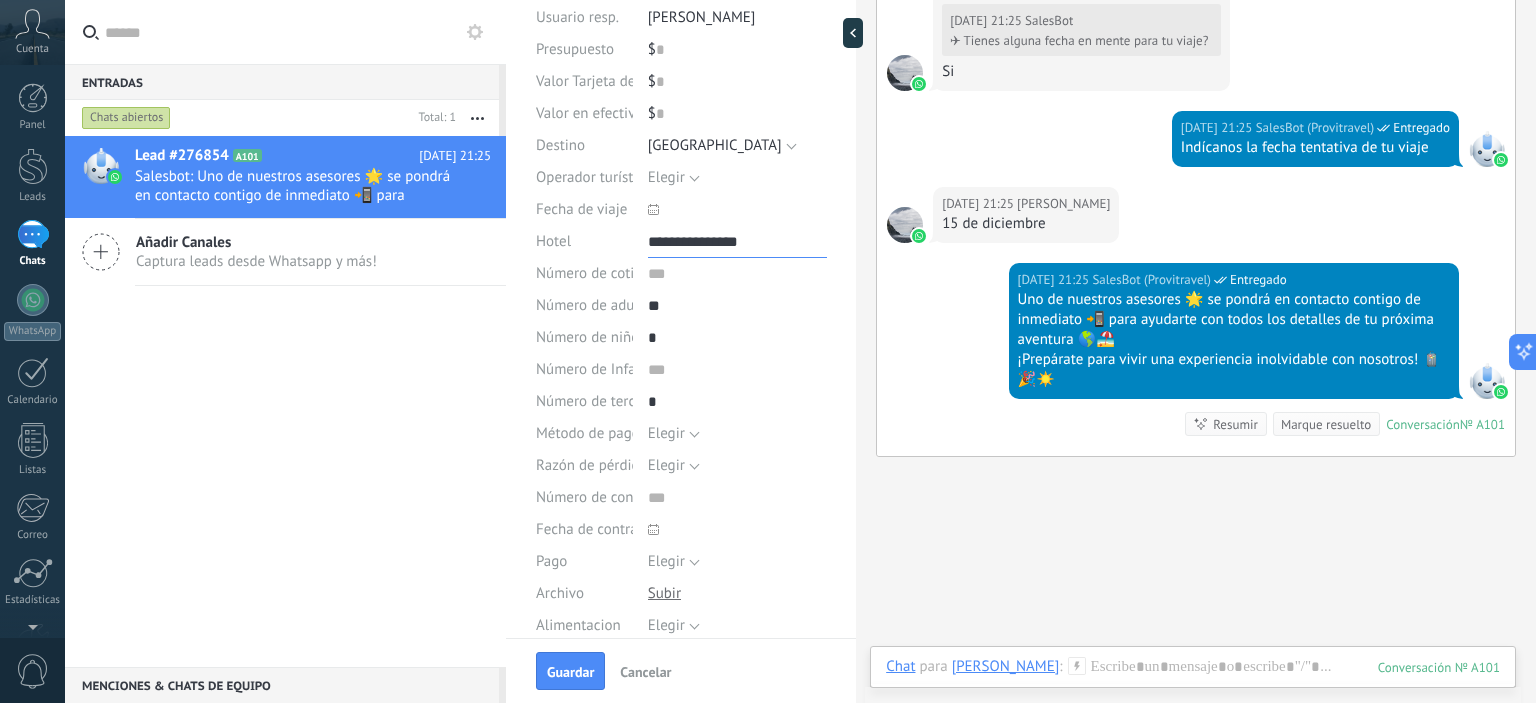 type on "**********" 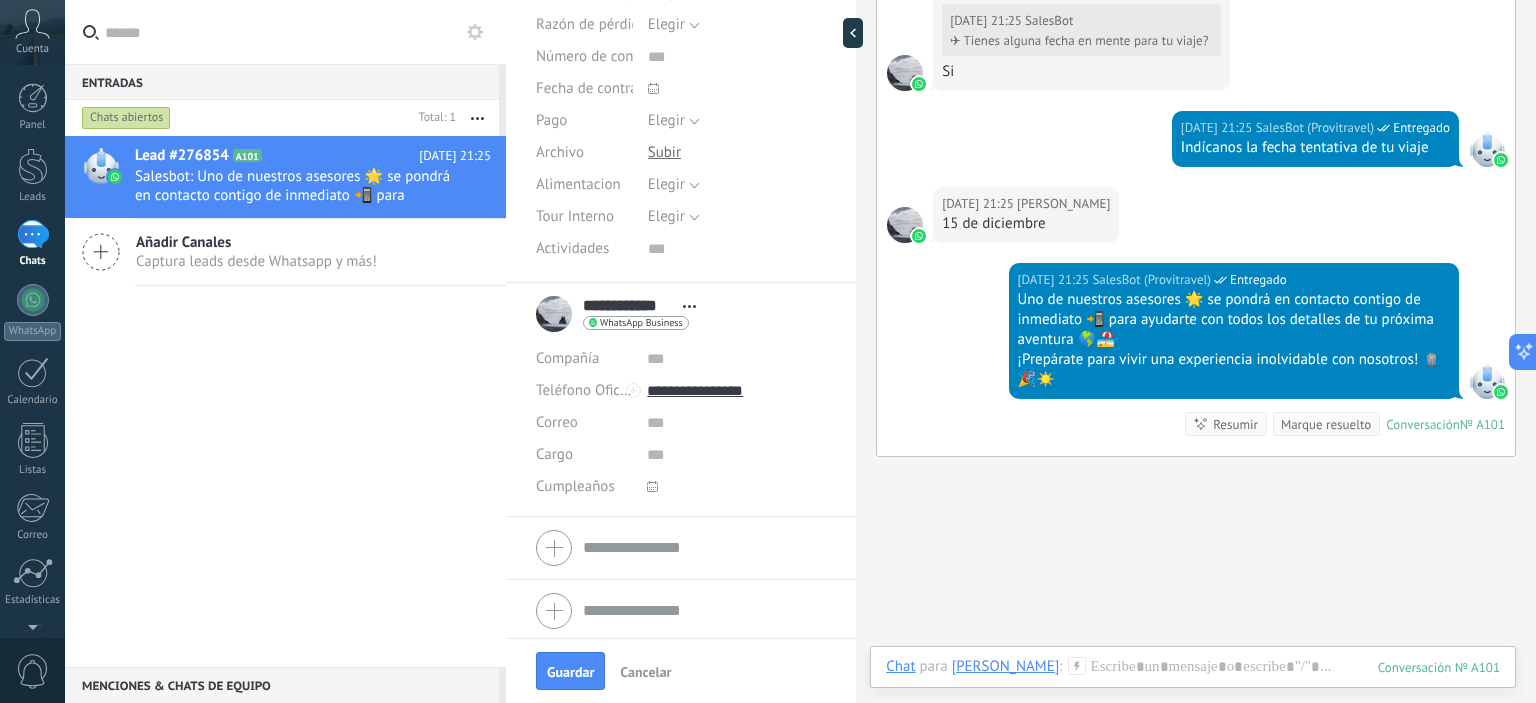scroll, scrollTop: 644, scrollLeft: 0, axis: vertical 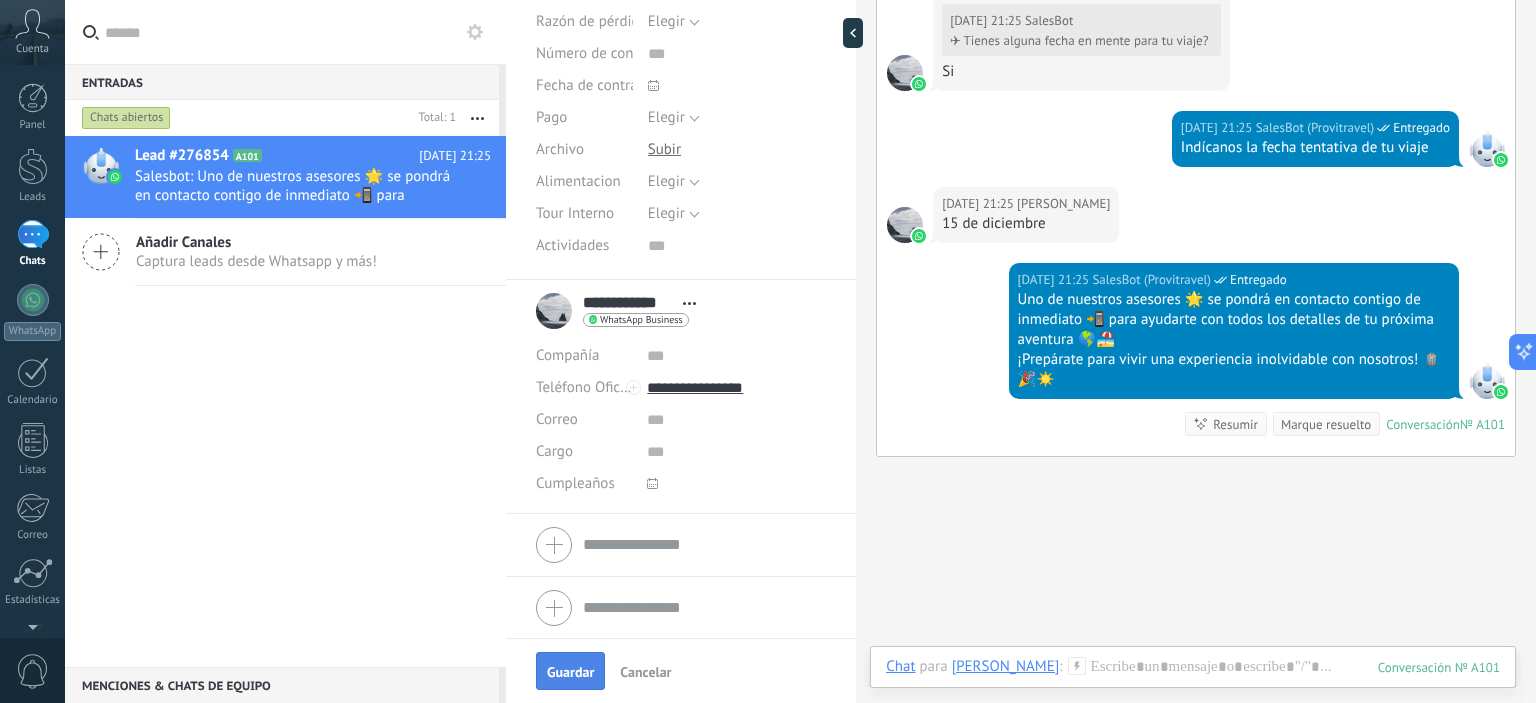 click on "Guardar" at bounding box center [570, 671] 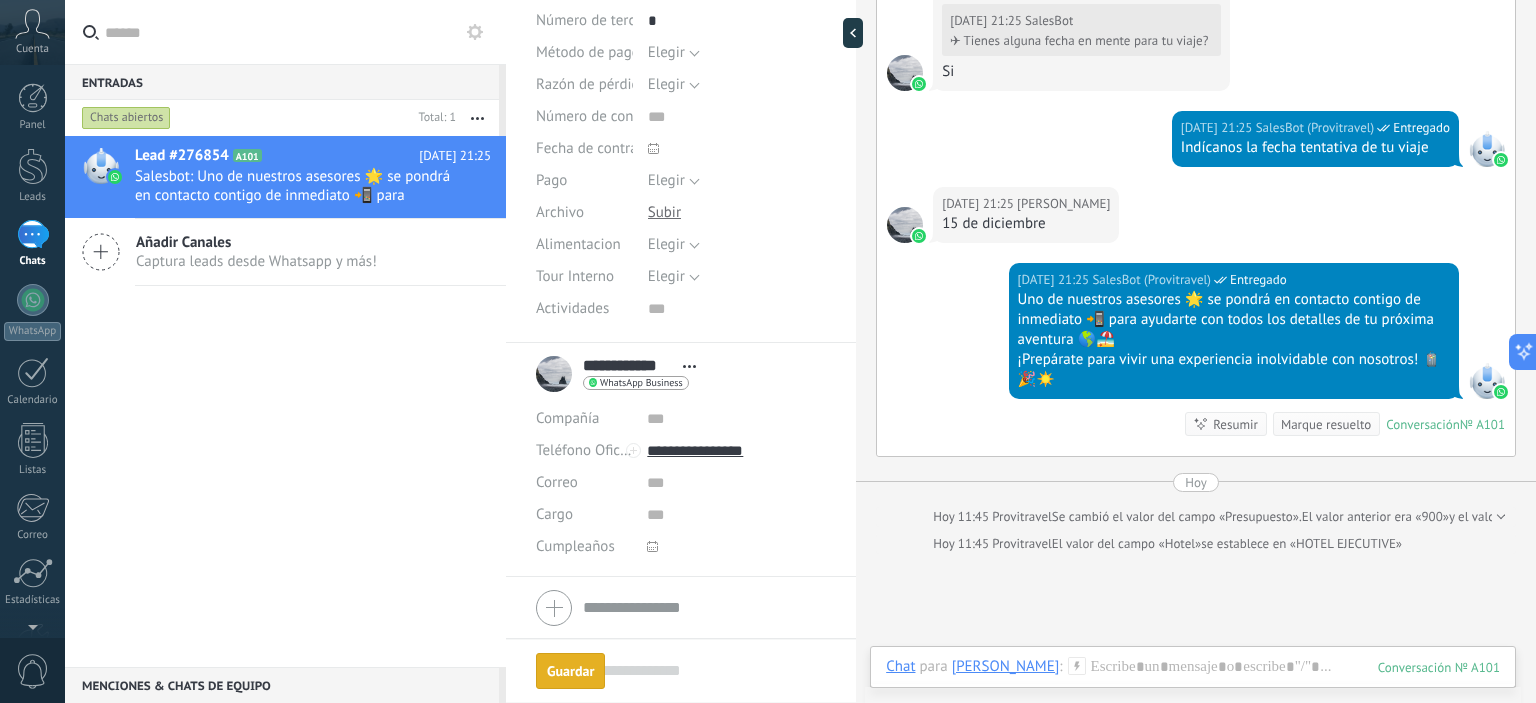 scroll, scrollTop: 4898, scrollLeft: 0, axis: vertical 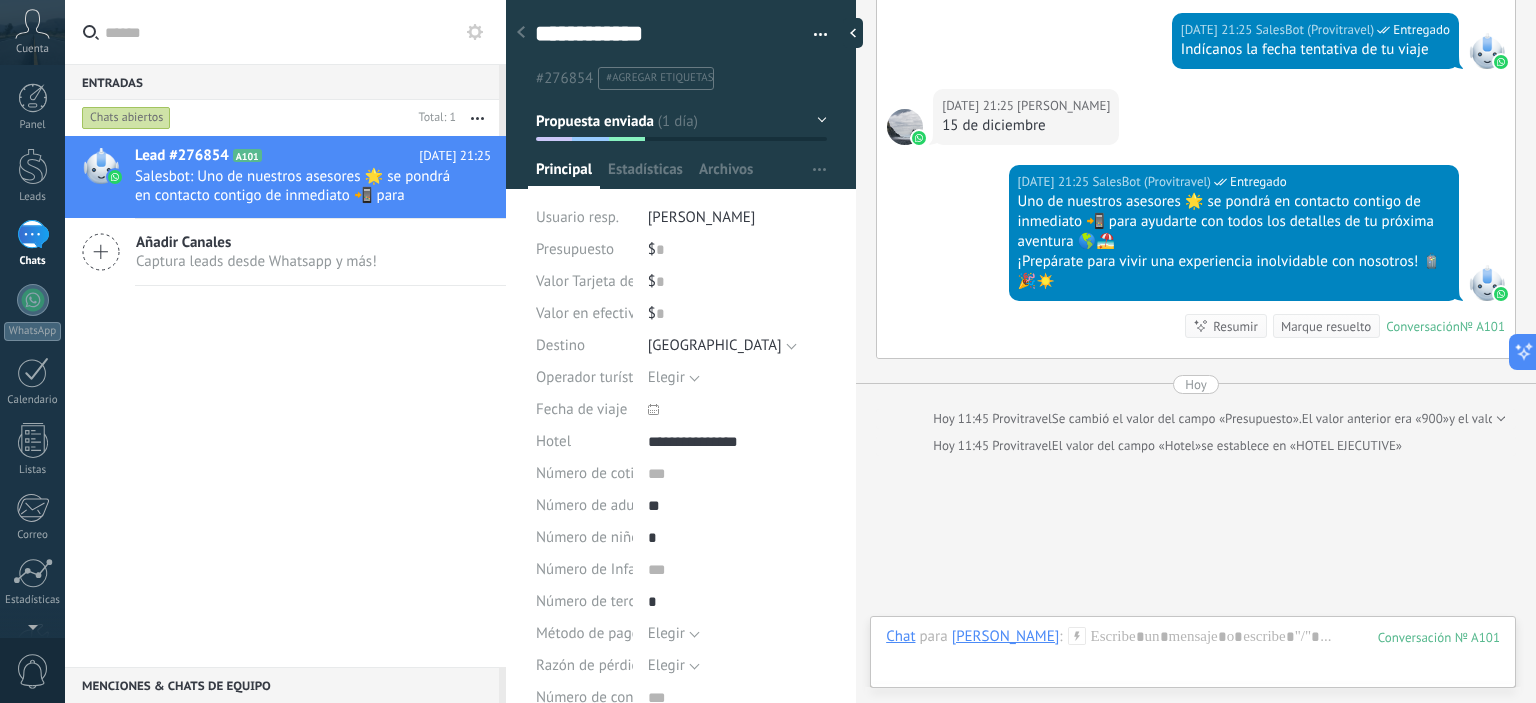 click on "Propuesta enviada" at bounding box center [681, 121] 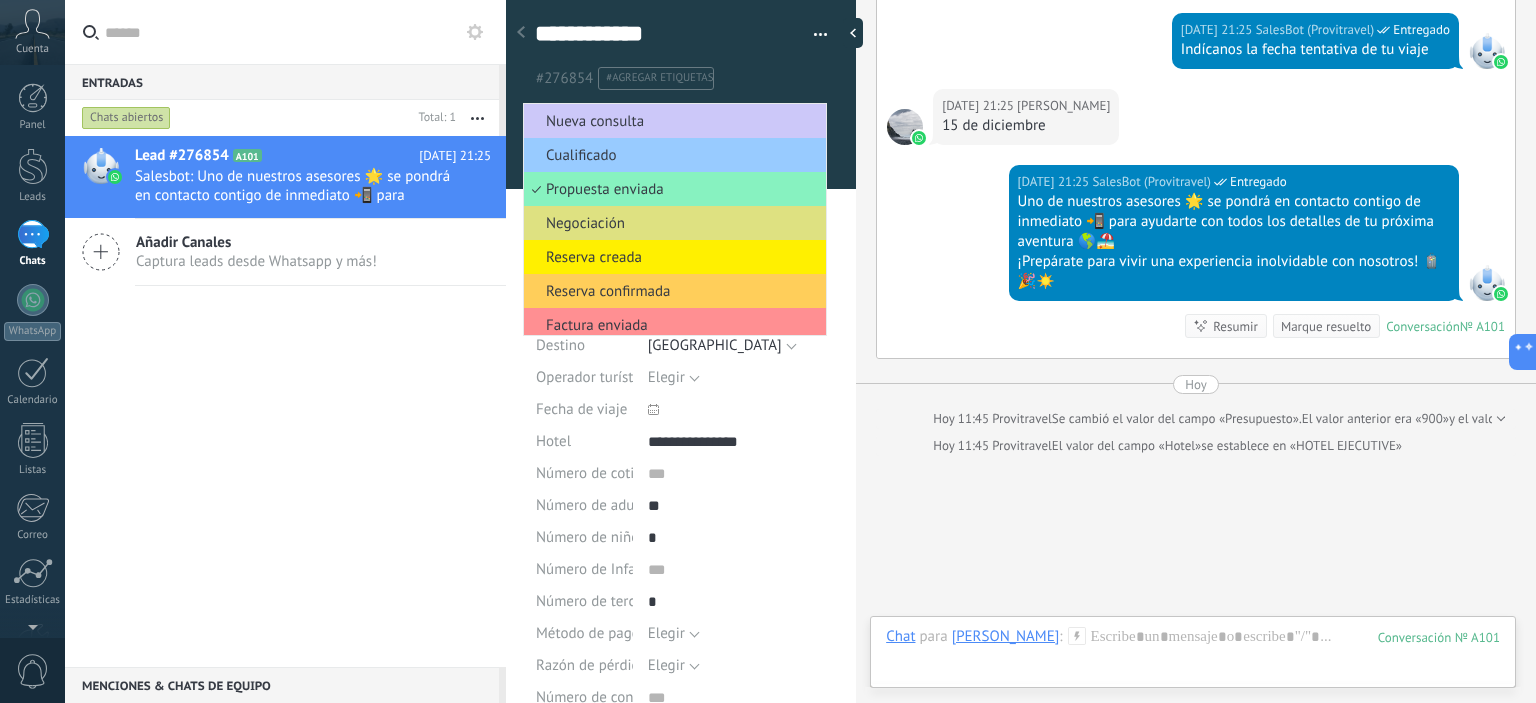 click on "Nueva consulta" at bounding box center (675, 121) 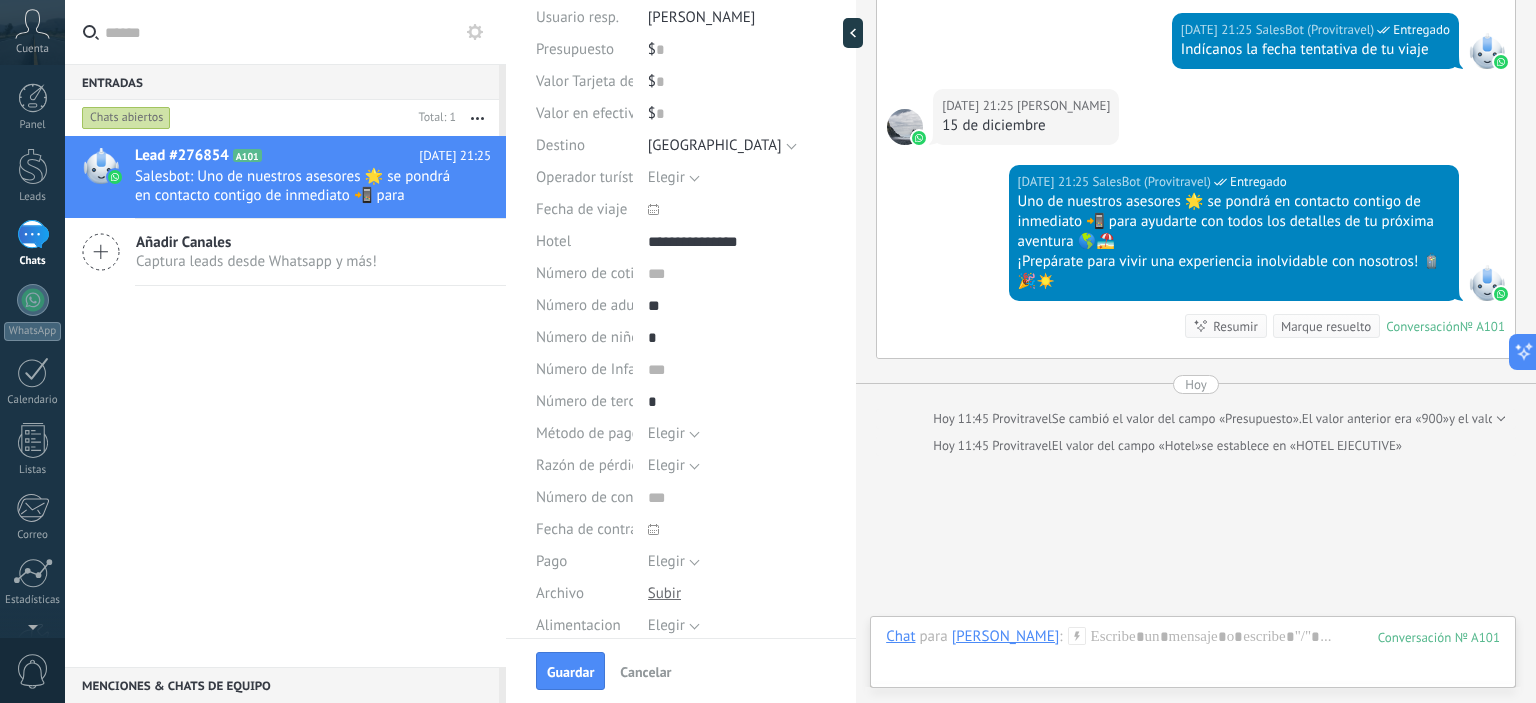 scroll, scrollTop: 300, scrollLeft: 0, axis: vertical 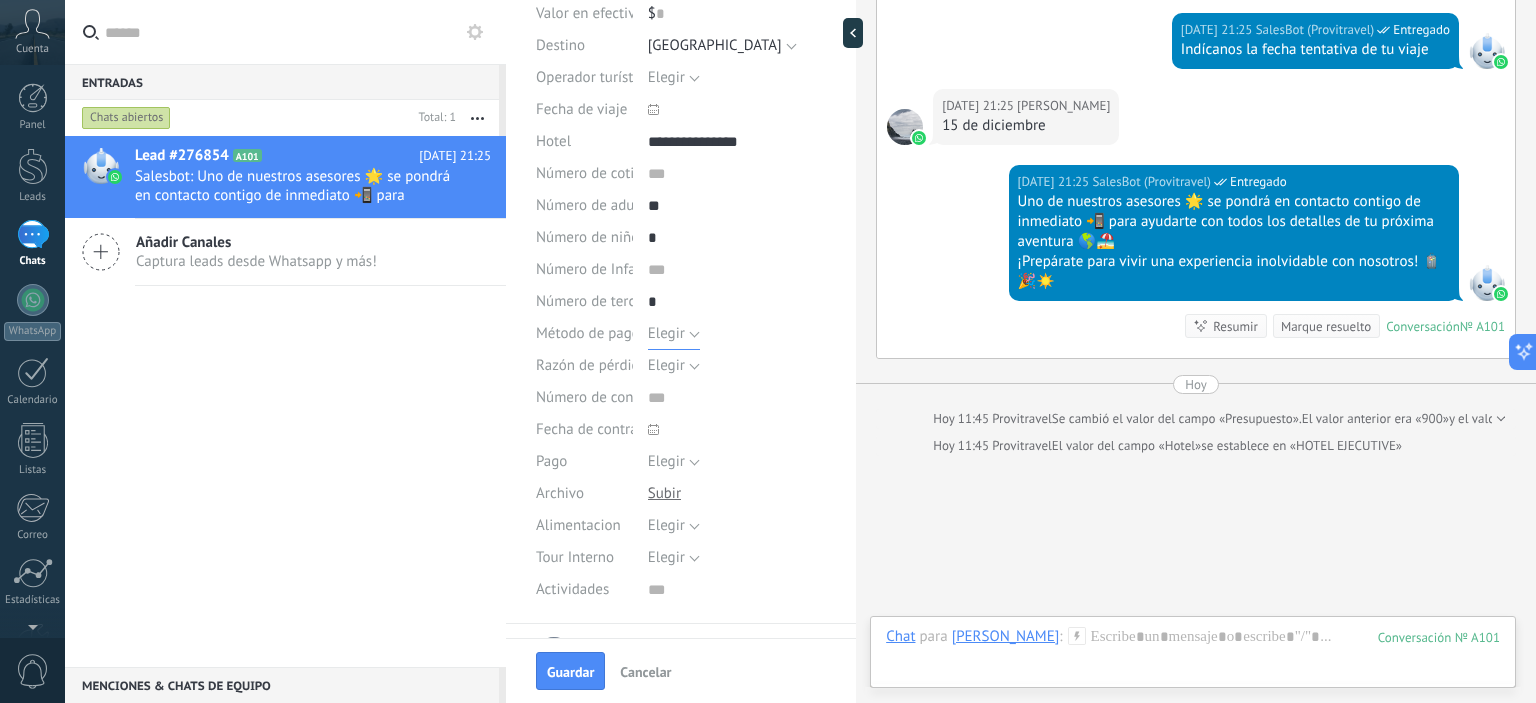 click on "Elegir" at bounding box center [674, 334] 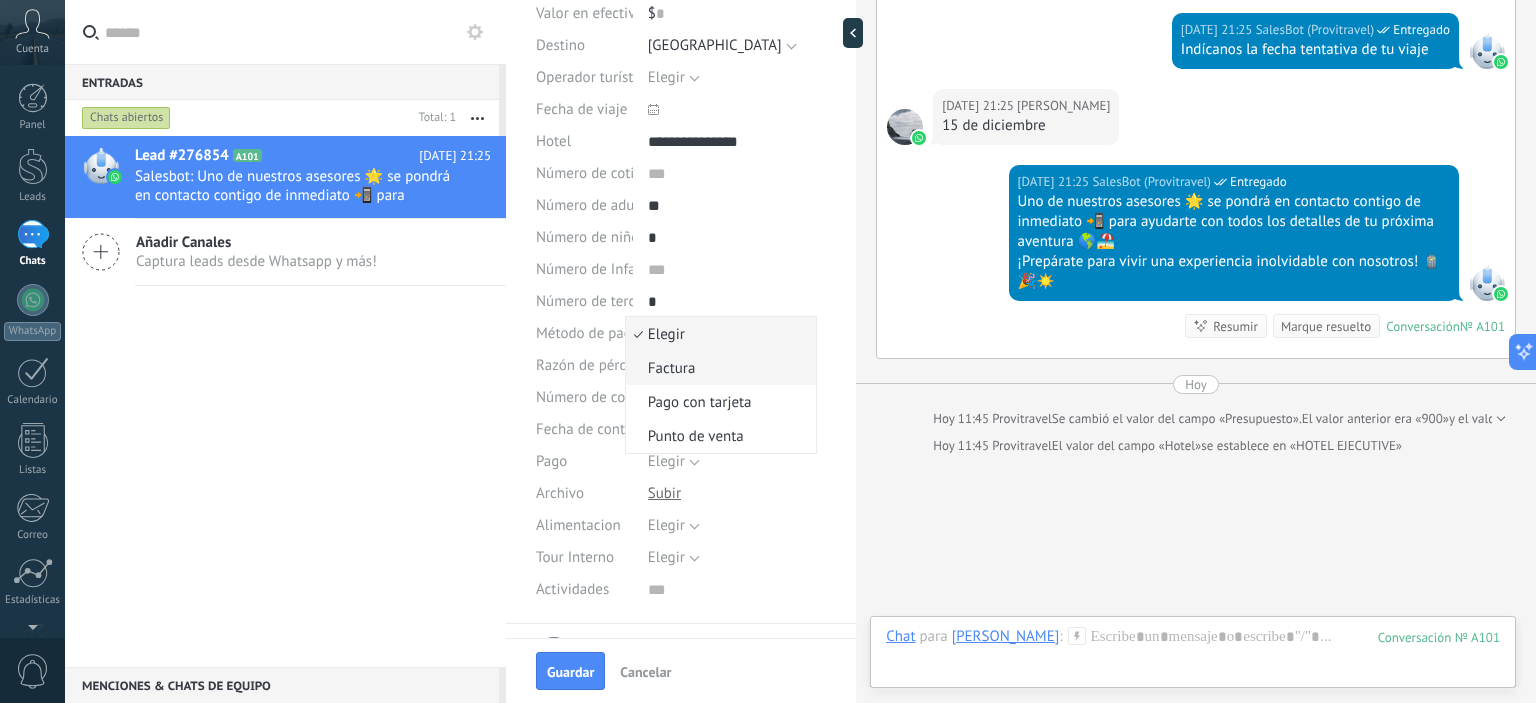 click on "Factura" at bounding box center (718, 368) 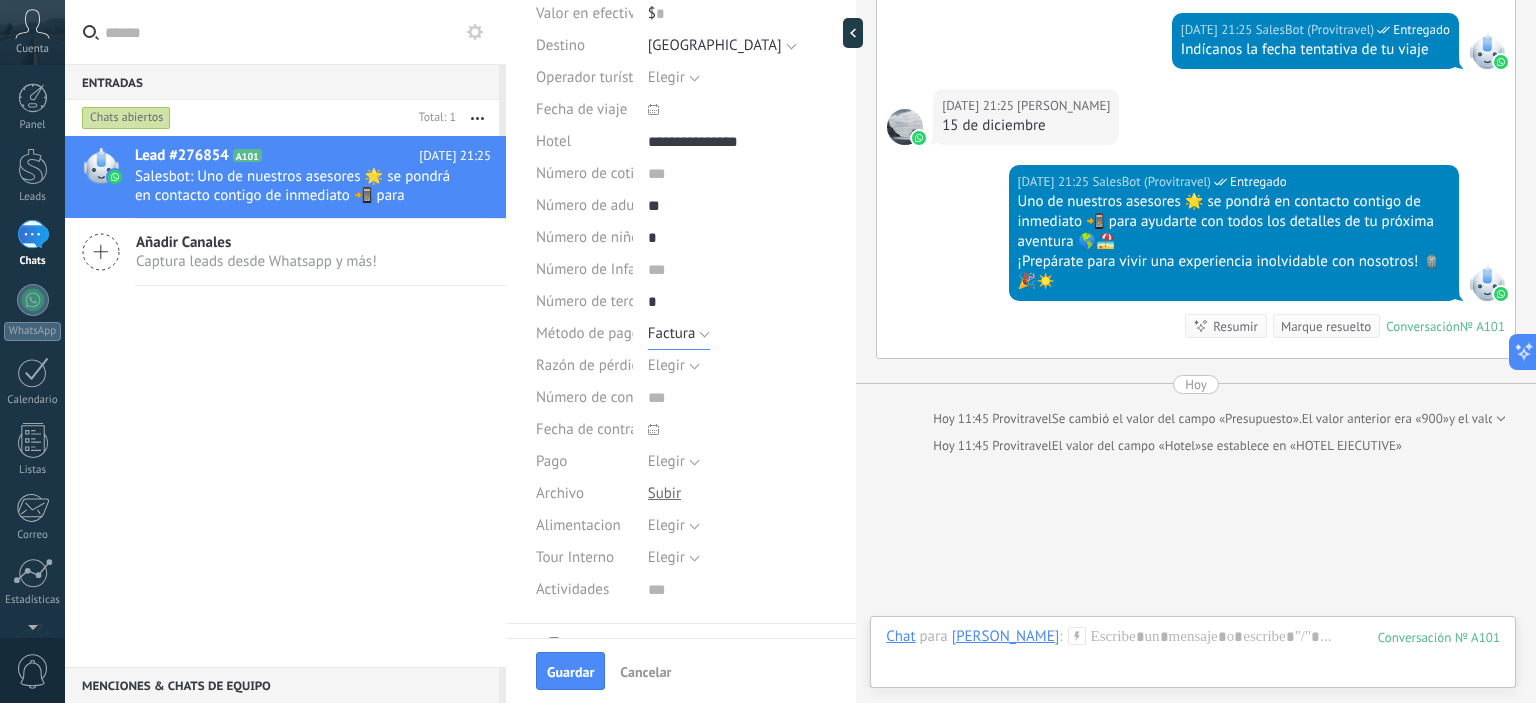 click on "Factura" at bounding box center (679, 334) 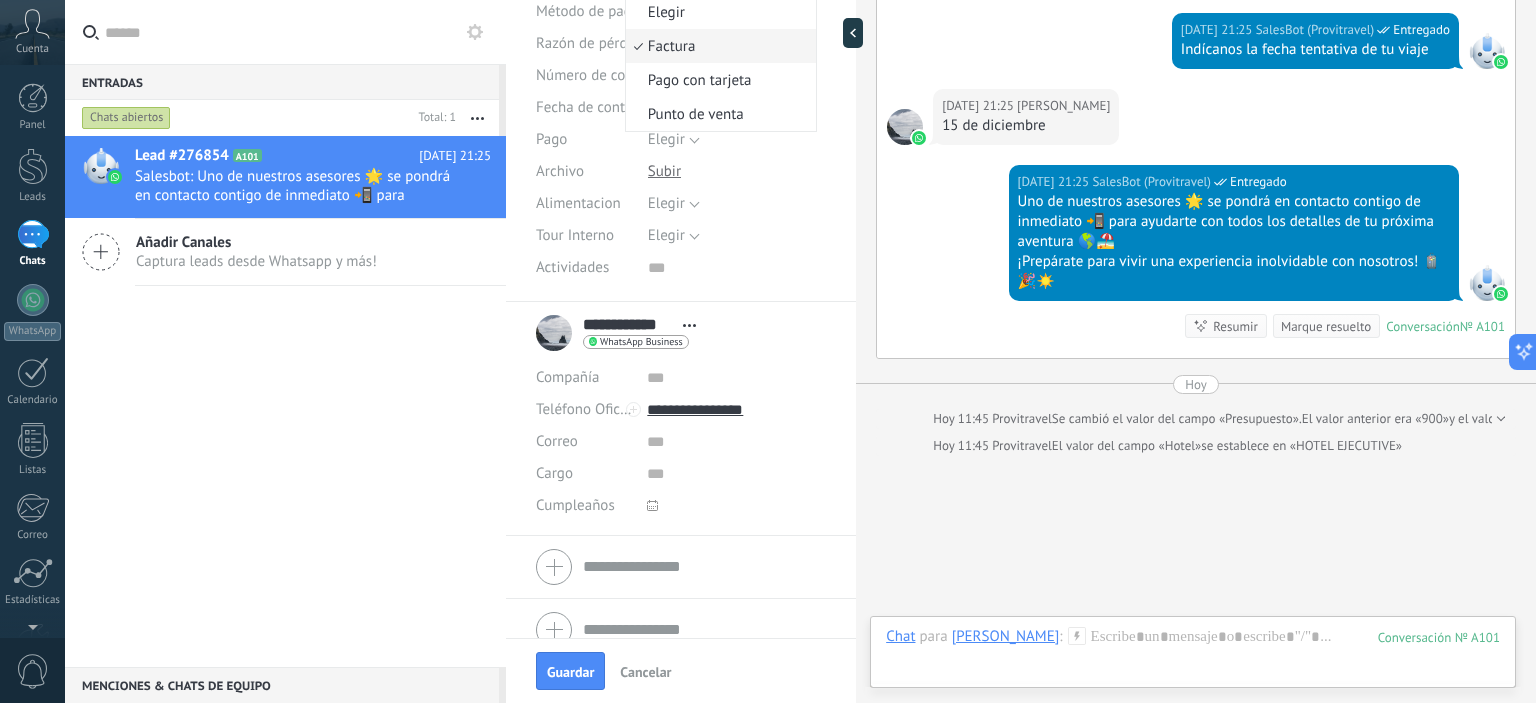 scroll, scrollTop: 644, scrollLeft: 0, axis: vertical 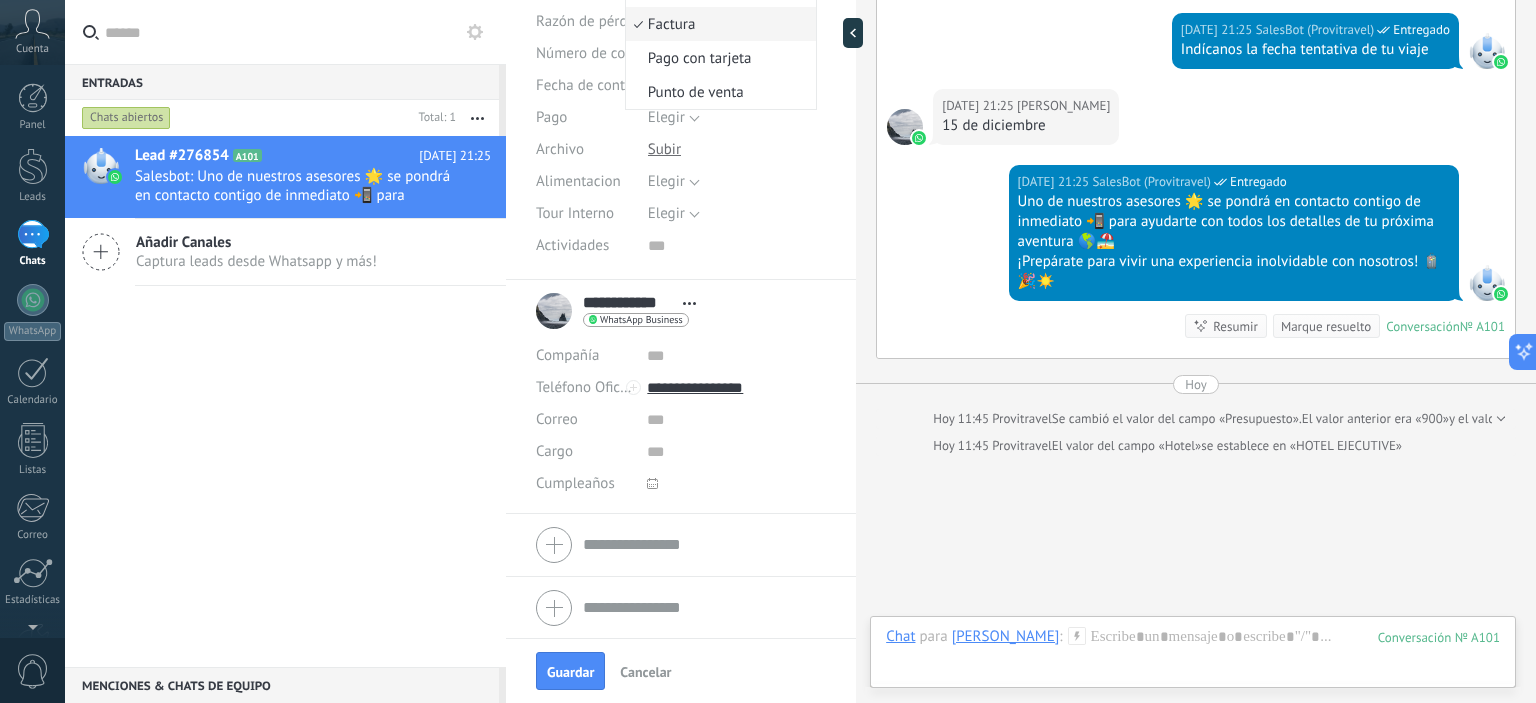 click at bounding box center (681, 545) 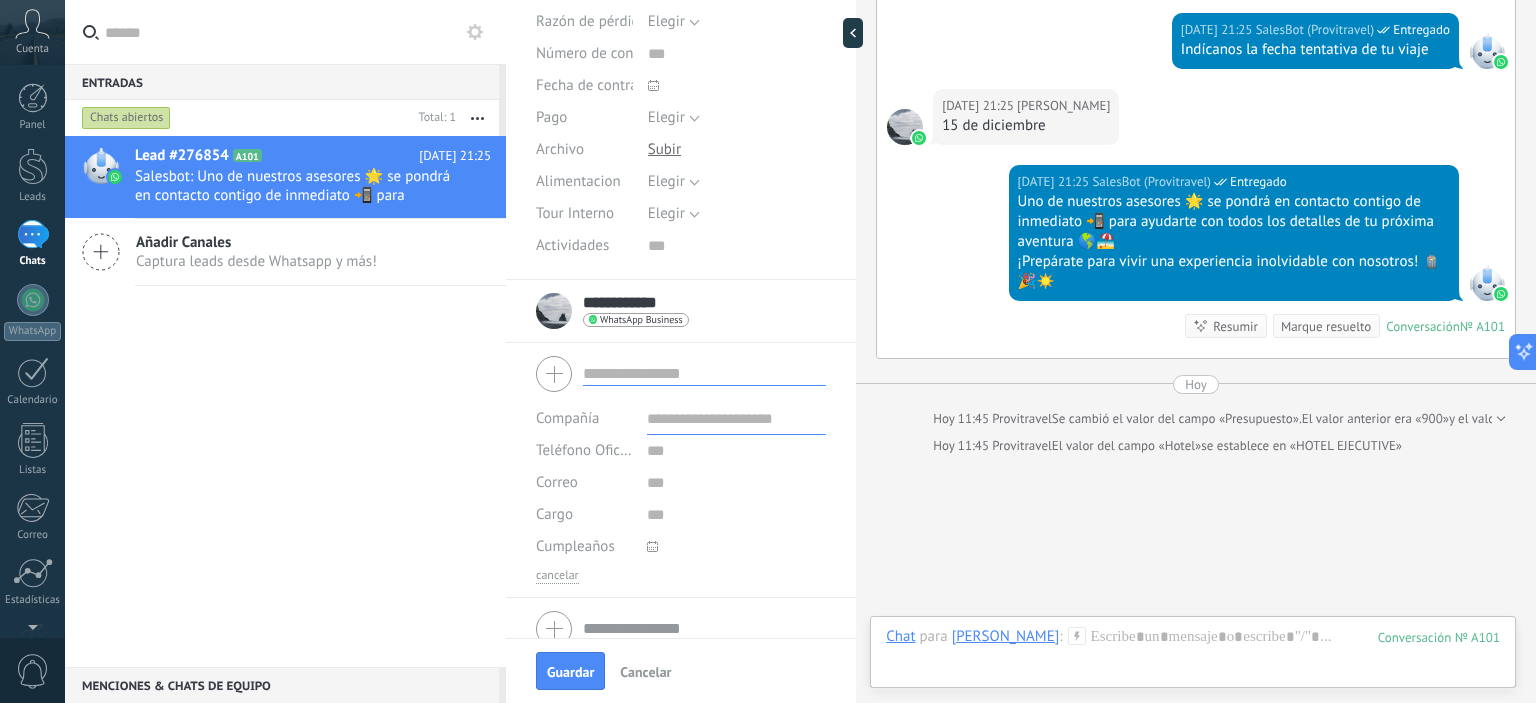 click at bounding box center [681, 374] 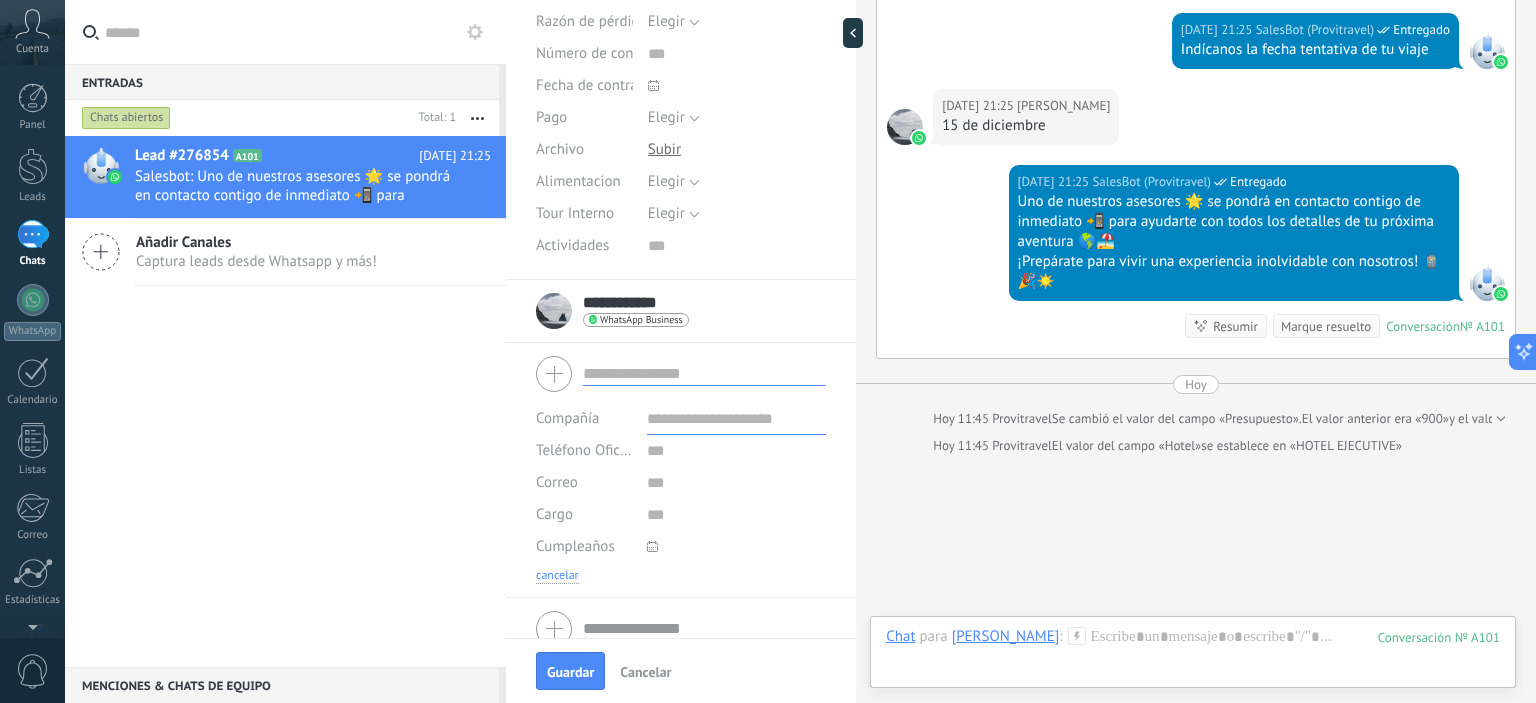 click on "cancelar" at bounding box center [557, 576] 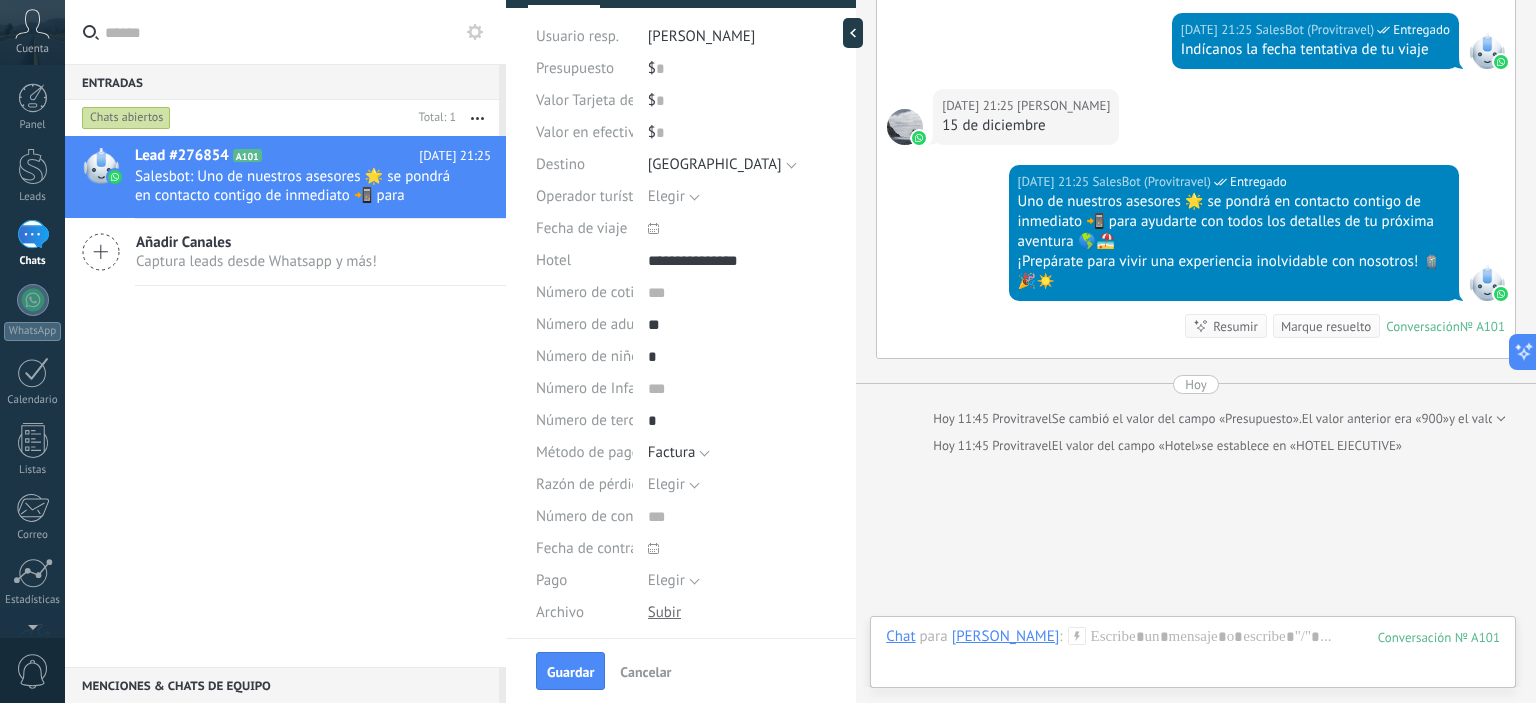 scroll, scrollTop: 0, scrollLeft: 0, axis: both 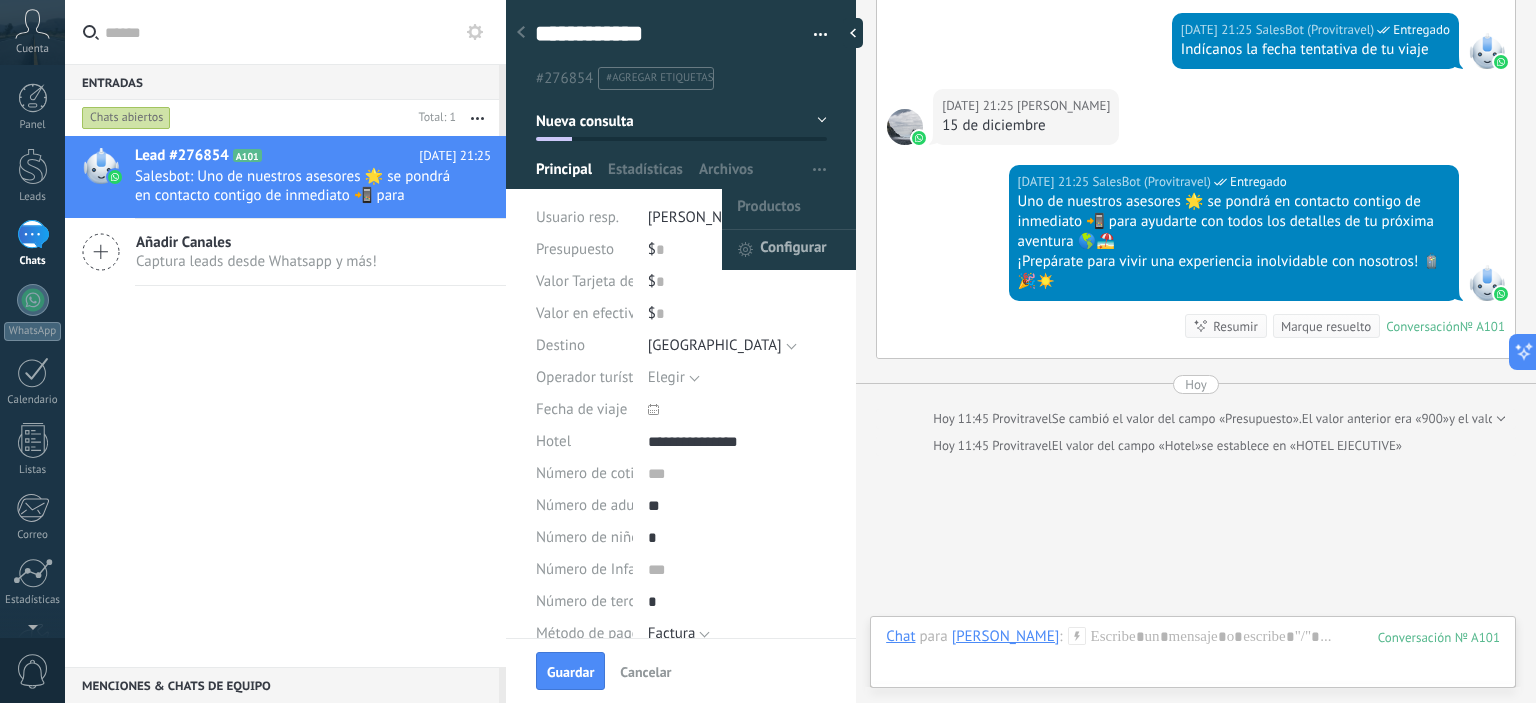 click on "Configurar" at bounding box center [793, 250] 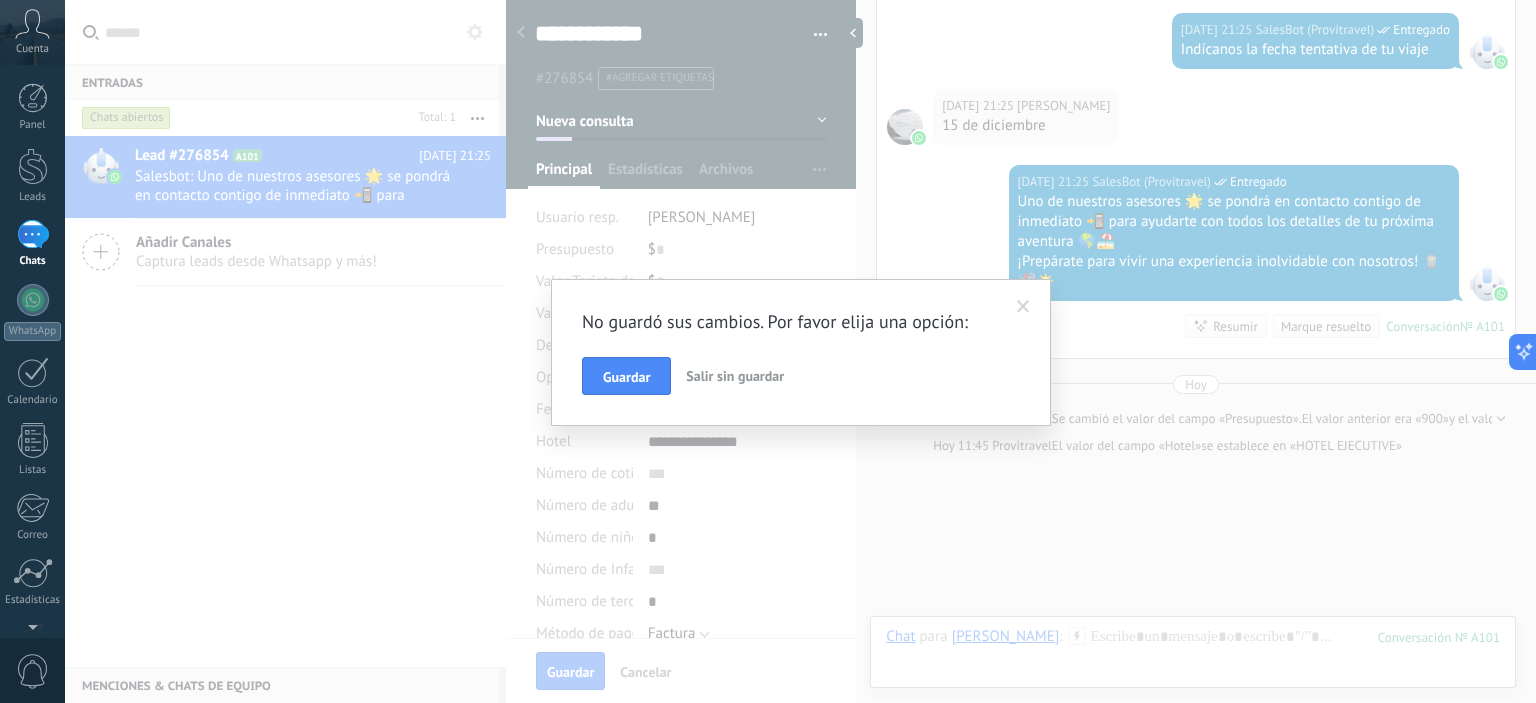 click on "Salir sin guardar" at bounding box center (735, 376) 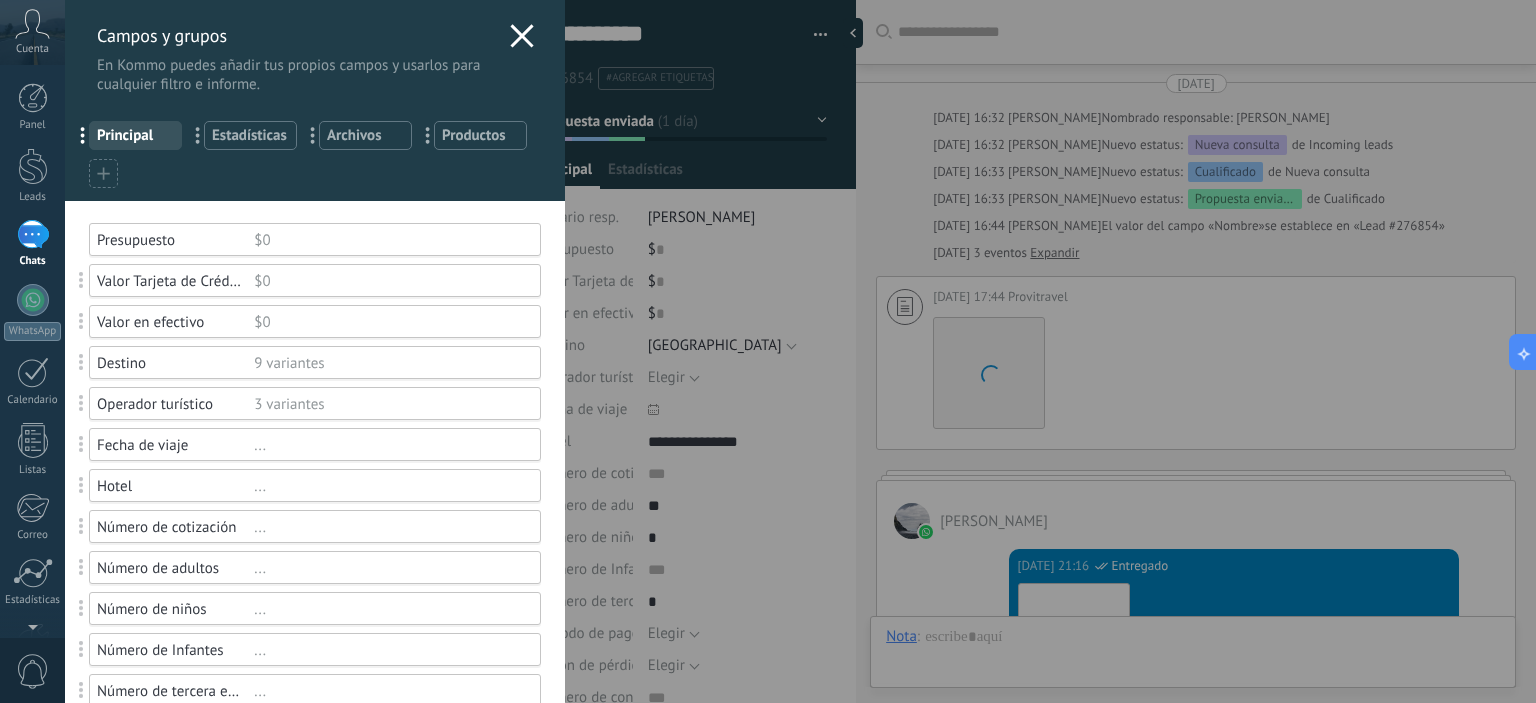 scroll, scrollTop: 29, scrollLeft: 0, axis: vertical 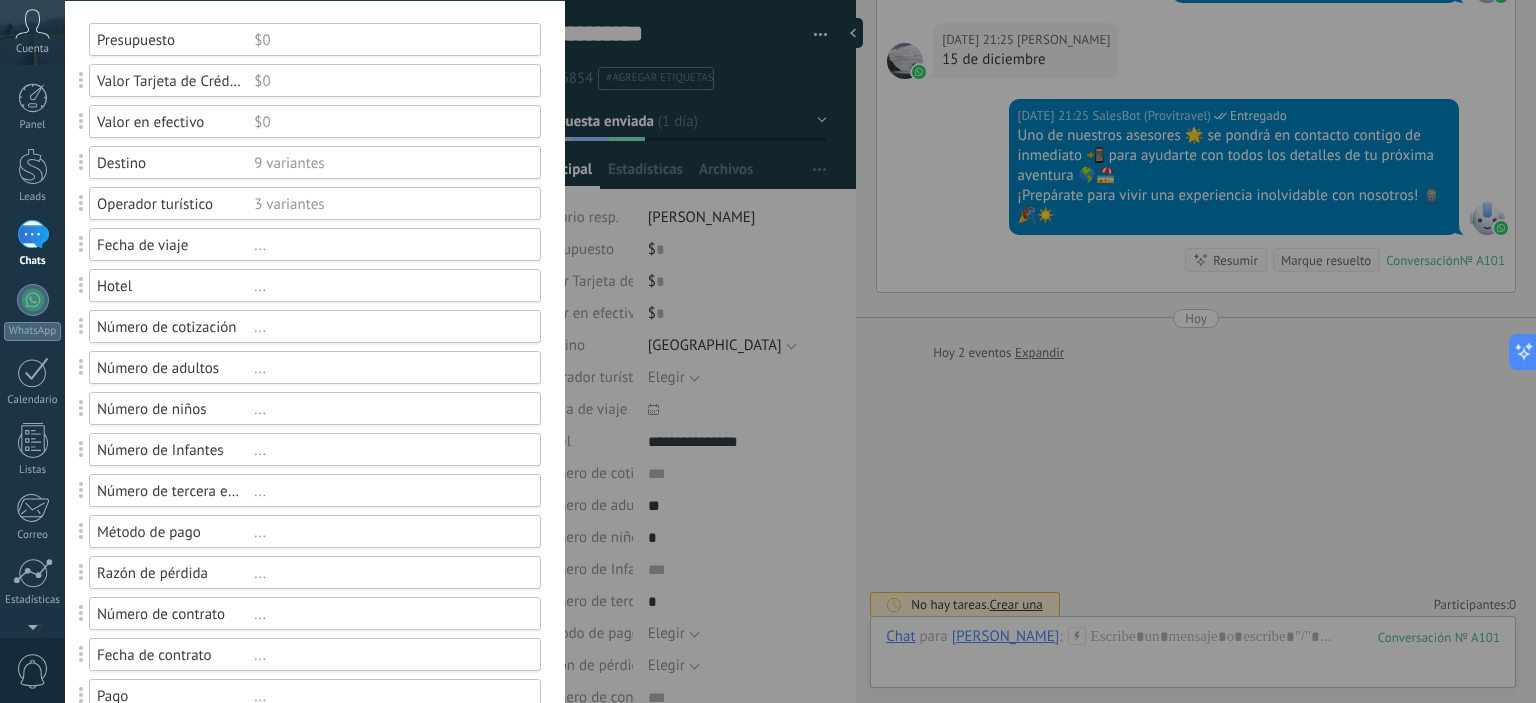 click on "Operador turístico" at bounding box center [175, 204] 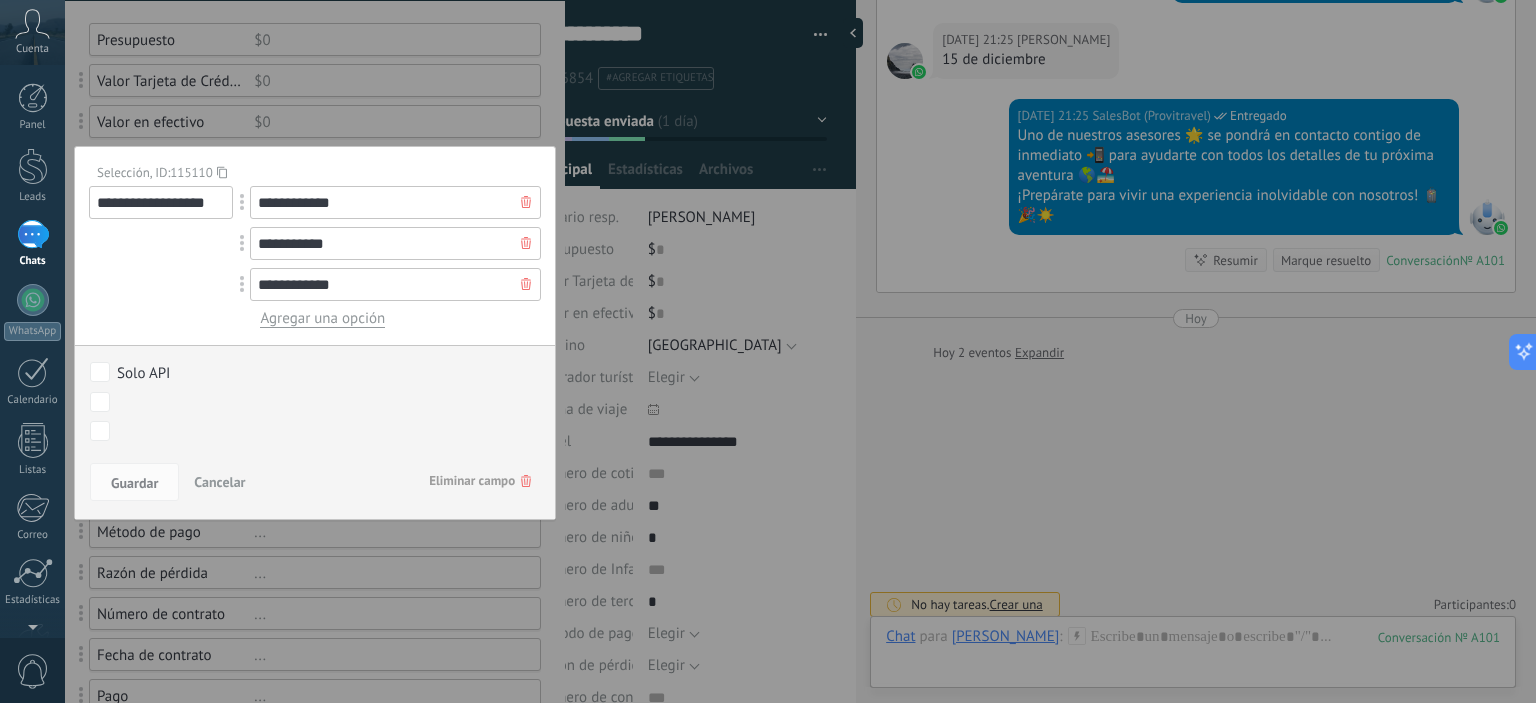 click 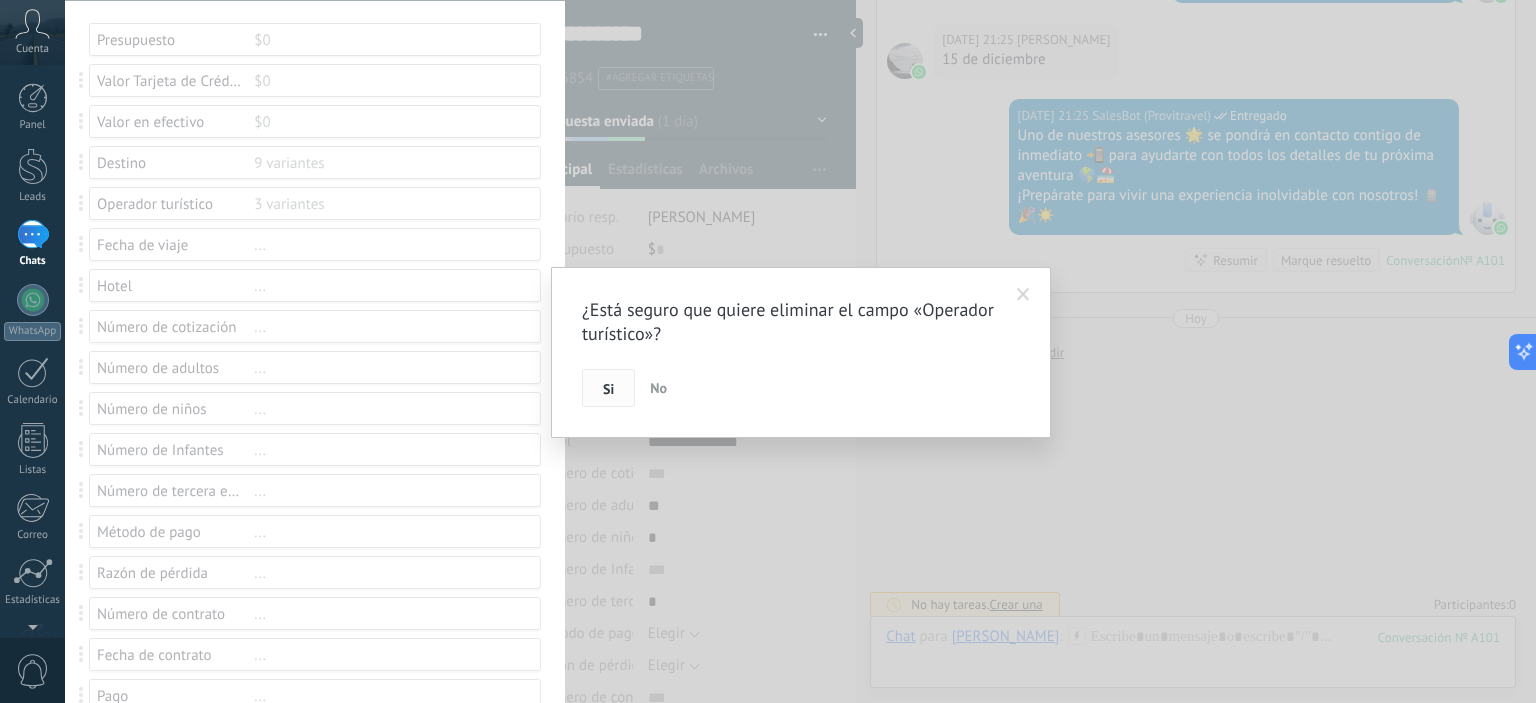 click on "Si" at bounding box center [608, 389] 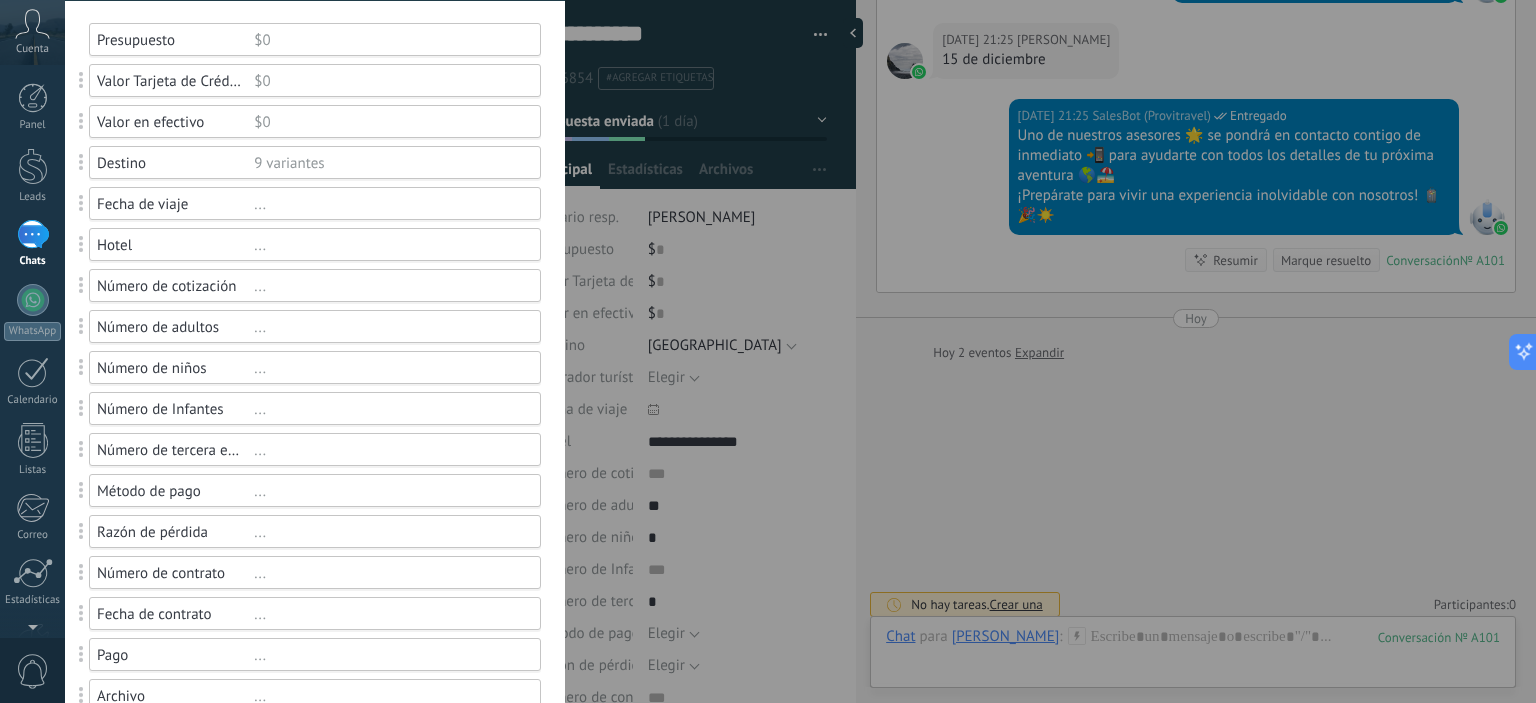 scroll, scrollTop: 300, scrollLeft: 0, axis: vertical 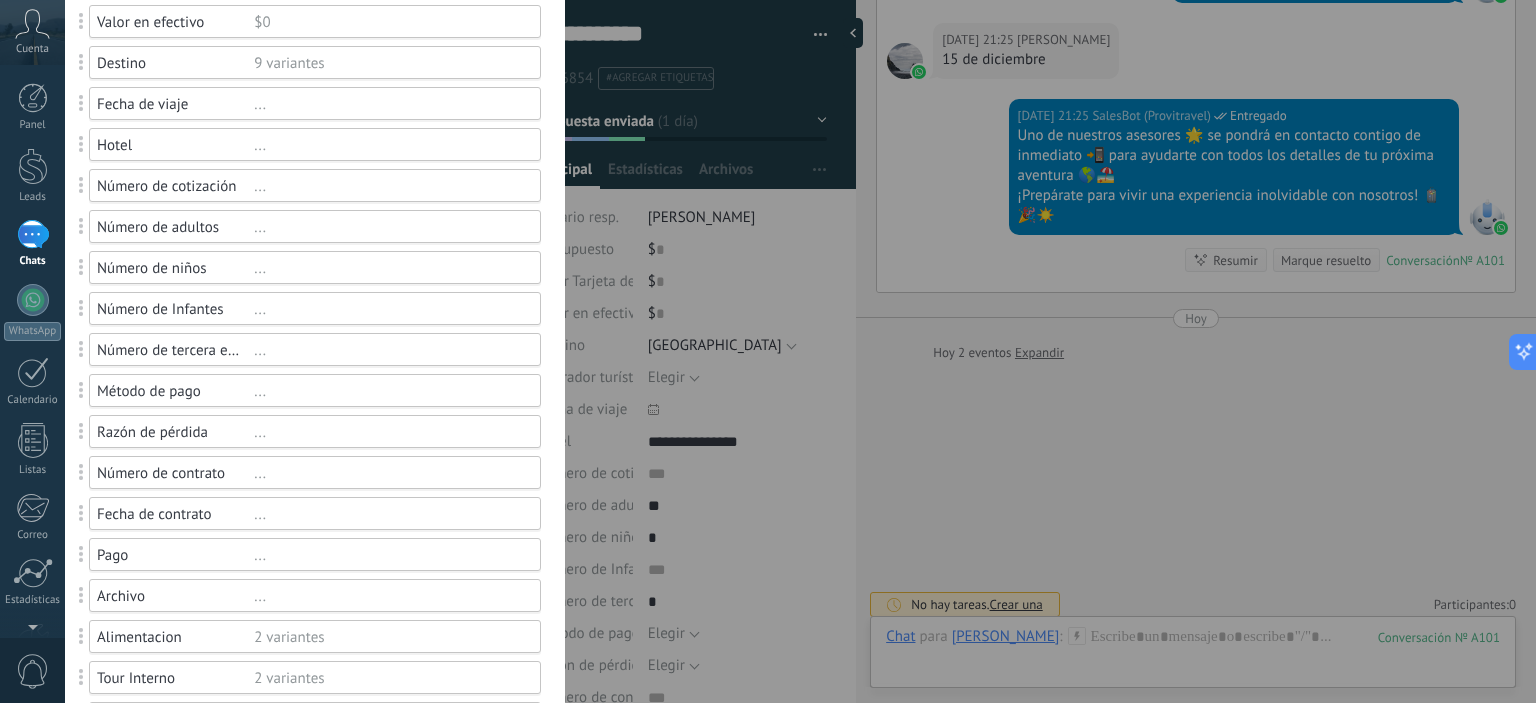 click on "..." at bounding box center [388, 145] 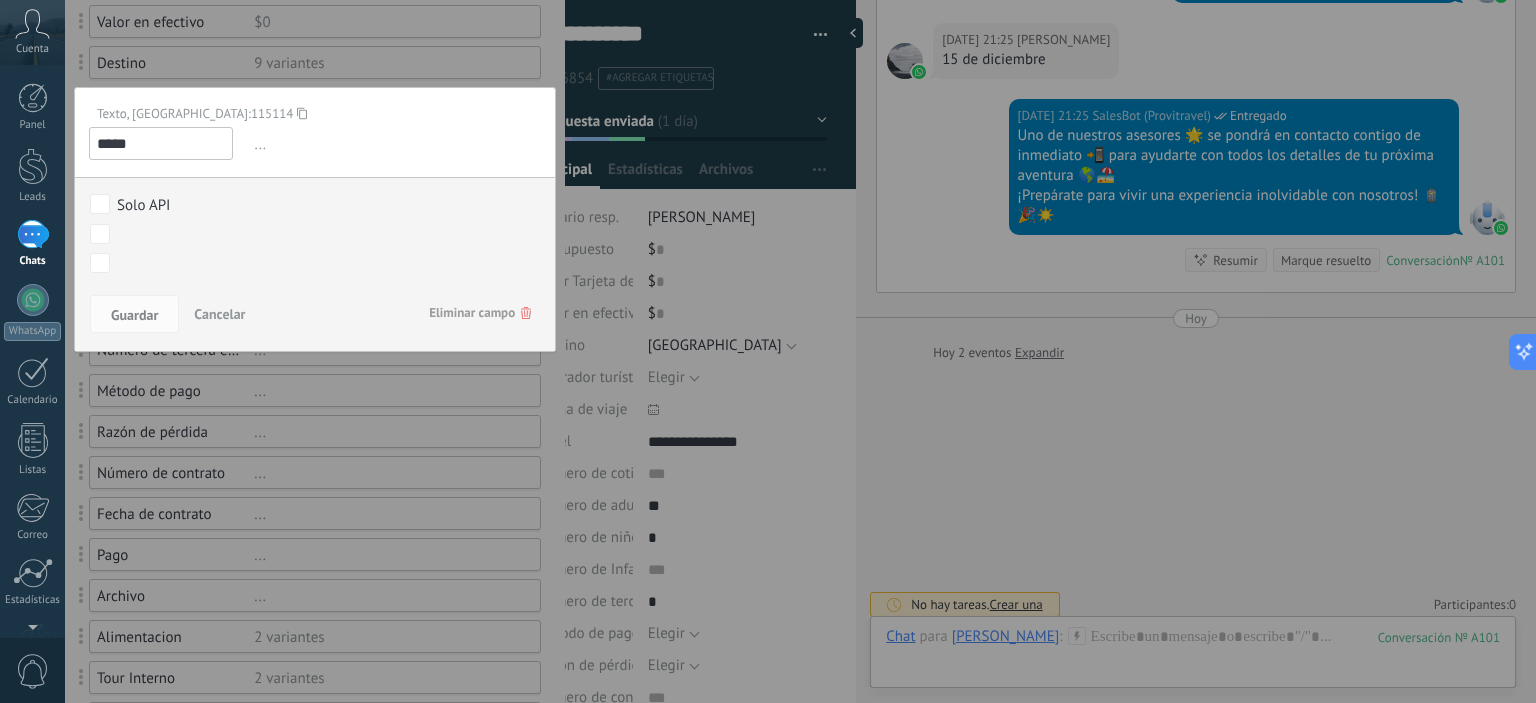 click on "..." at bounding box center [395, 144] 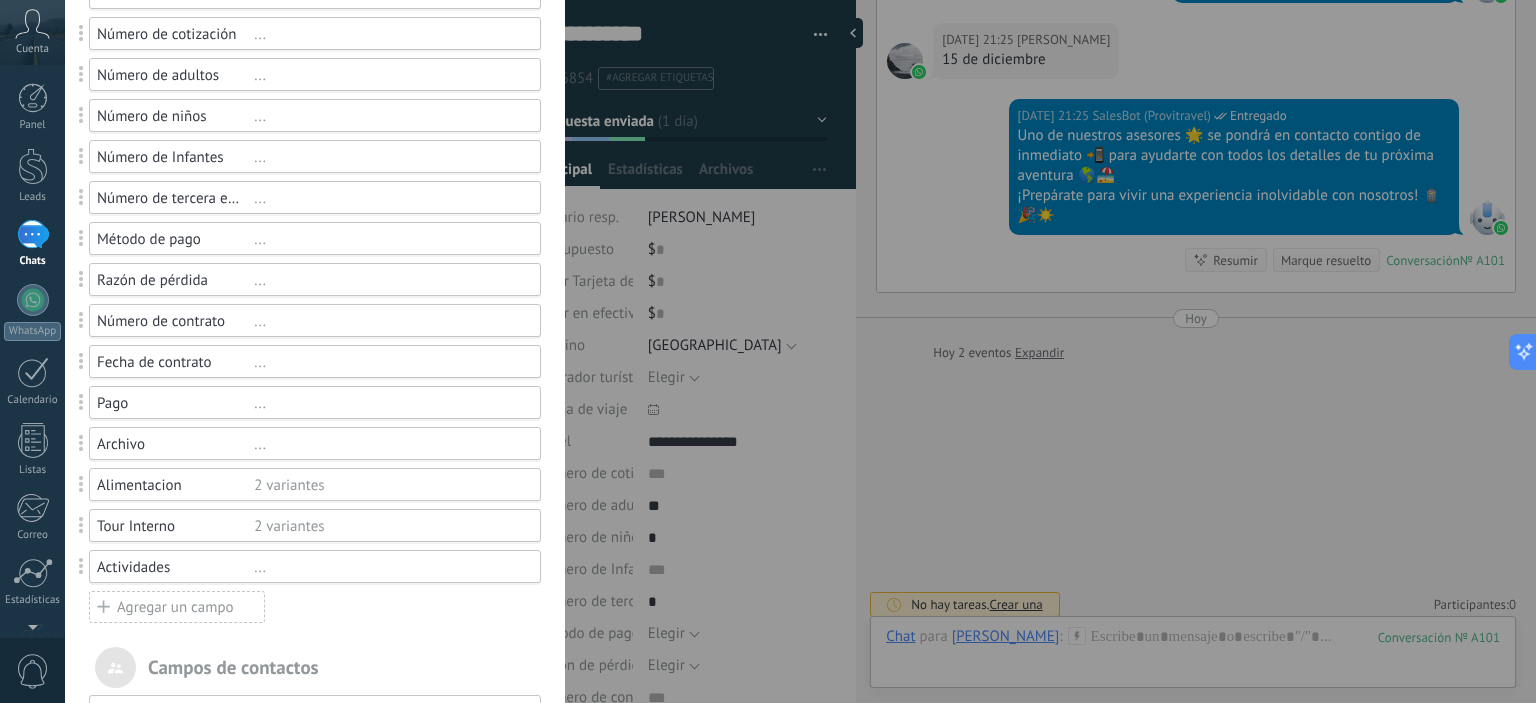 scroll, scrollTop: 500, scrollLeft: 0, axis: vertical 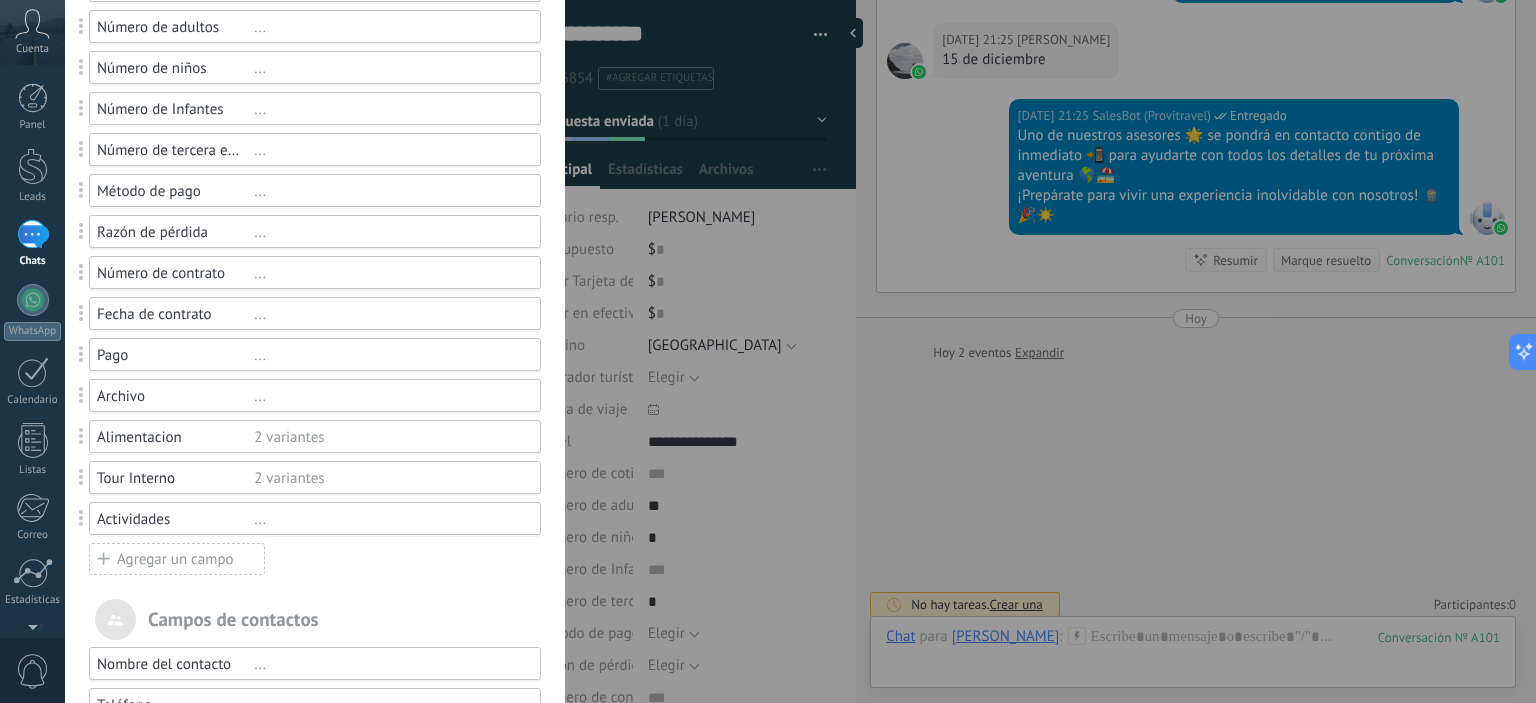 click on "..." at bounding box center (388, 232) 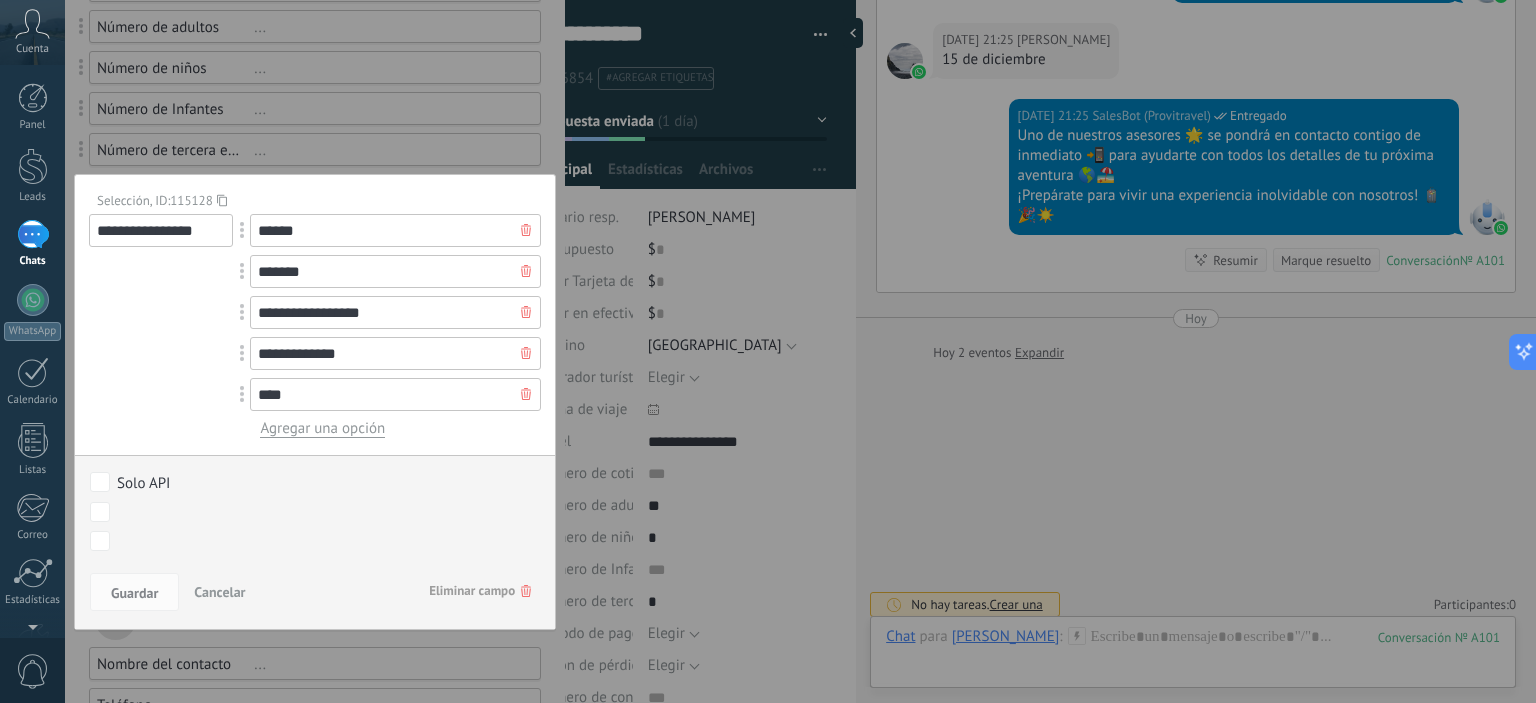 click on "Cancelar" at bounding box center (219, 592) 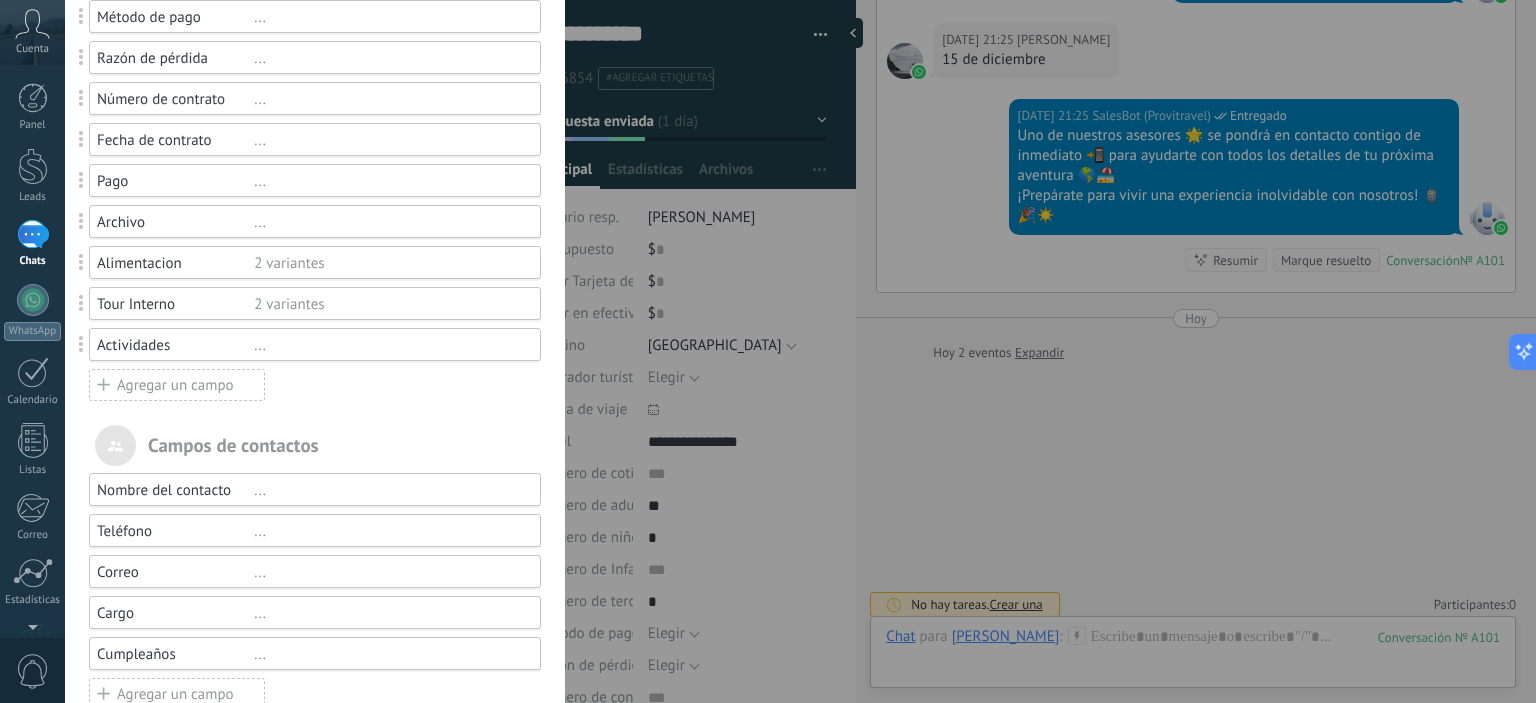 scroll, scrollTop: 700, scrollLeft: 0, axis: vertical 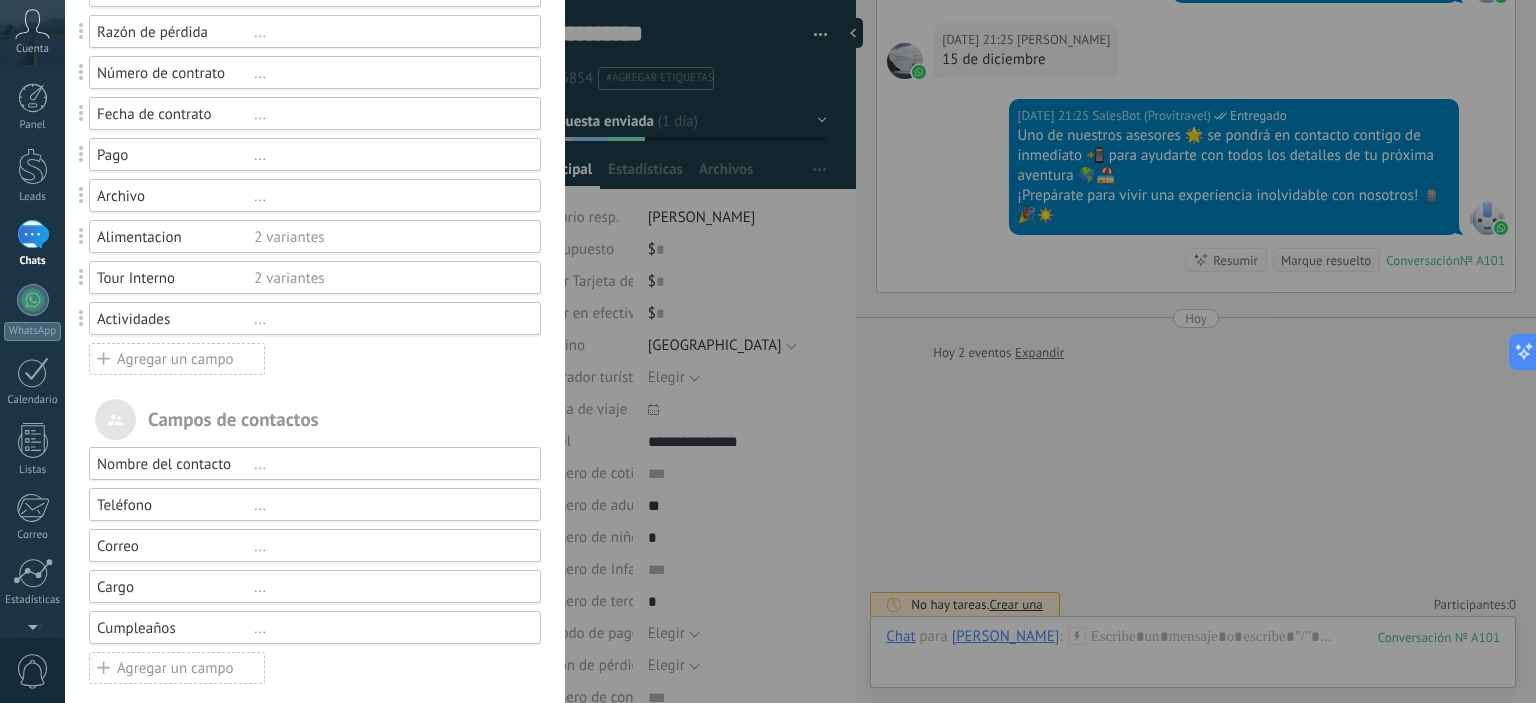 click on "..." at bounding box center [388, 196] 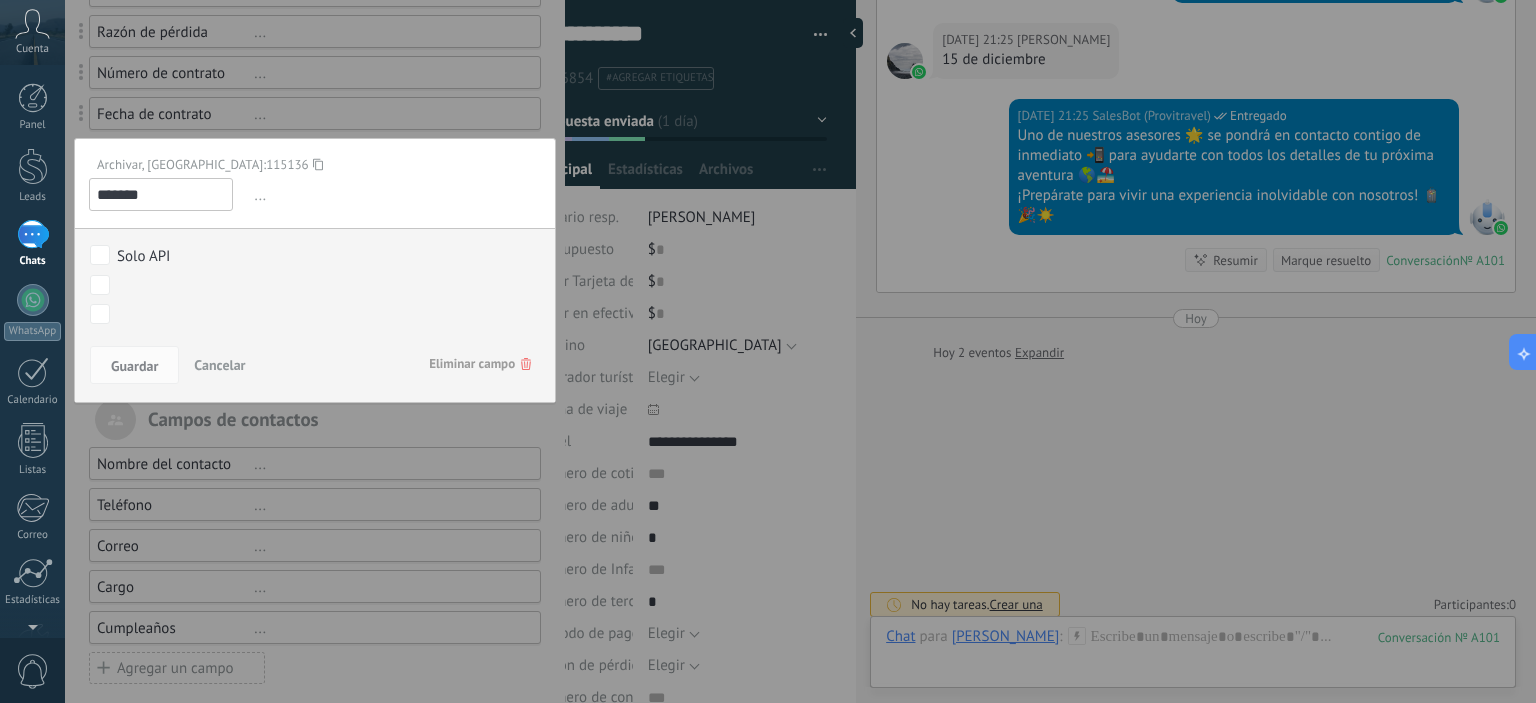 click at bounding box center [315, 165] 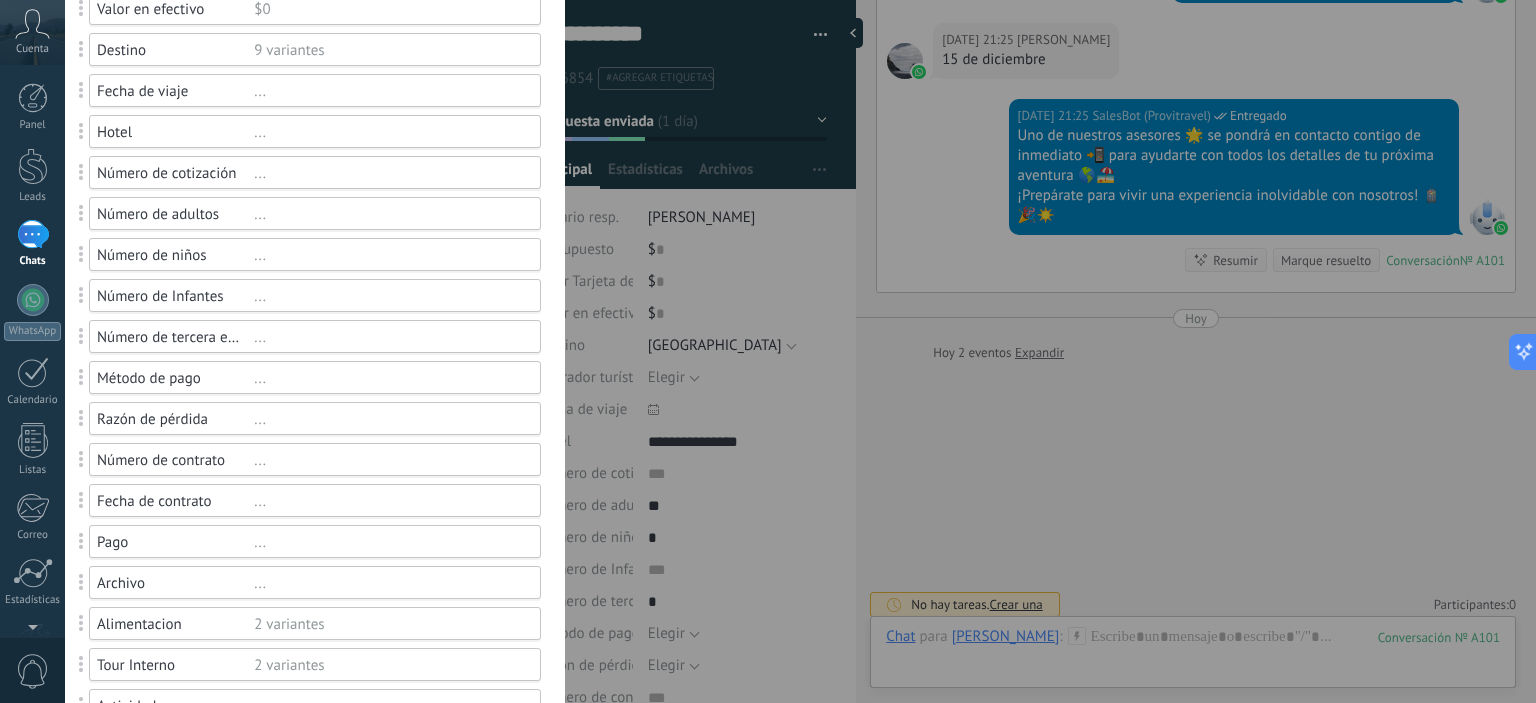 scroll, scrollTop: 323, scrollLeft: 0, axis: vertical 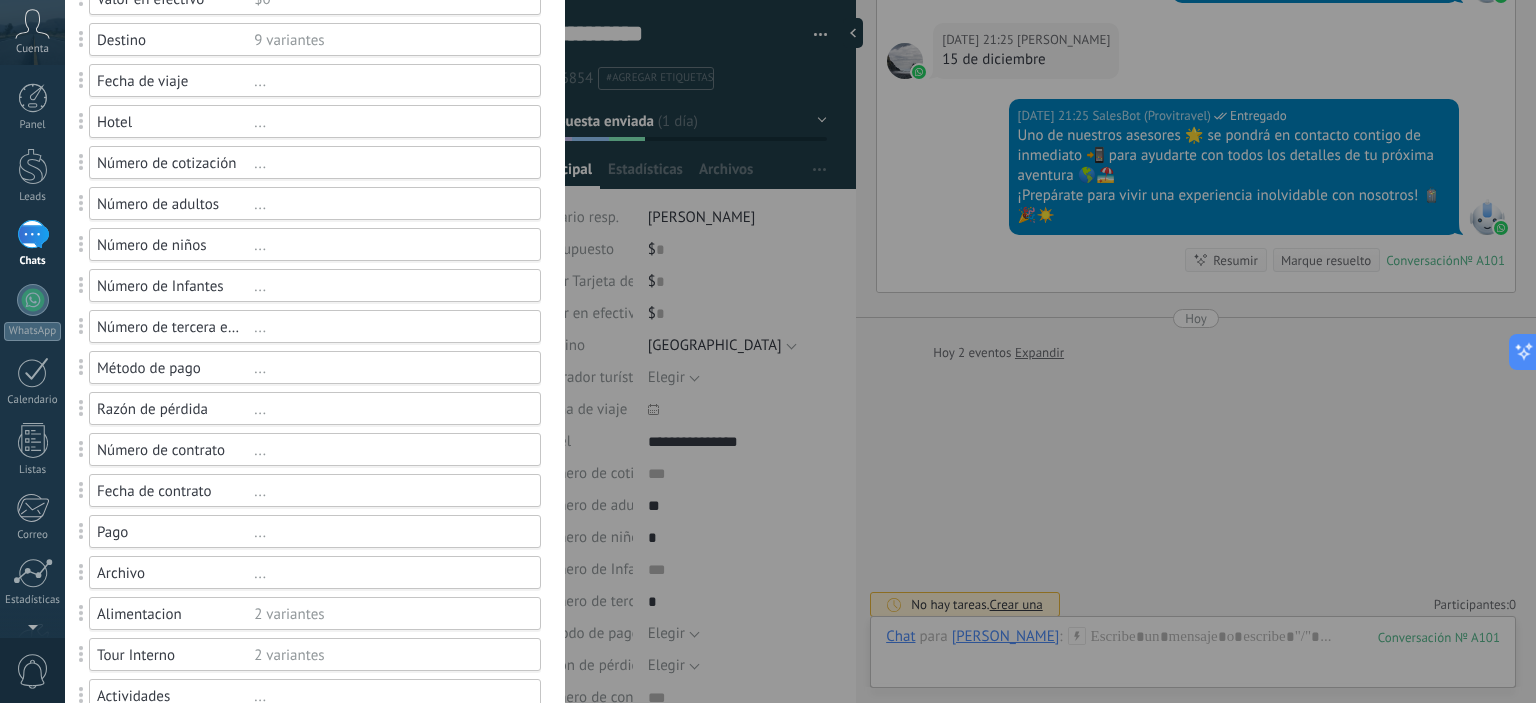 click on "..." at bounding box center [388, 122] 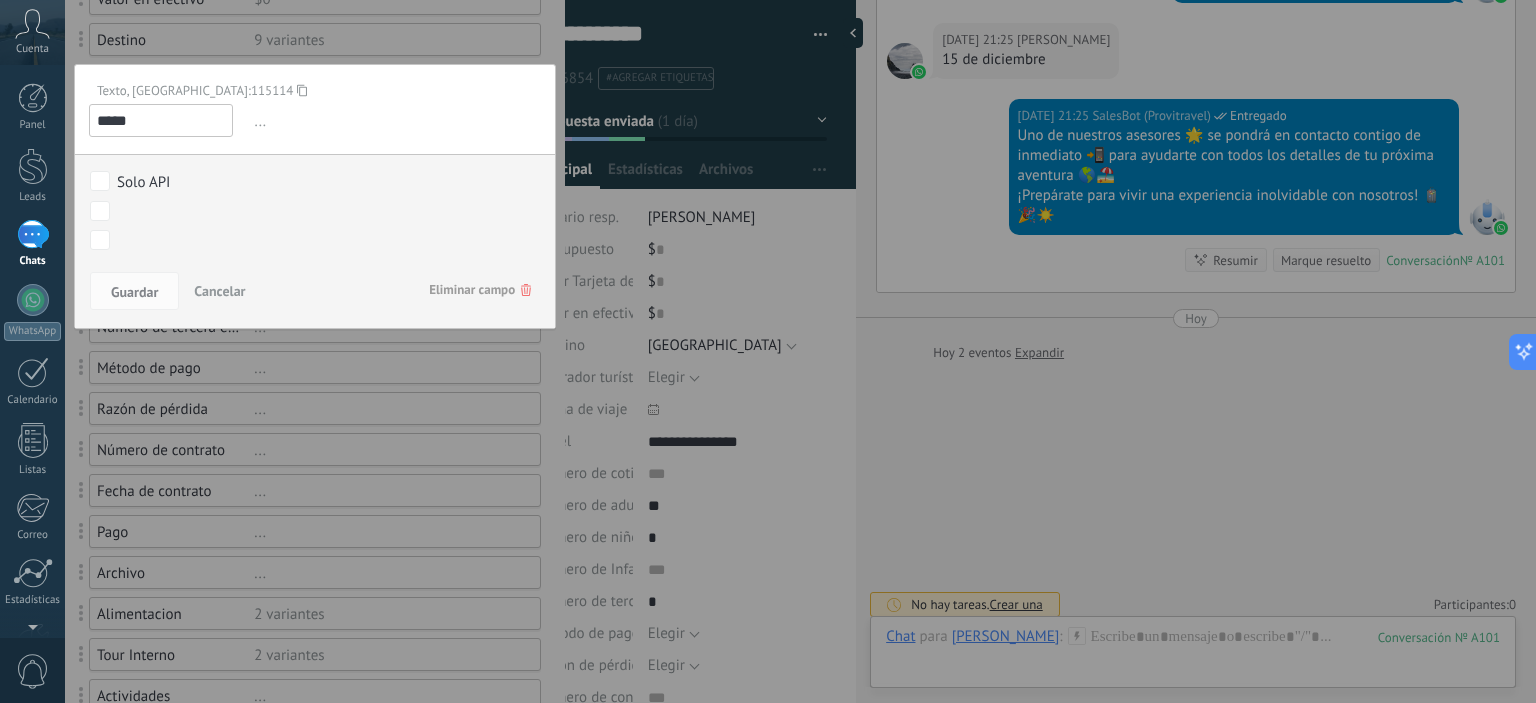 click on "*****" at bounding box center [161, 120] 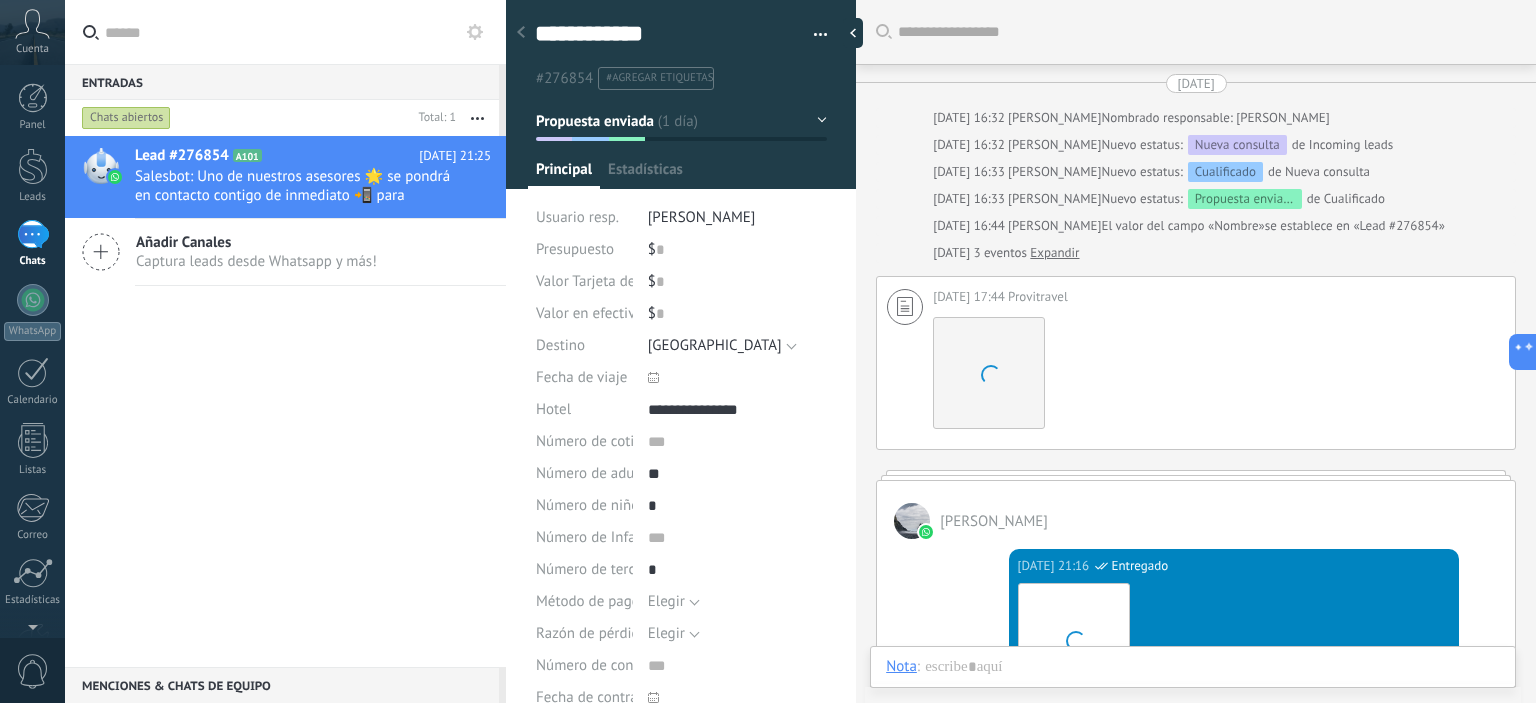 scroll, scrollTop: 4800, scrollLeft: 0, axis: vertical 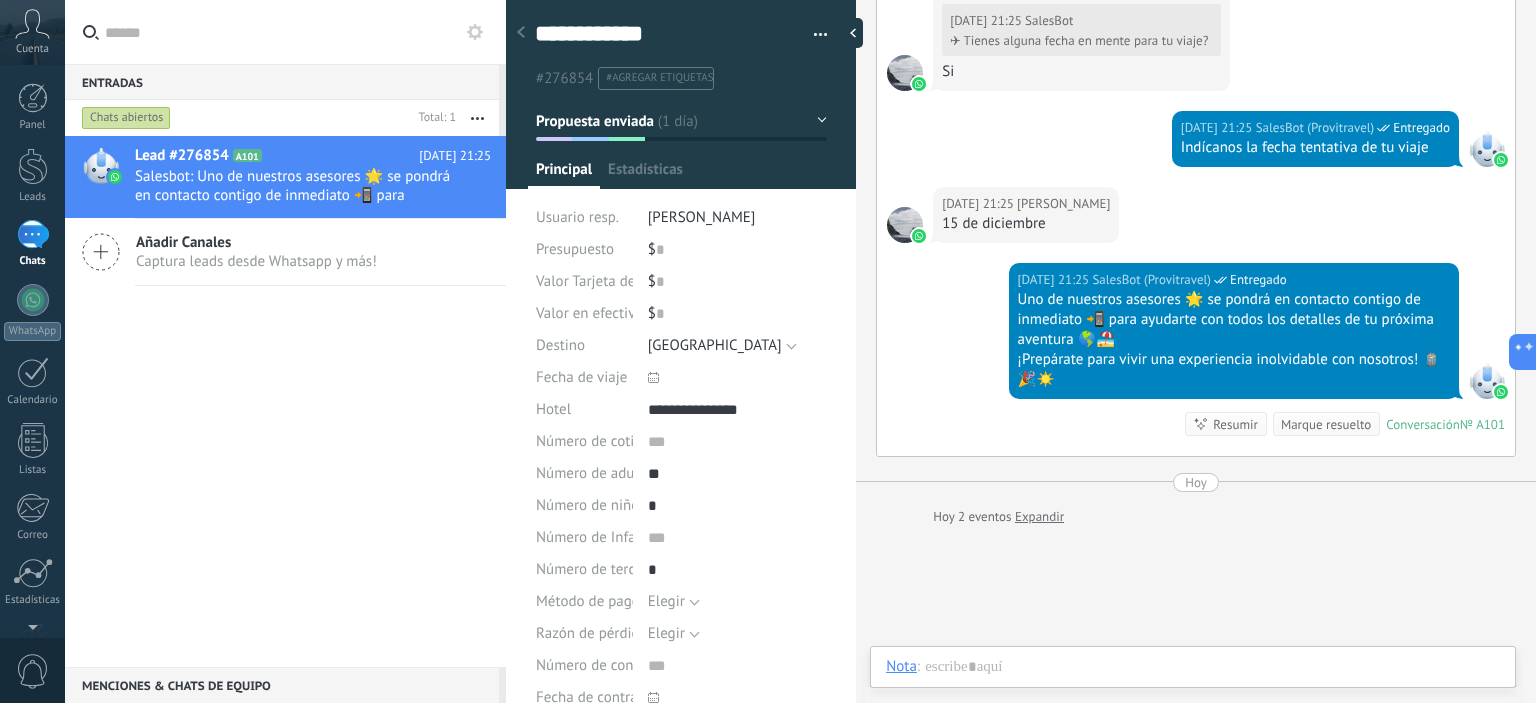 type on "**********" 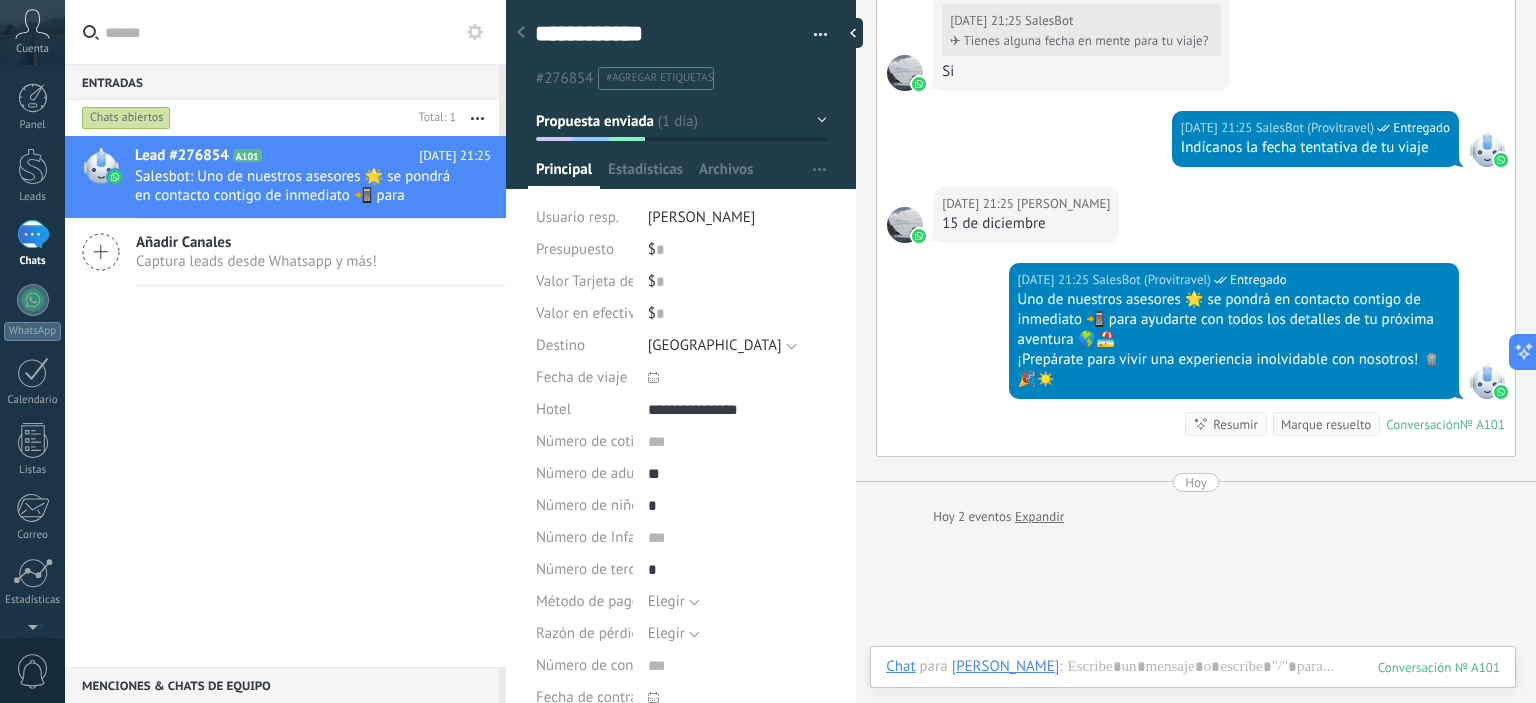 scroll, scrollTop: 29, scrollLeft: 0, axis: vertical 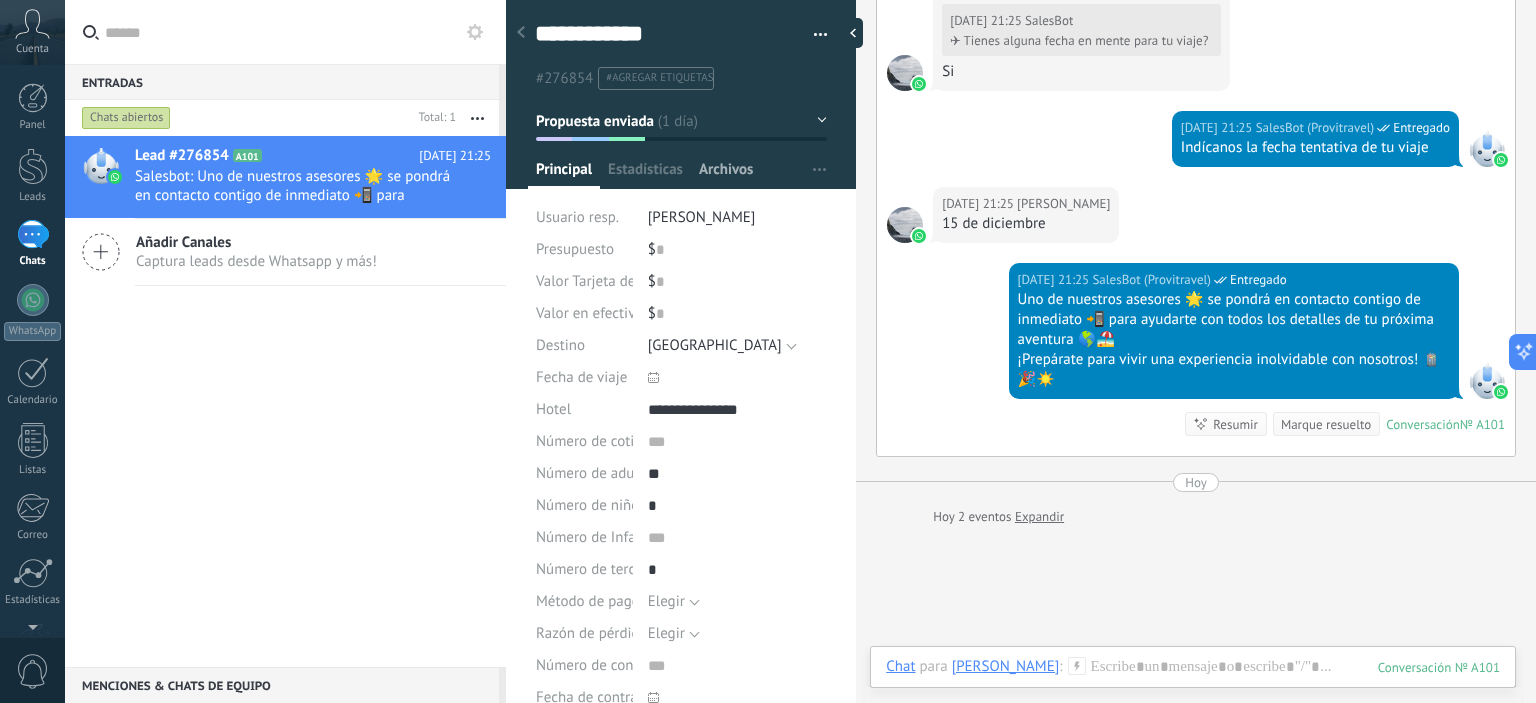 click on "Archivos" at bounding box center [726, 174] 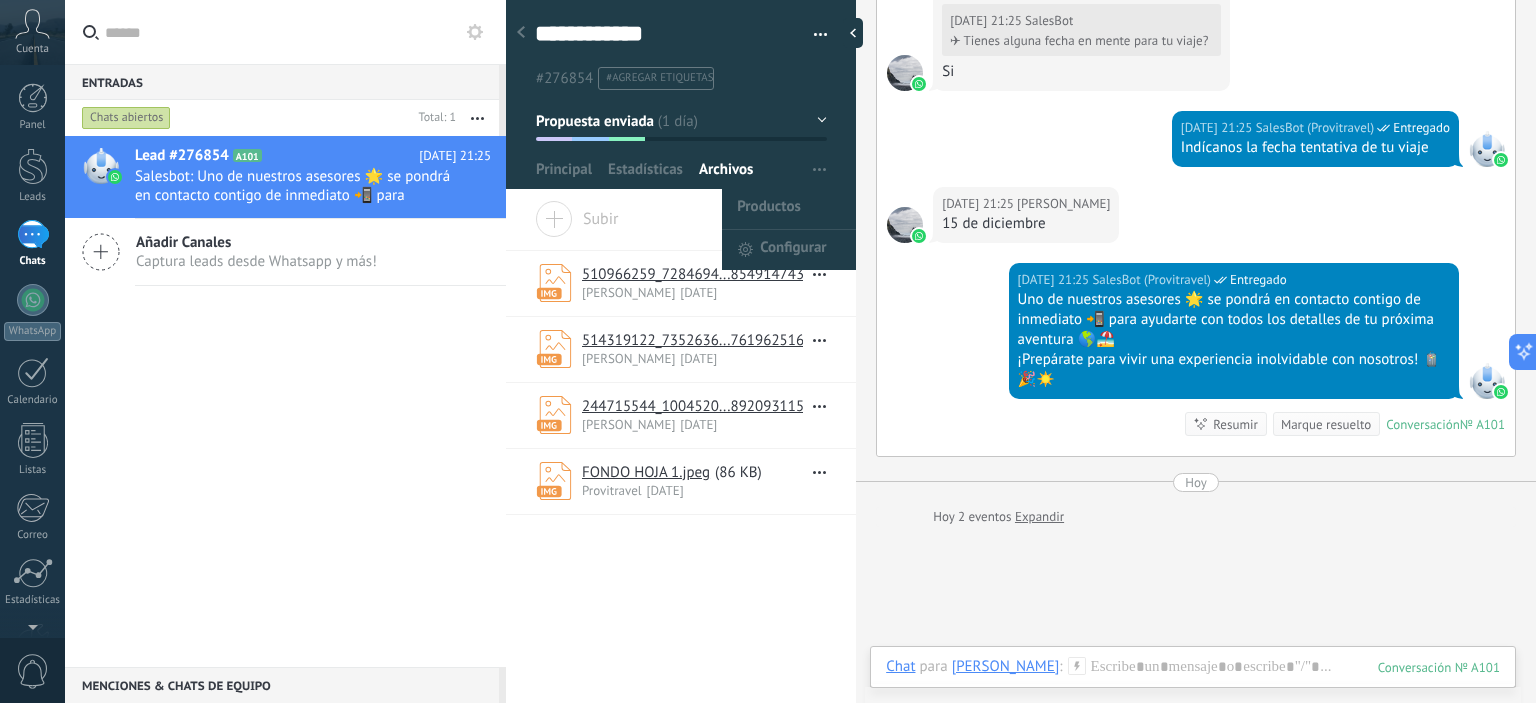 click at bounding box center (819, 170) 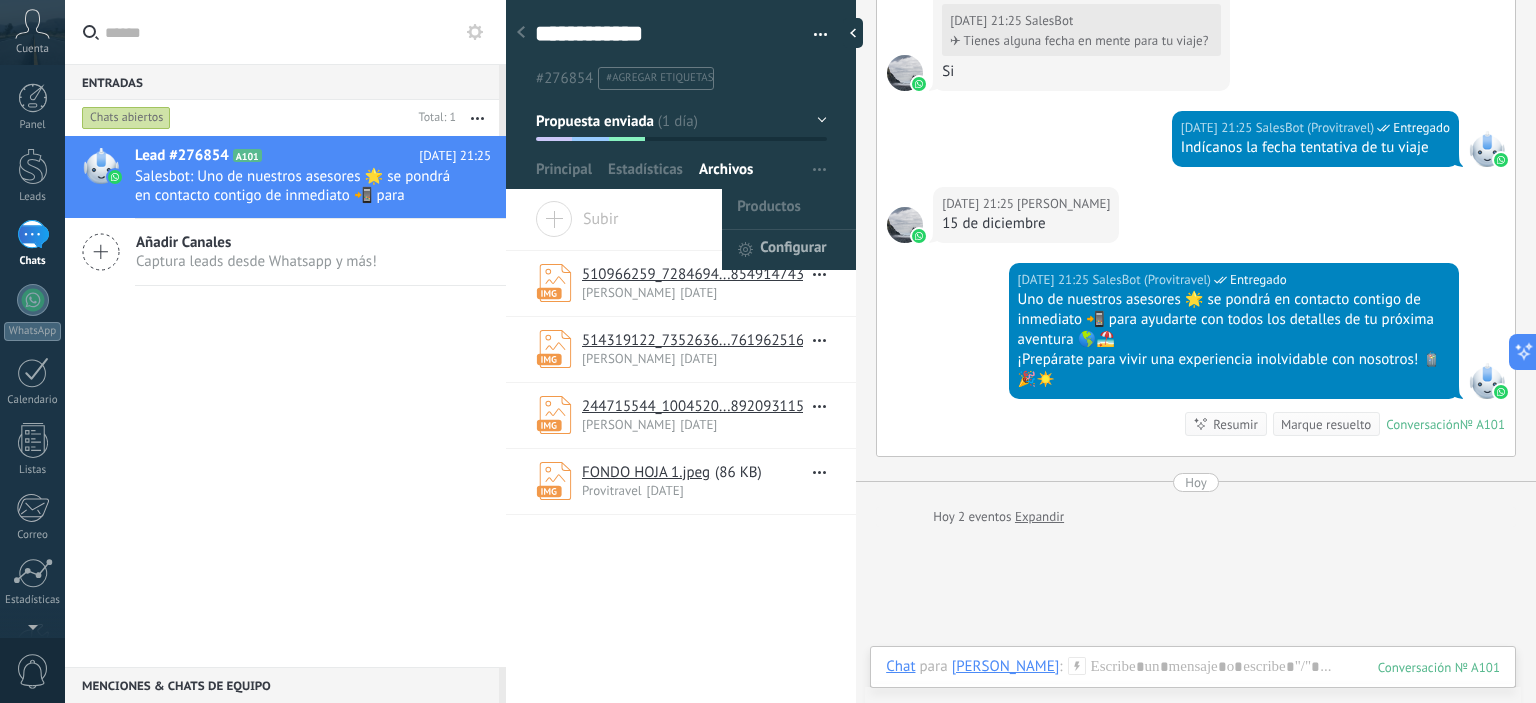 click on "Configurar" at bounding box center (793, 250) 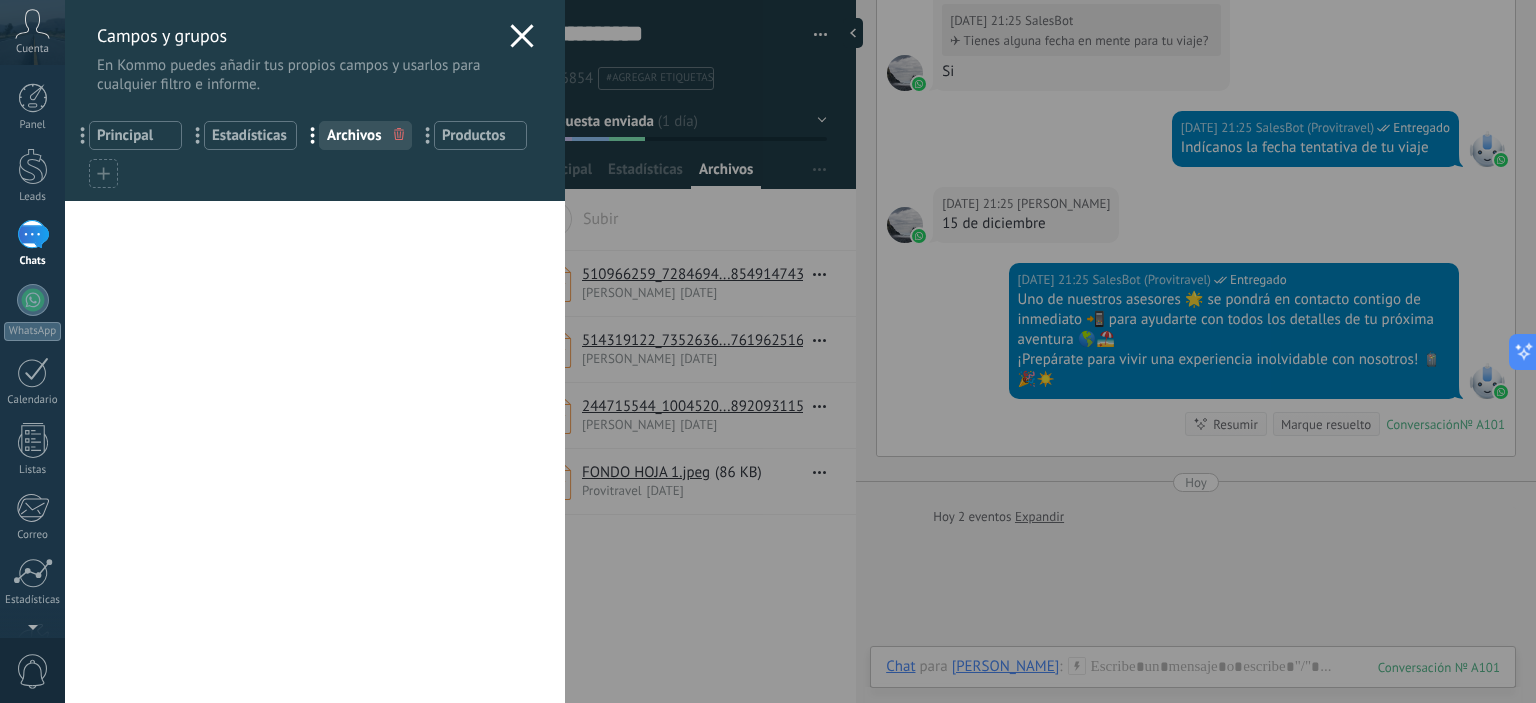 click on "... Principal" at bounding box center [135, 135] 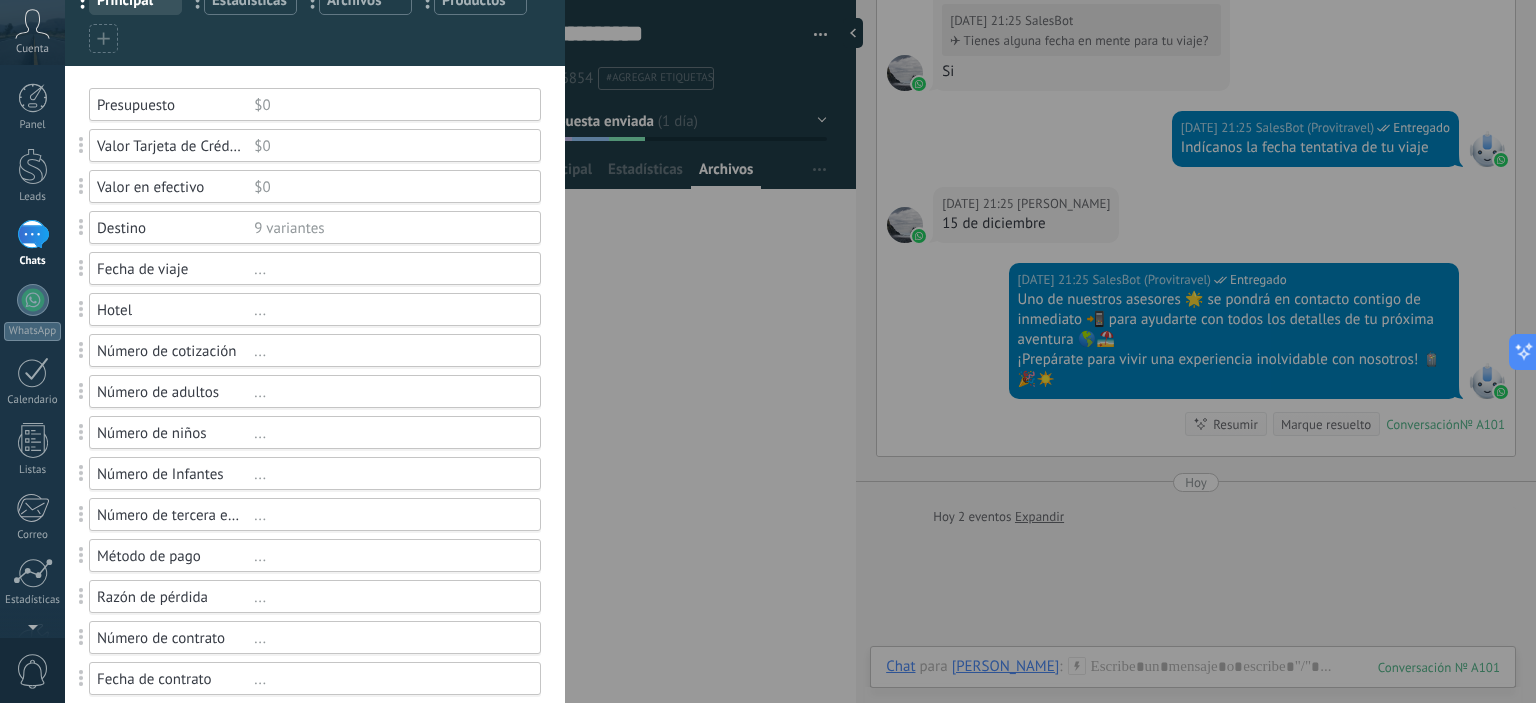 scroll, scrollTop: 100, scrollLeft: 0, axis: vertical 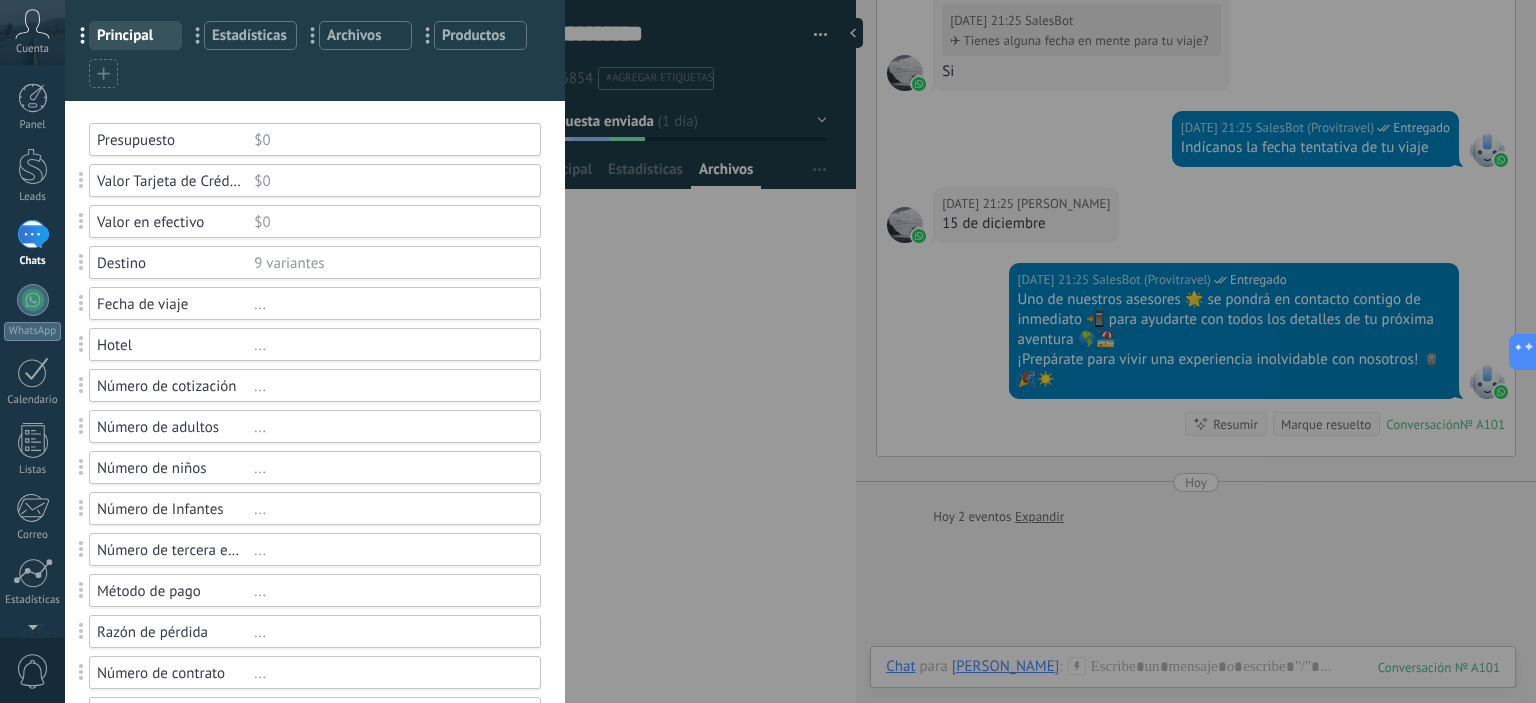 click on "Productos" at bounding box center [480, 35] 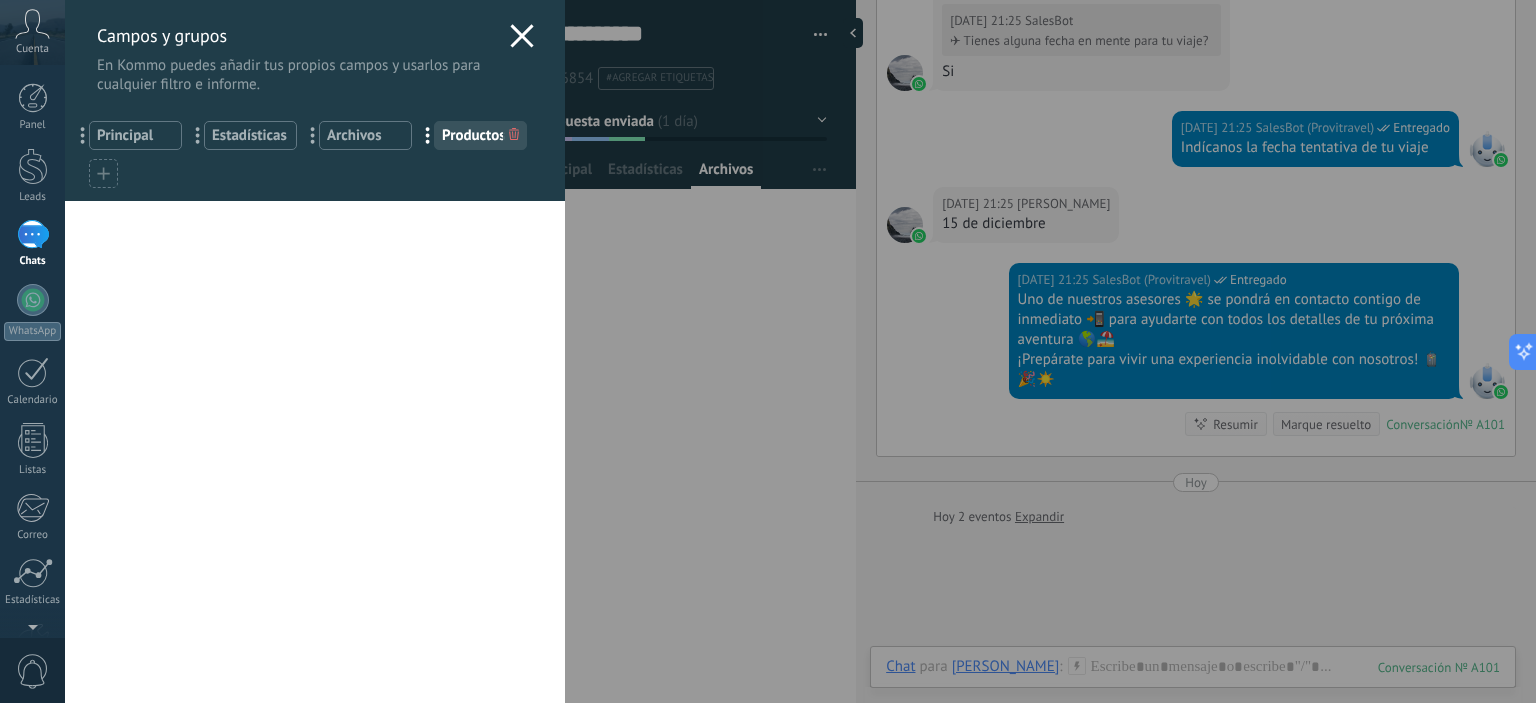 scroll, scrollTop: 0, scrollLeft: 0, axis: both 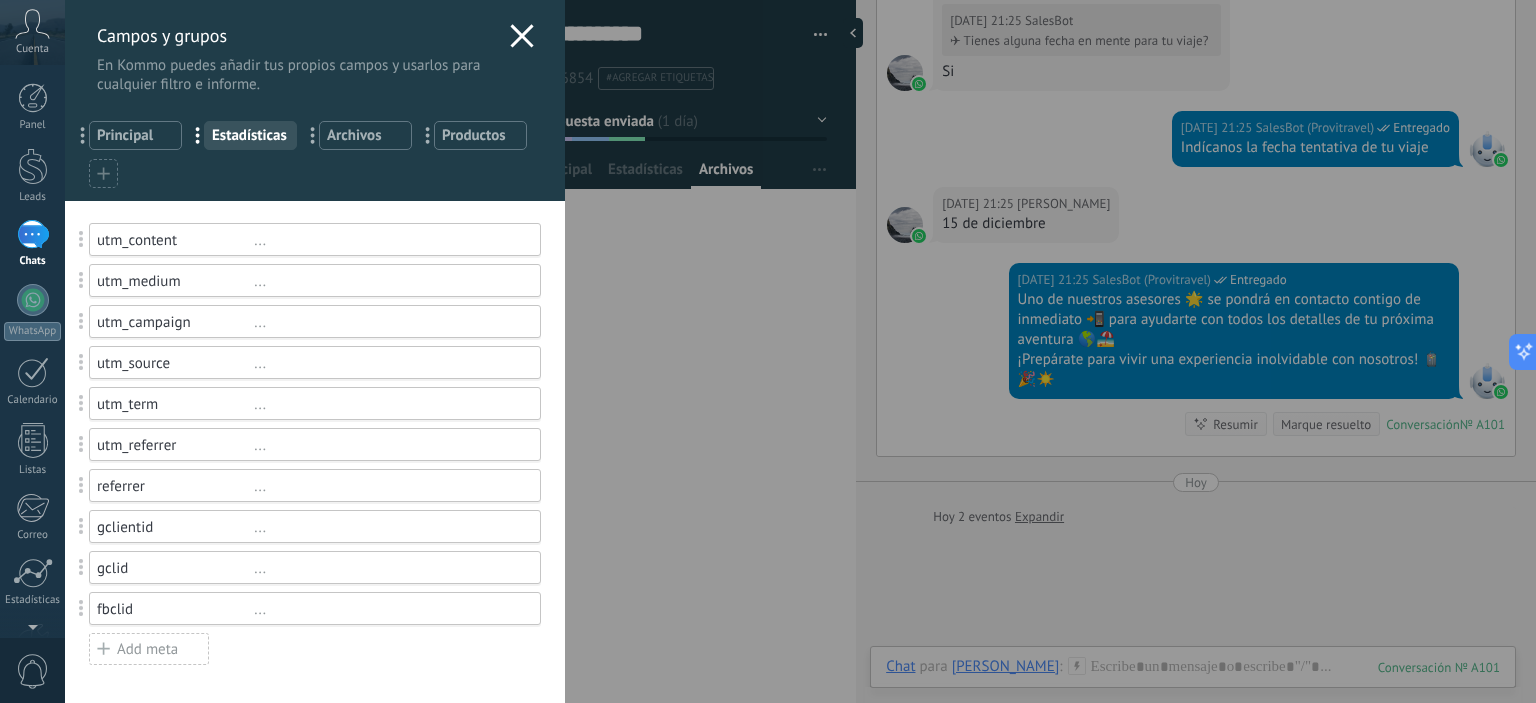 click on "Principal" at bounding box center (135, 135) 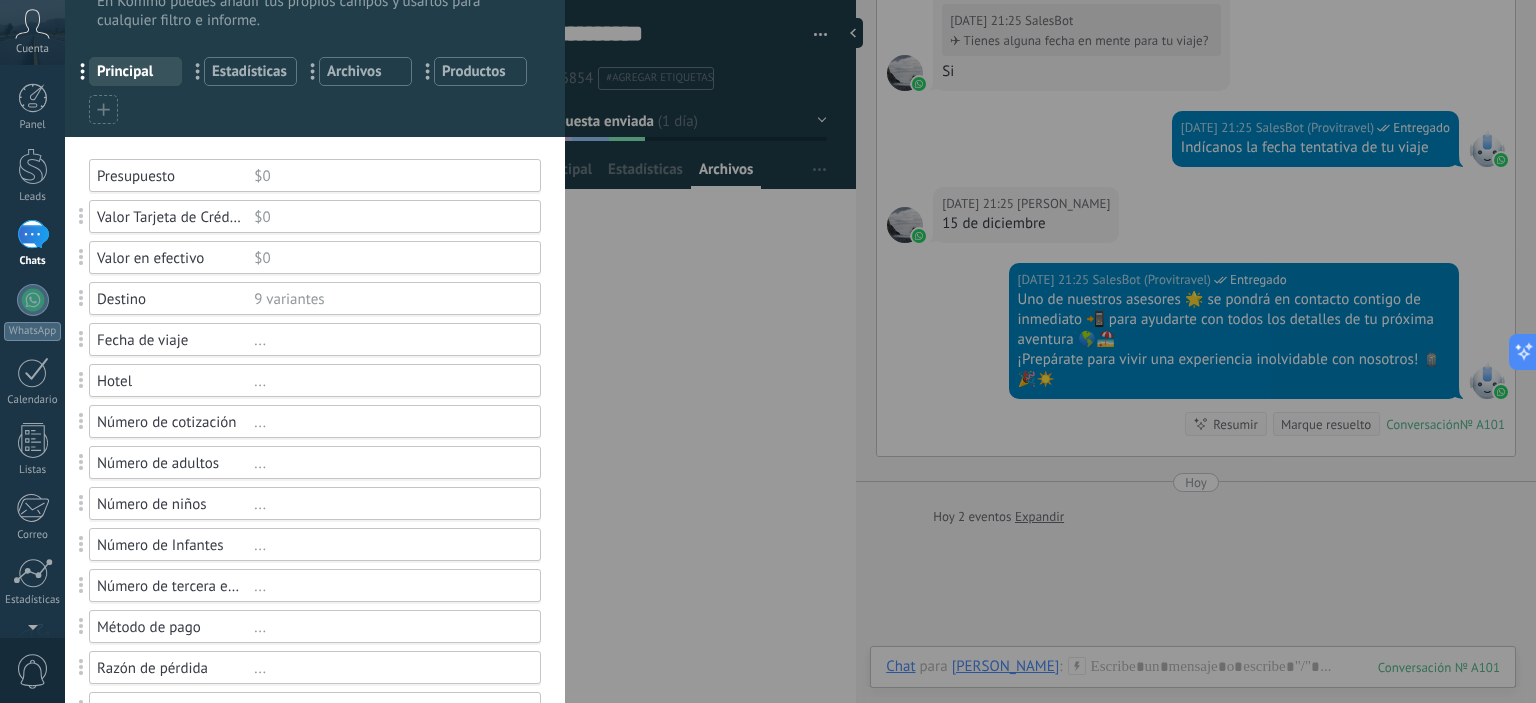 scroll, scrollTop: 100, scrollLeft: 0, axis: vertical 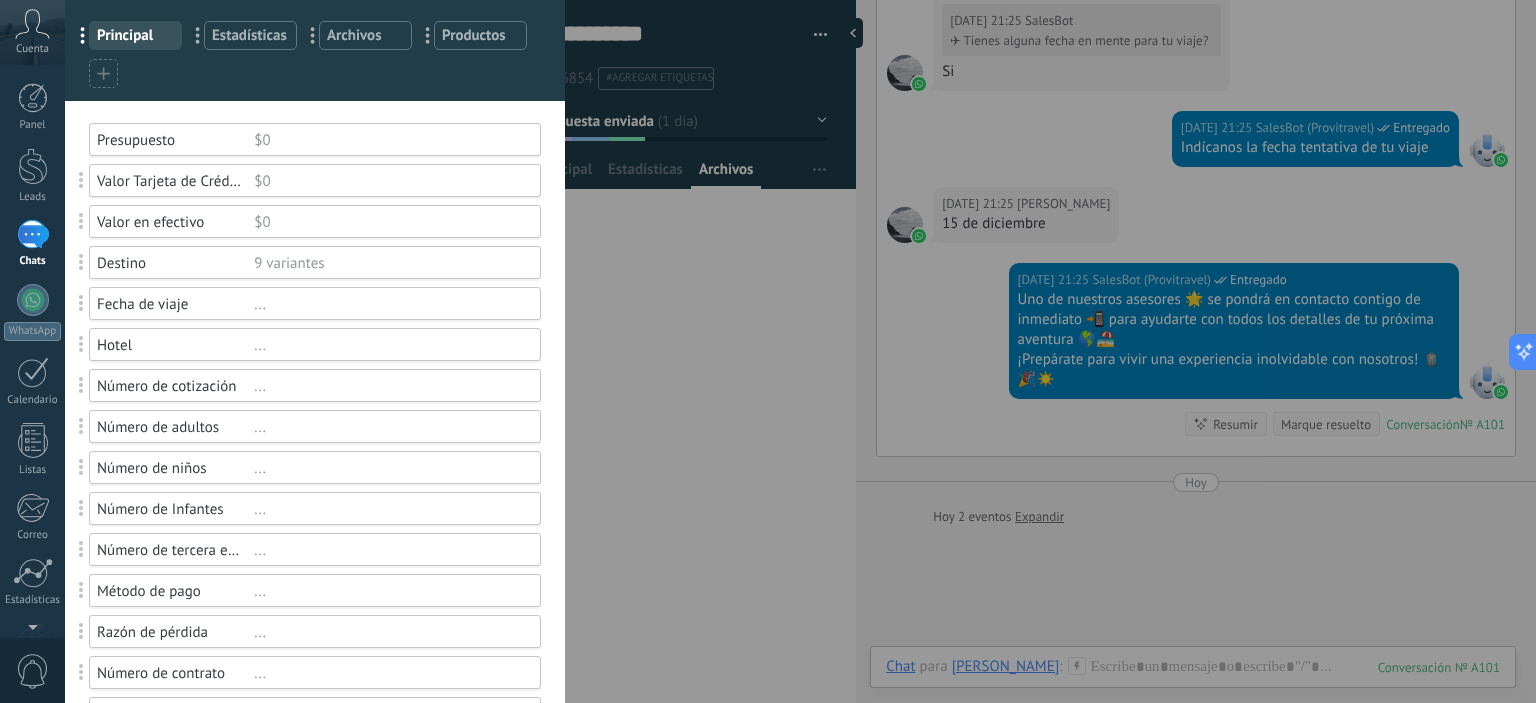 click at bounding box center (82, 262) 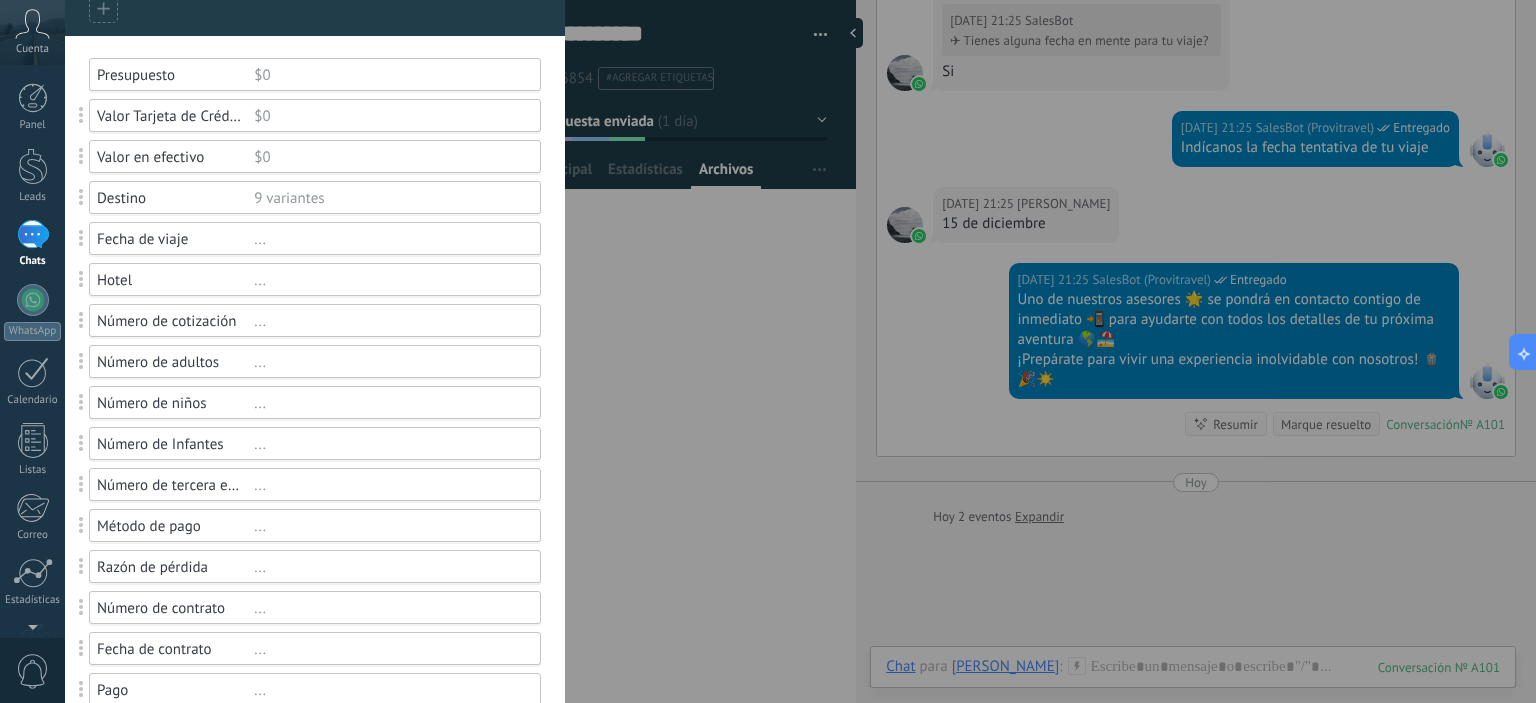 scroll, scrollTop: 200, scrollLeft: 0, axis: vertical 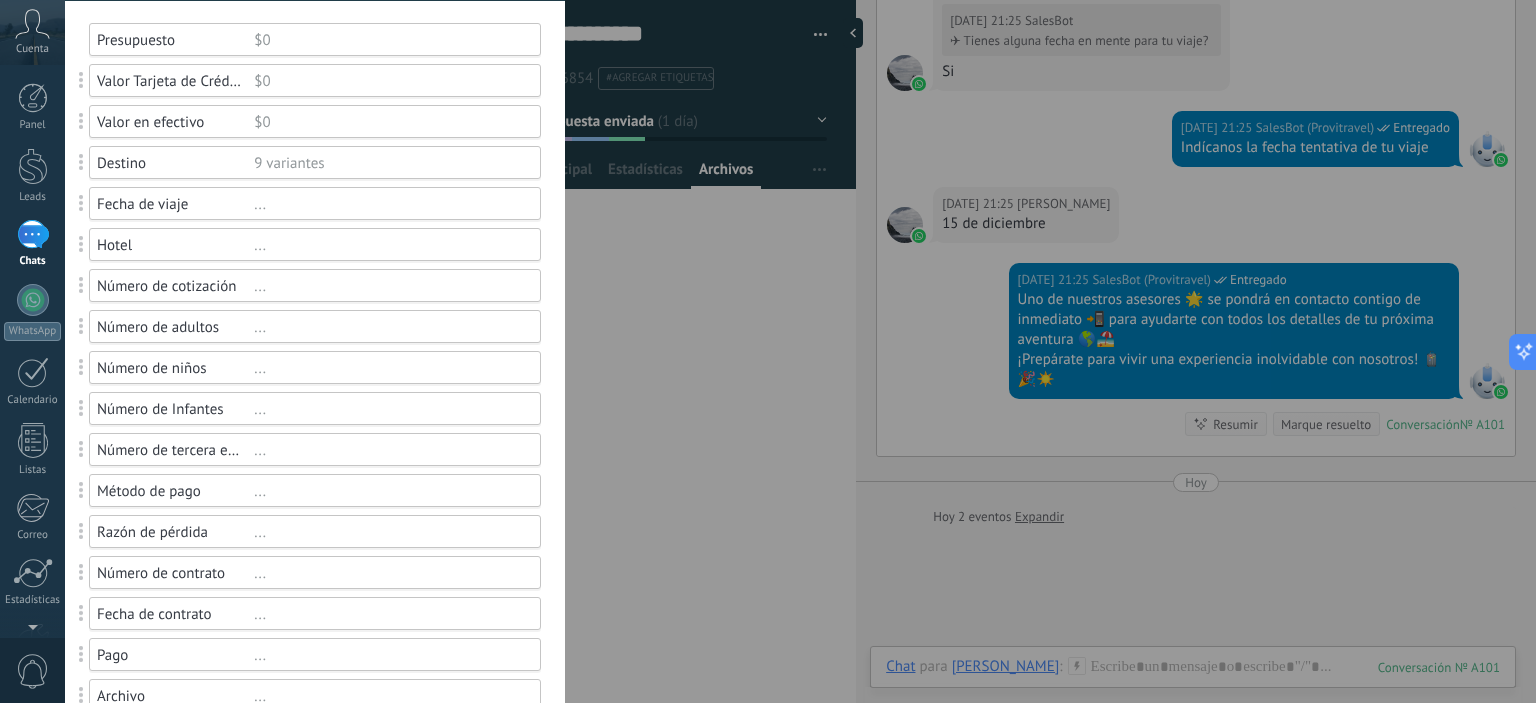click on "Hotel" at bounding box center [175, 245] 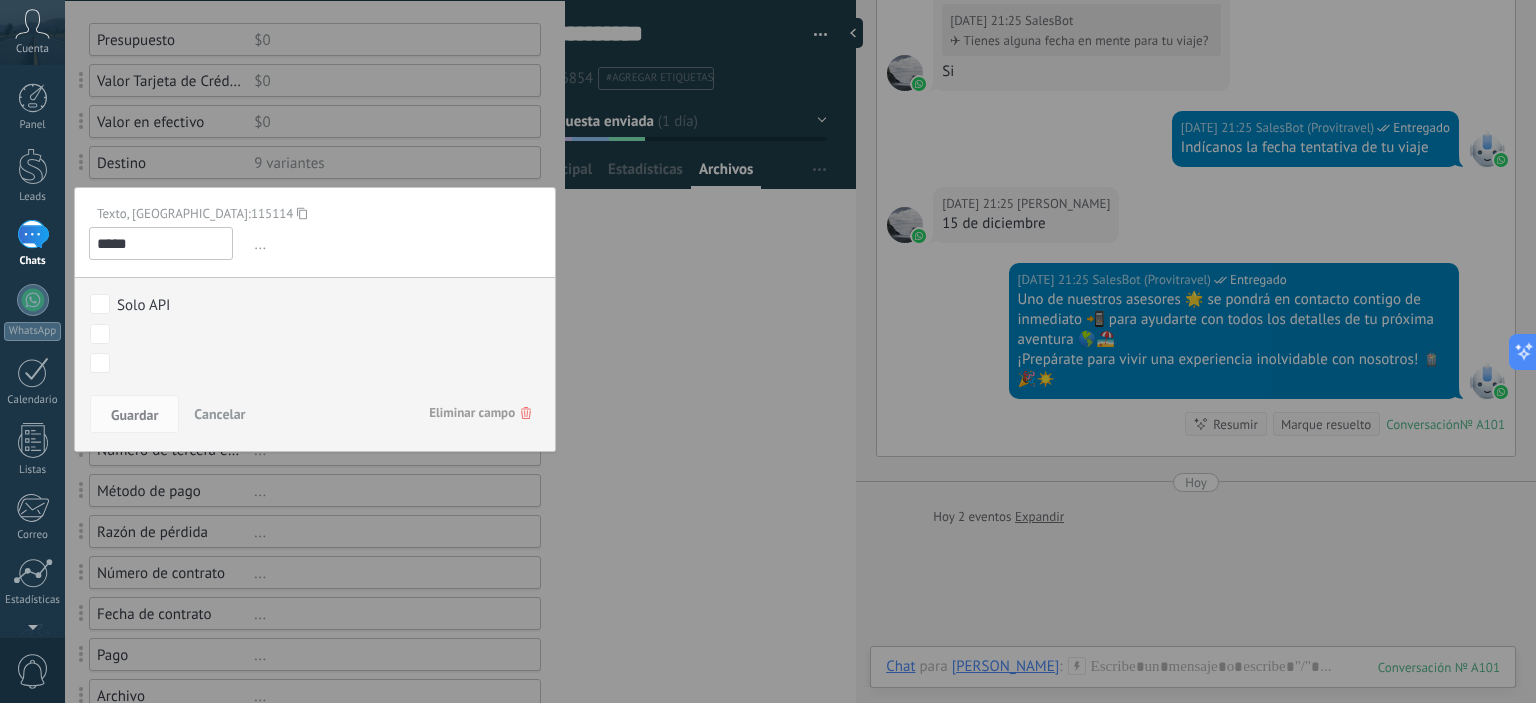 click on "*****" at bounding box center [161, 243] 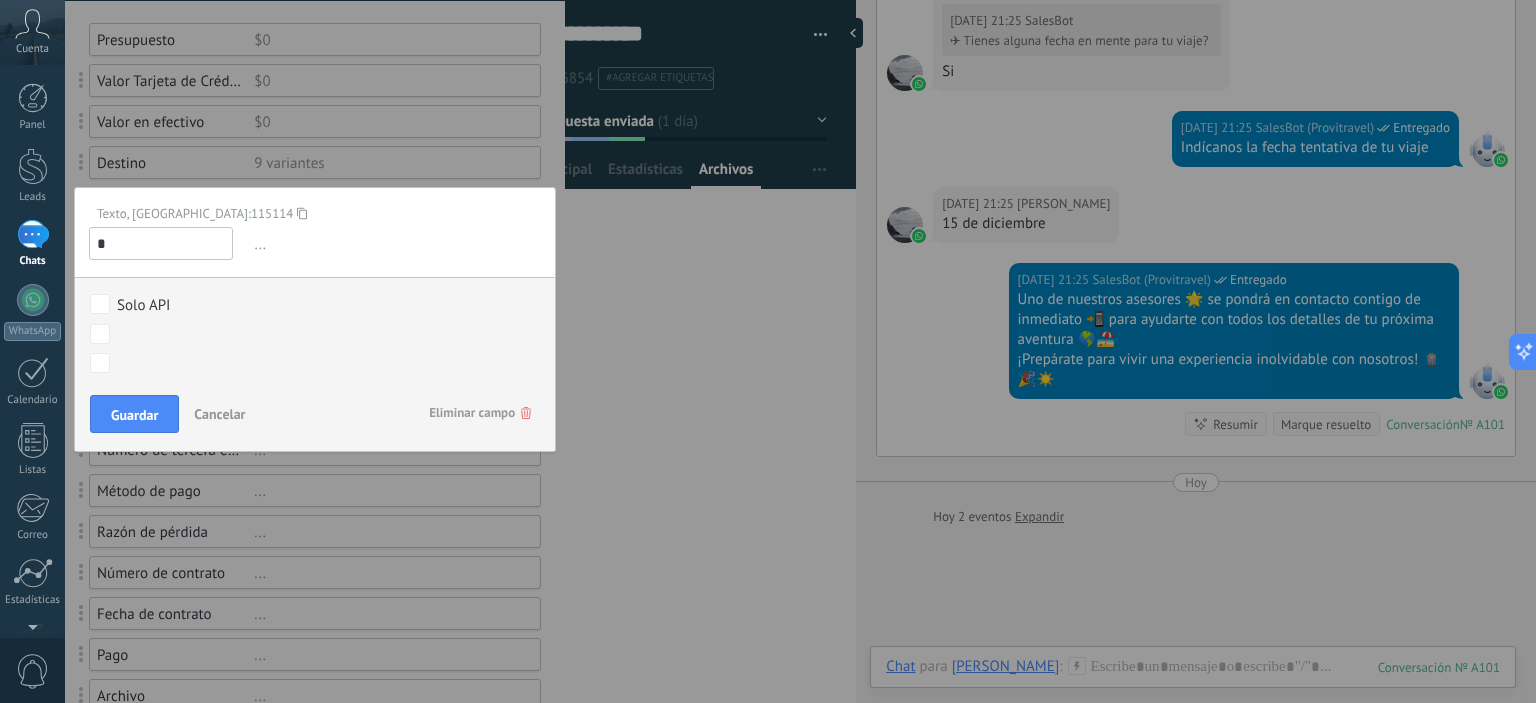 click on "*" at bounding box center [161, 243] 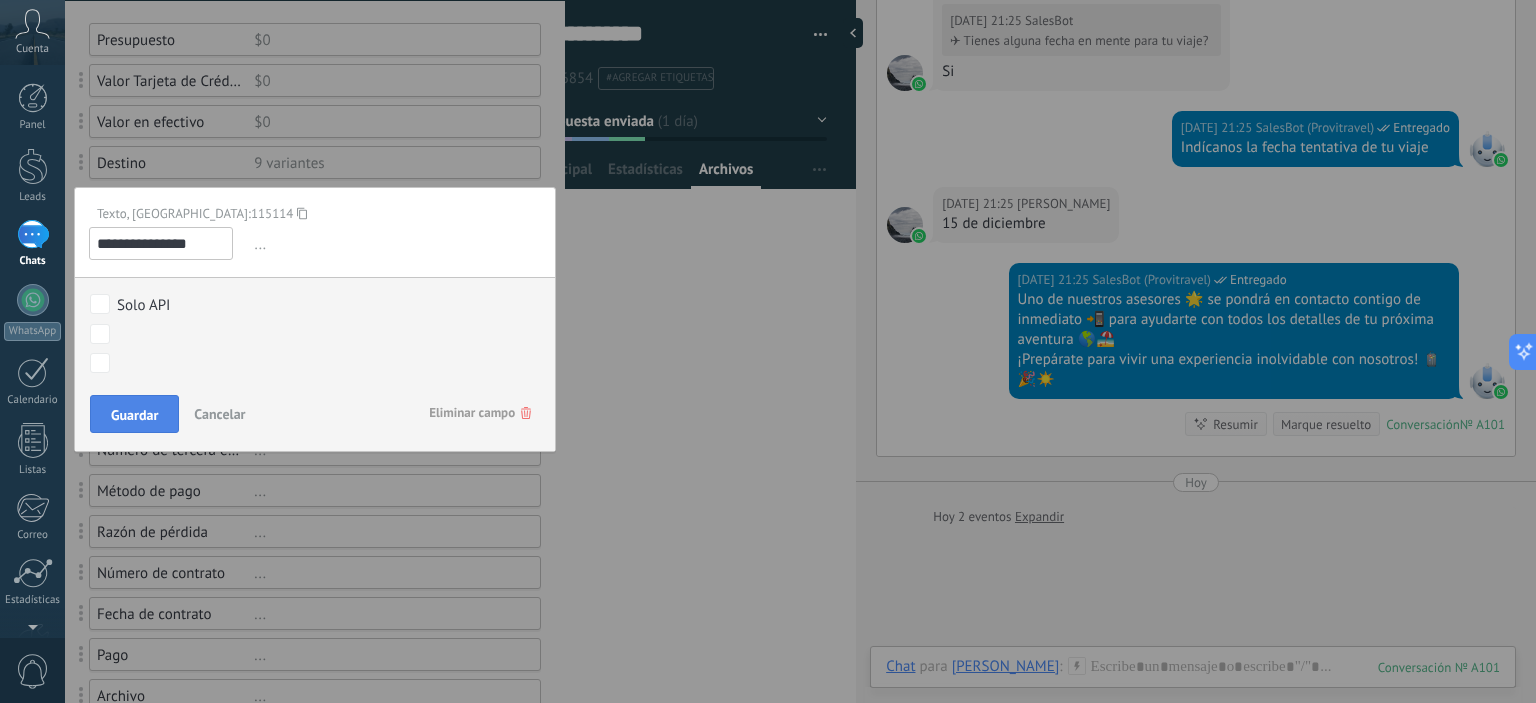 type on "**********" 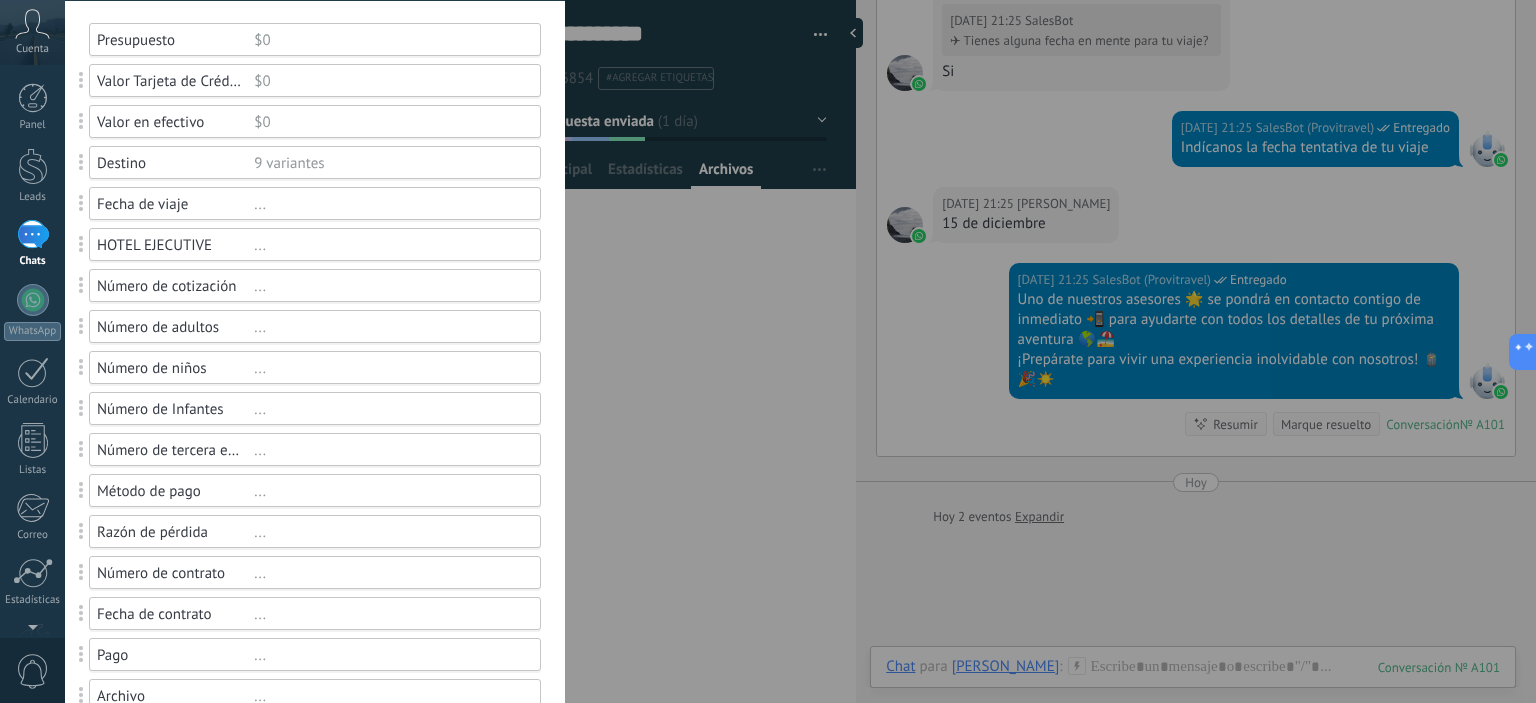 click on "HOTEL EJECUTIVE" at bounding box center (175, 245) 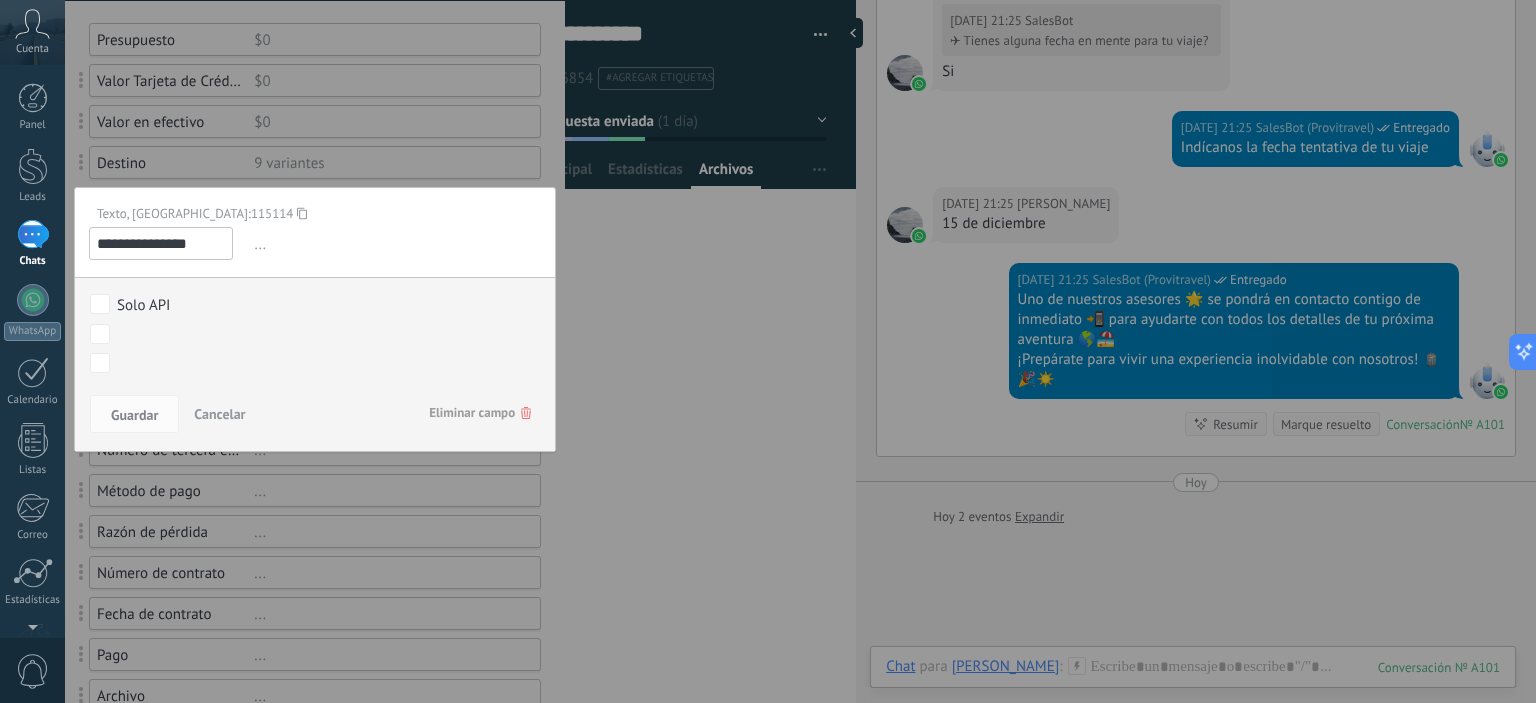 click on "**********" at bounding box center [161, 243] 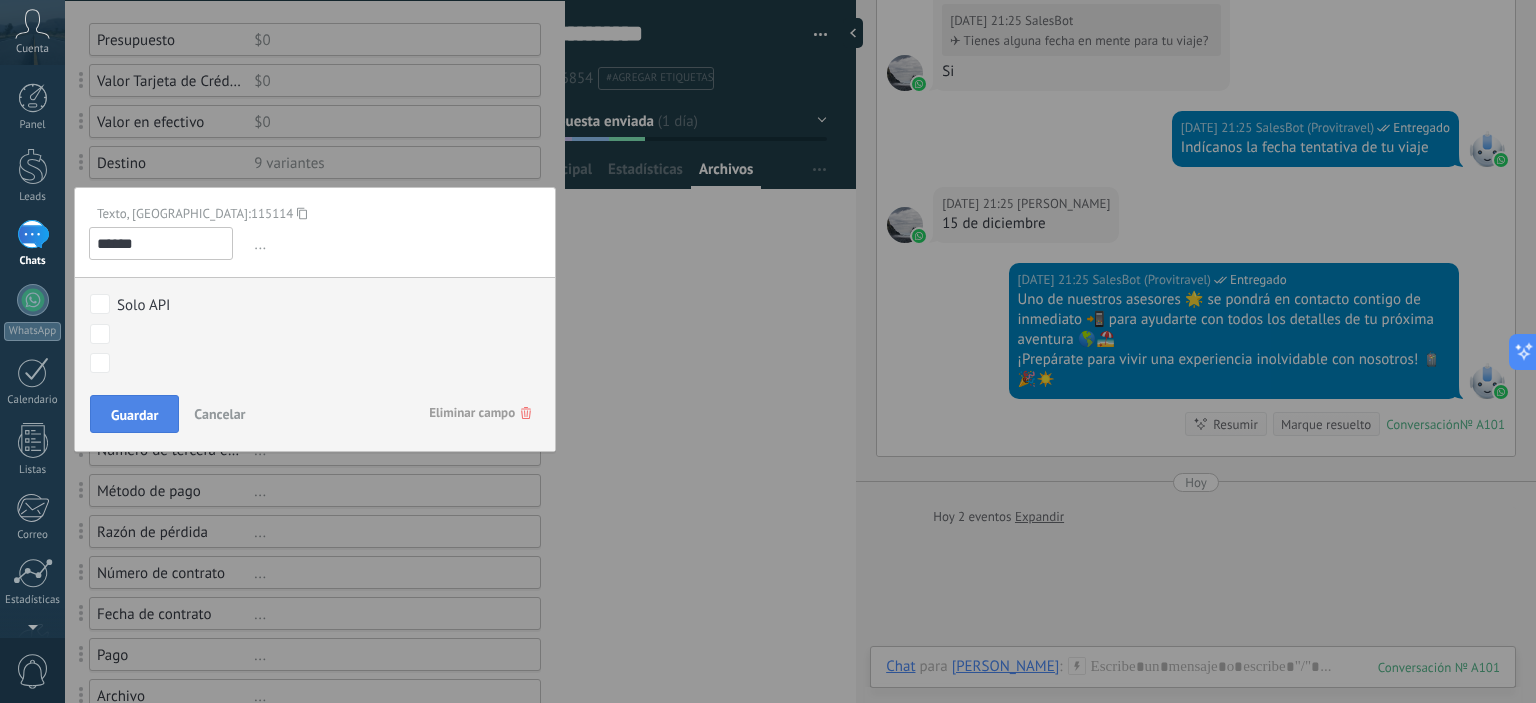 type on "*****" 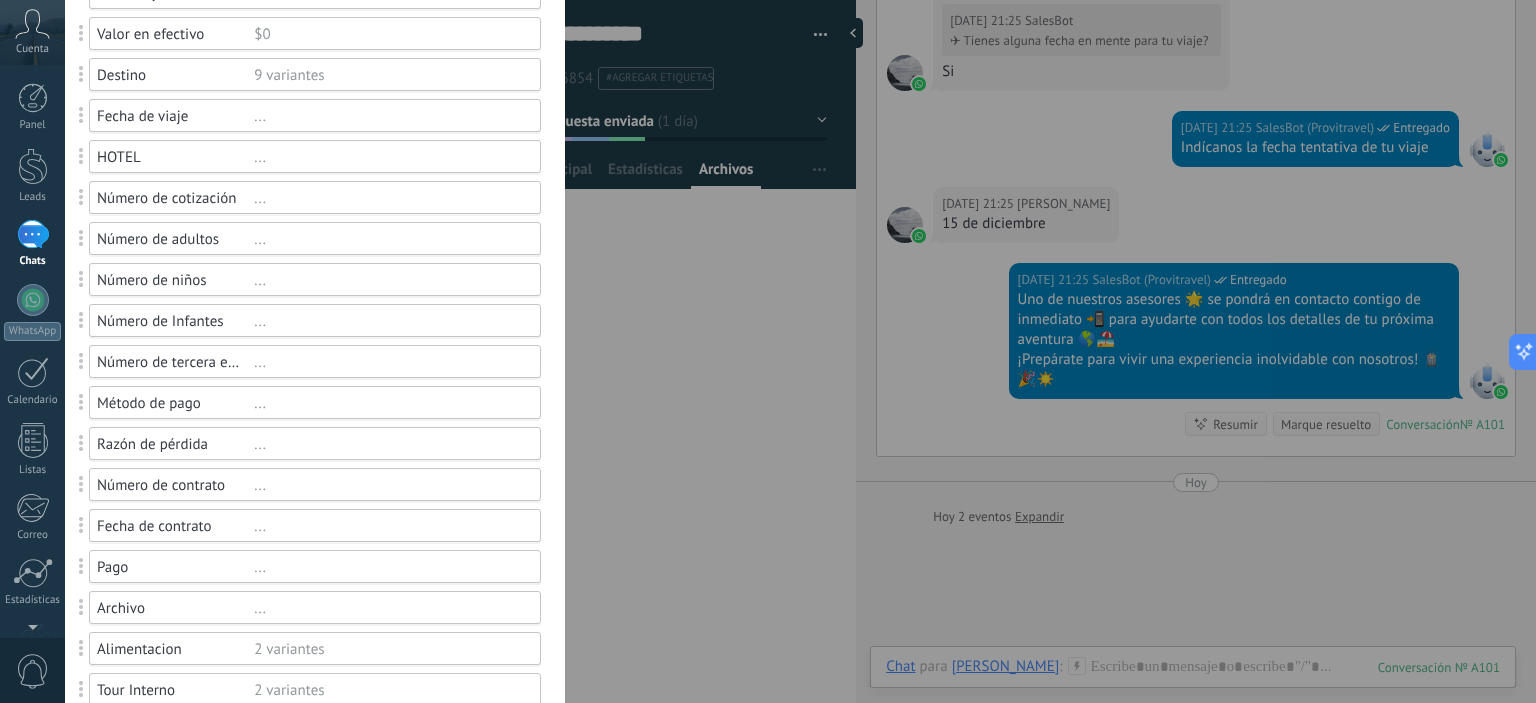 scroll, scrollTop: 300, scrollLeft: 0, axis: vertical 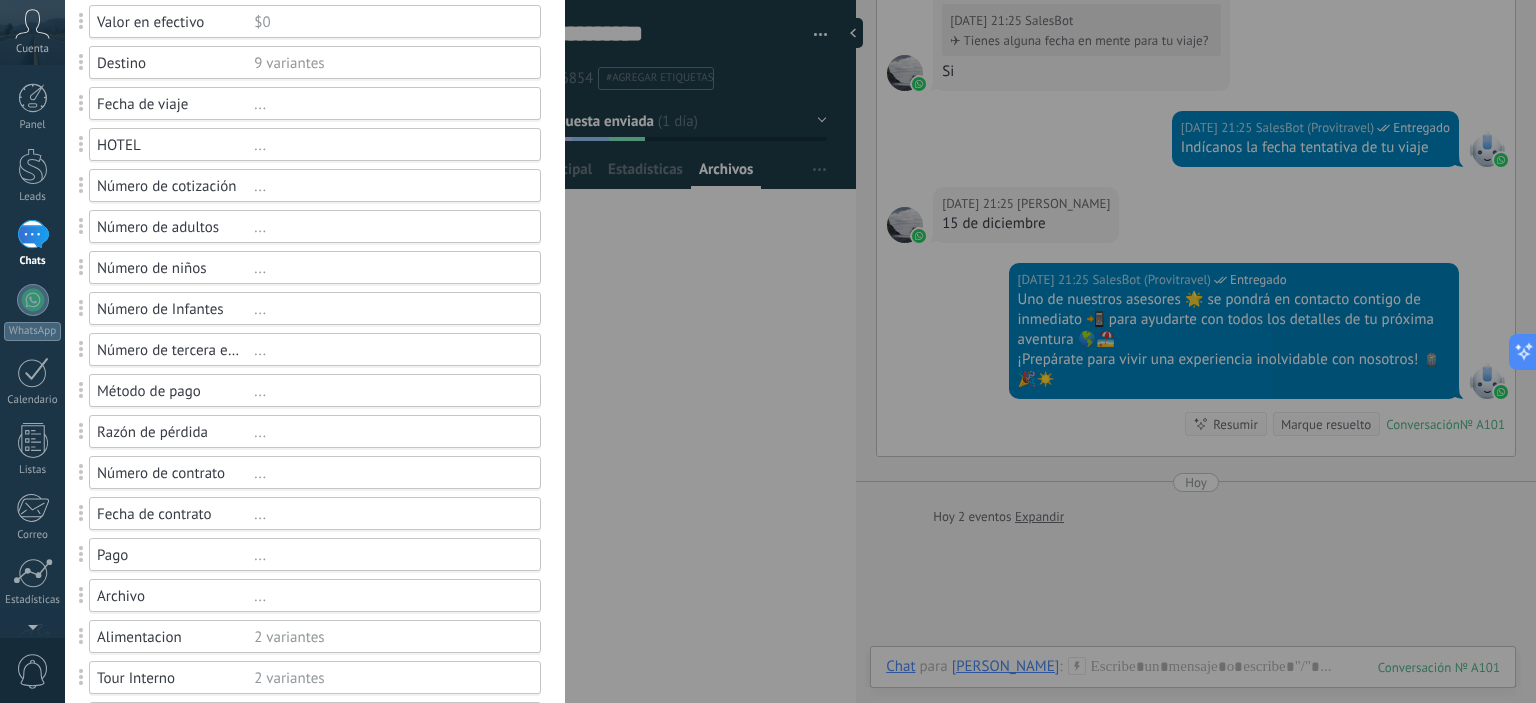 click on "..." at bounding box center [388, 145] 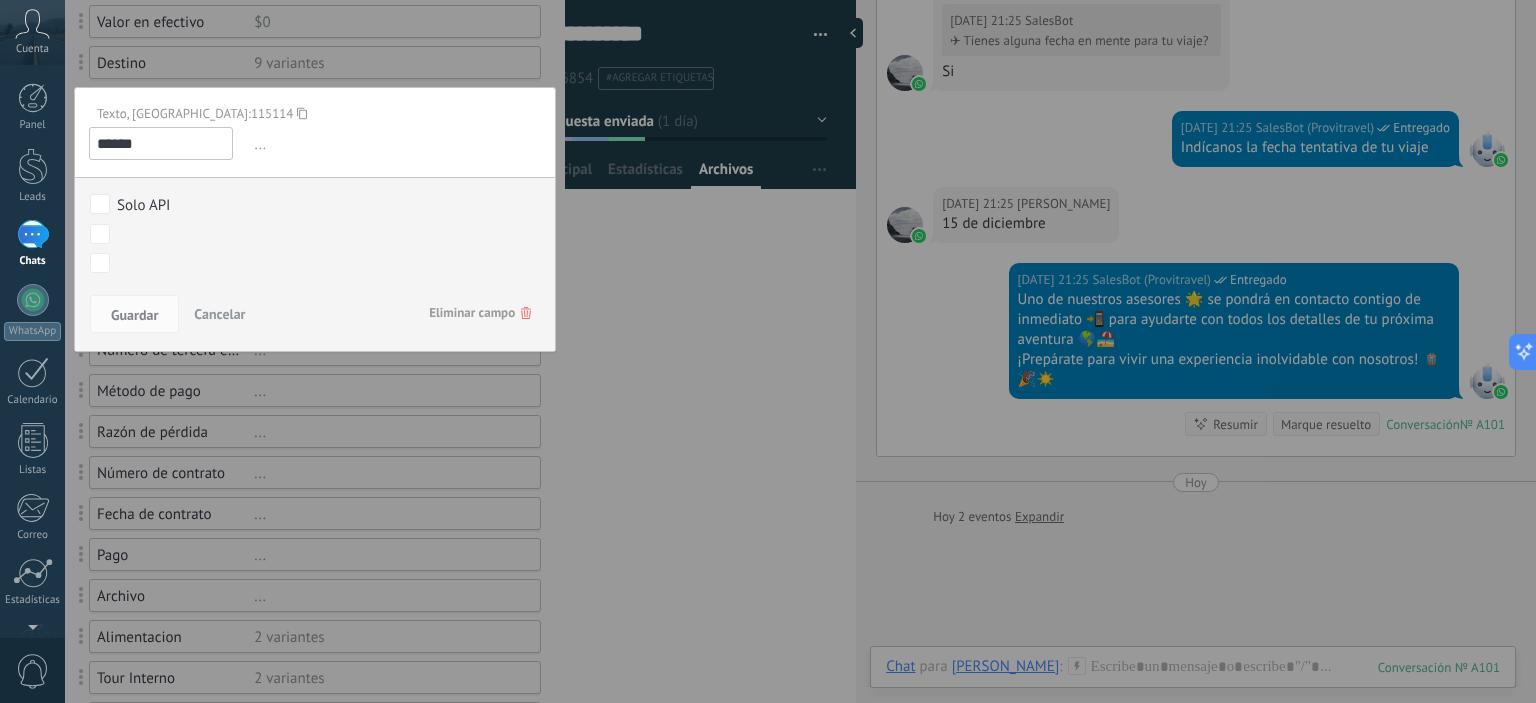 click at bounding box center (315, 565) 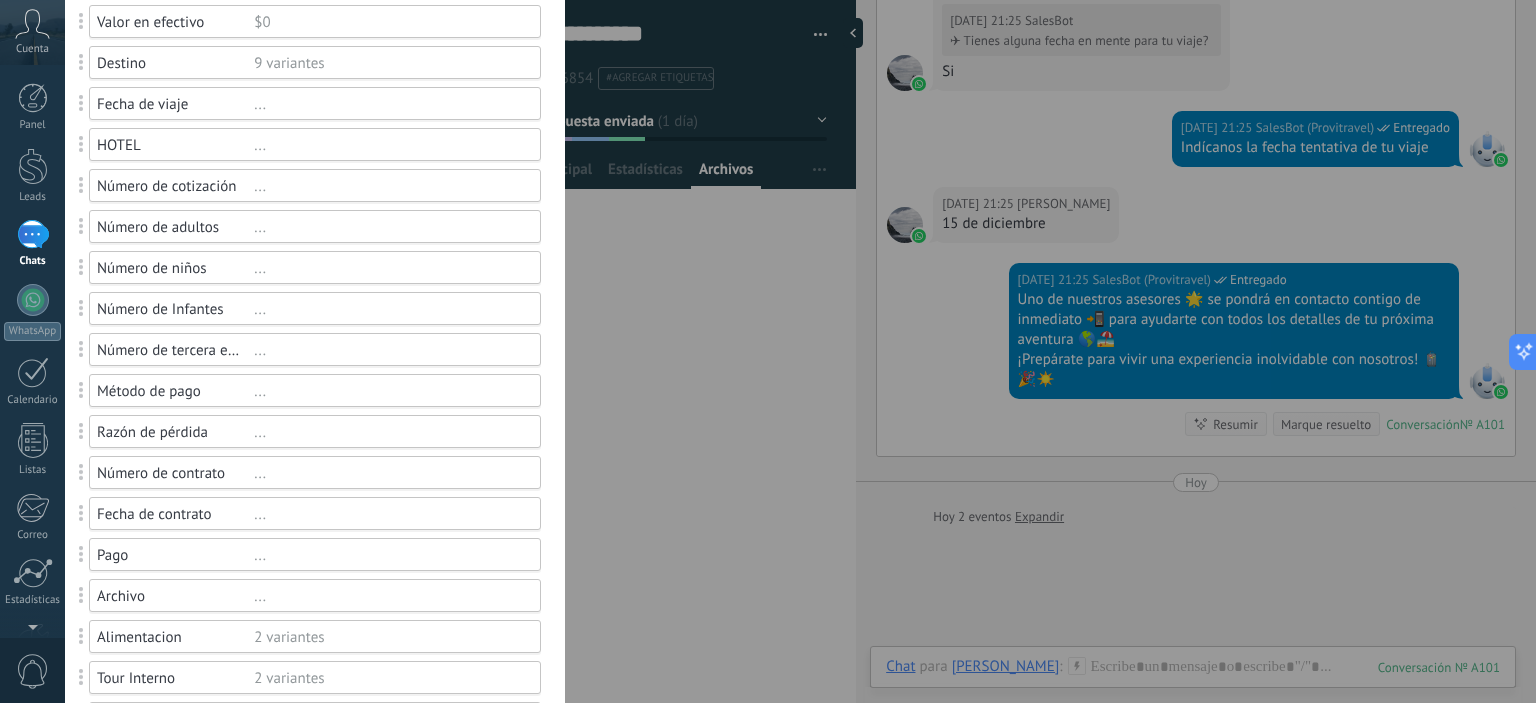click on "HOTEL" at bounding box center (175, 145) 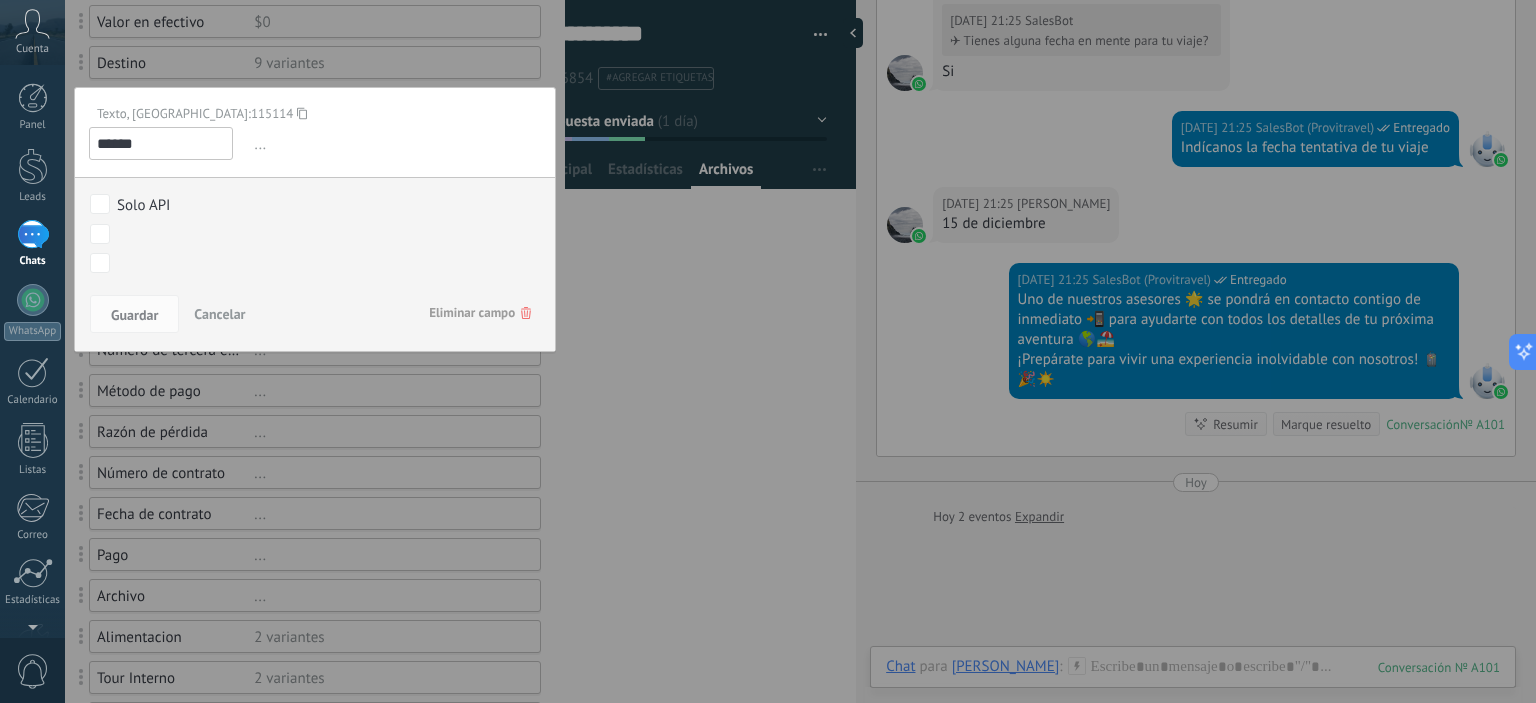 click on "*****" at bounding box center (161, 143) 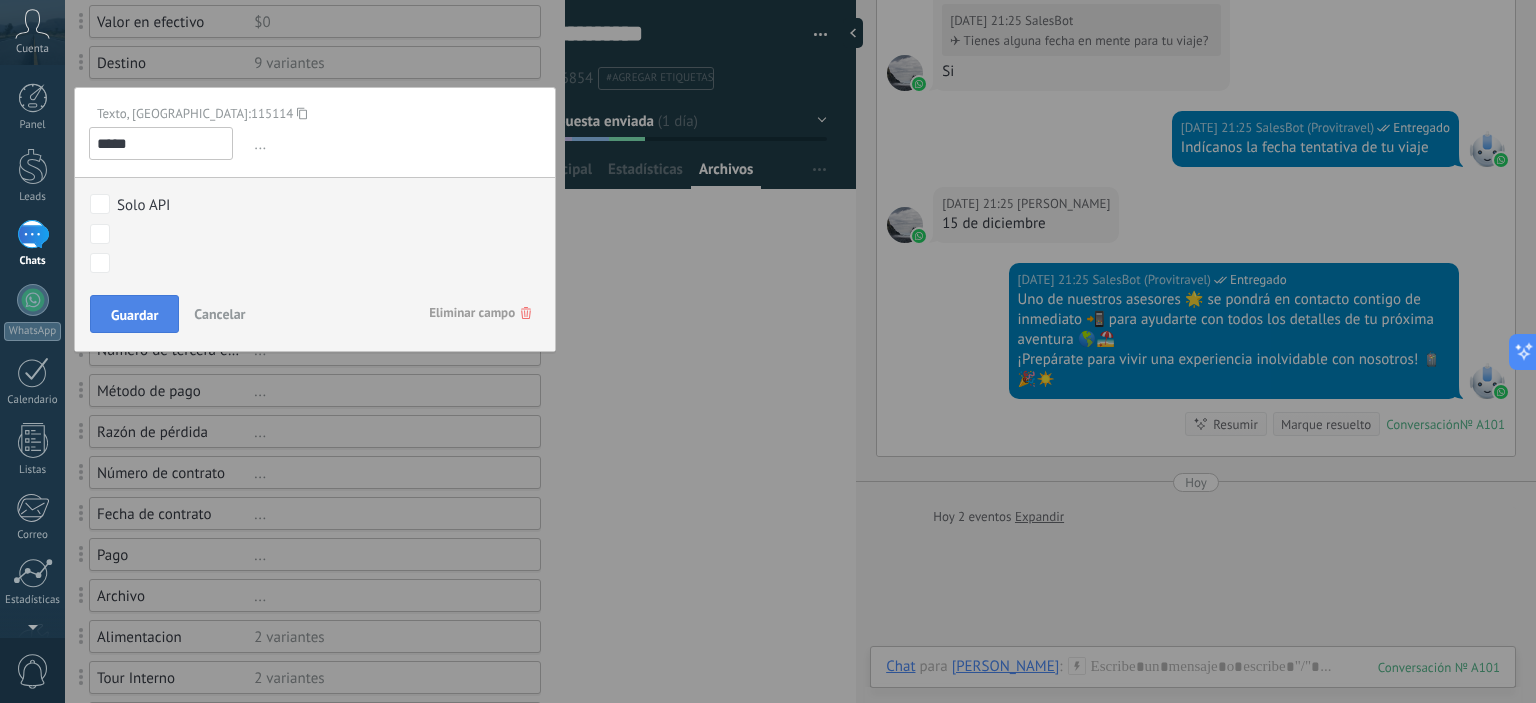 type on "*****" 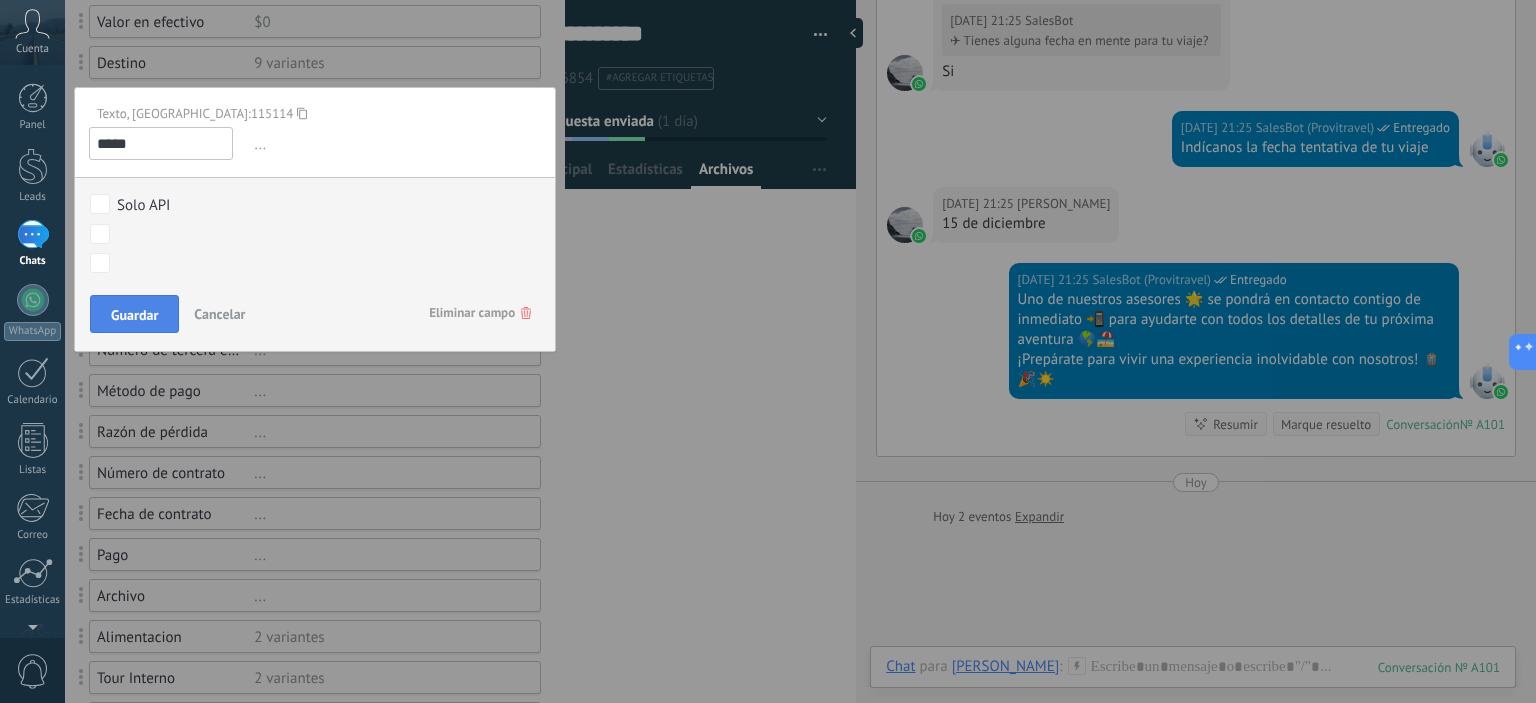 click on "Guardar" at bounding box center (134, 315) 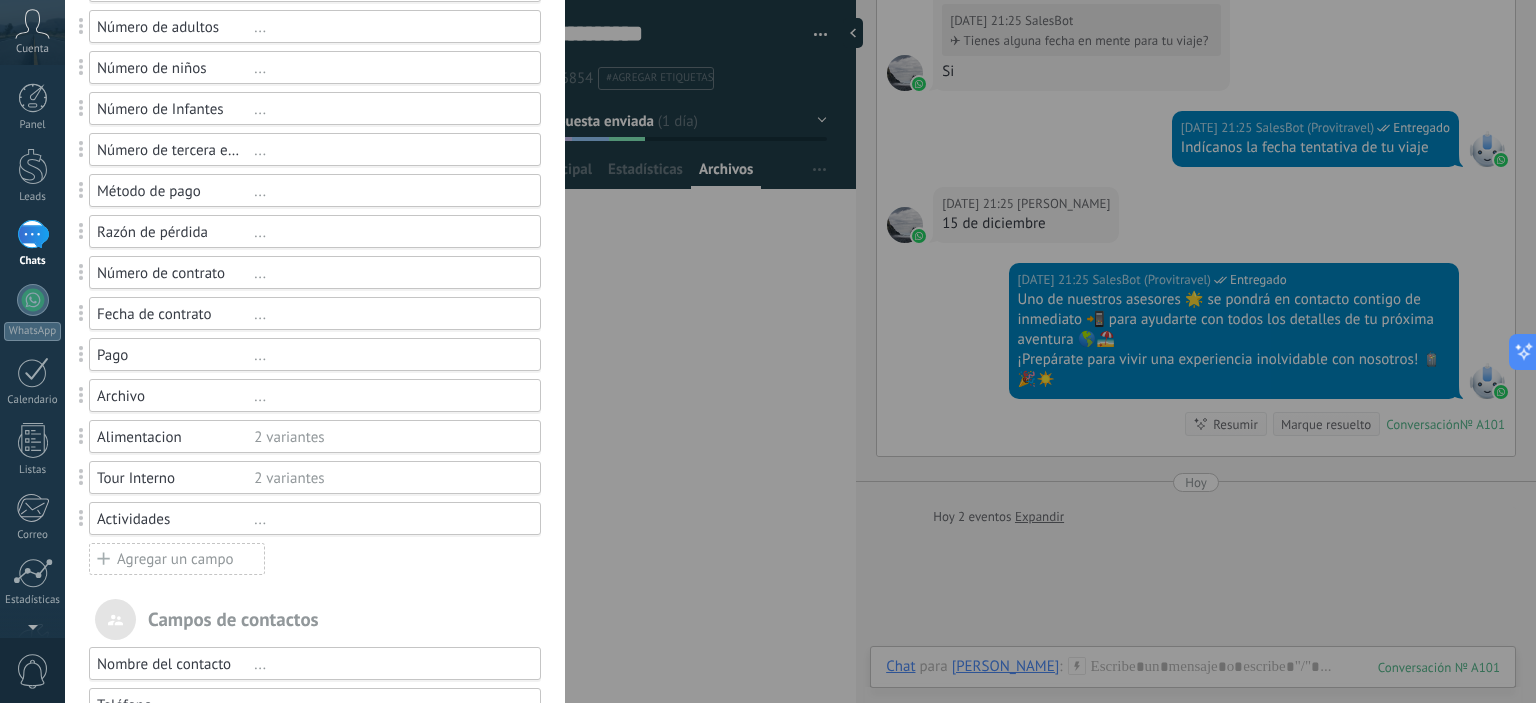 scroll, scrollTop: 600, scrollLeft: 0, axis: vertical 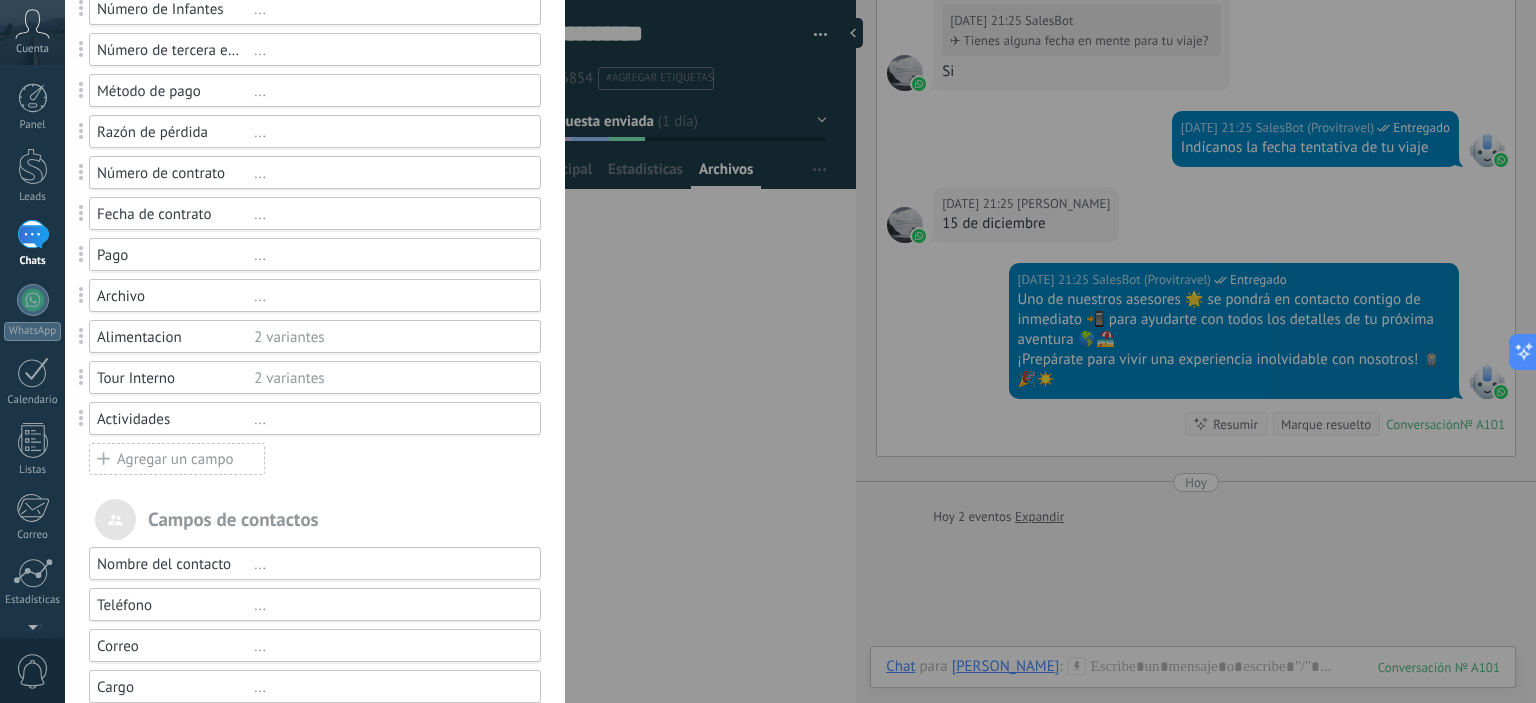 click on "2 variantes" at bounding box center [388, 337] 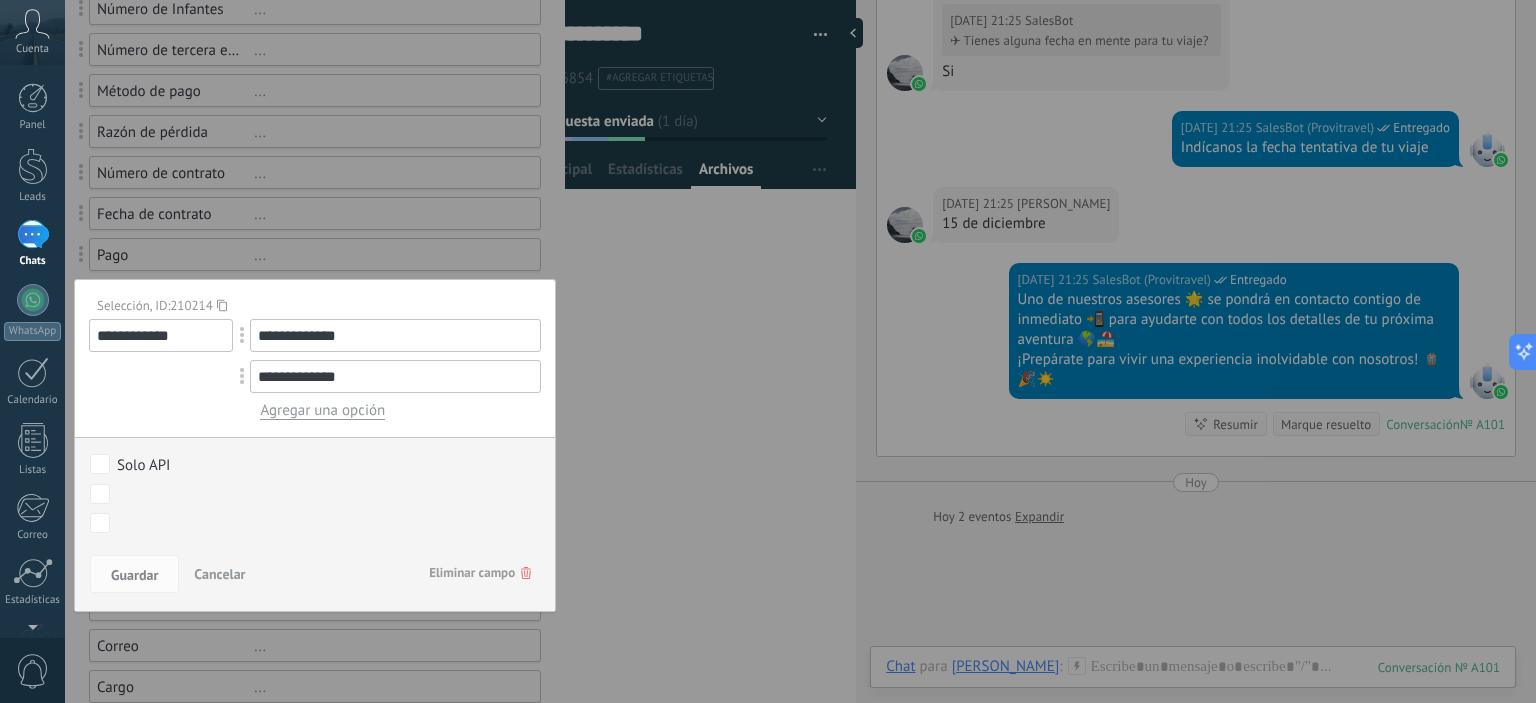 click on "Cancelar" at bounding box center (219, 574) 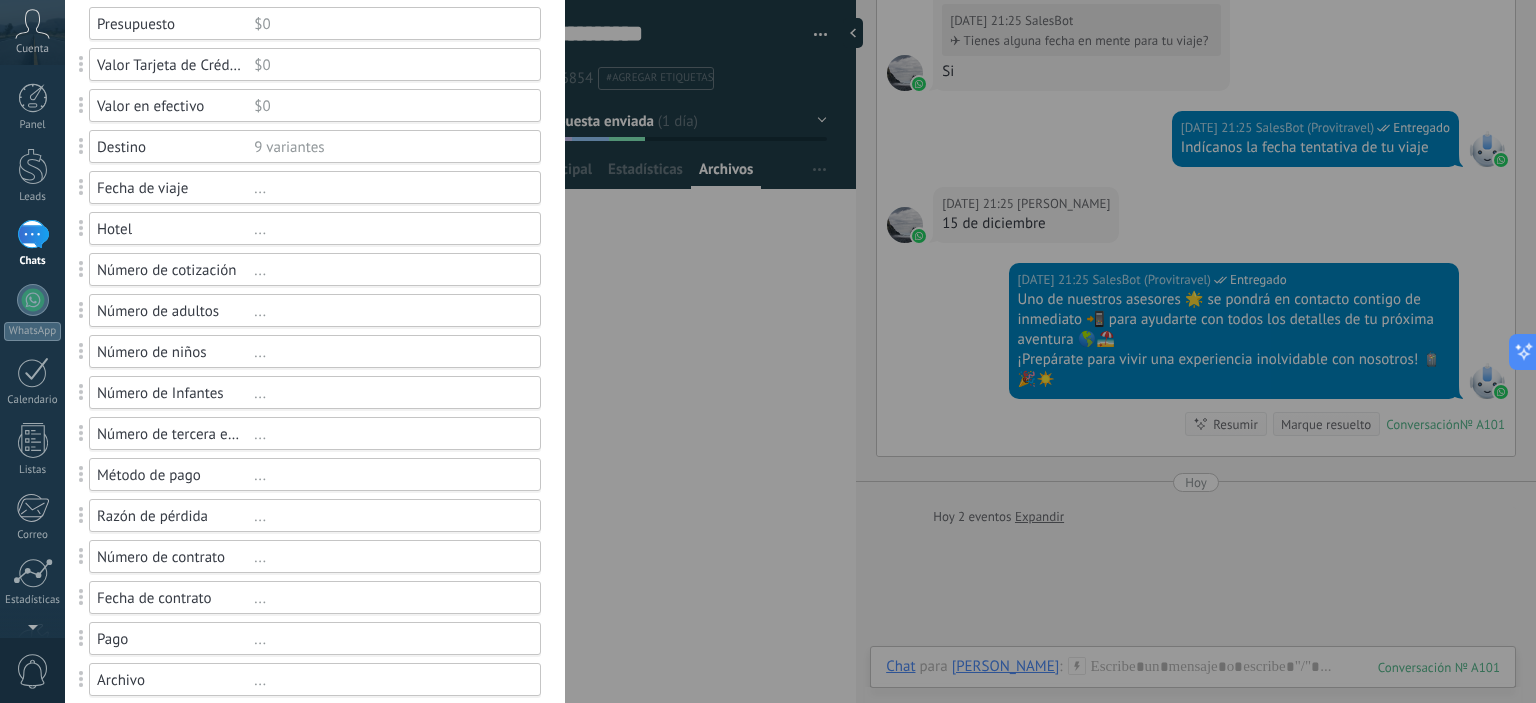 scroll, scrollTop: 200, scrollLeft: 0, axis: vertical 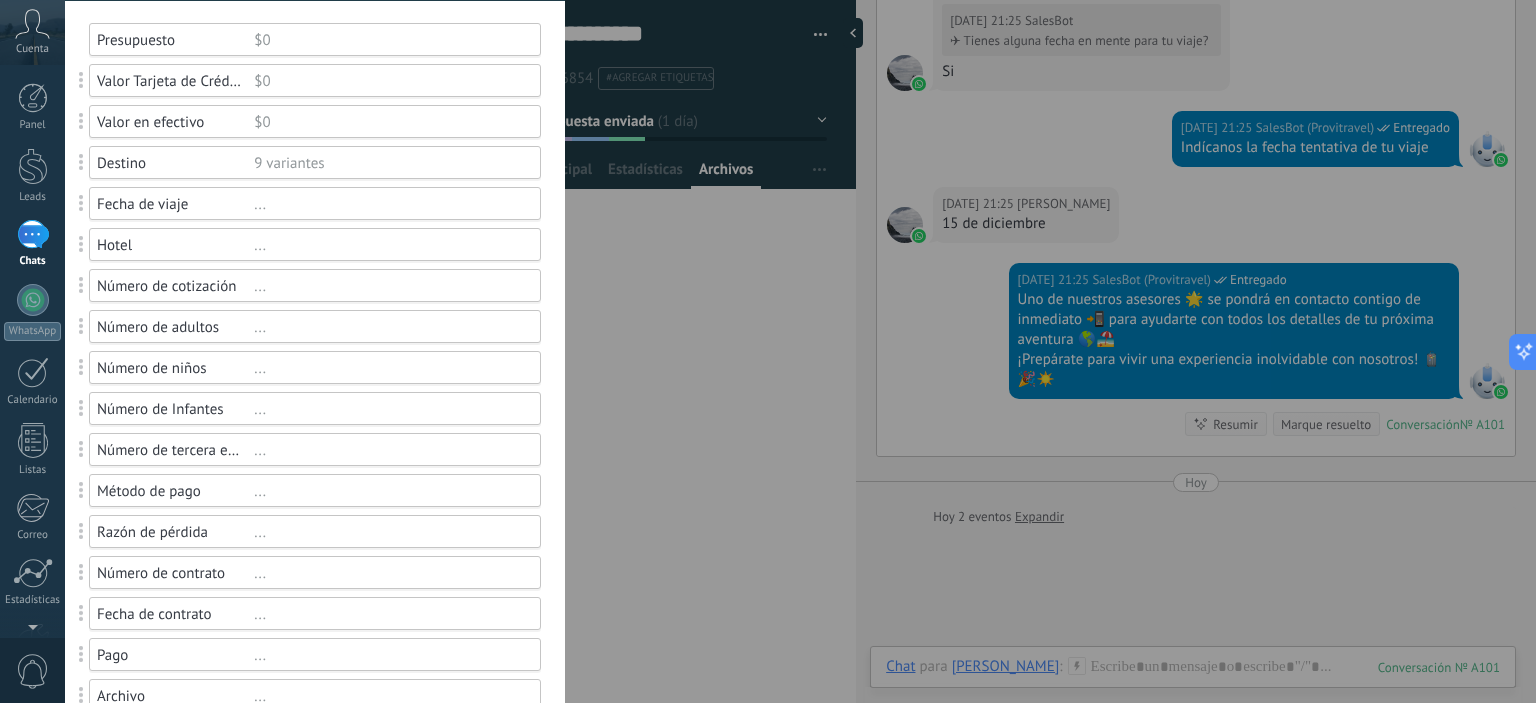 click on "Hotel" at bounding box center [175, 245] 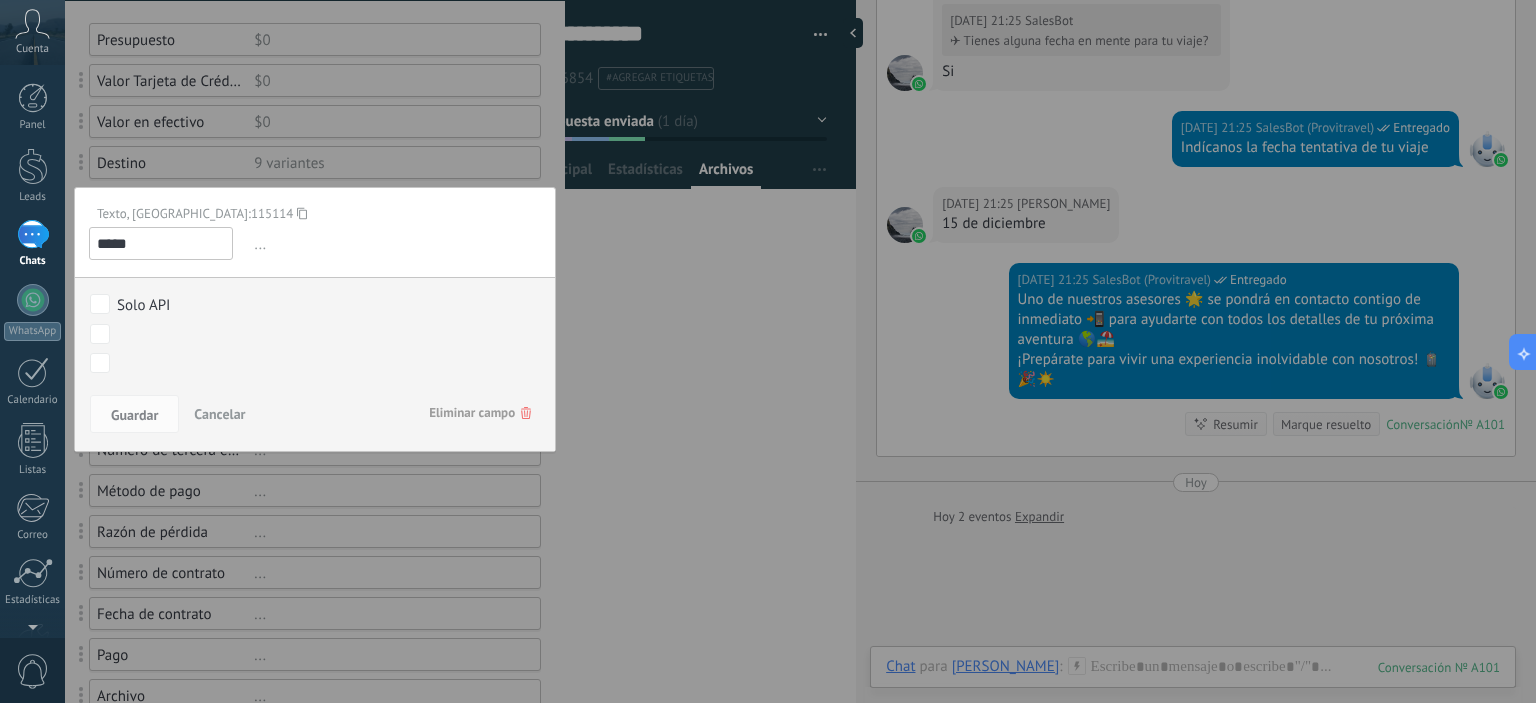 click on "..." at bounding box center [395, 244] 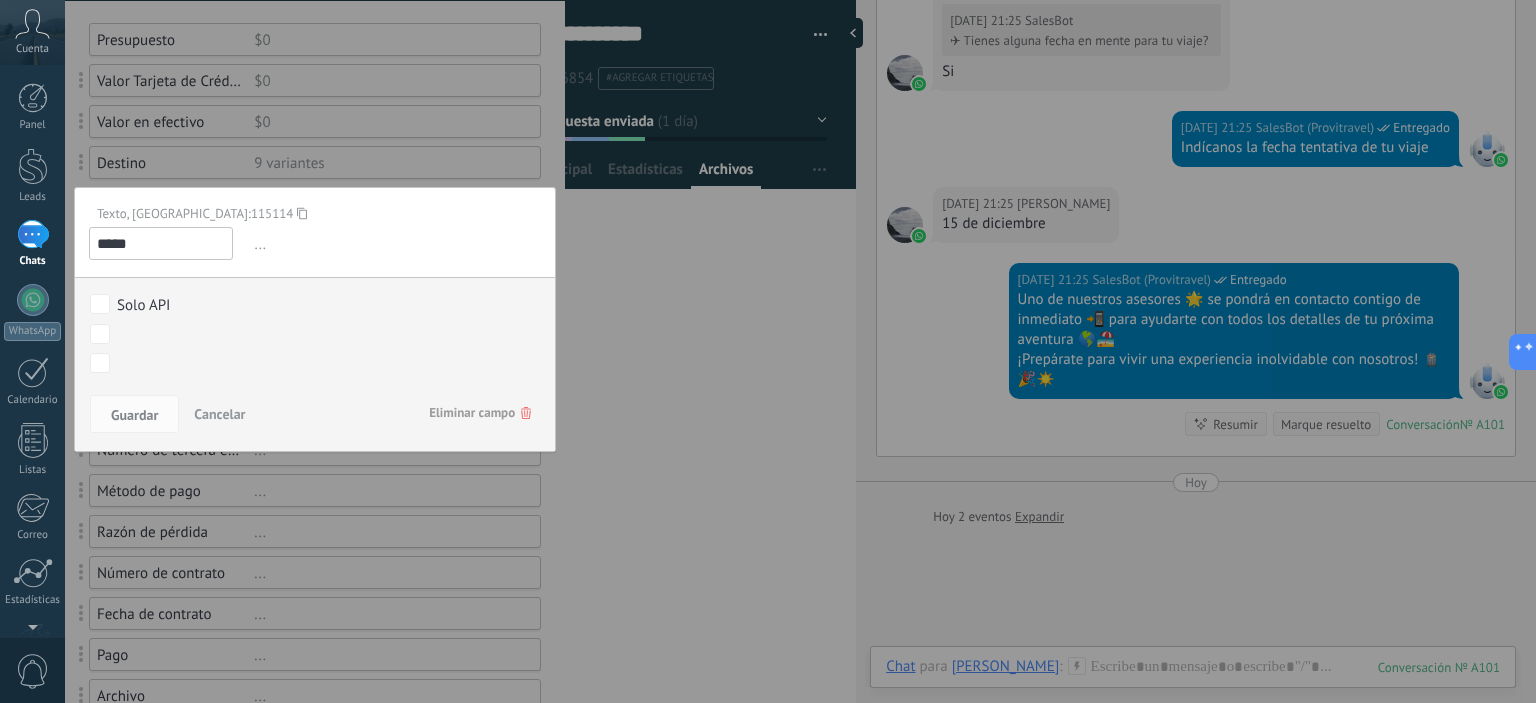 click on "..." at bounding box center (395, 244) 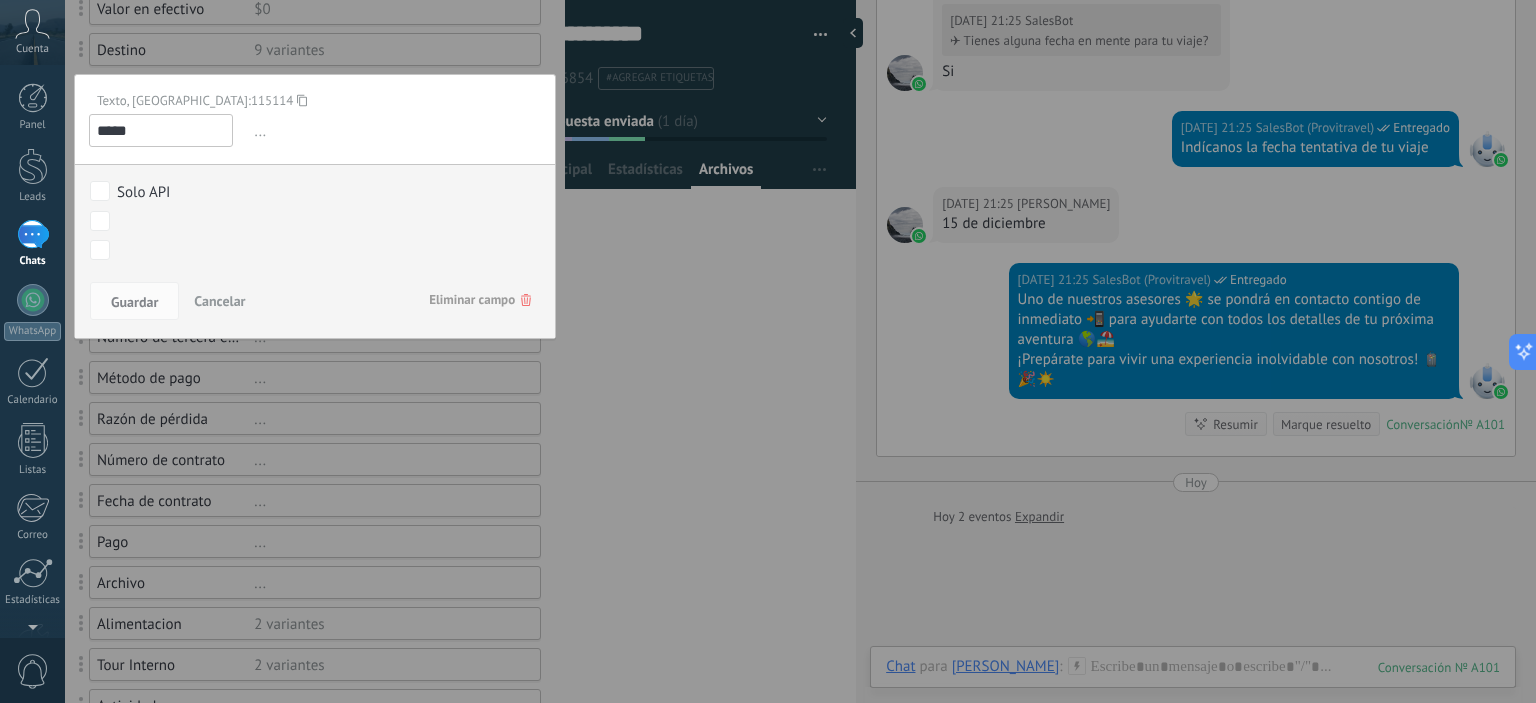 scroll, scrollTop: 100, scrollLeft: 0, axis: vertical 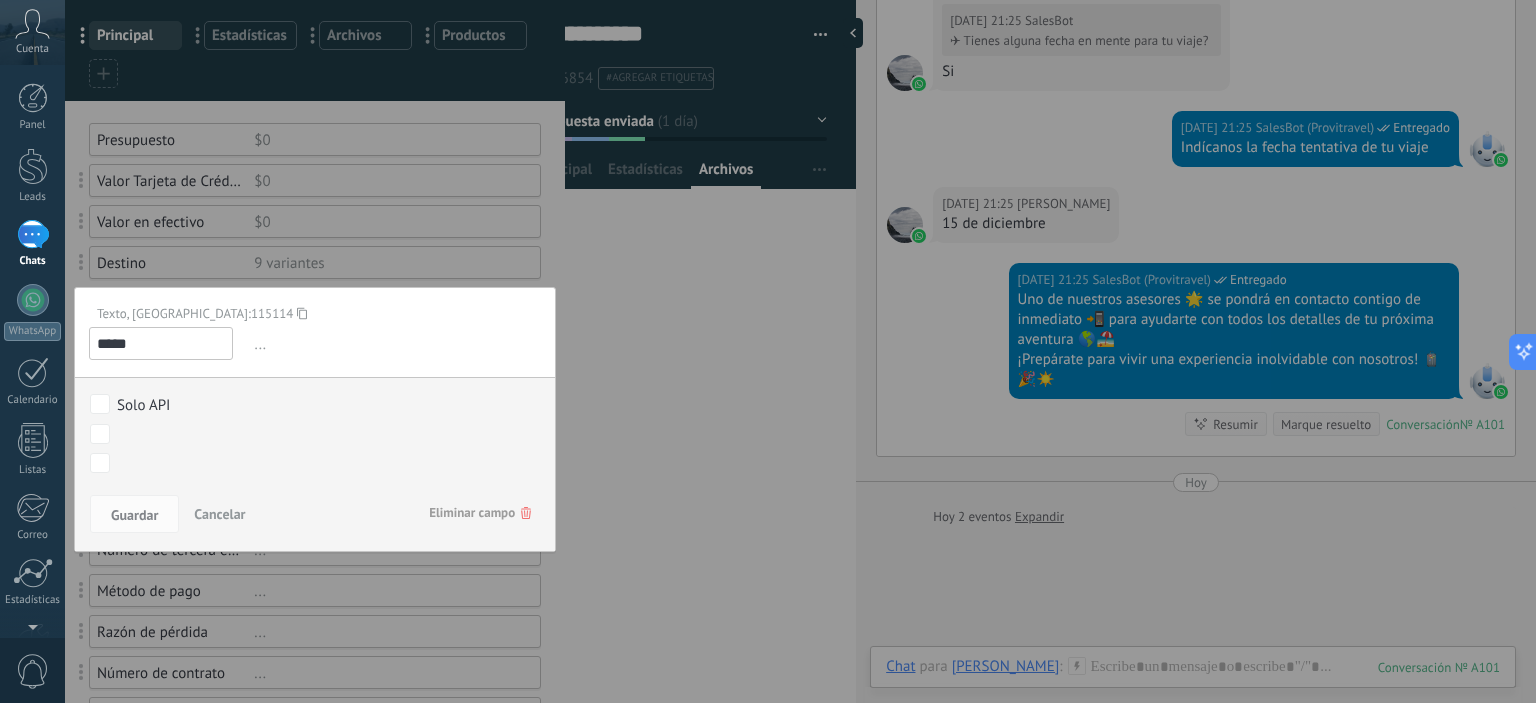 click on "Cancelar" at bounding box center (219, 514) 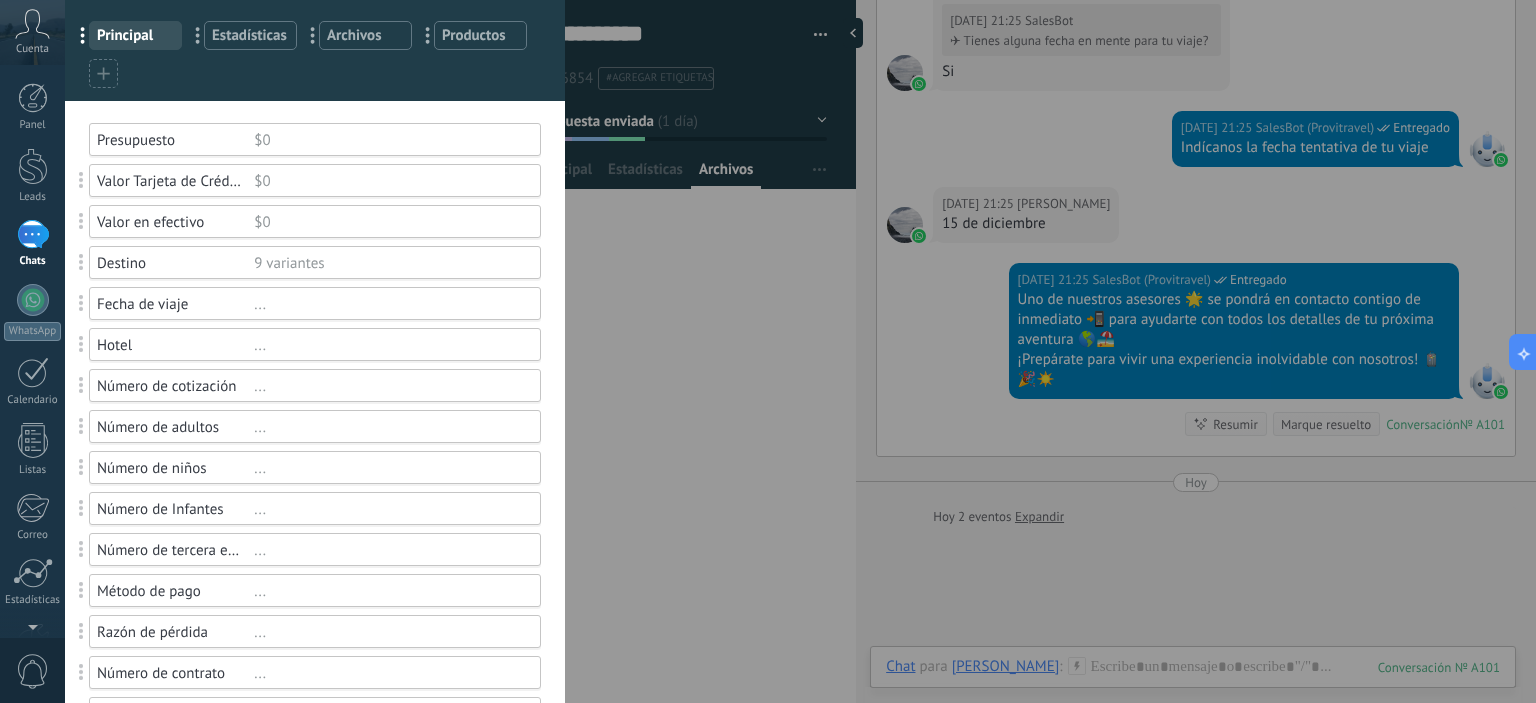 click at bounding box center (81, 344) 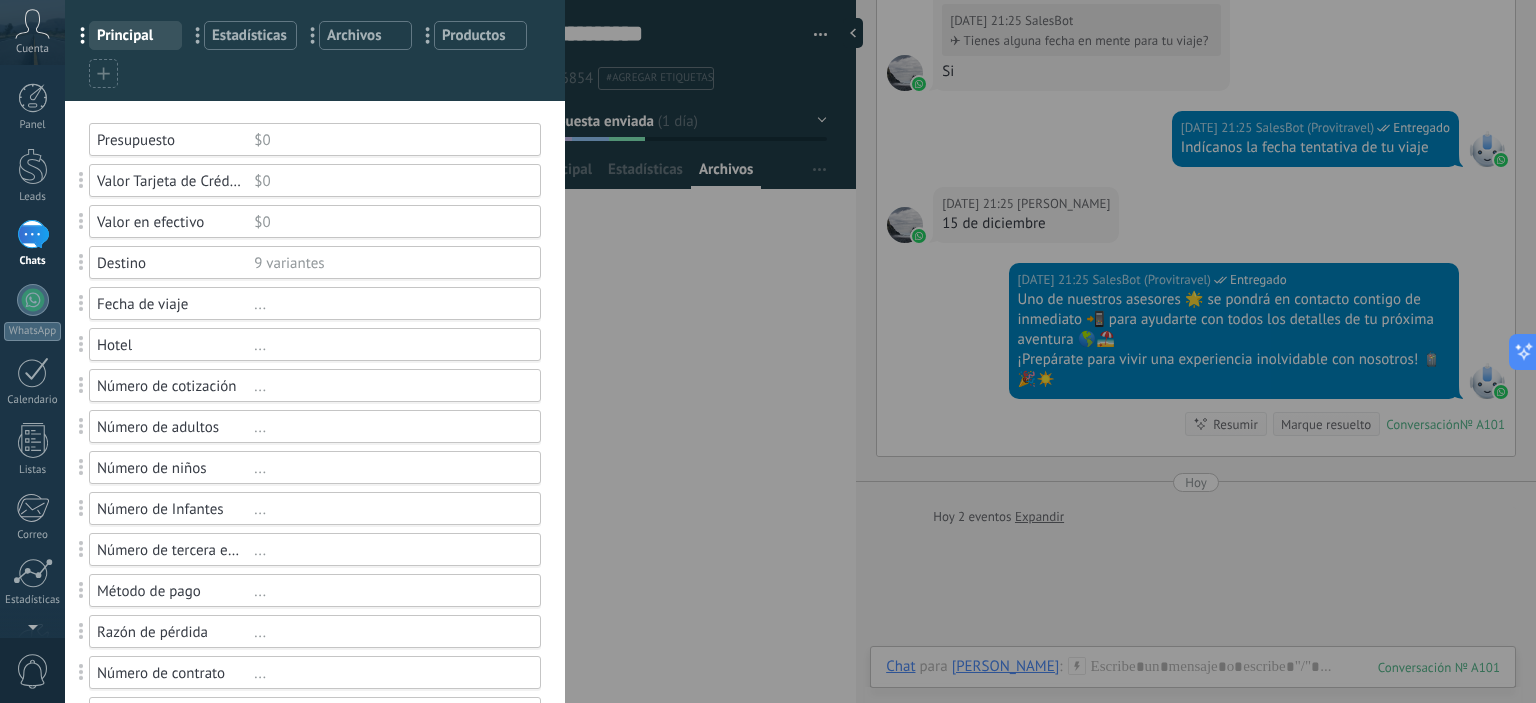 click on "..." at bounding box center [388, 345] 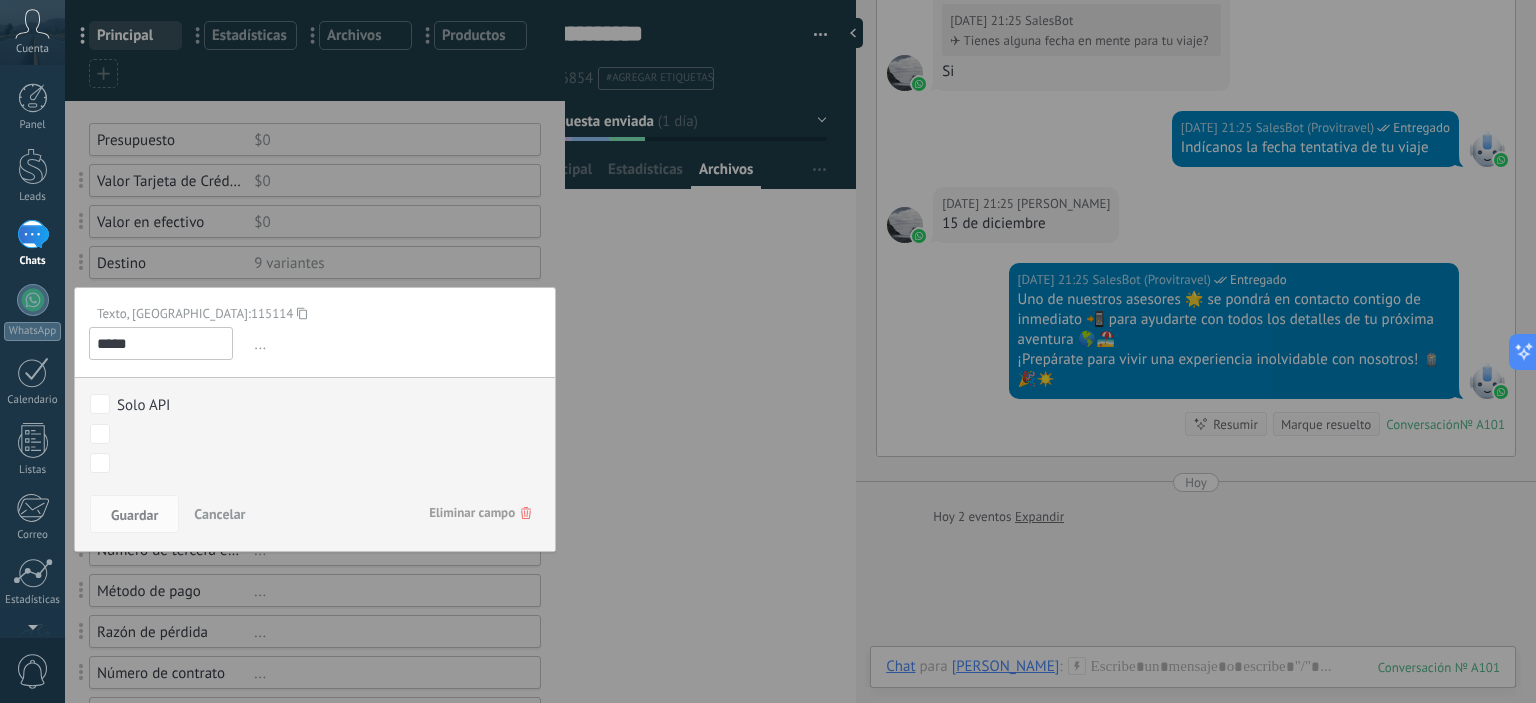 click at bounding box center (315, 765) 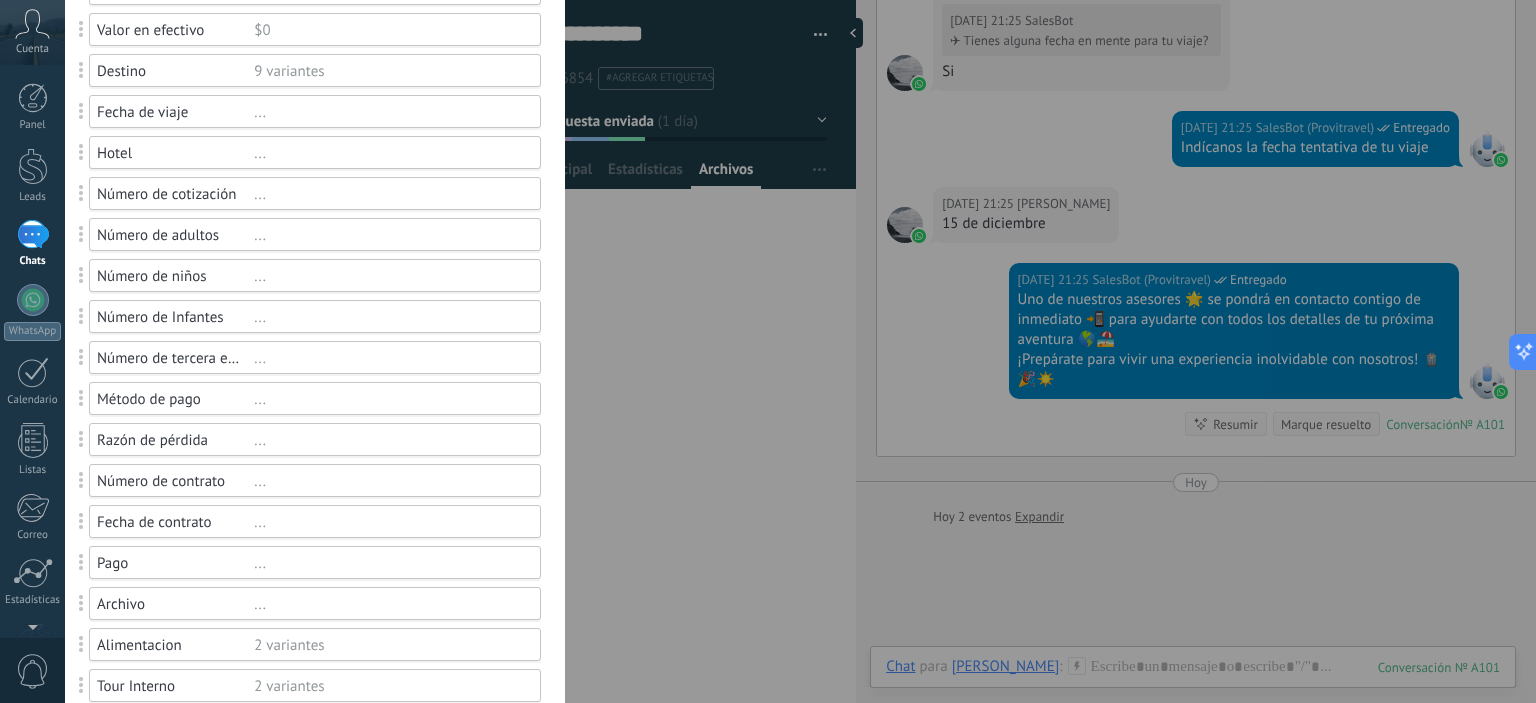 scroll, scrollTop: 300, scrollLeft: 0, axis: vertical 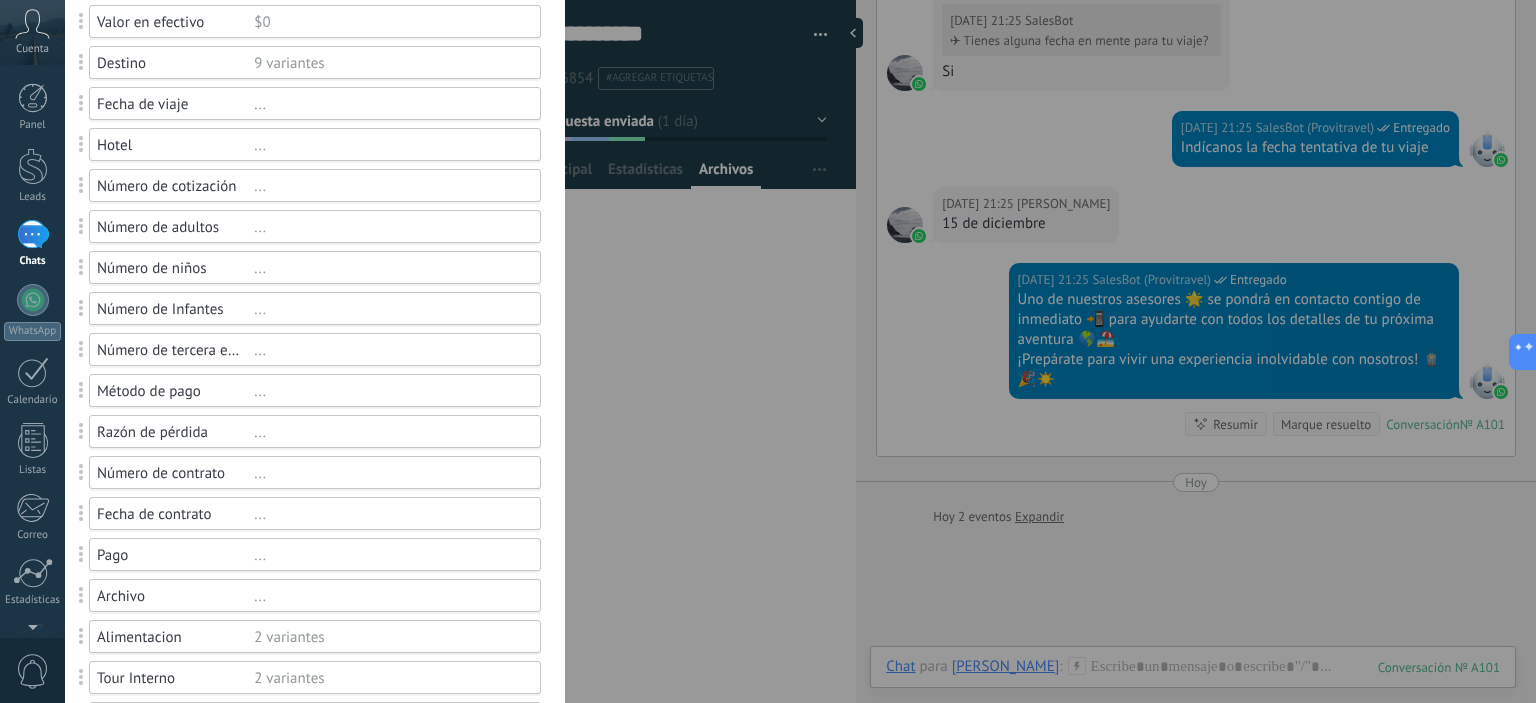 click on "9 variantes" at bounding box center (388, 63) 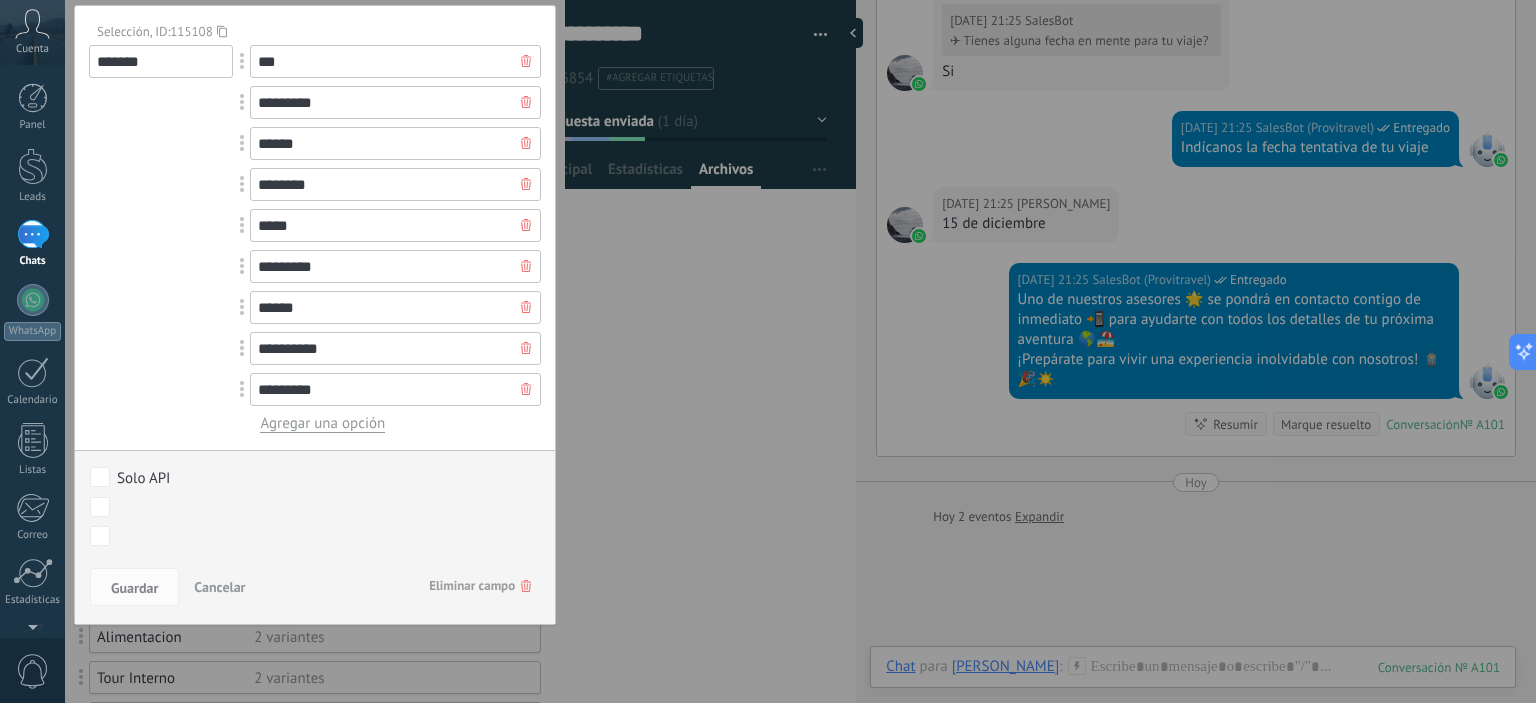click on "Agregar una opción" at bounding box center [322, 423] 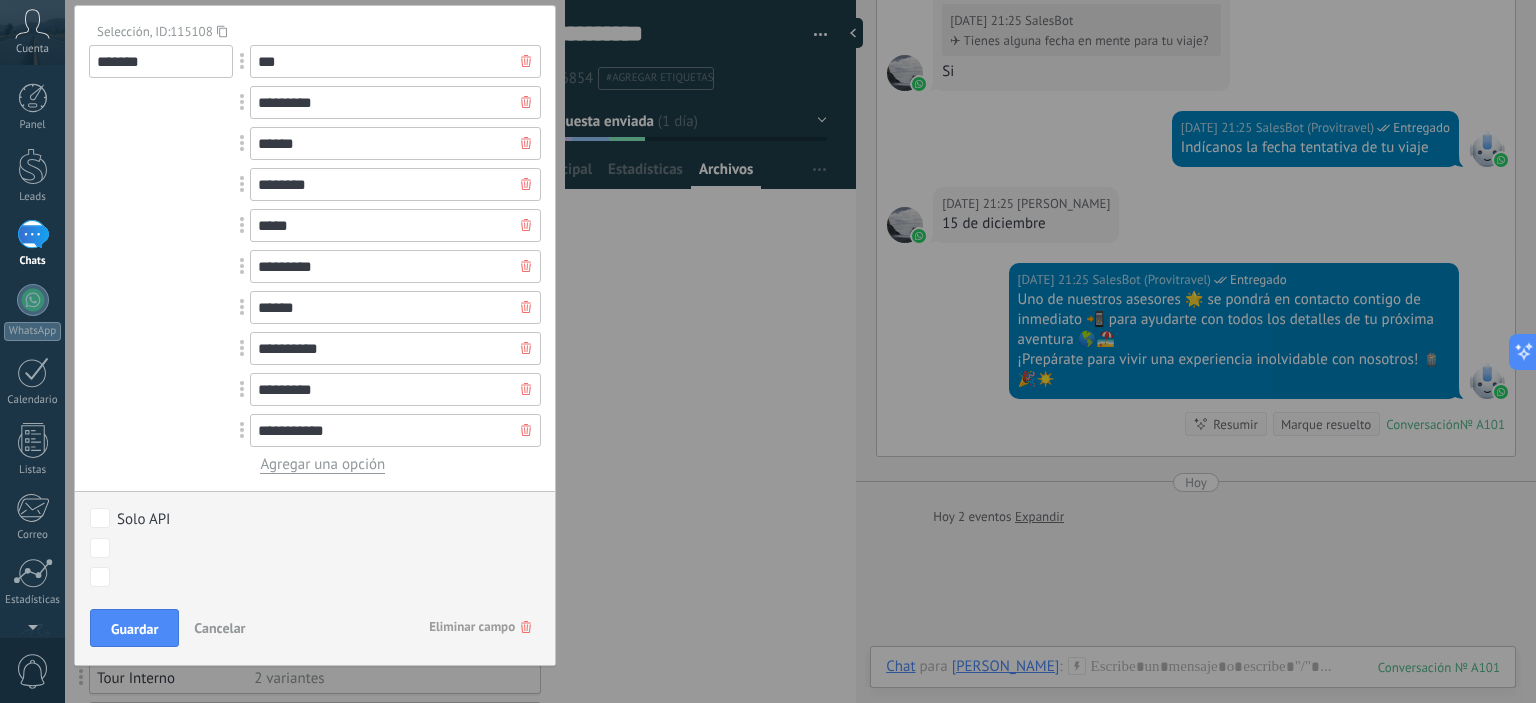 type on "**********" 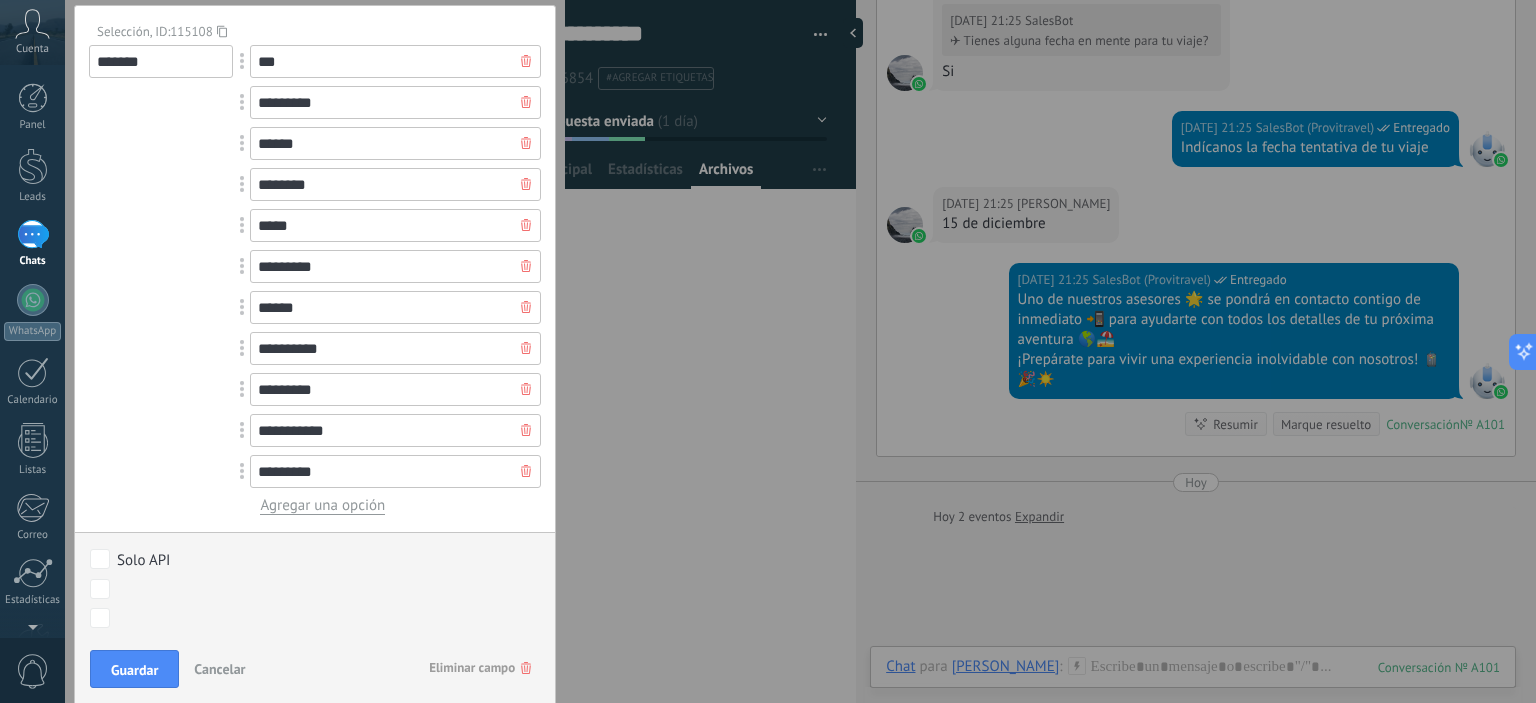 type on "*********" 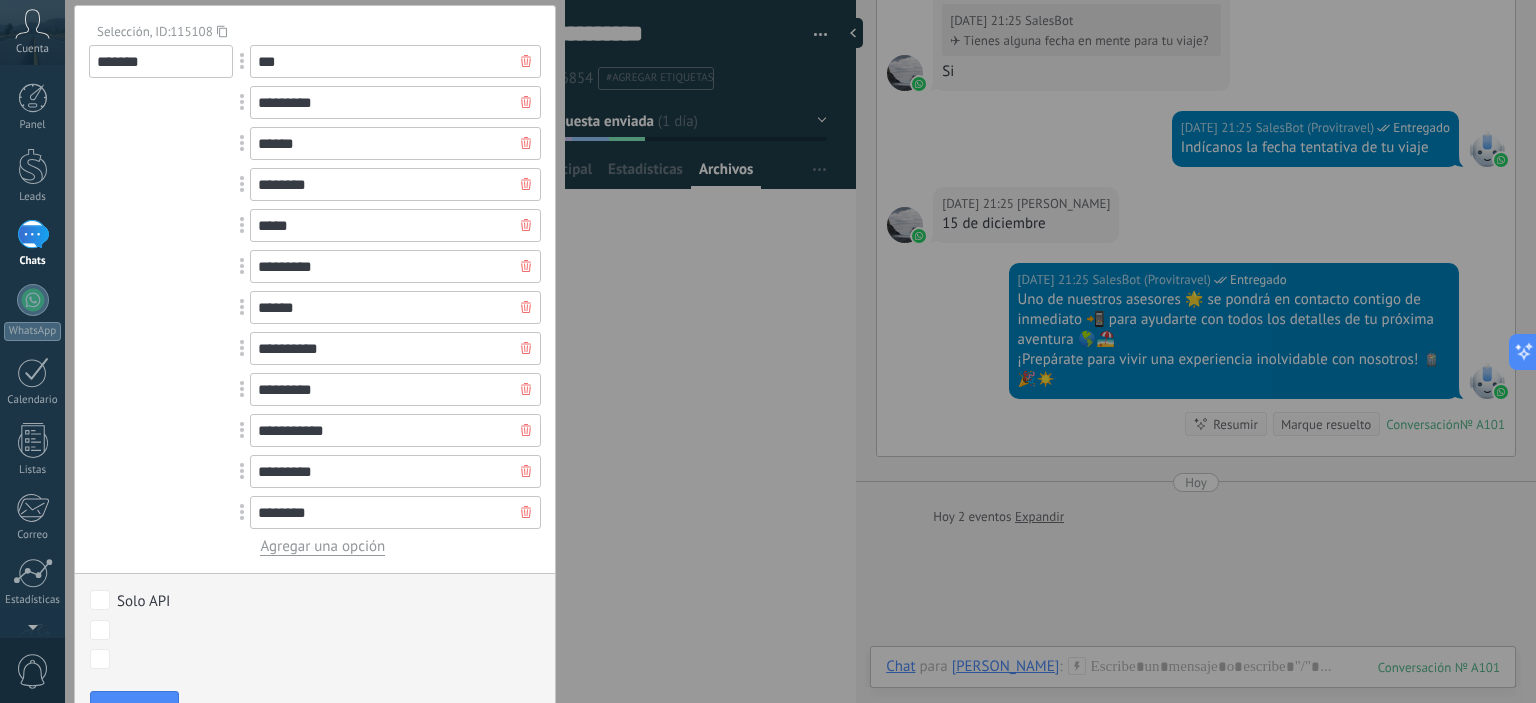 type on "********" 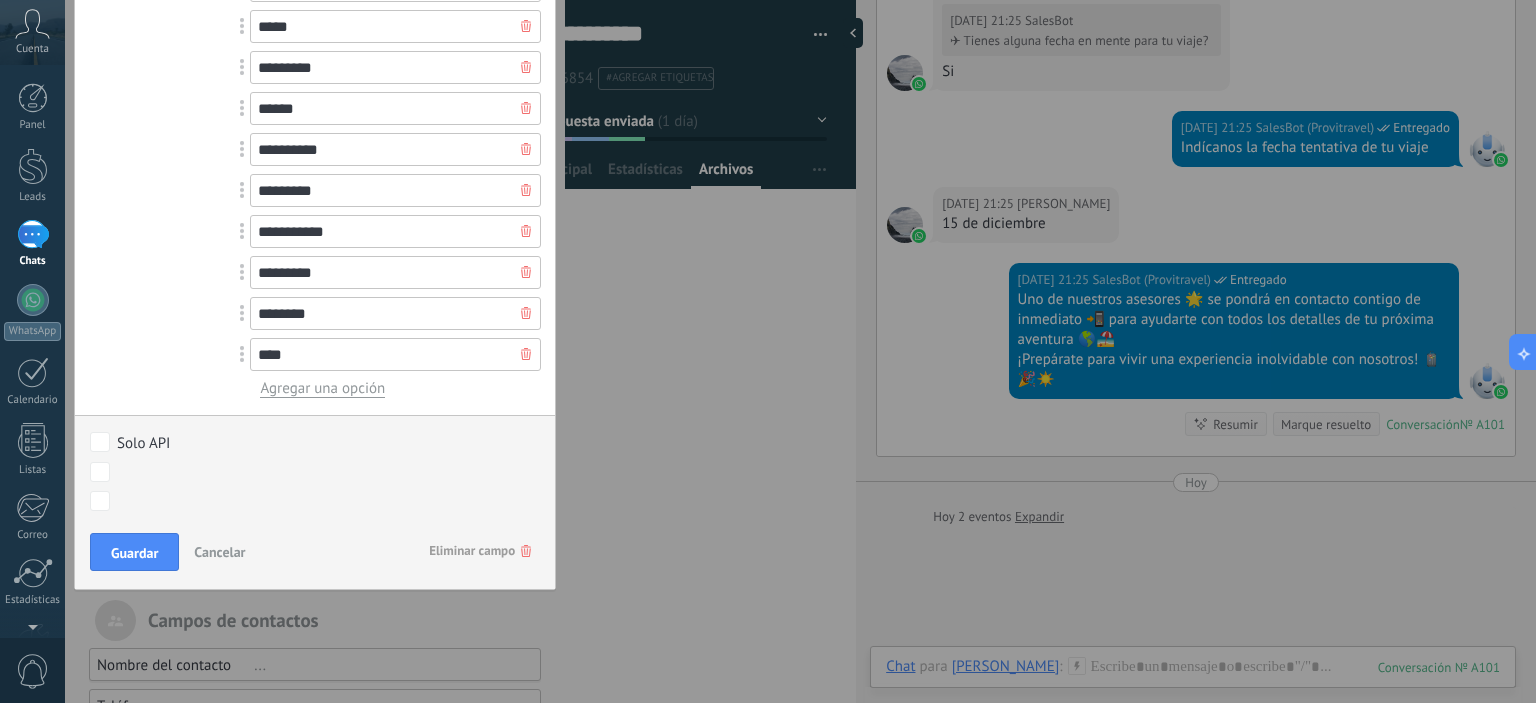 scroll, scrollTop: 500, scrollLeft: 0, axis: vertical 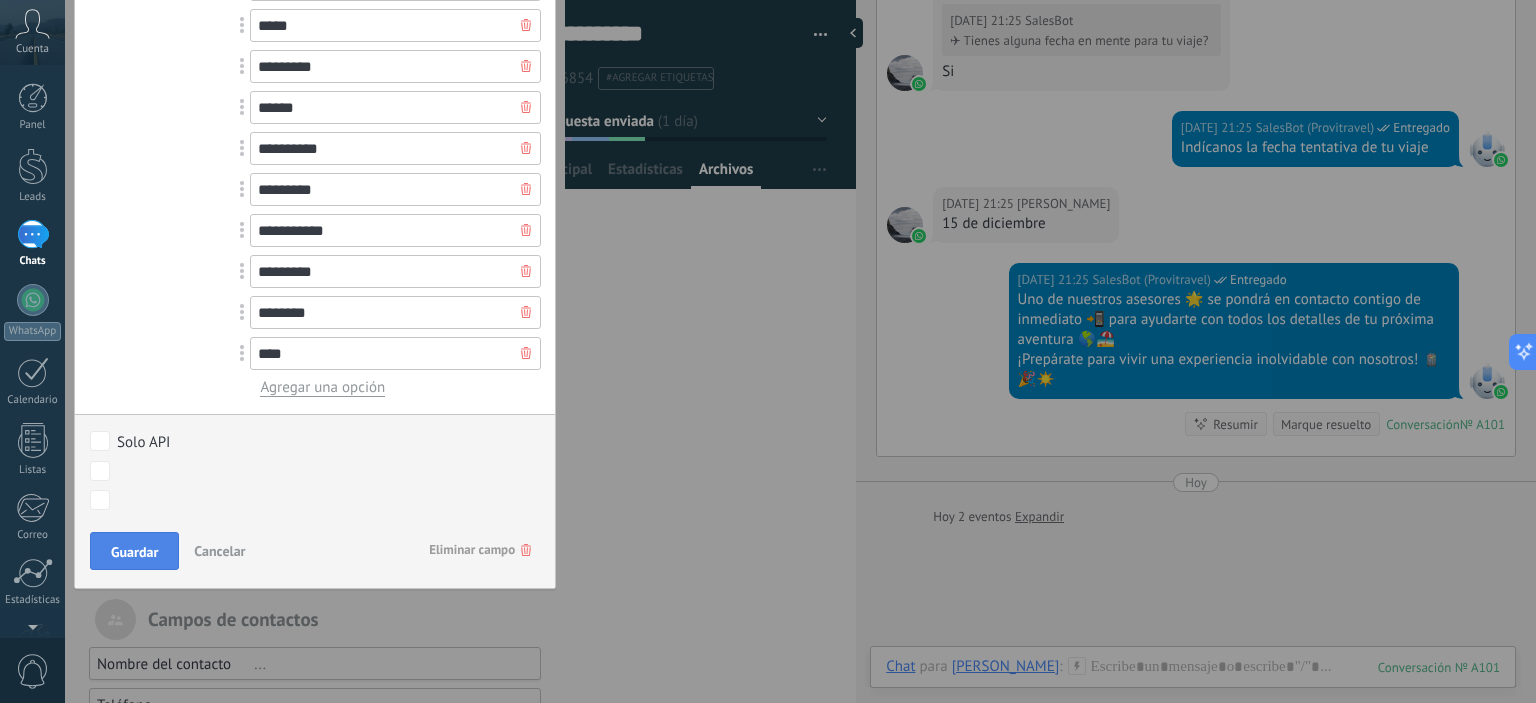 type on "****" 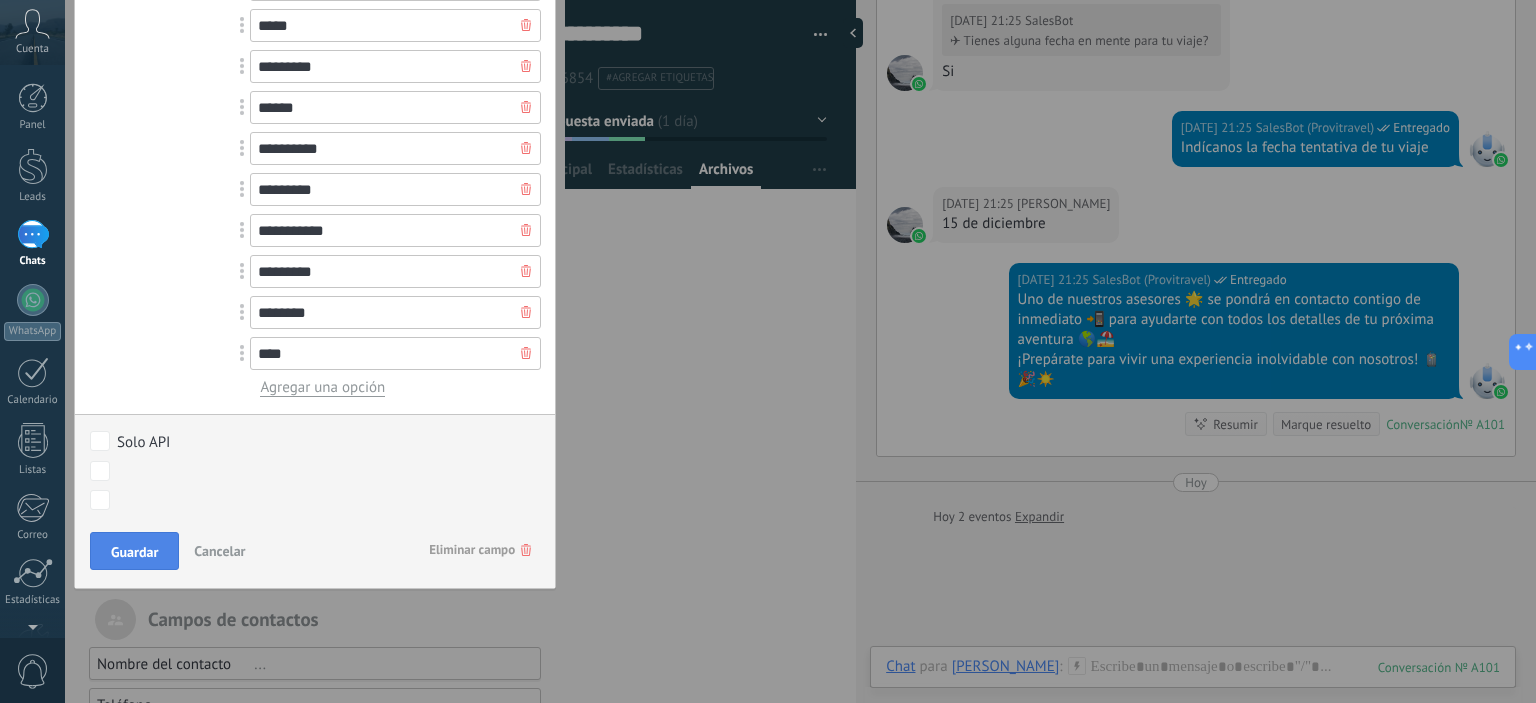 click on "Guardar" at bounding box center [134, 552] 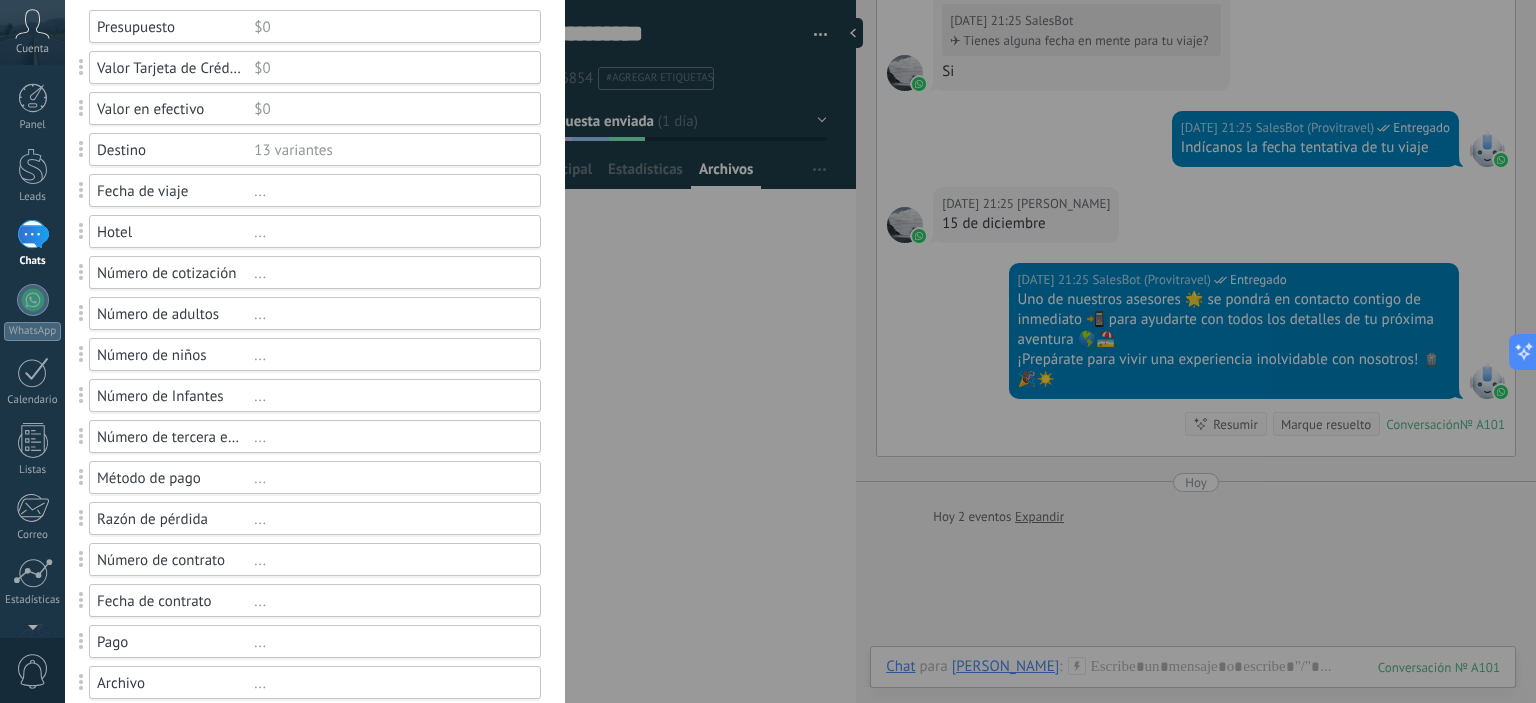 scroll, scrollTop: 200, scrollLeft: 0, axis: vertical 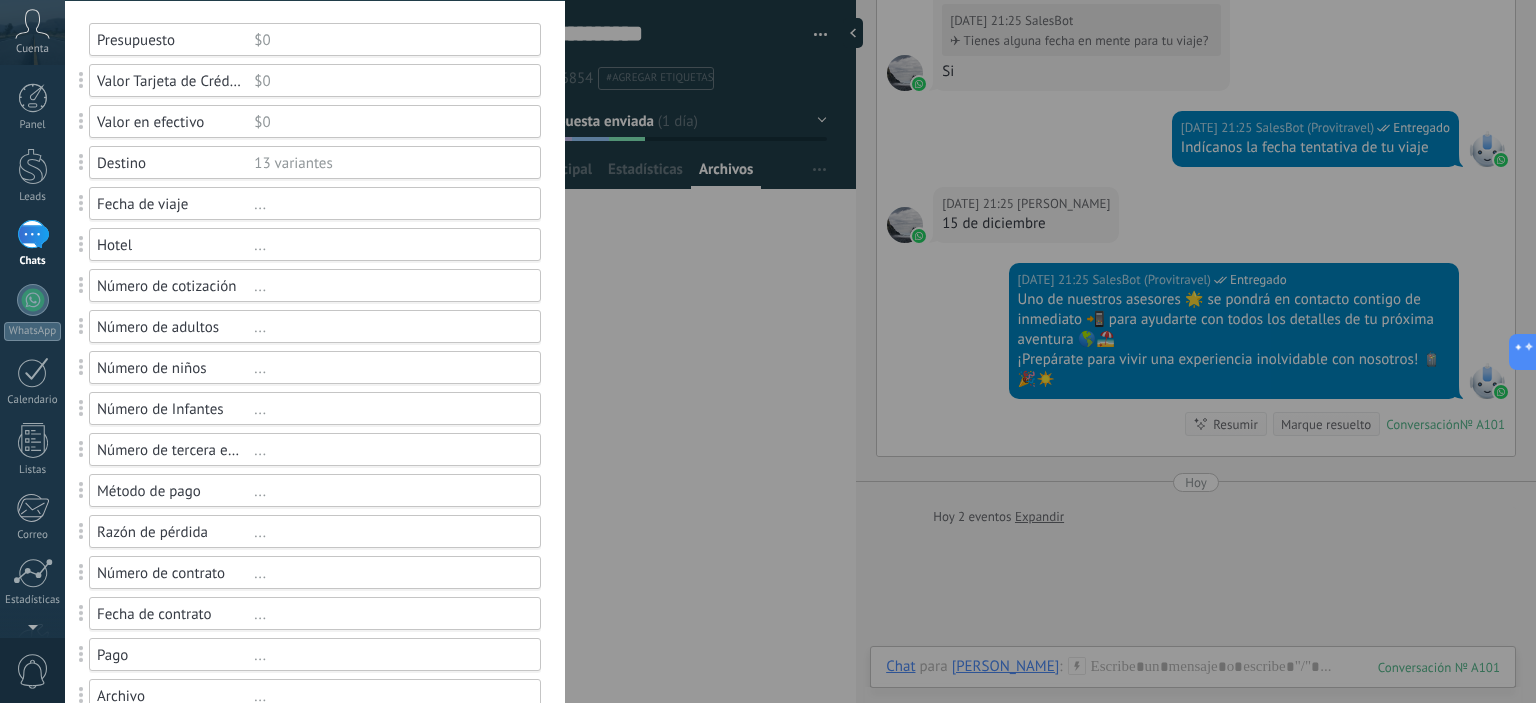 click on "..." at bounding box center (388, 245) 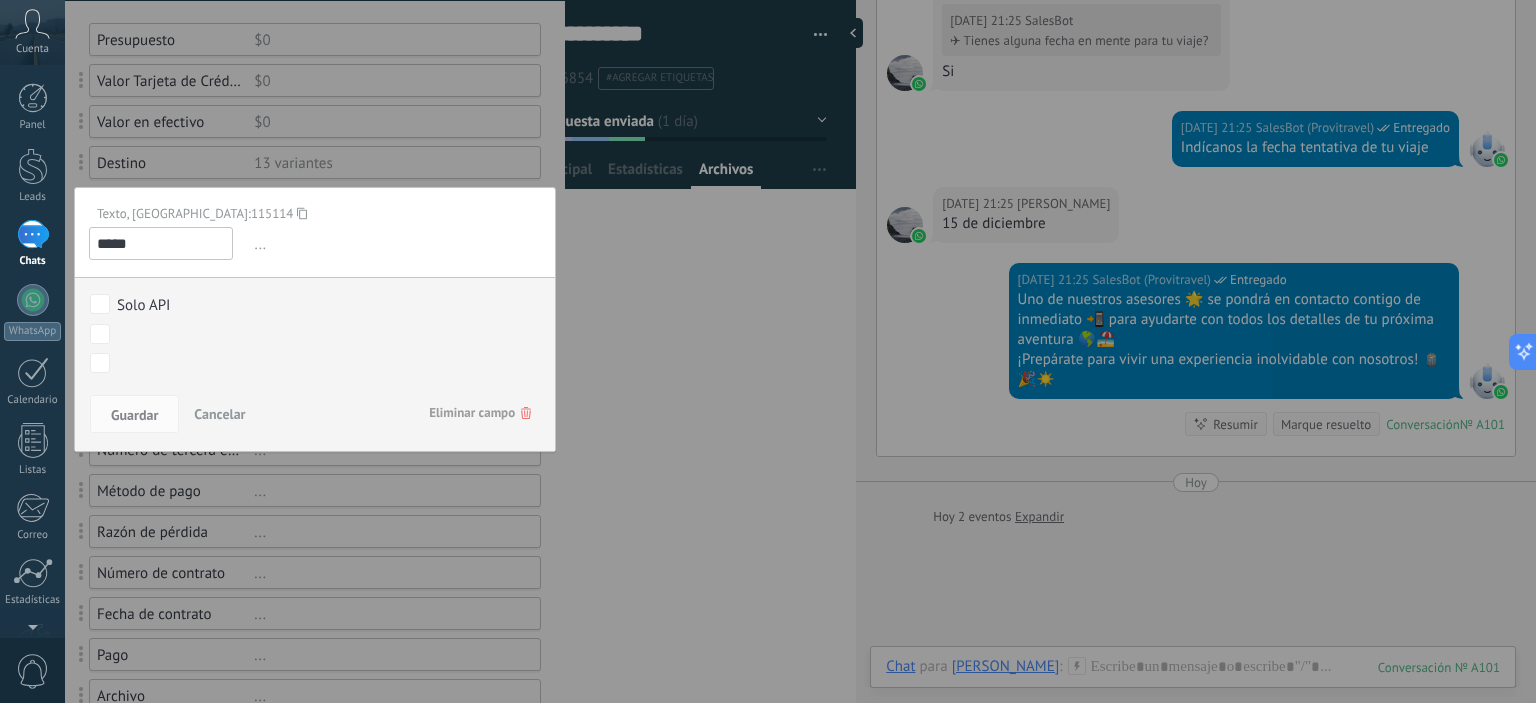 click on "..." at bounding box center [395, 244] 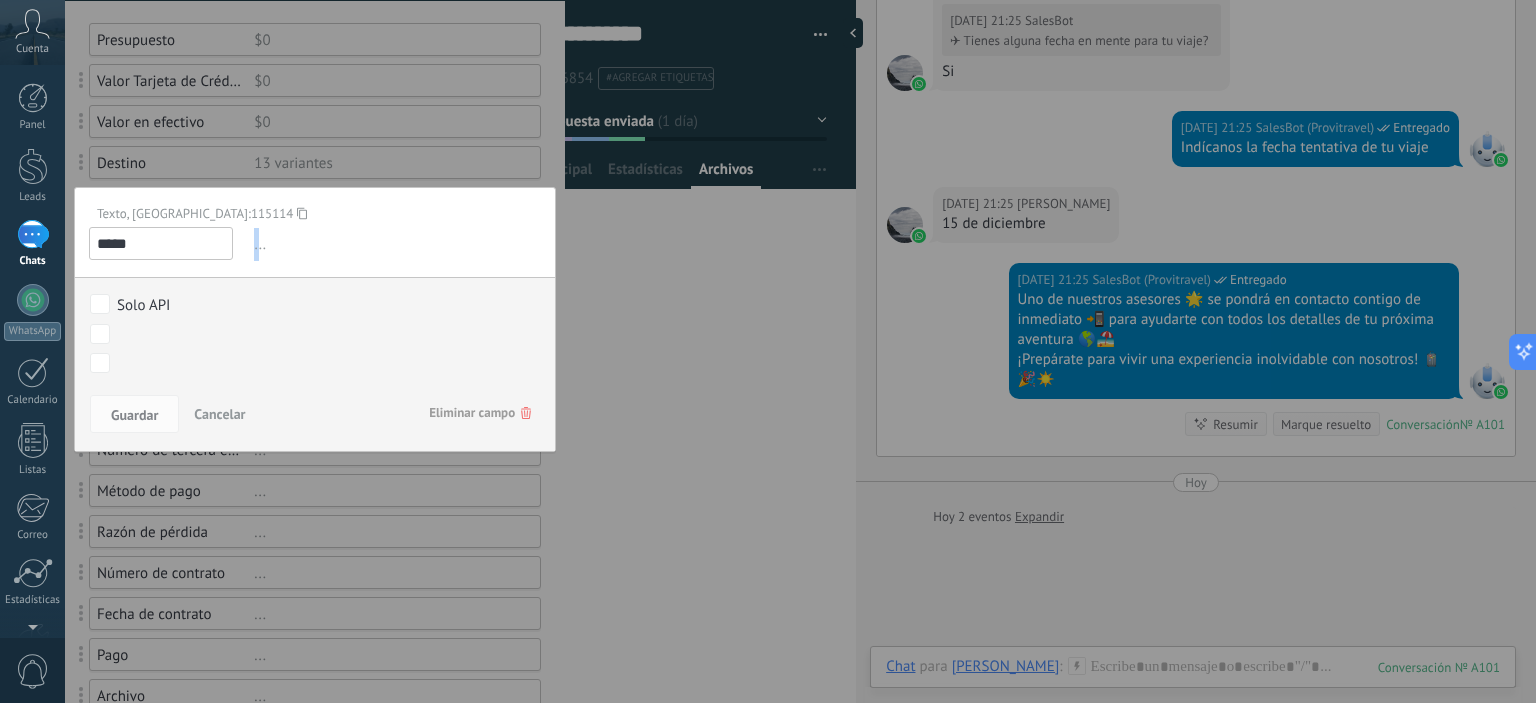 click on "..." at bounding box center [395, 244] 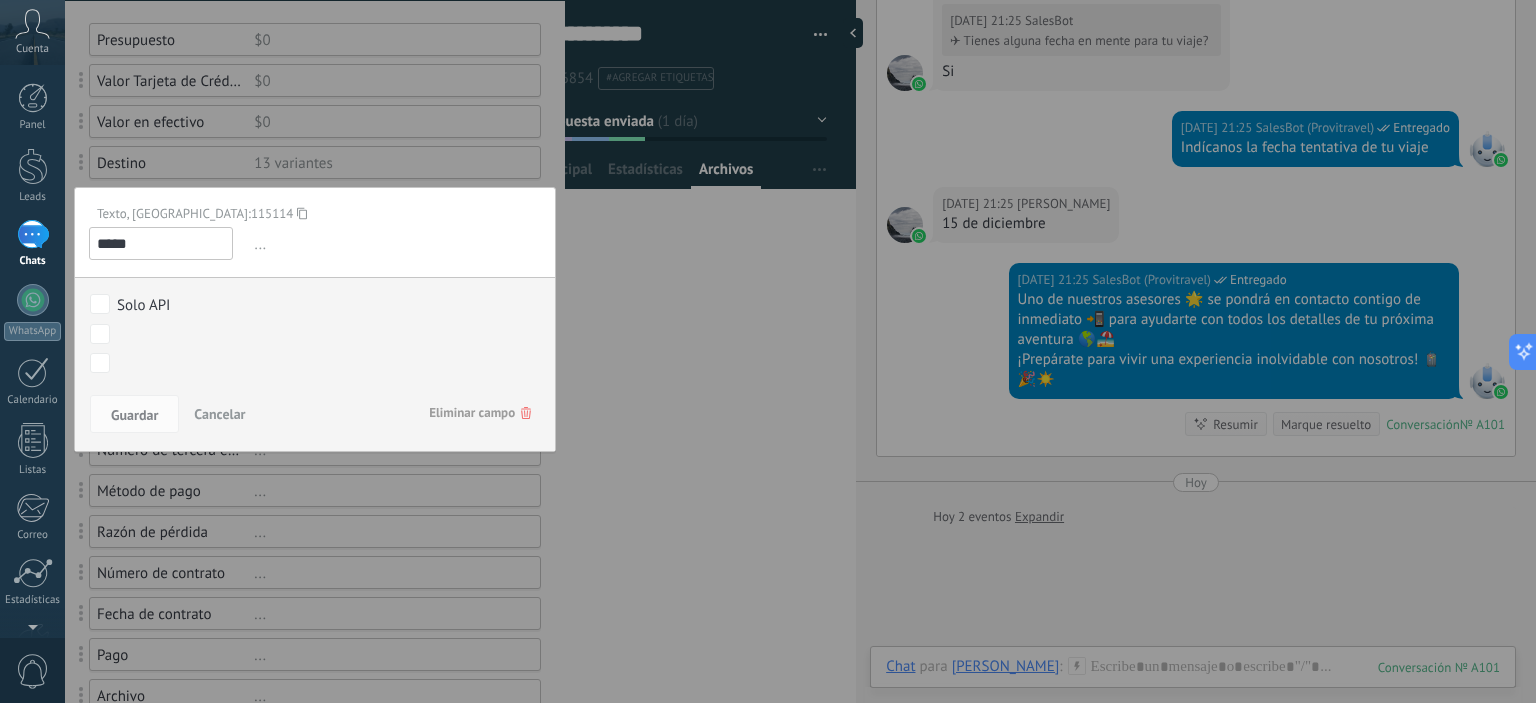 click on "..." at bounding box center [395, 244] 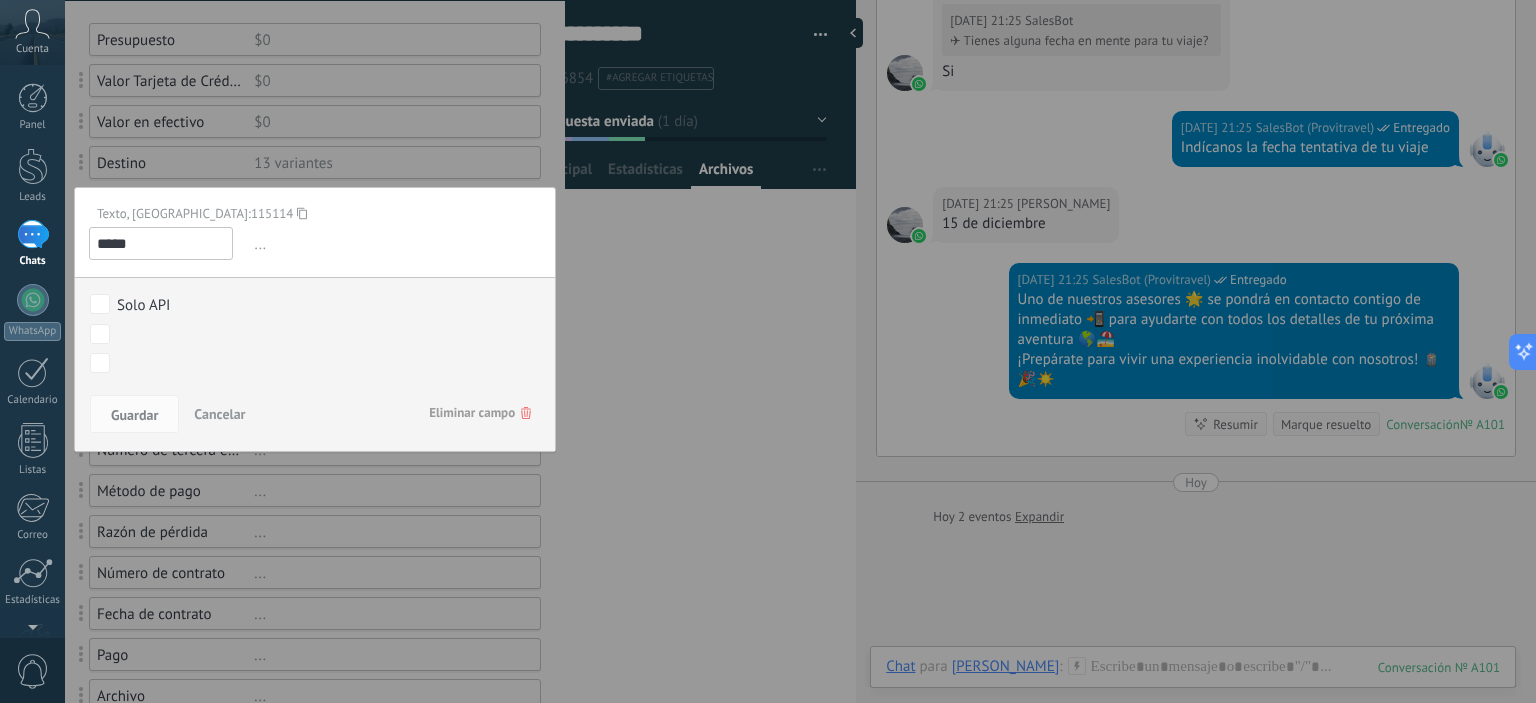 click on "..." at bounding box center [395, 244] 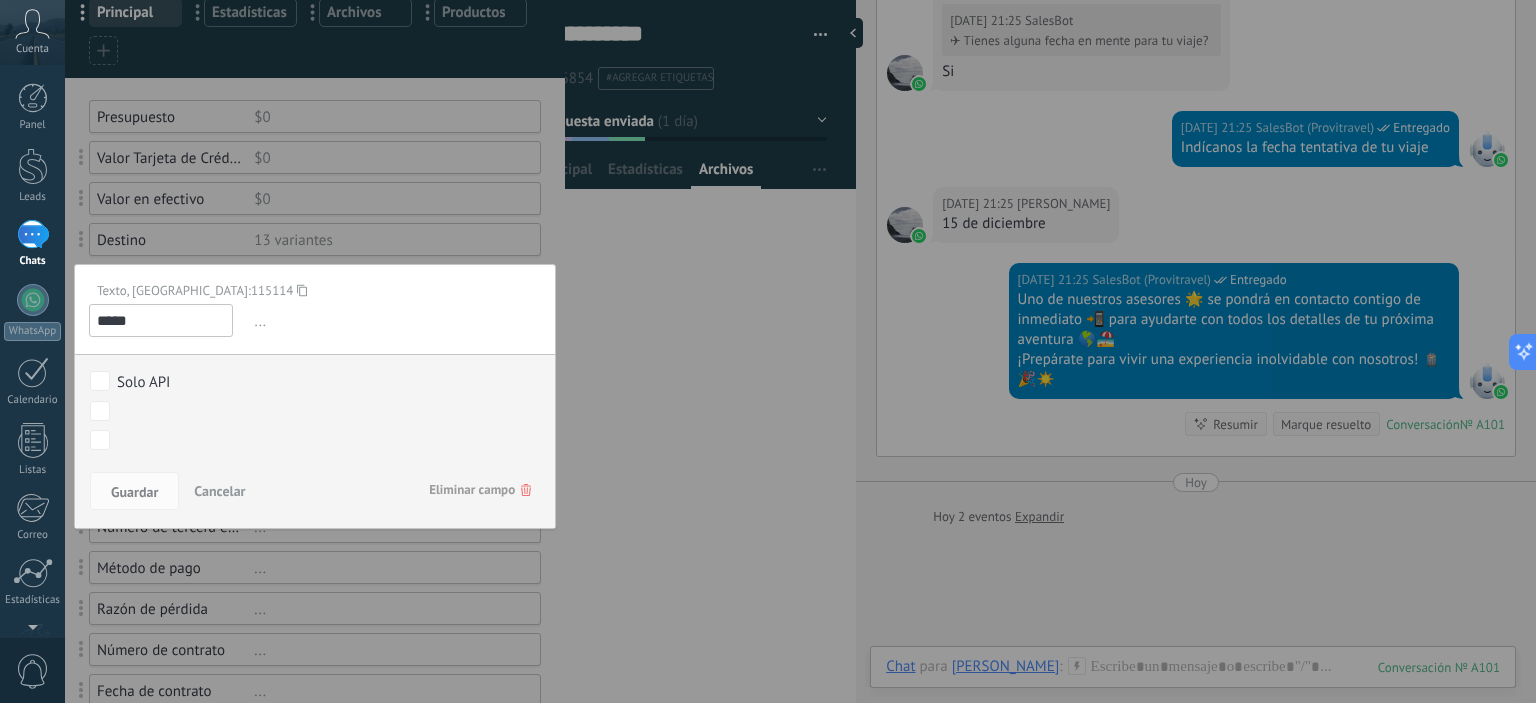 scroll, scrollTop: 323, scrollLeft: 0, axis: vertical 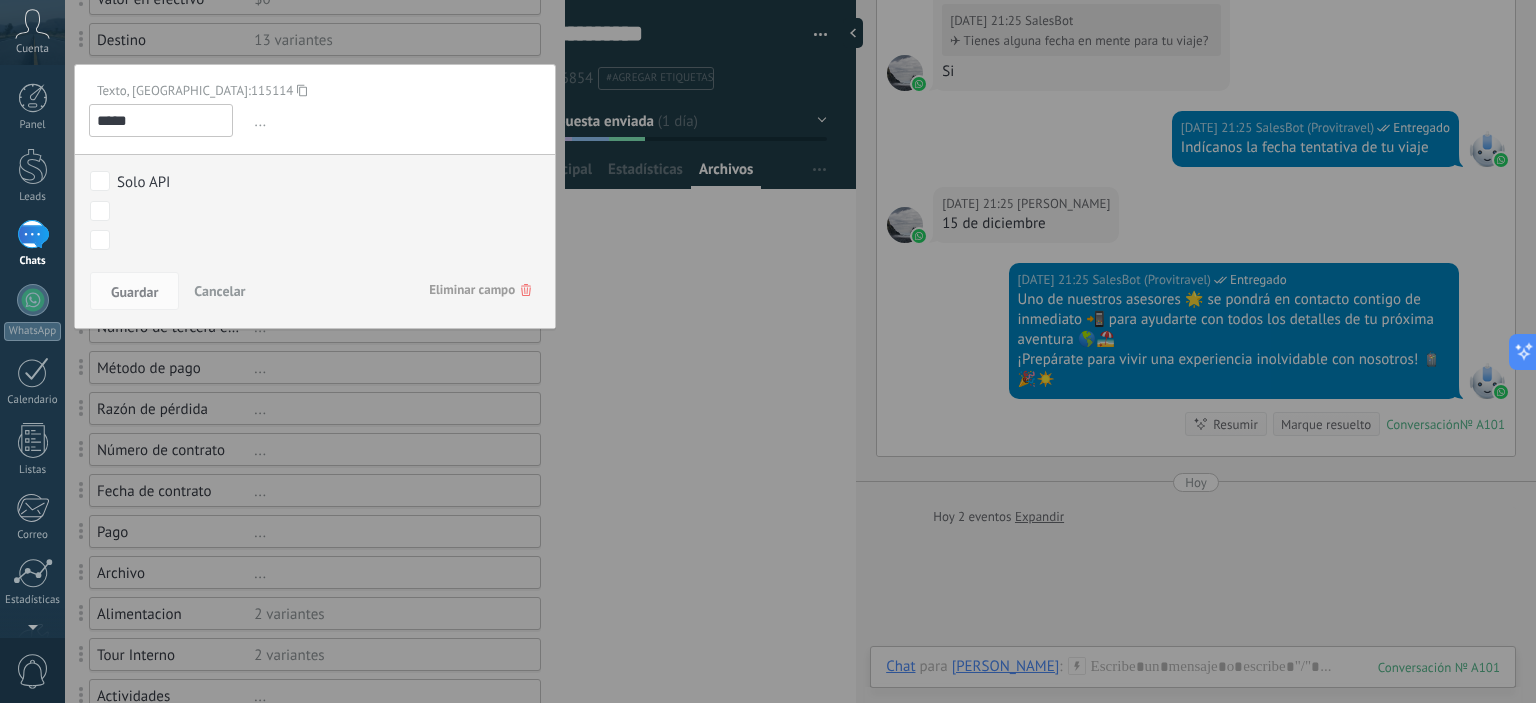 click on "*****" at bounding box center [161, 120] 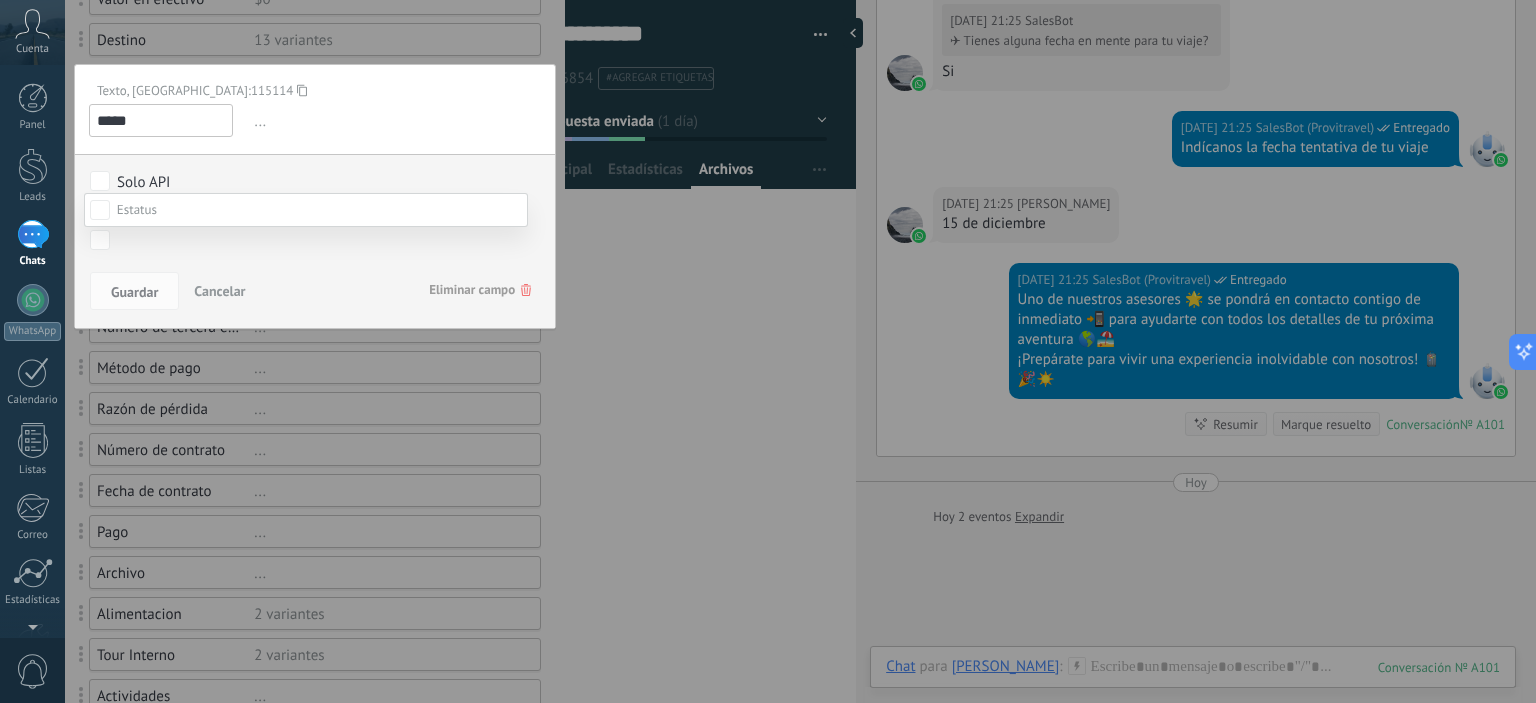 click at bounding box center (800, 351) 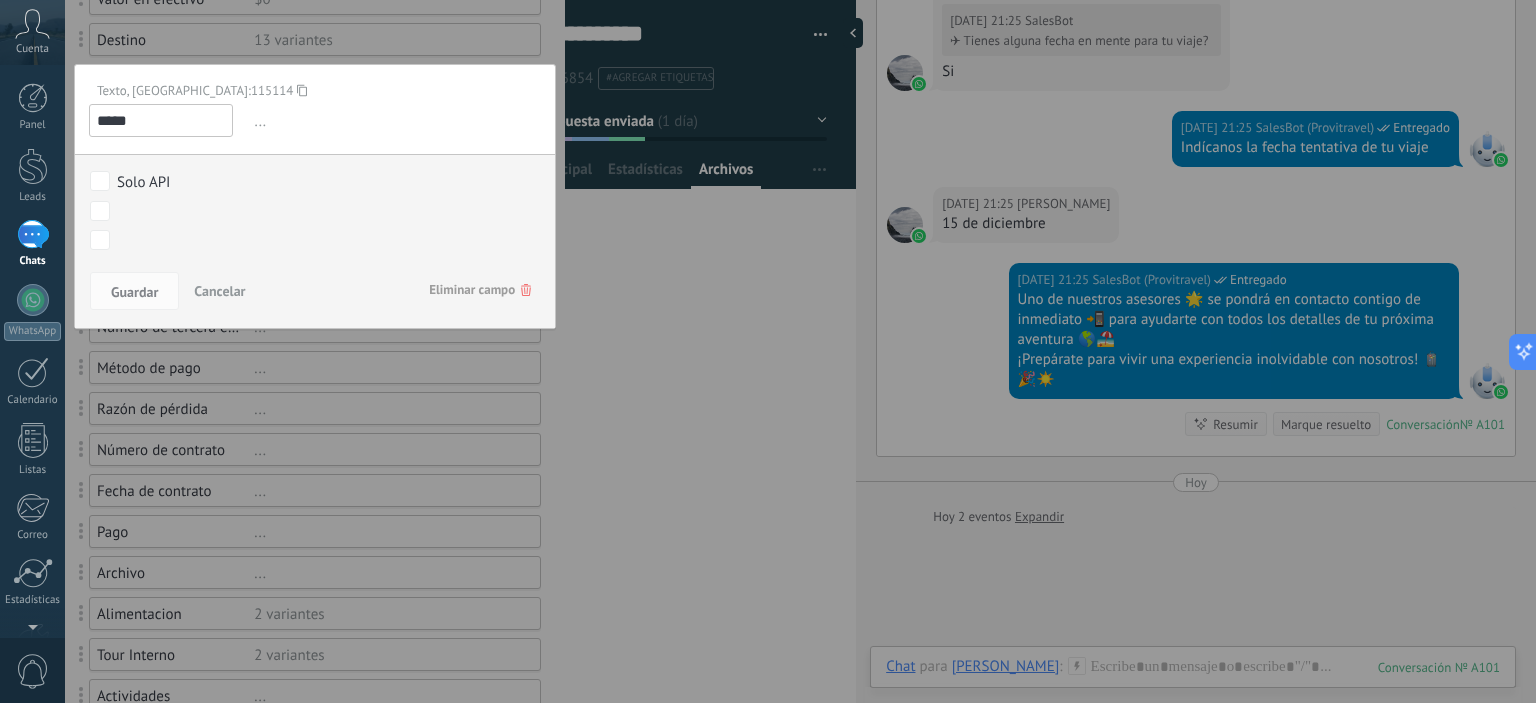 click on "Cancelar" at bounding box center [219, 291] 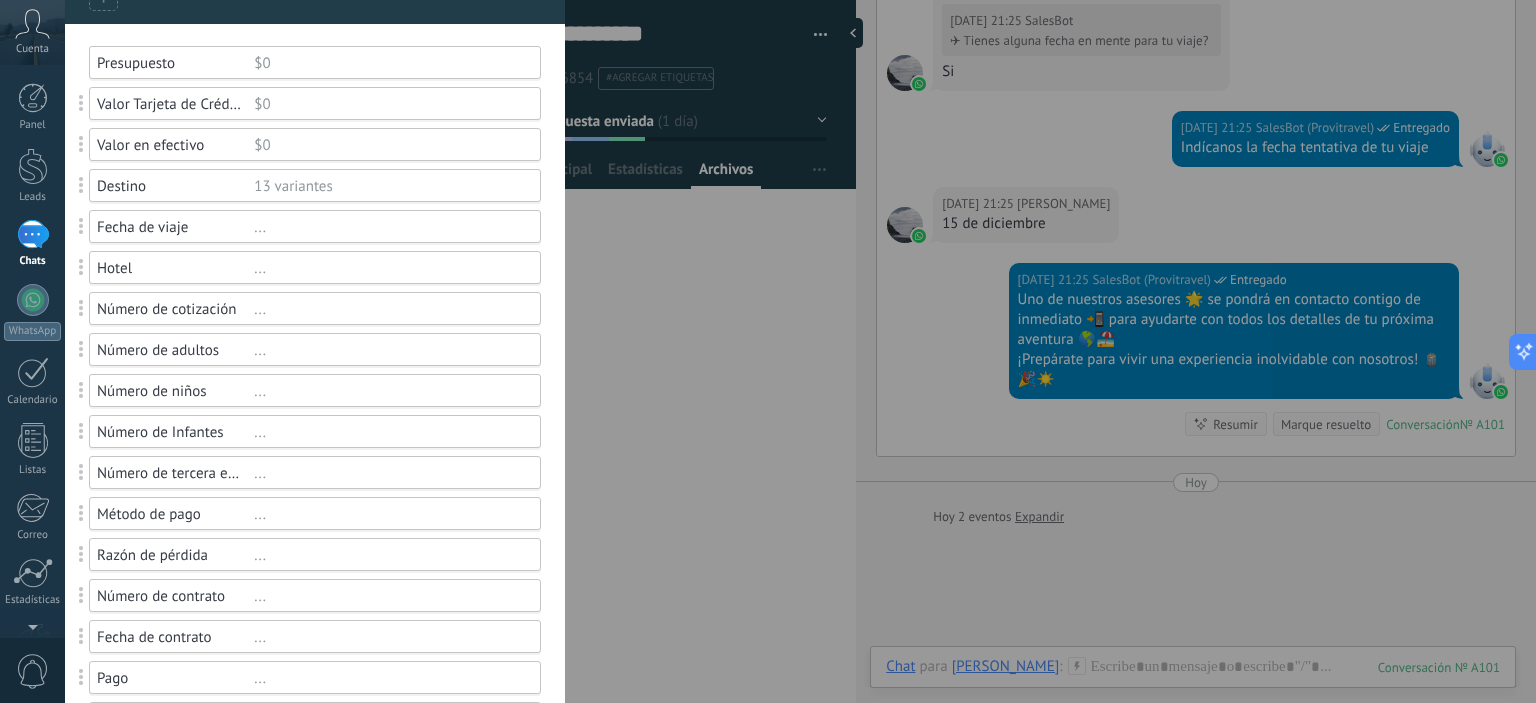 scroll, scrollTop: 200, scrollLeft: 0, axis: vertical 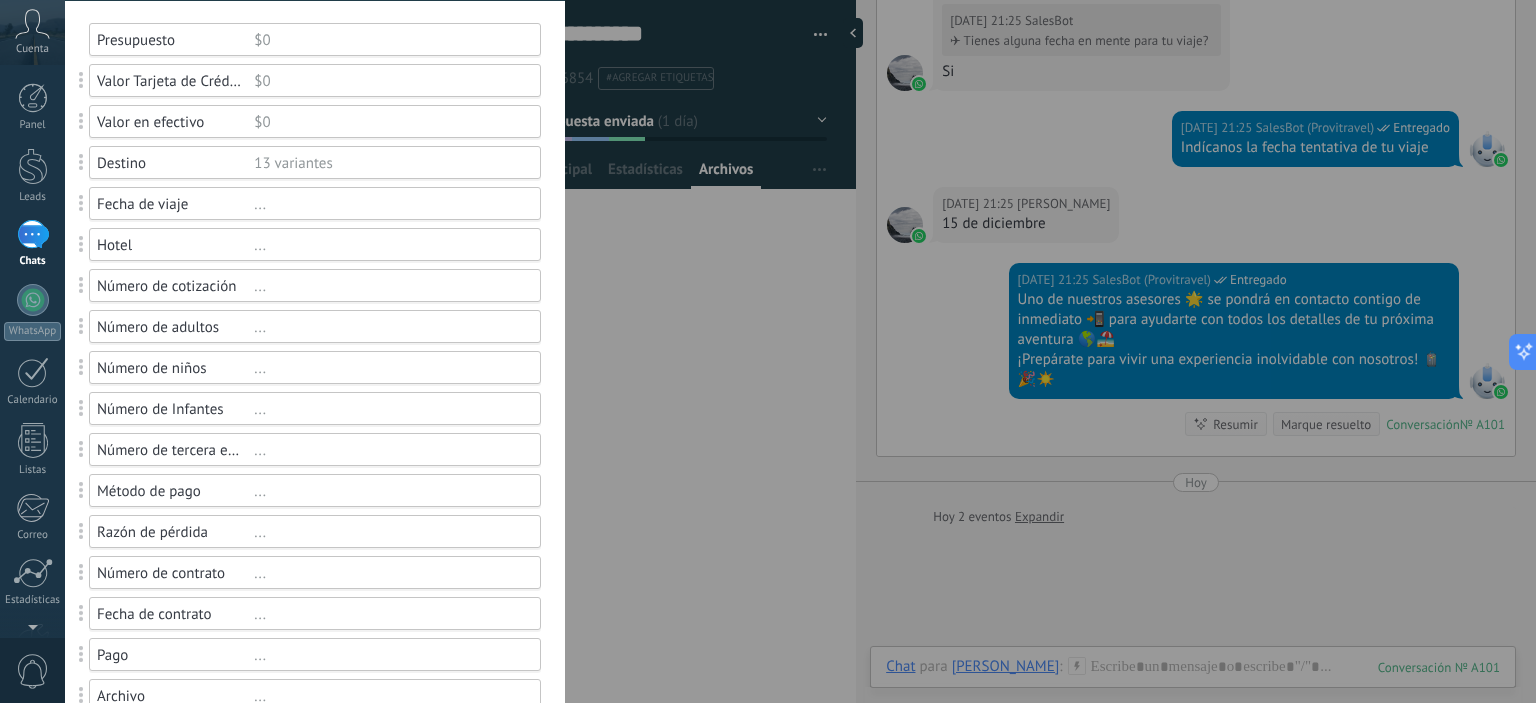 click on "Hotel" at bounding box center (175, 245) 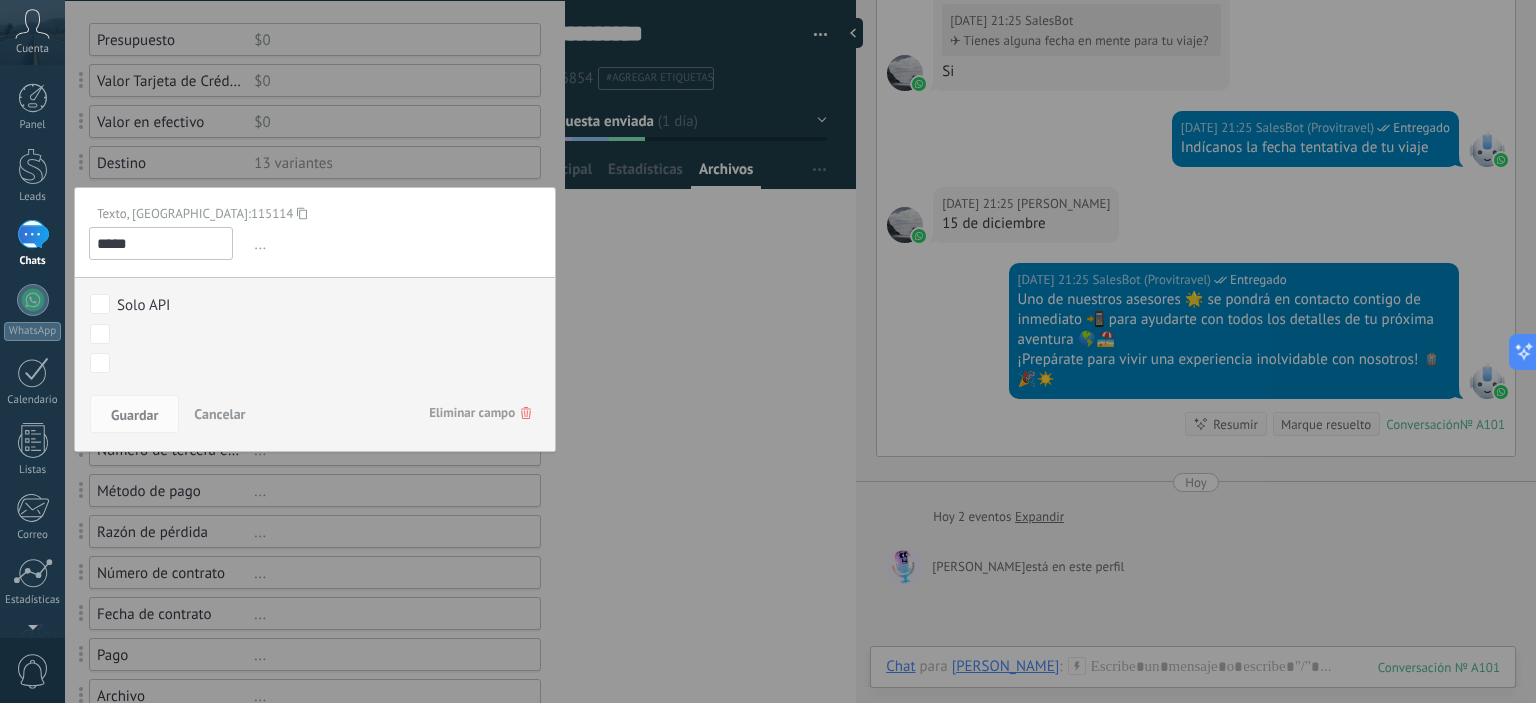 click on "Cancelar" at bounding box center (219, 414) 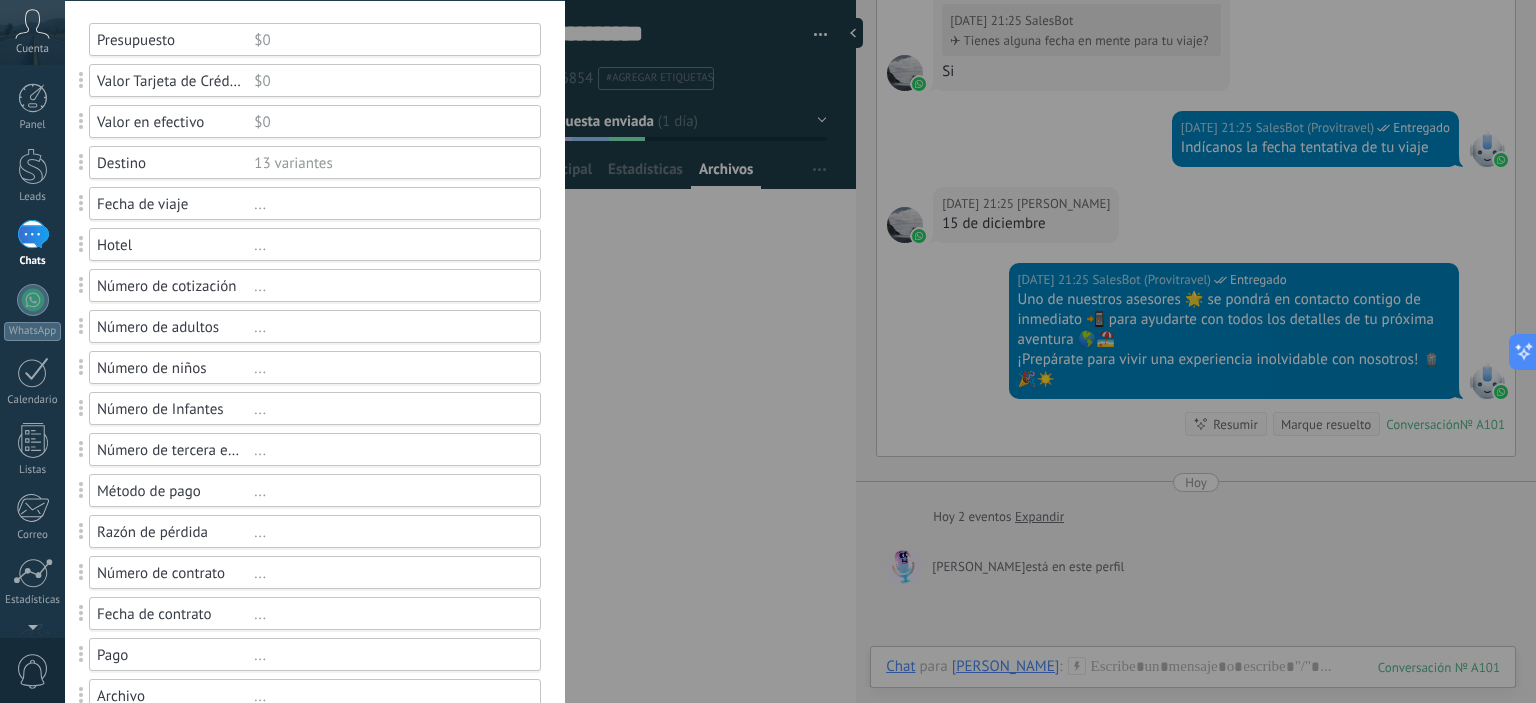 click on "Hotel" at bounding box center [175, 245] 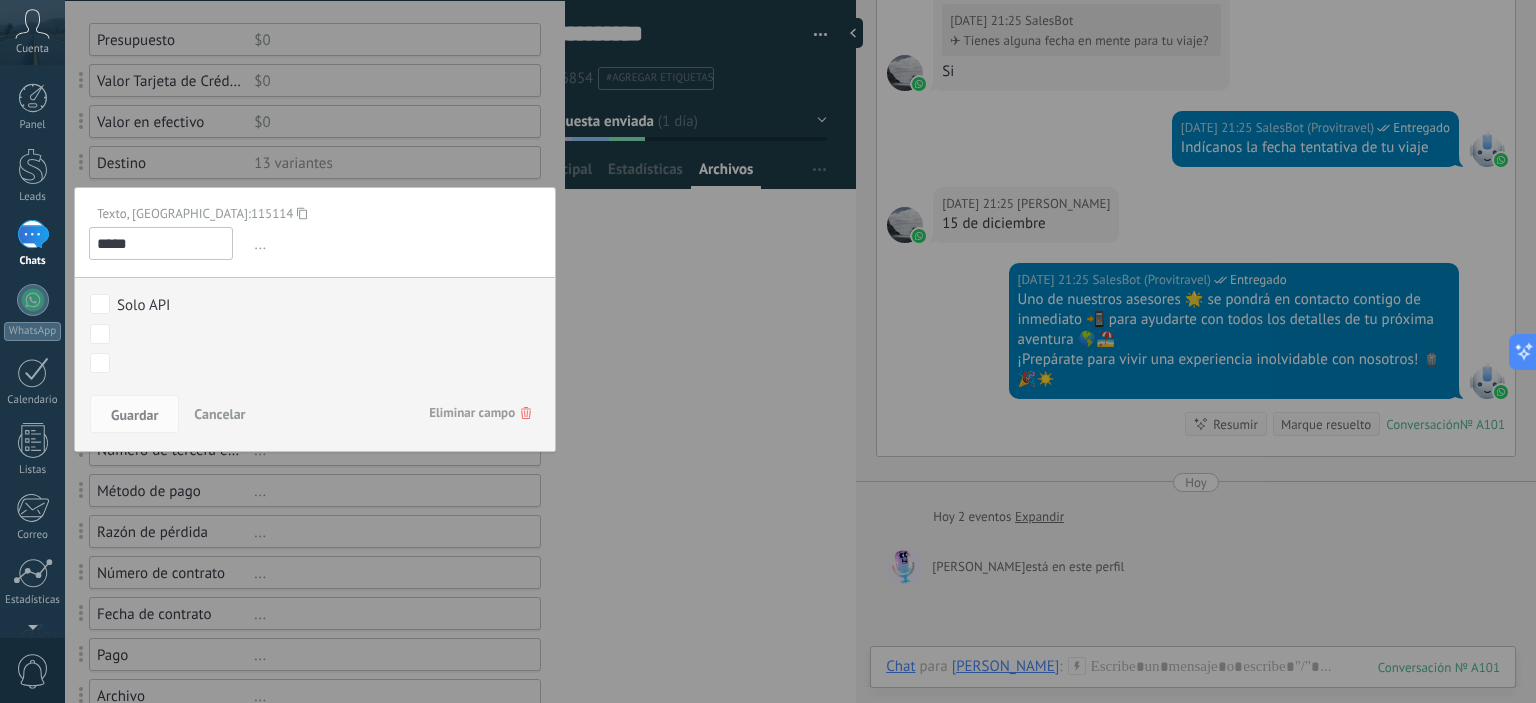 click 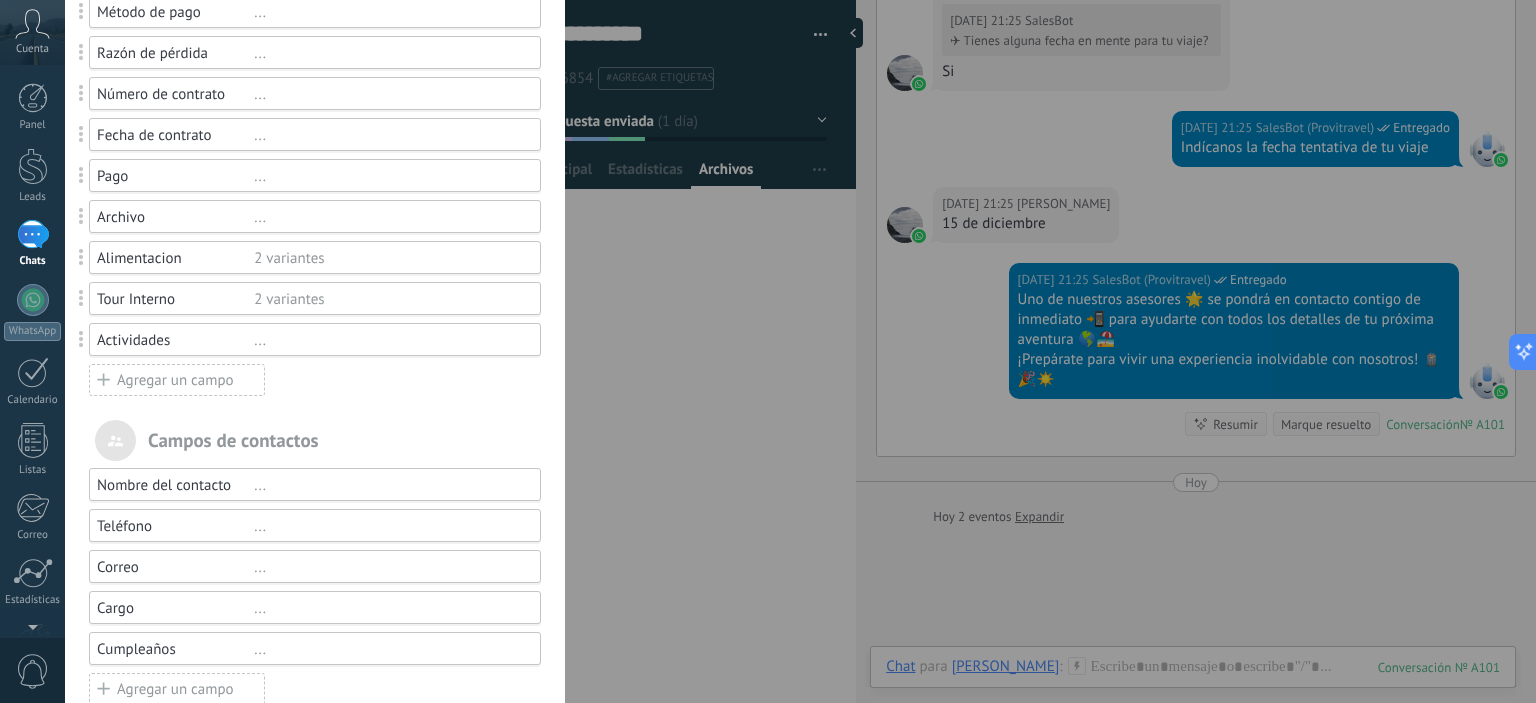 scroll, scrollTop: 523, scrollLeft: 0, axis: vertical 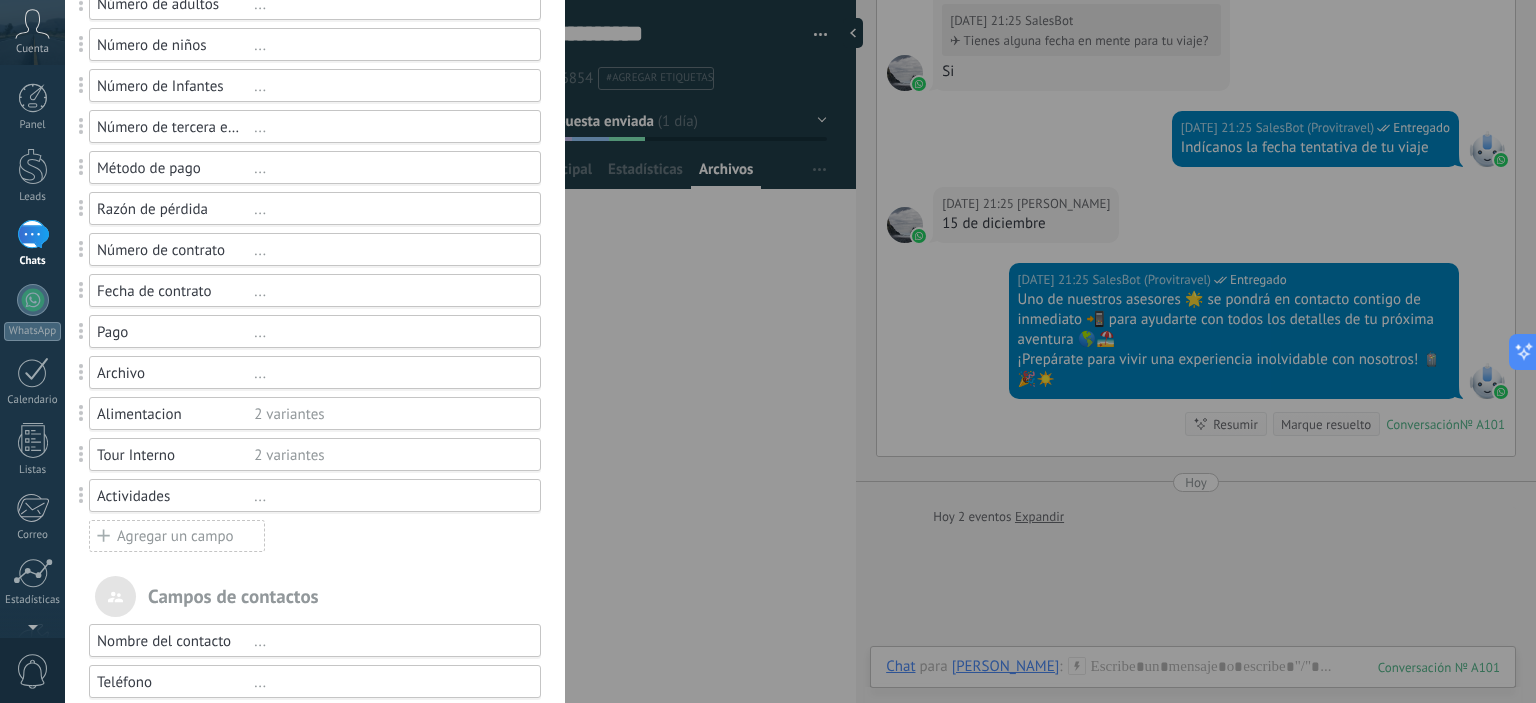 click on "Agregar un campo" at bounding box center (177, 536) 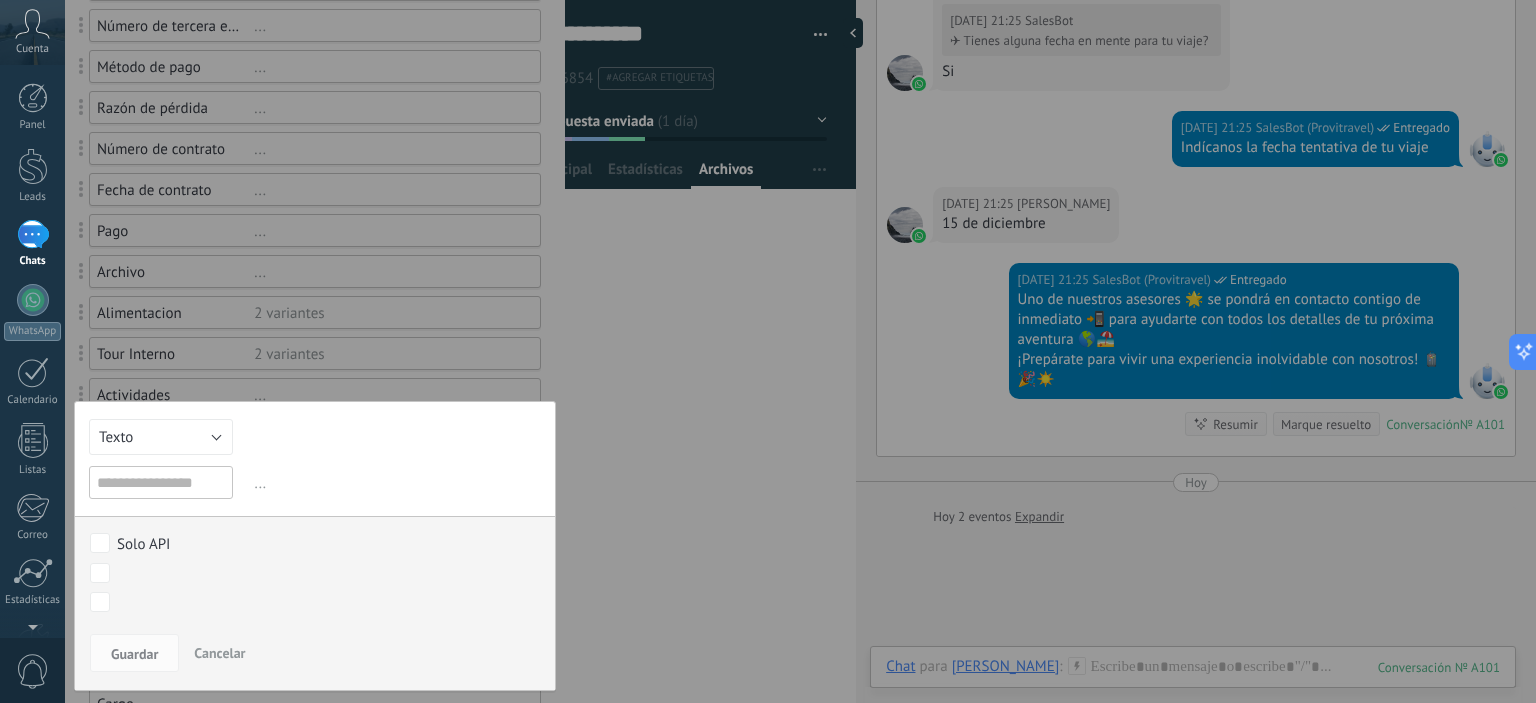 scroll, scrollTop: 723, scrollLeft: 0, axis: vertical 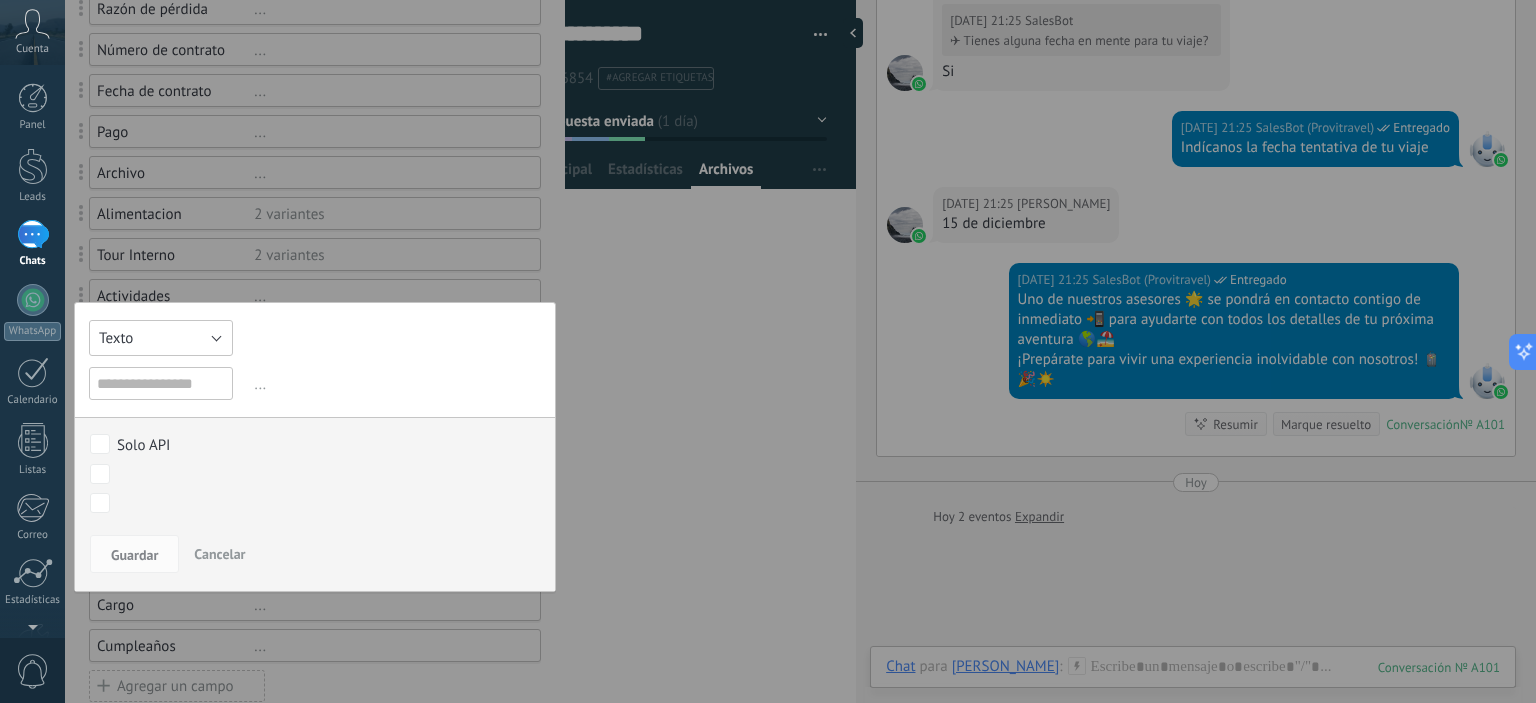 click on "Texto" at bounding box center [161, 338] 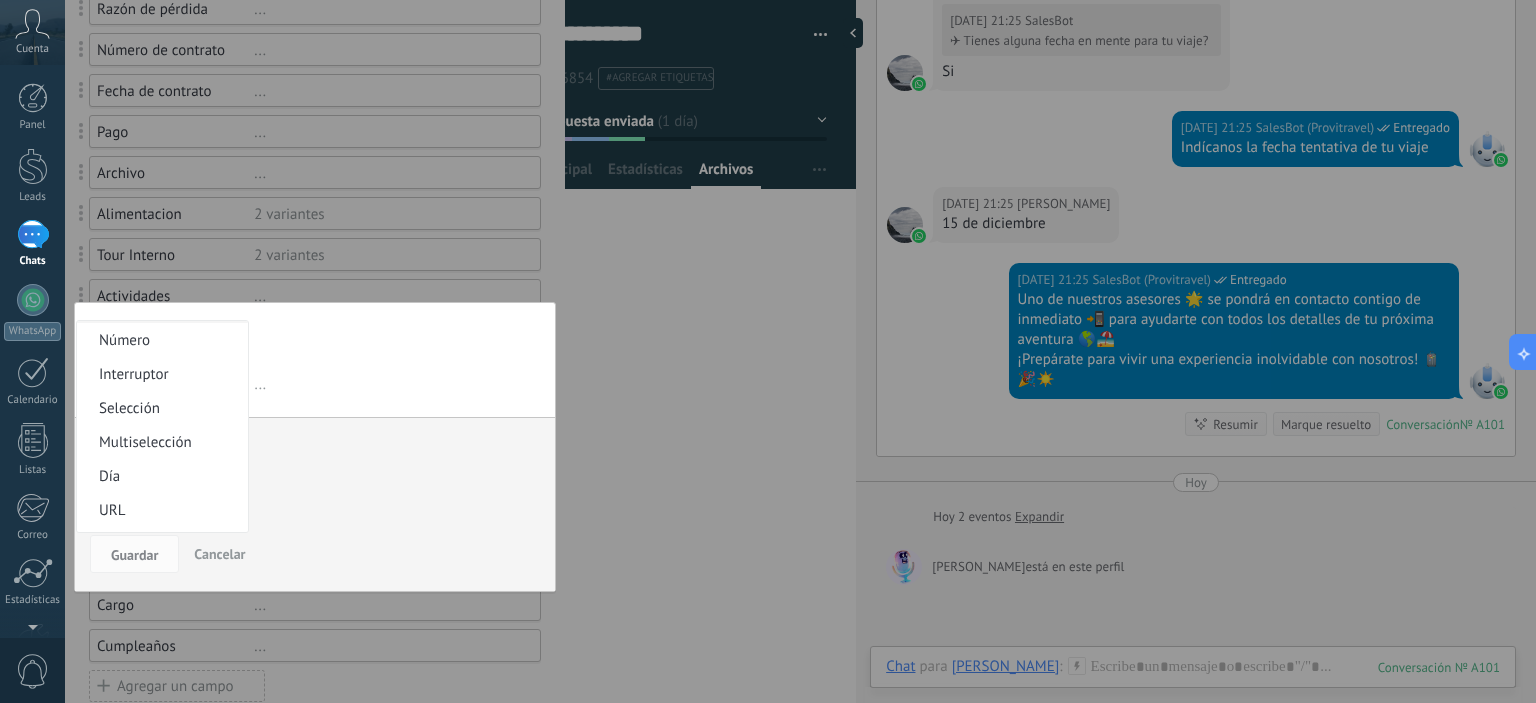 scroll, scrollTop: 33, scrollLeft: 0, axis: vertical 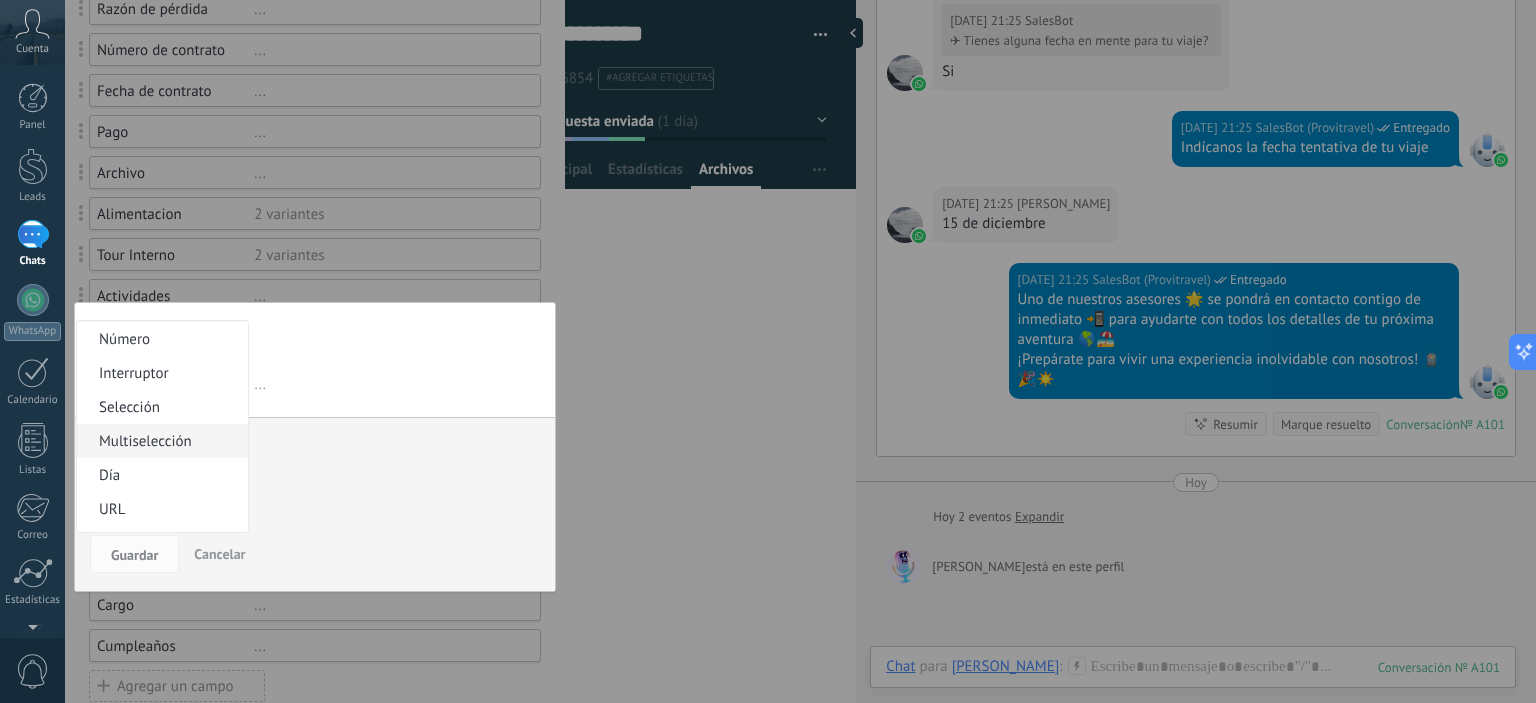 click on "Multiselección" at bounding box center (159, 441) 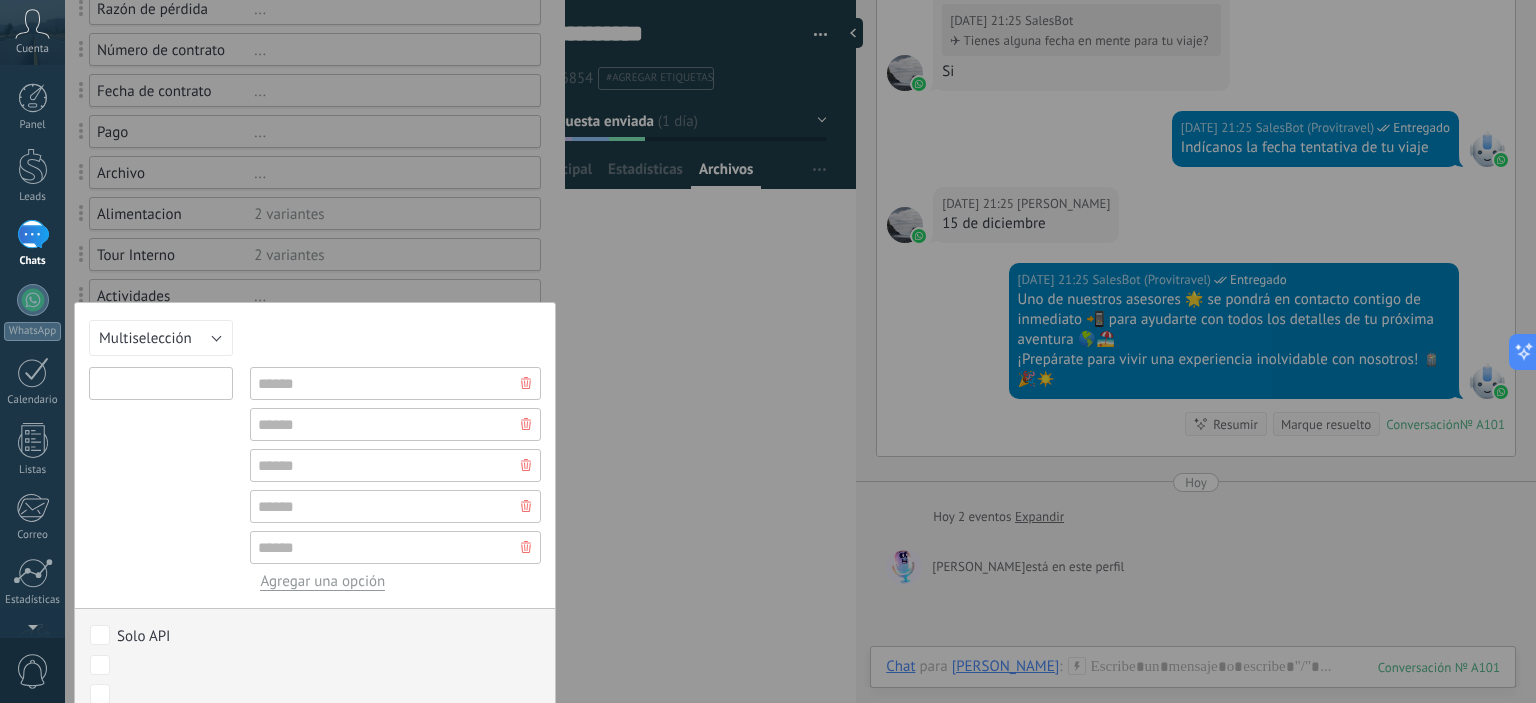 click at bounding box center (161, 383) 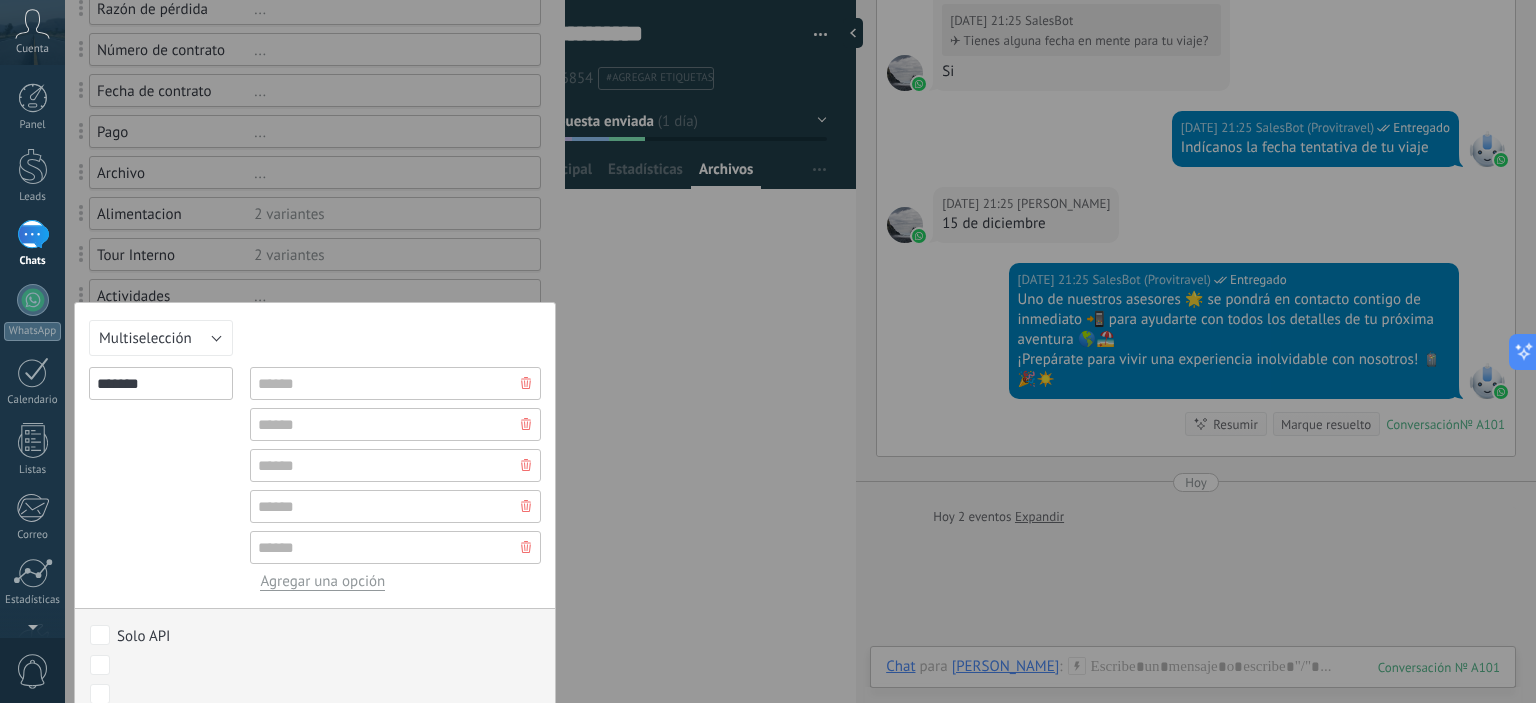 type on "*******" 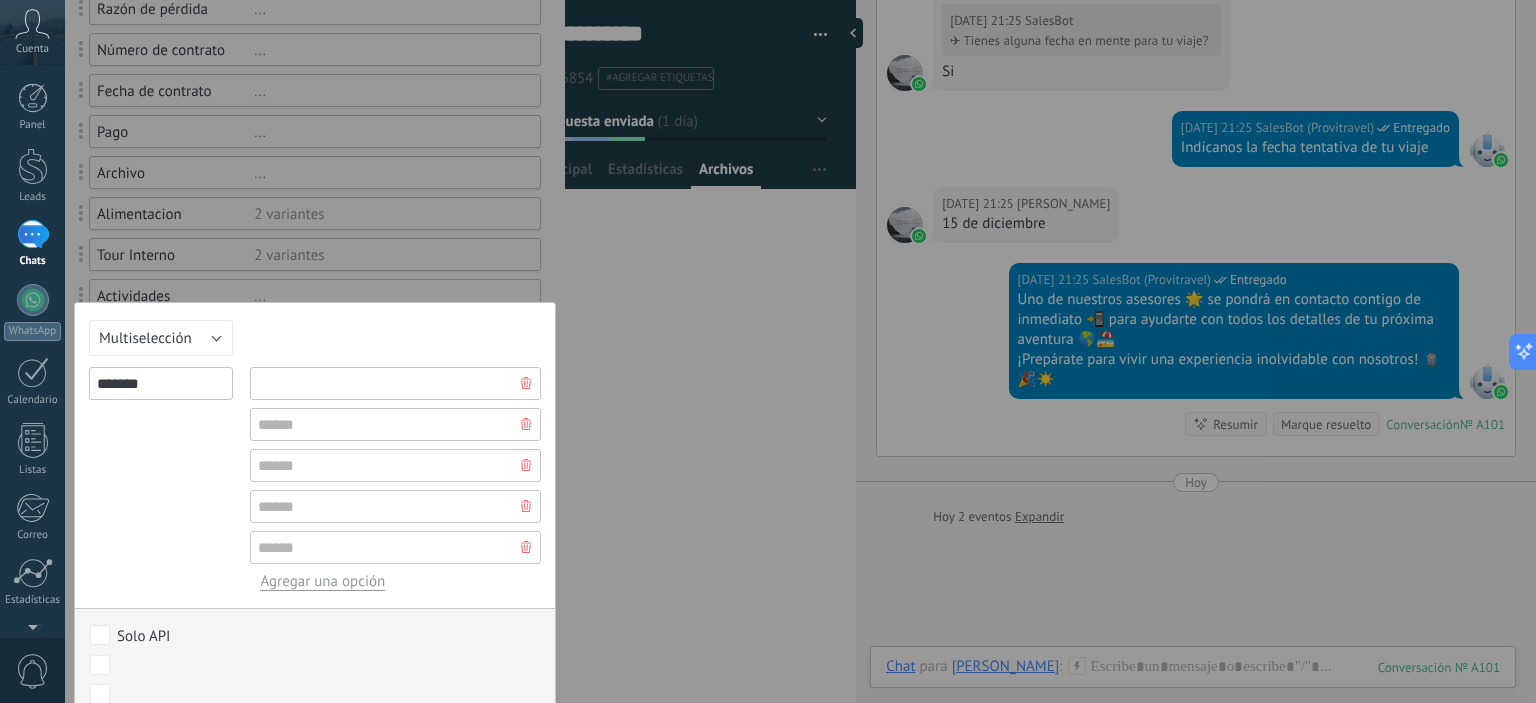 click at bounding box center (395, 383) 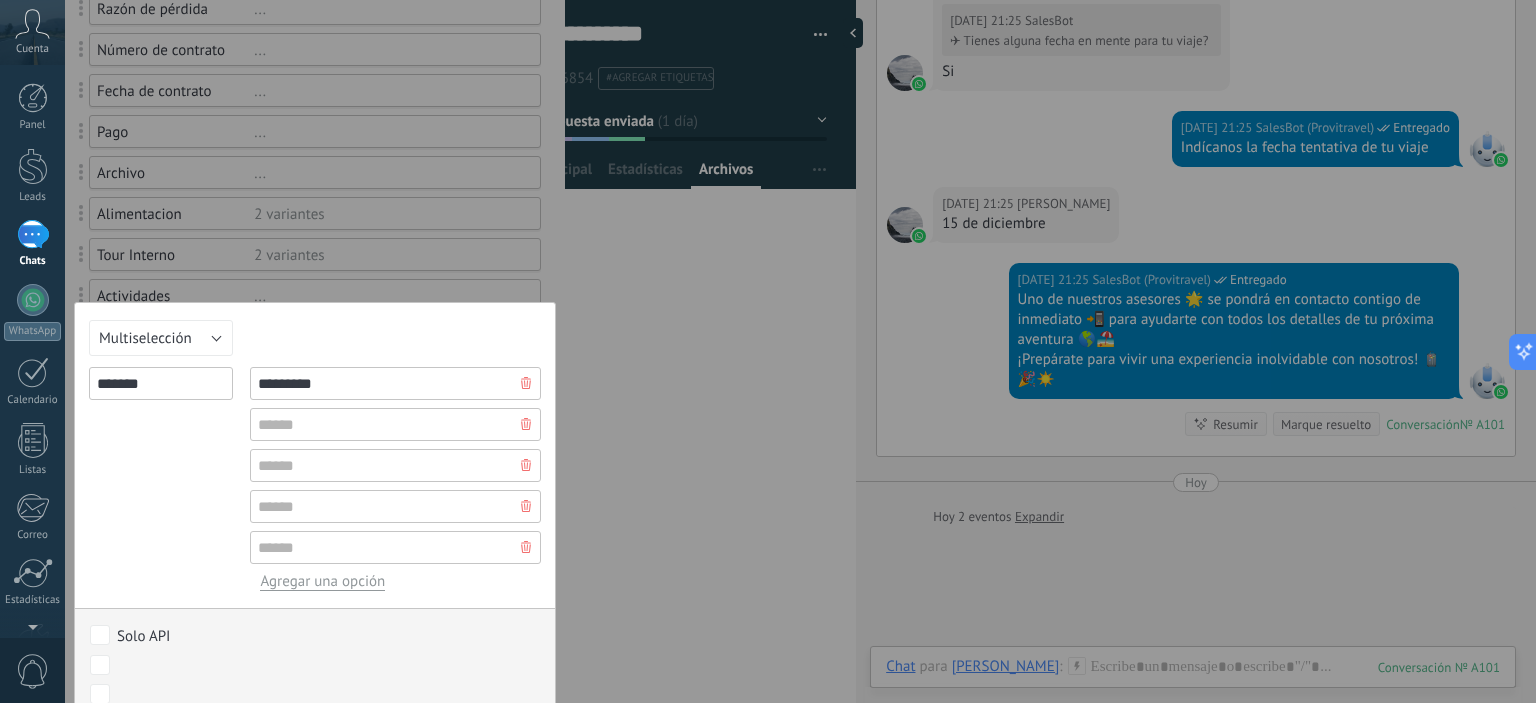 type on "*********" 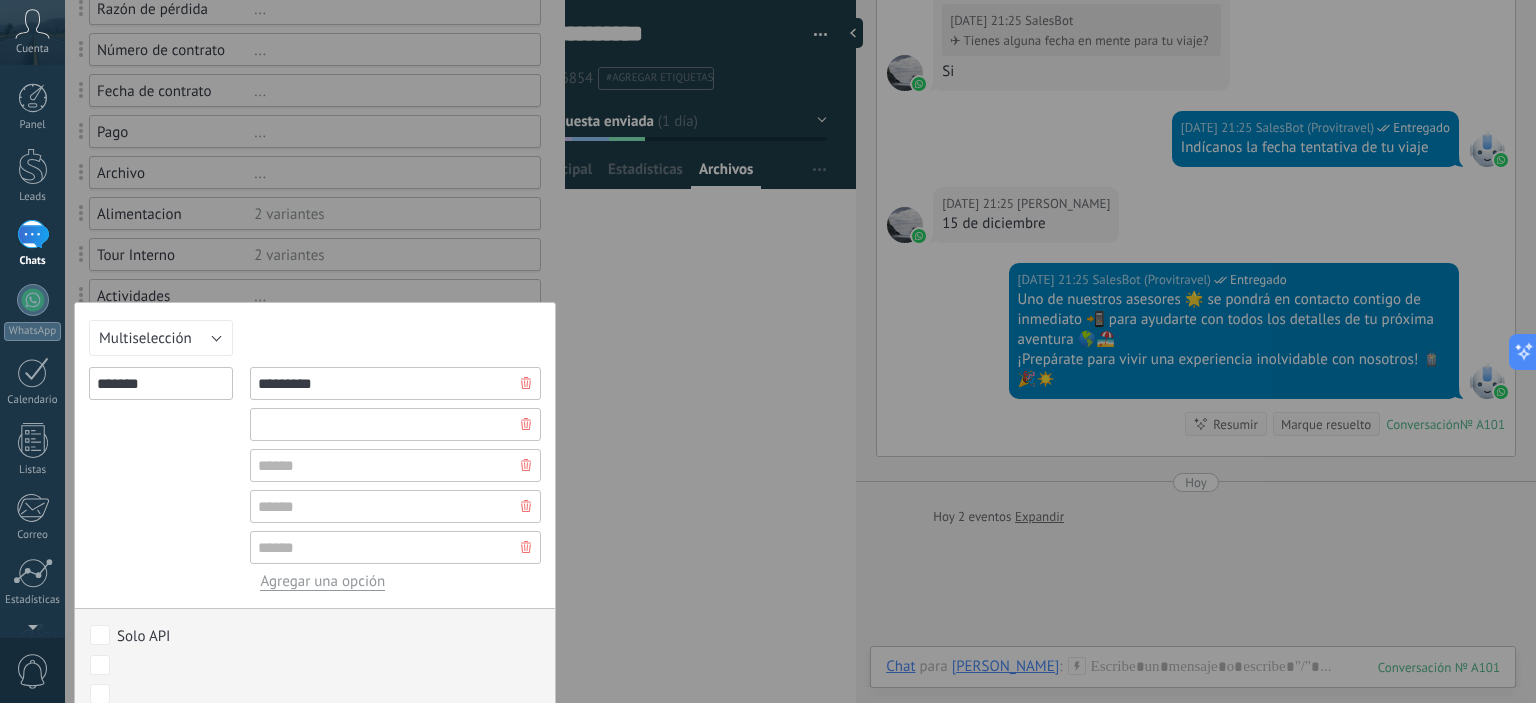 click at bounding box center [395, 424] 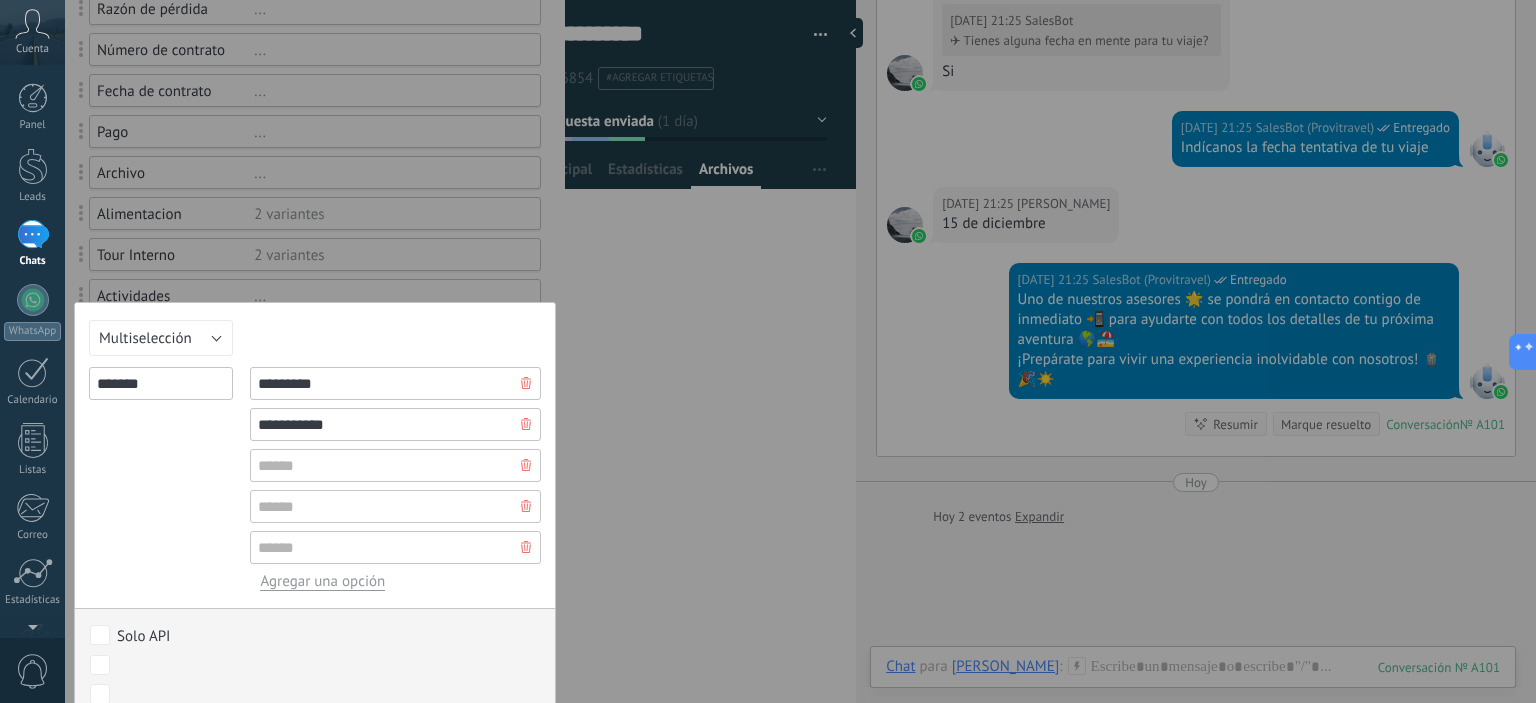 scroll, scrollTop: 823, scrollLeft: 0, axis: vertical 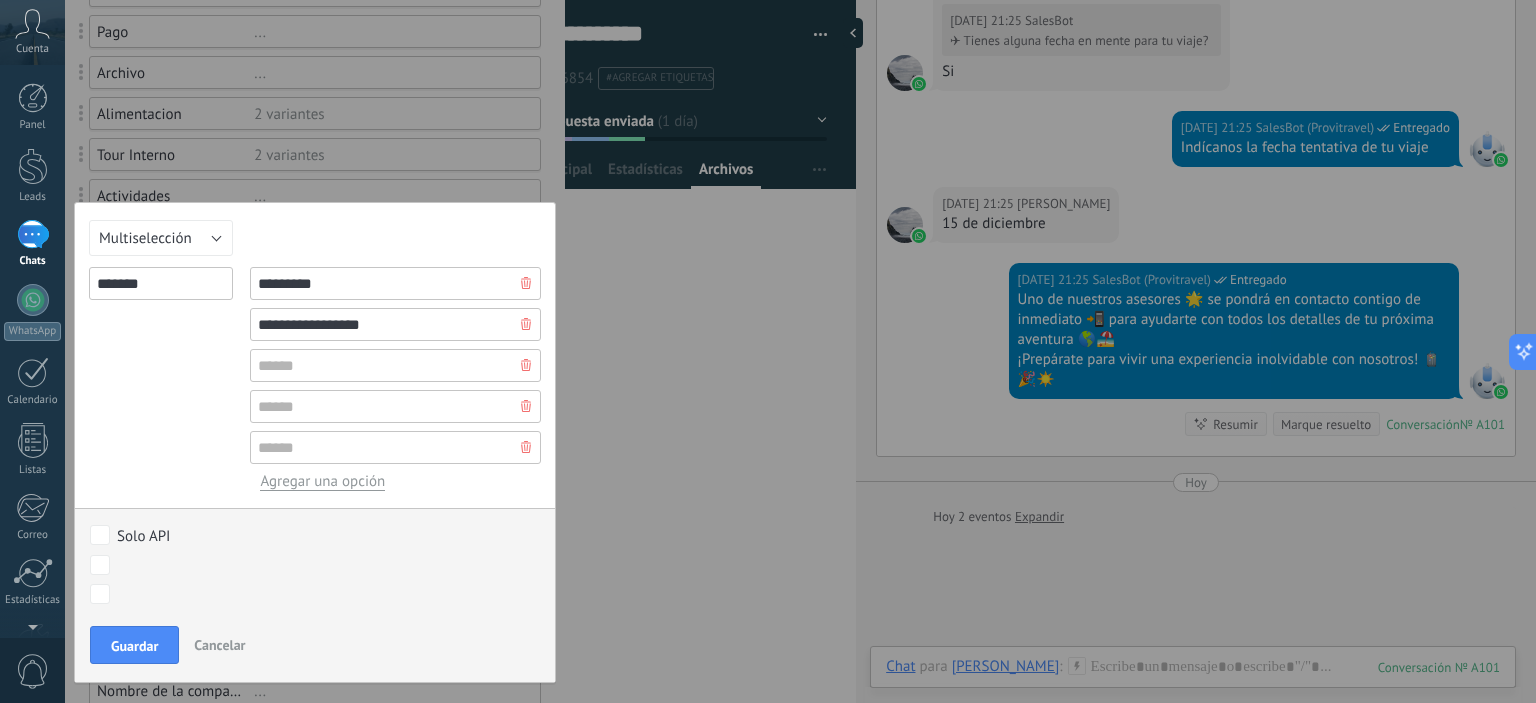 type on "**********" 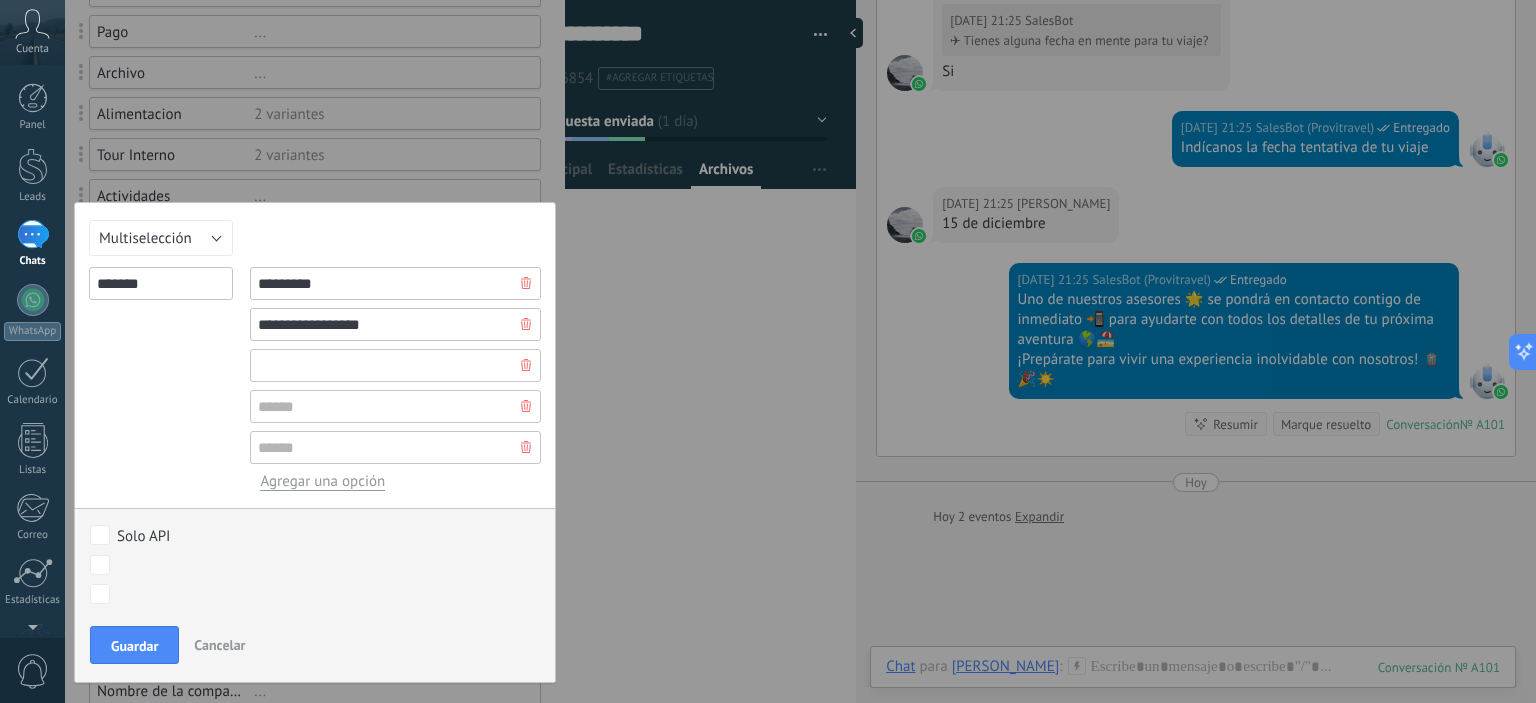 click at bounding box center (395, 365) 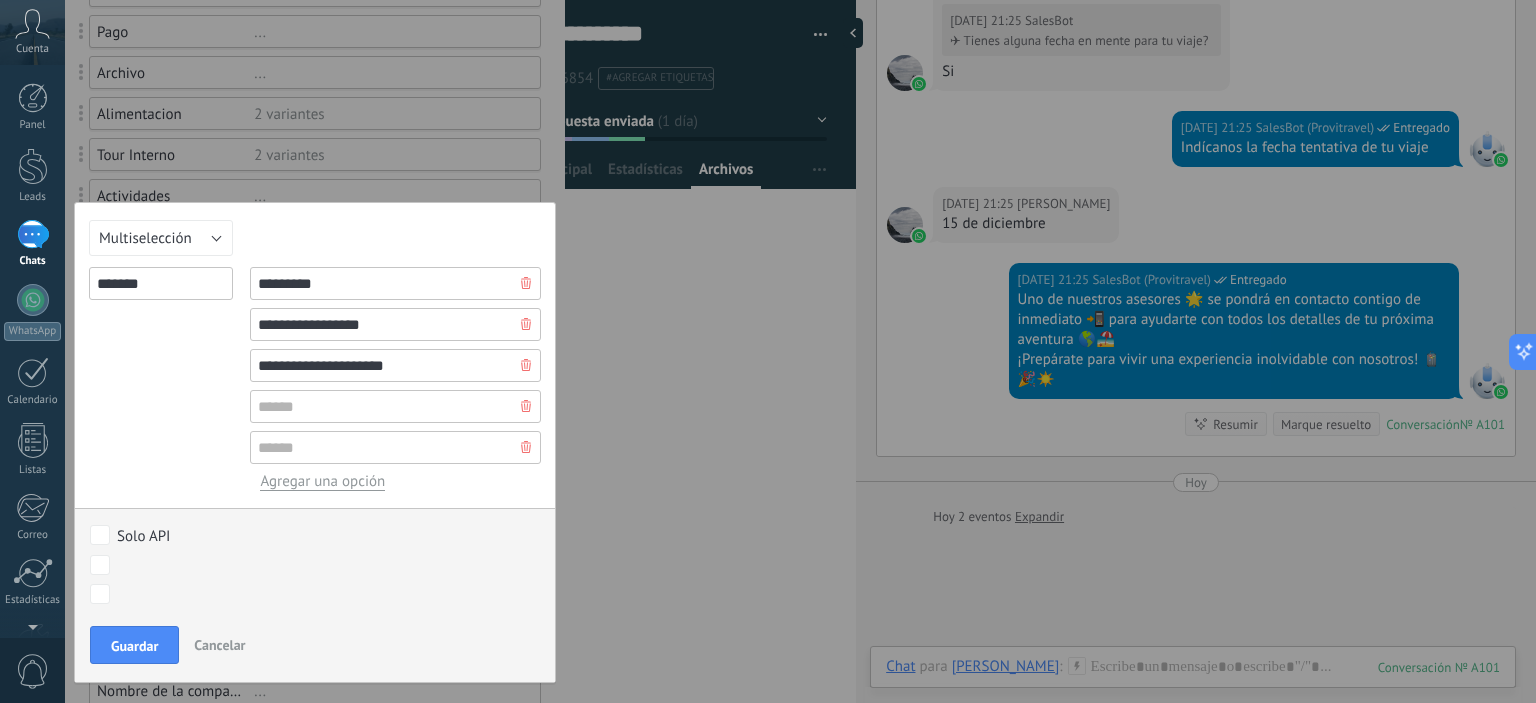 type on "**********" 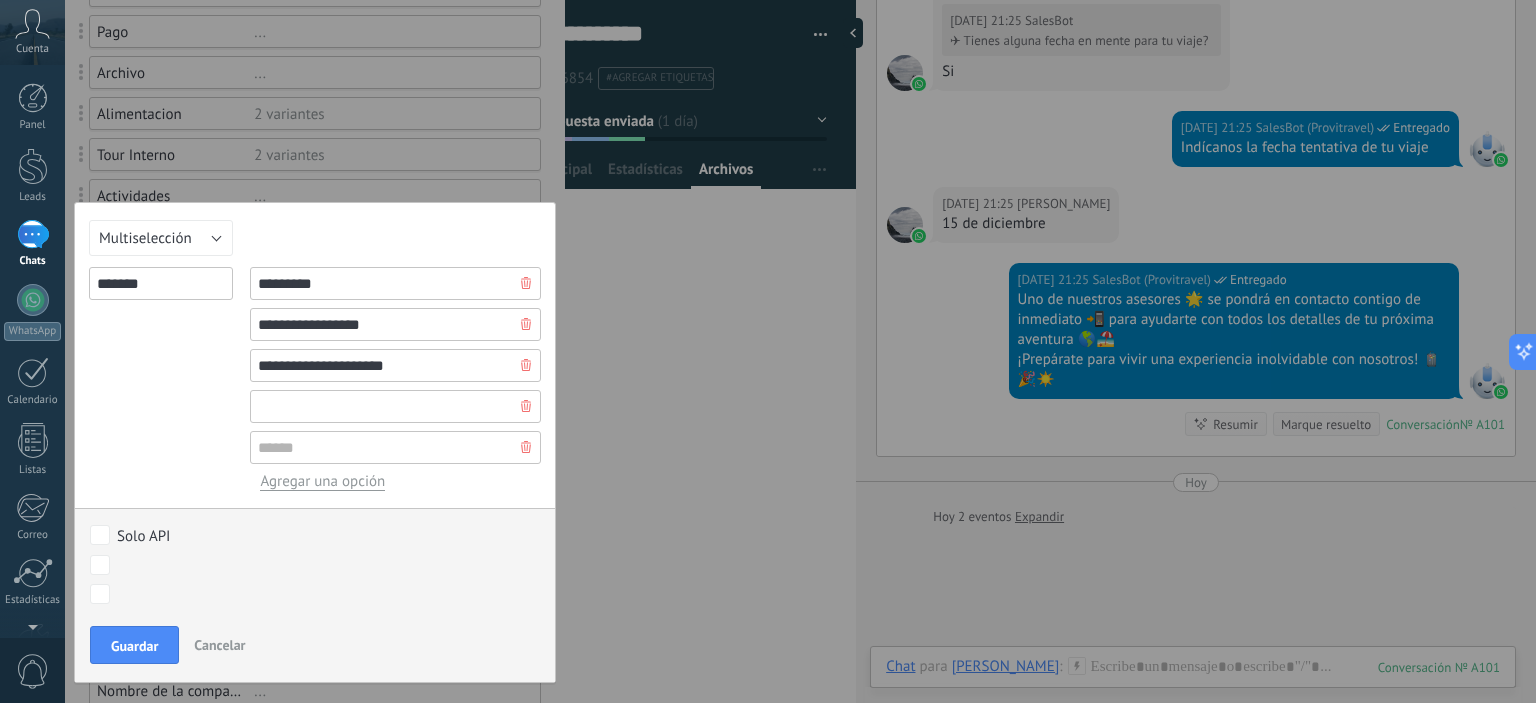 click at bounding box center (395, 406) 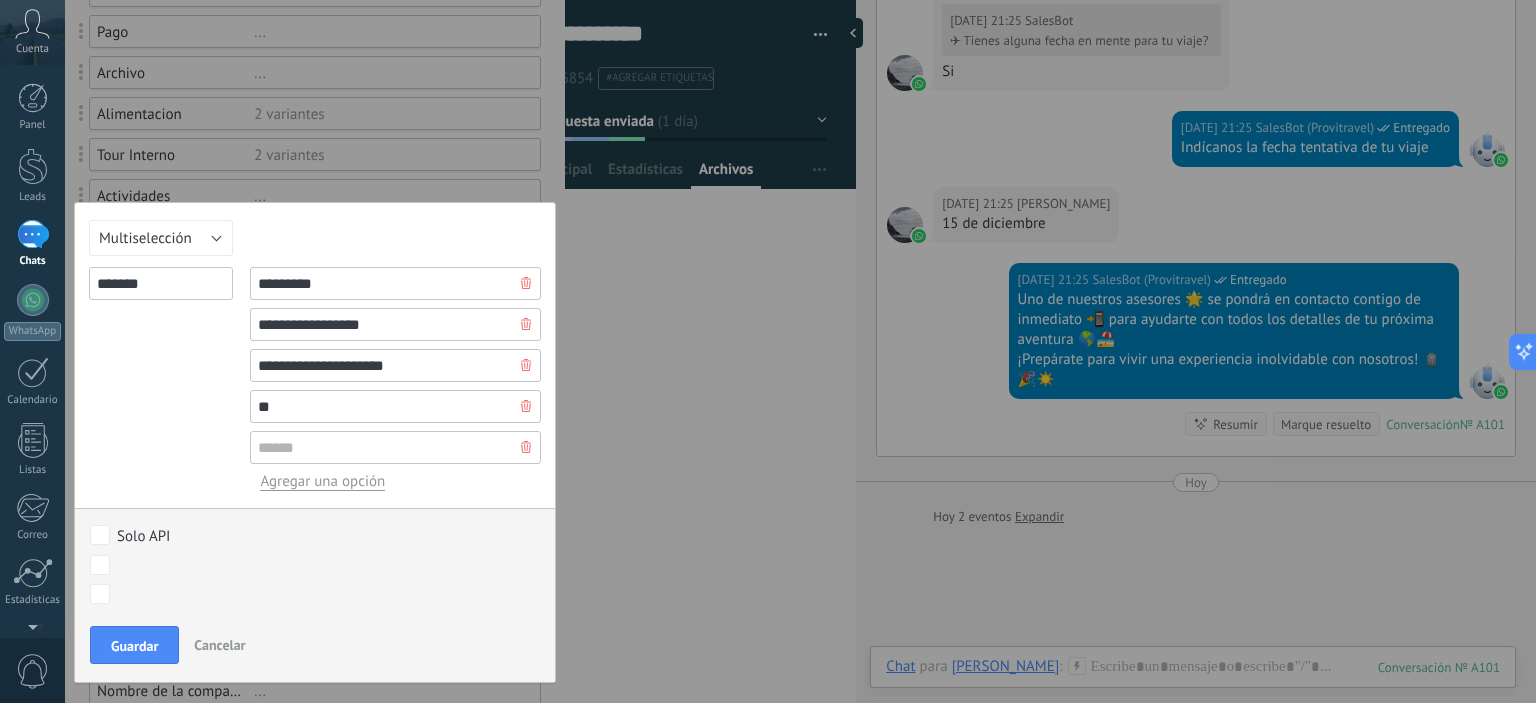 type on "*" 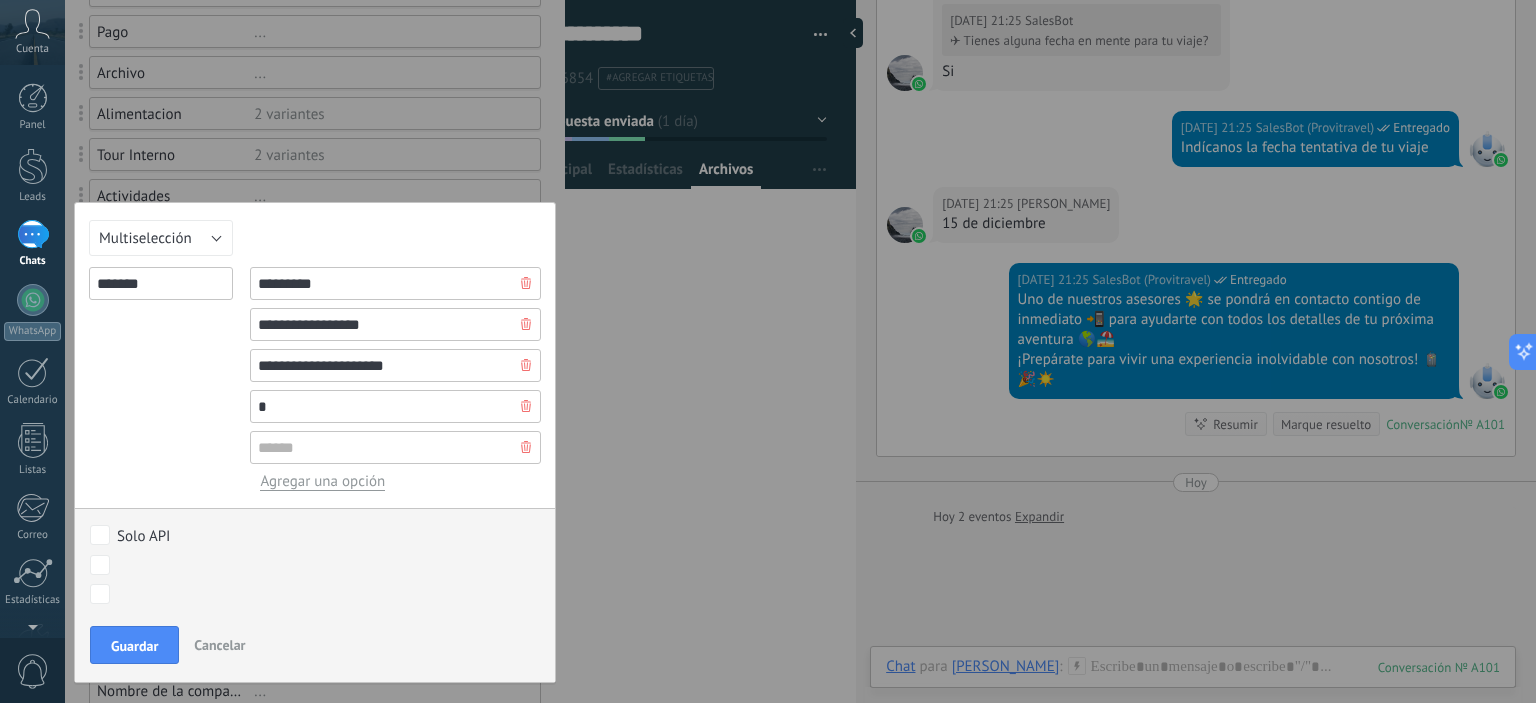 type 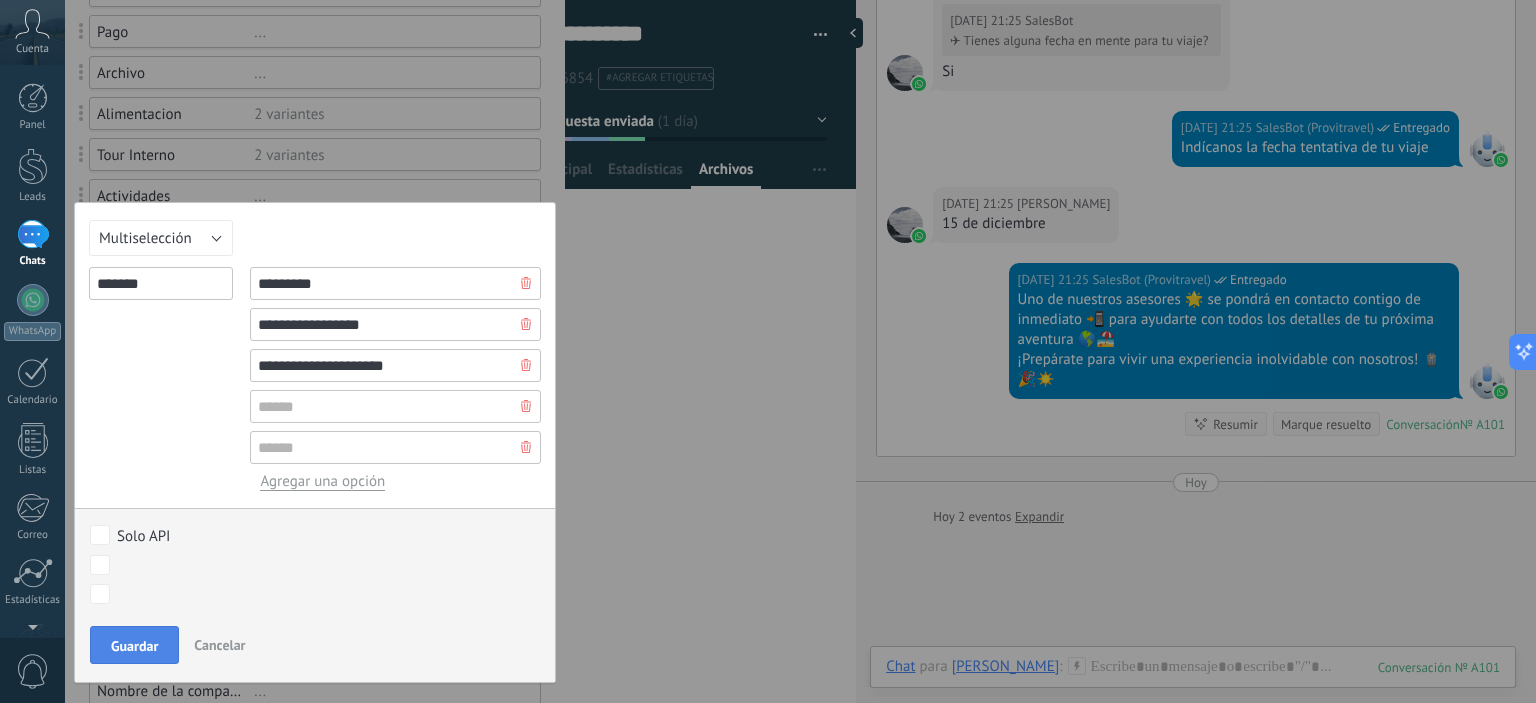 click on "Guardar" at bounding box center (134, 645) 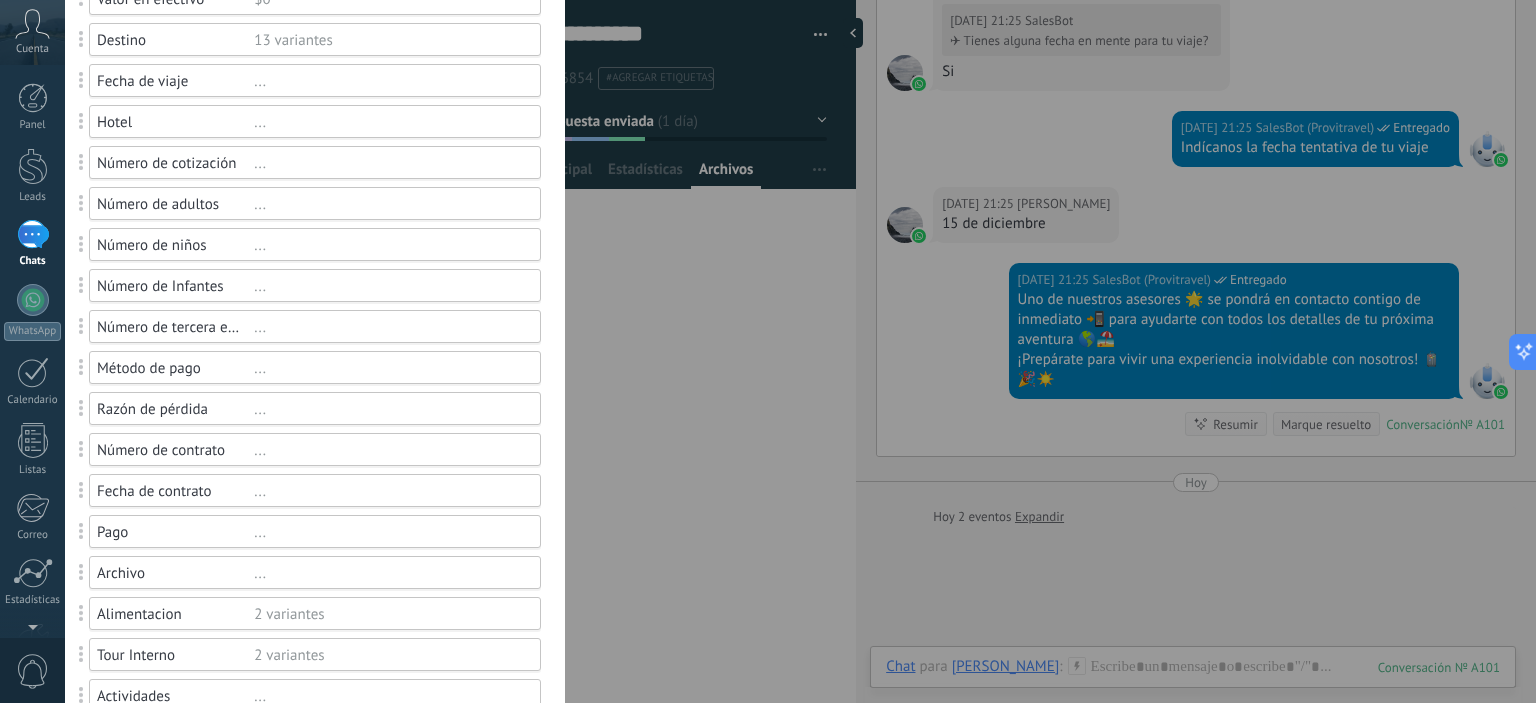 scroll, scrollTop: 623, scrollLeft: 0, axis: vertical 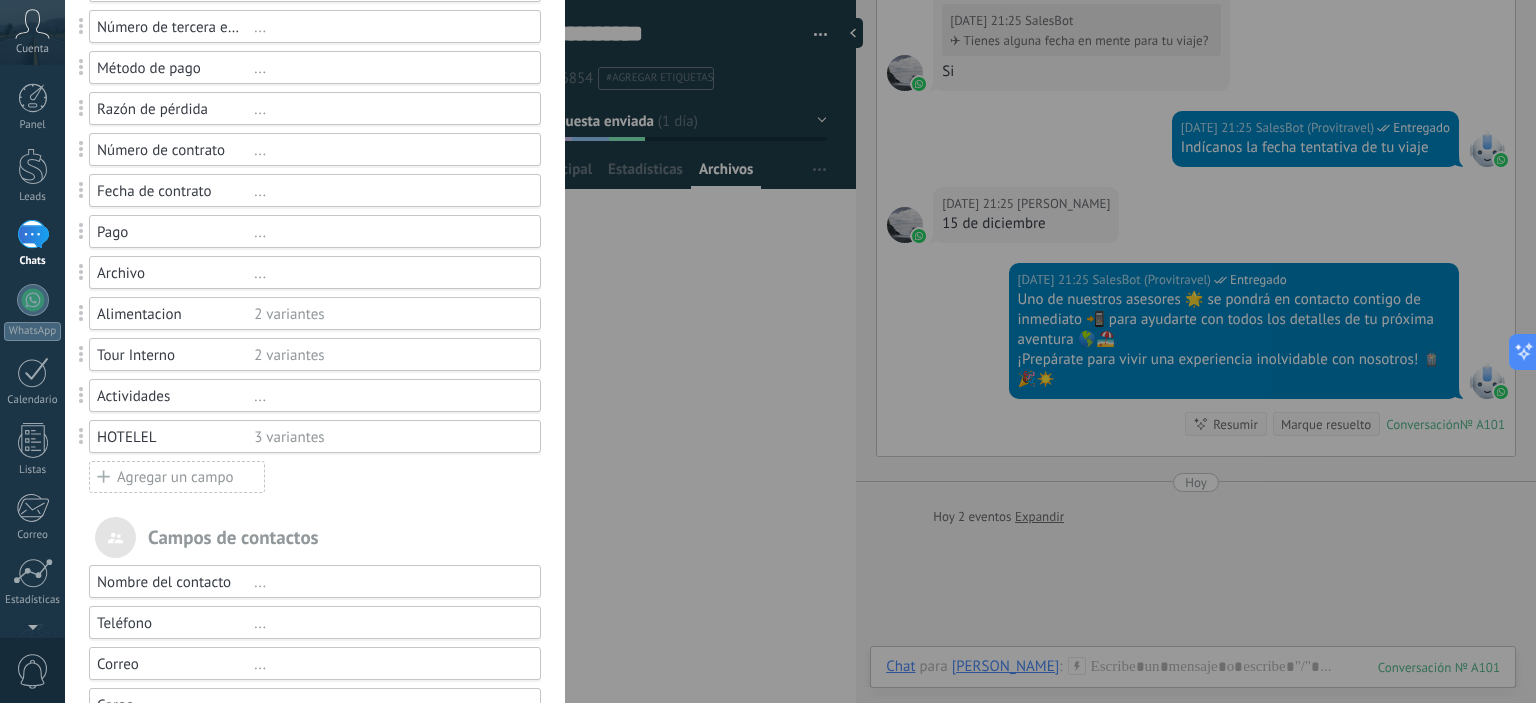 click on "HOTELEL" at bounding box center (175, 437) 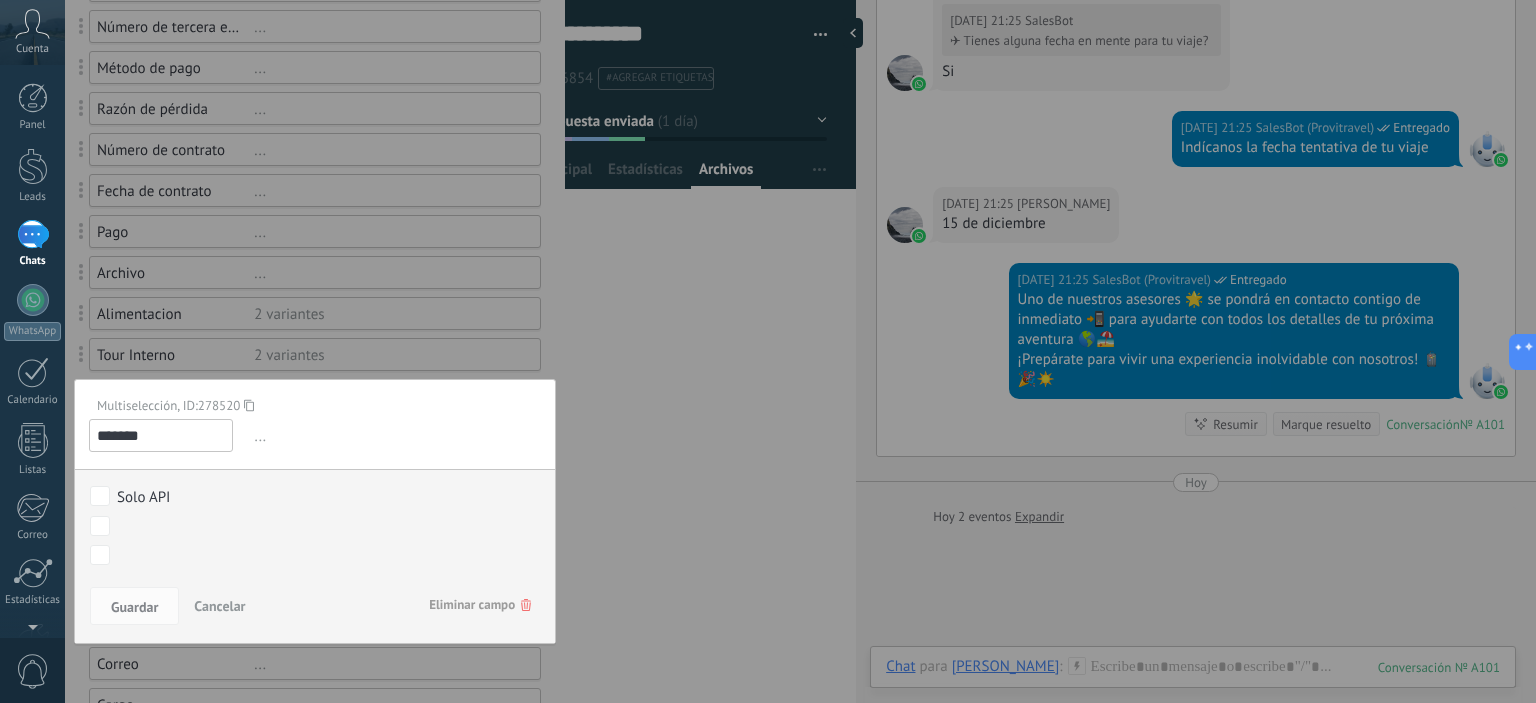 click on "*******" at bounding box center [161, 435] 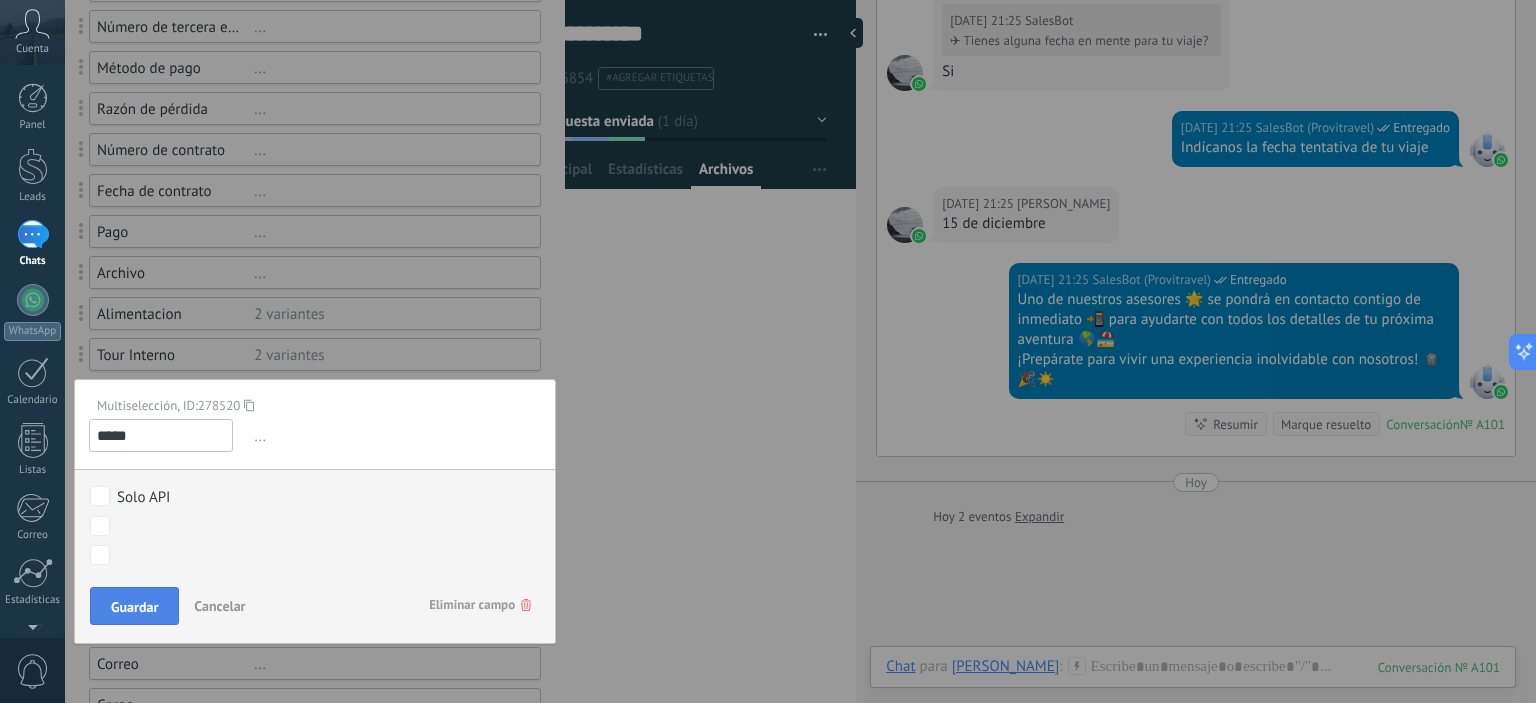 type on "*****" 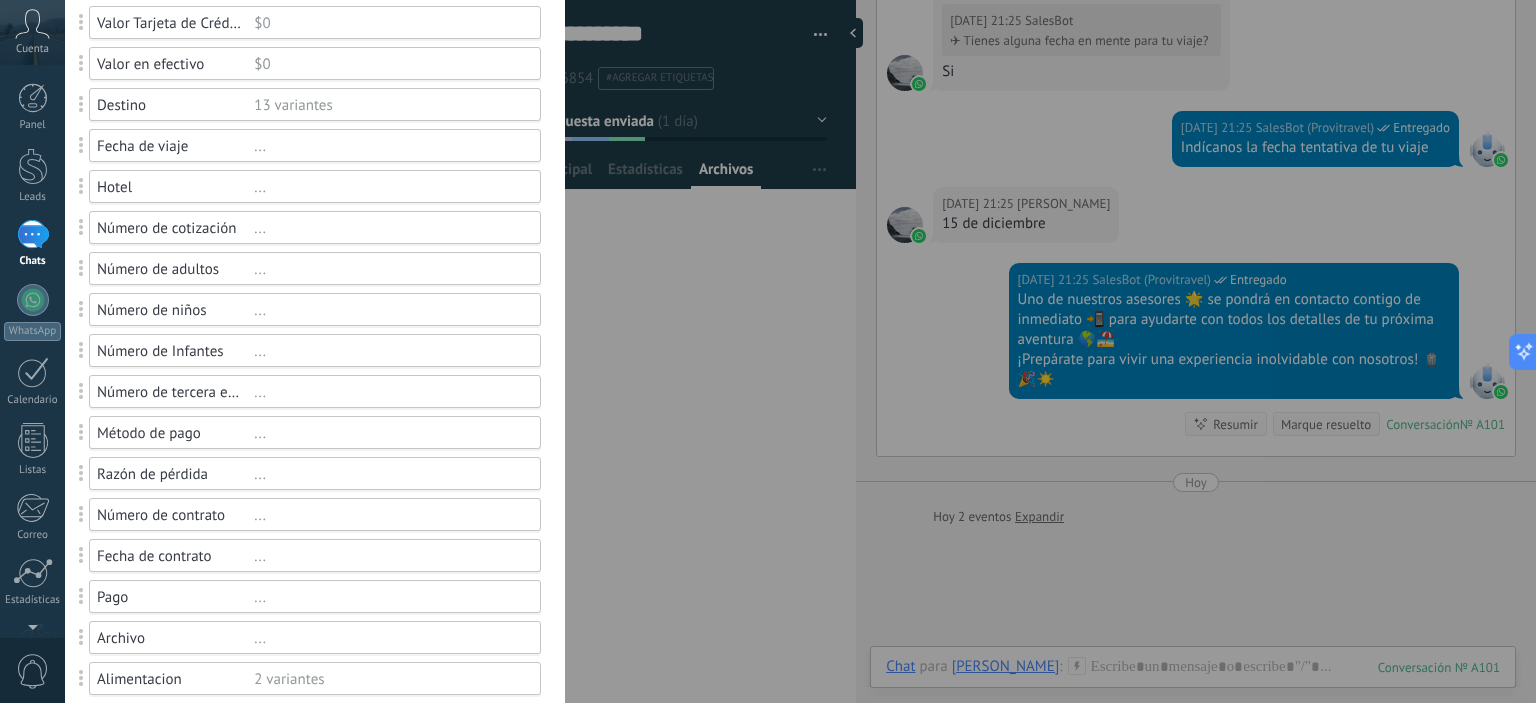 scroll, scrollTop: 223, scrollLeft: 0, axis: vertical 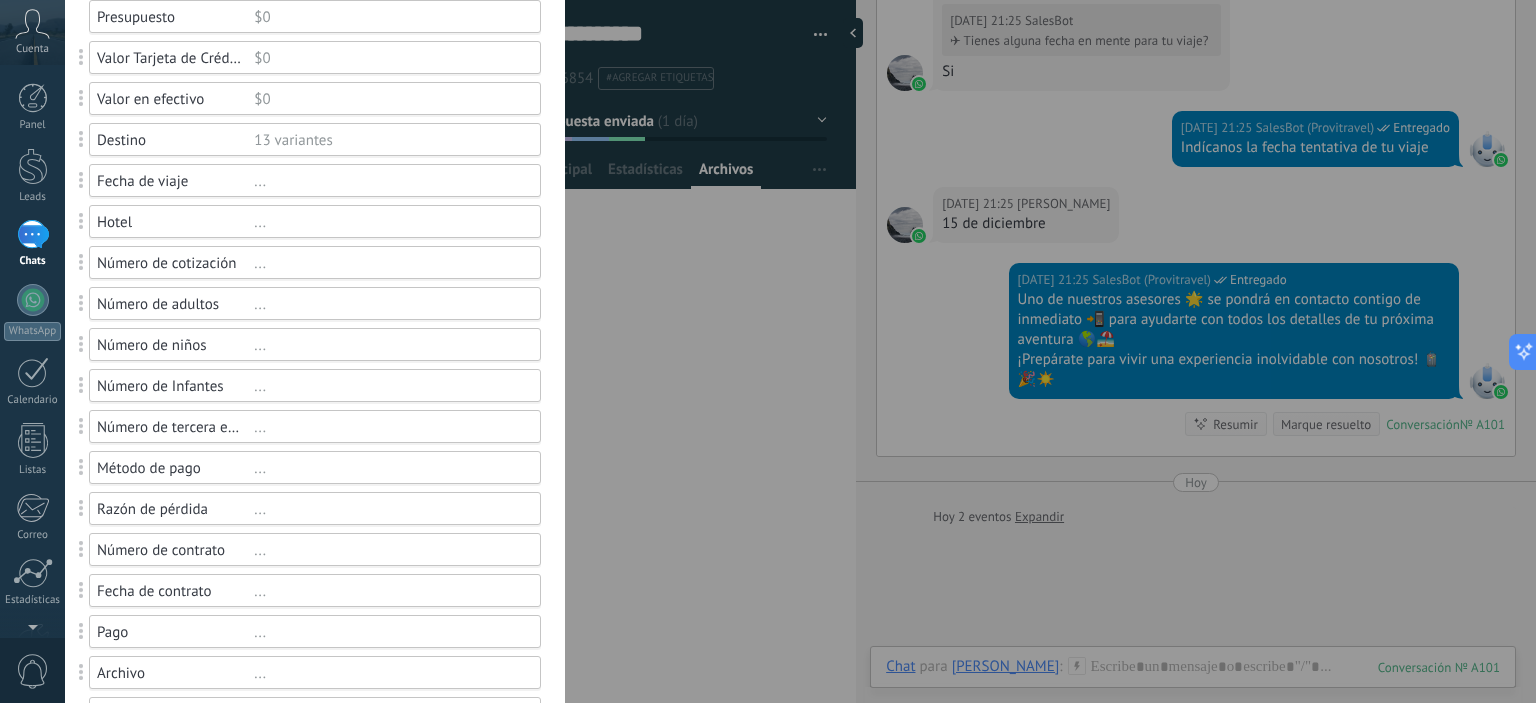 click on "Hotel" at bounding box center (175, 222) 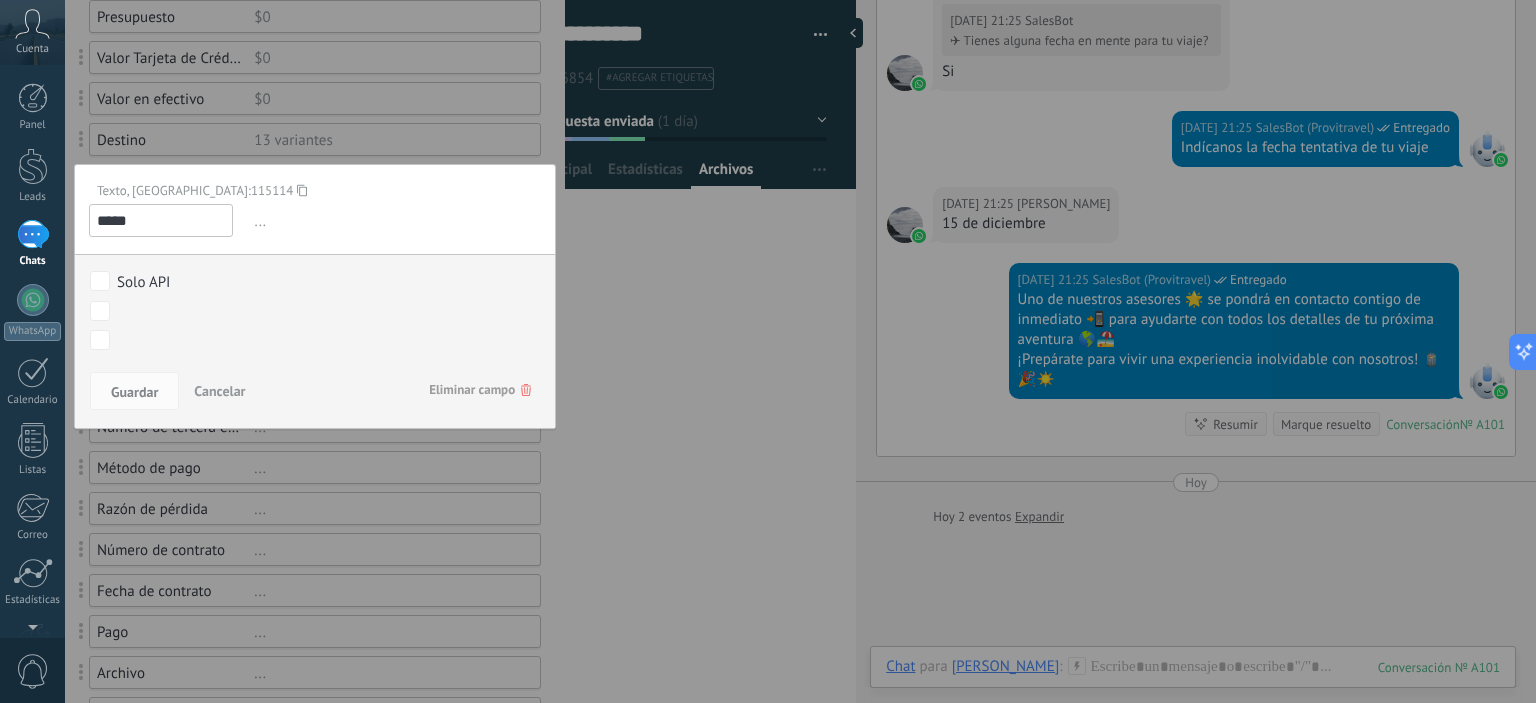 click 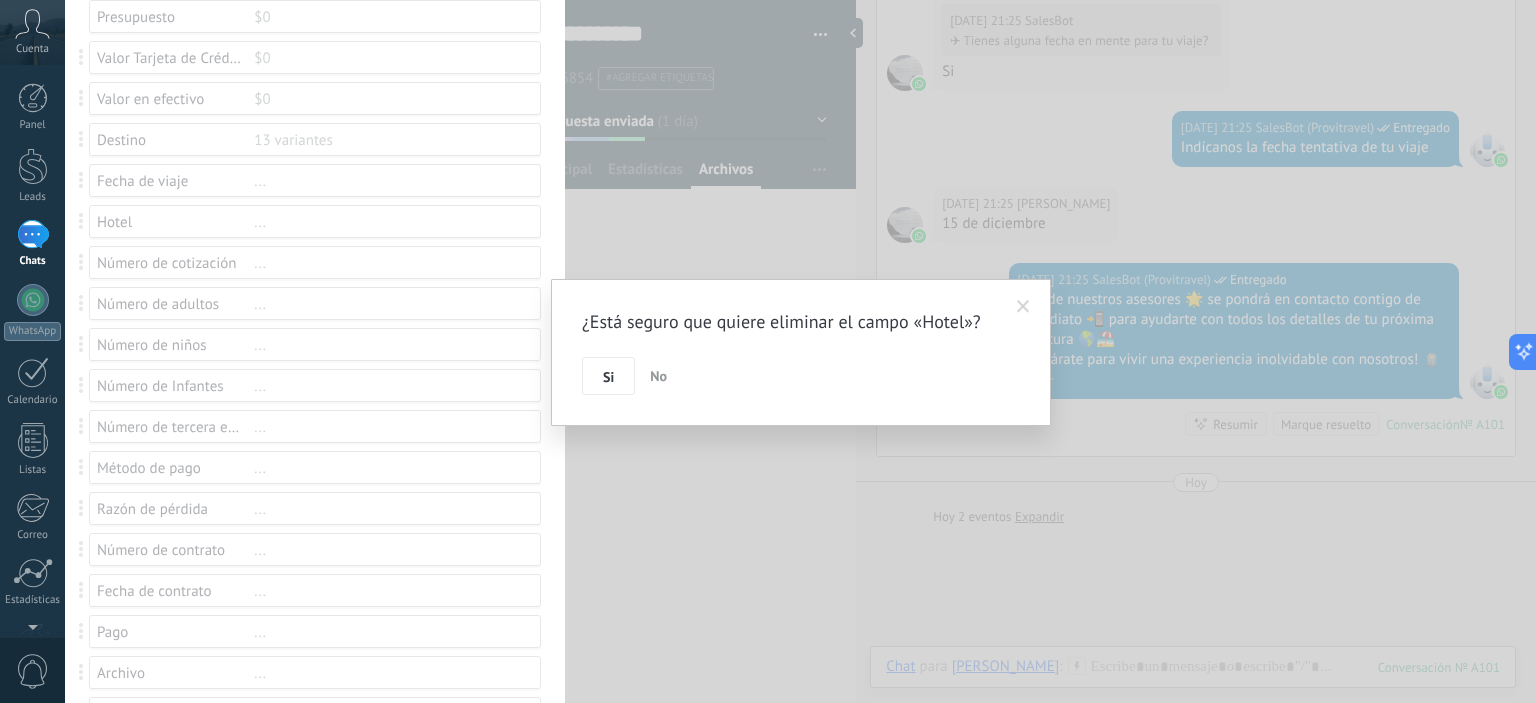 drag, startPoint x: 612, startPoint y: 381, endPoint x: 595, endPoint y: 385, distance: 17.464249 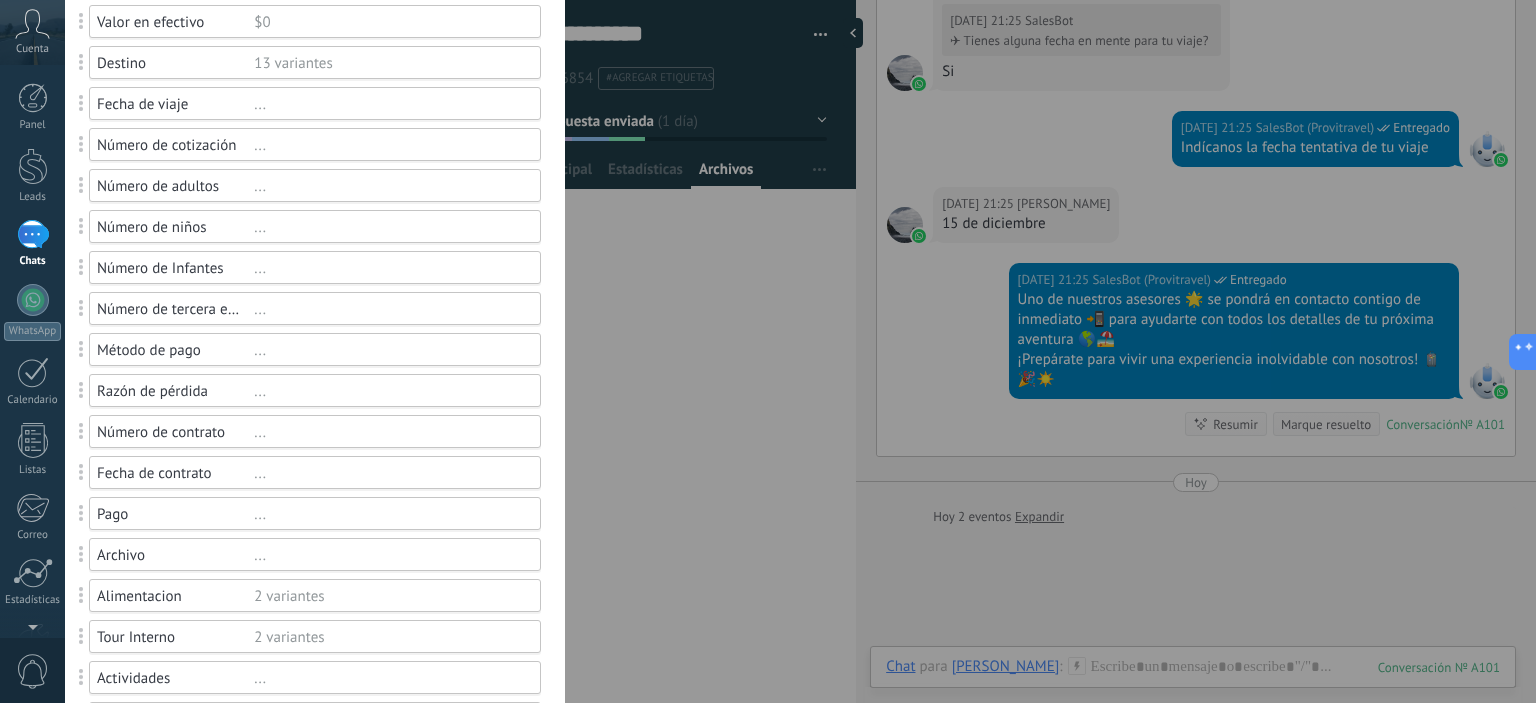 scroll, scrollTop: 423, scrollLeft: 0, axis: vertical 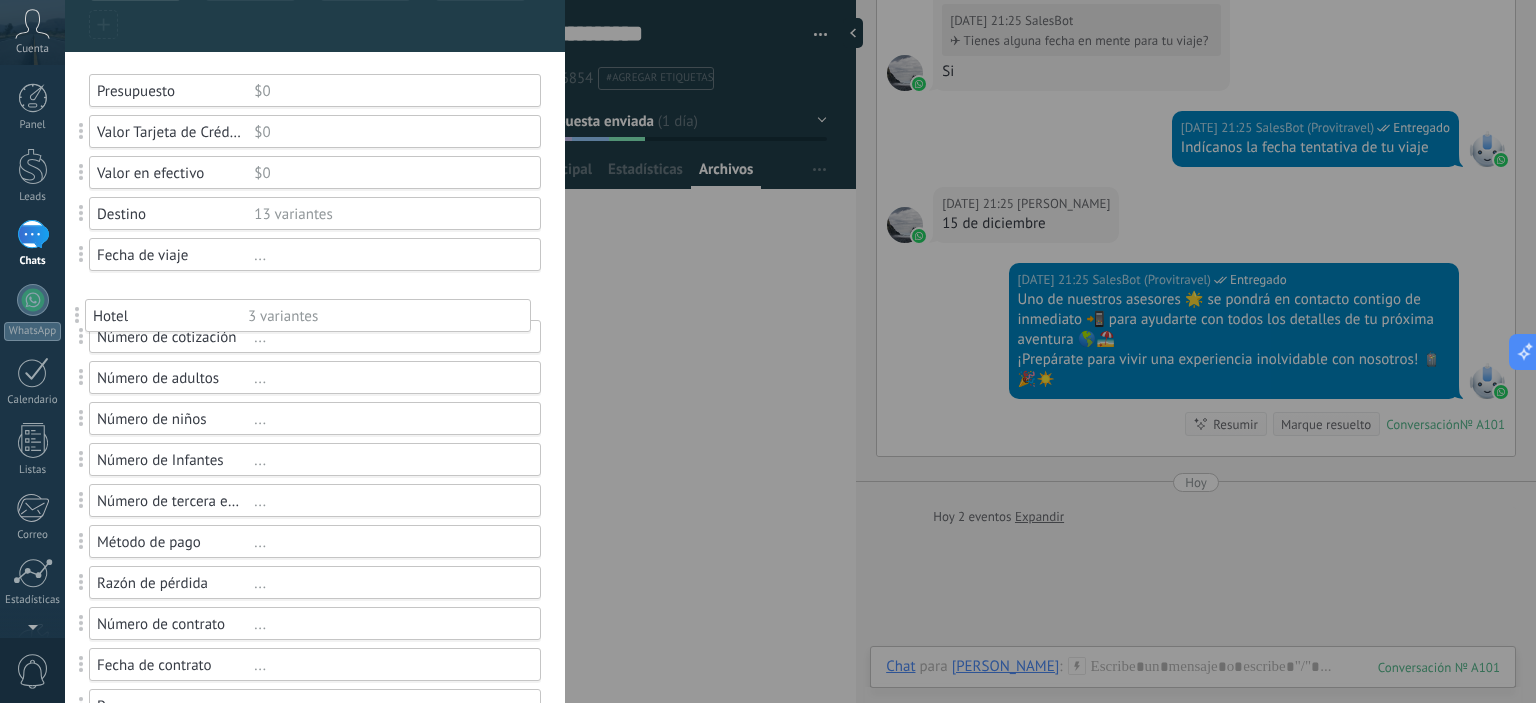 drag, startPoint x: 80, startPoint y: 593, endPoint x: 69, endPoint y: 313, distance: 280.21597 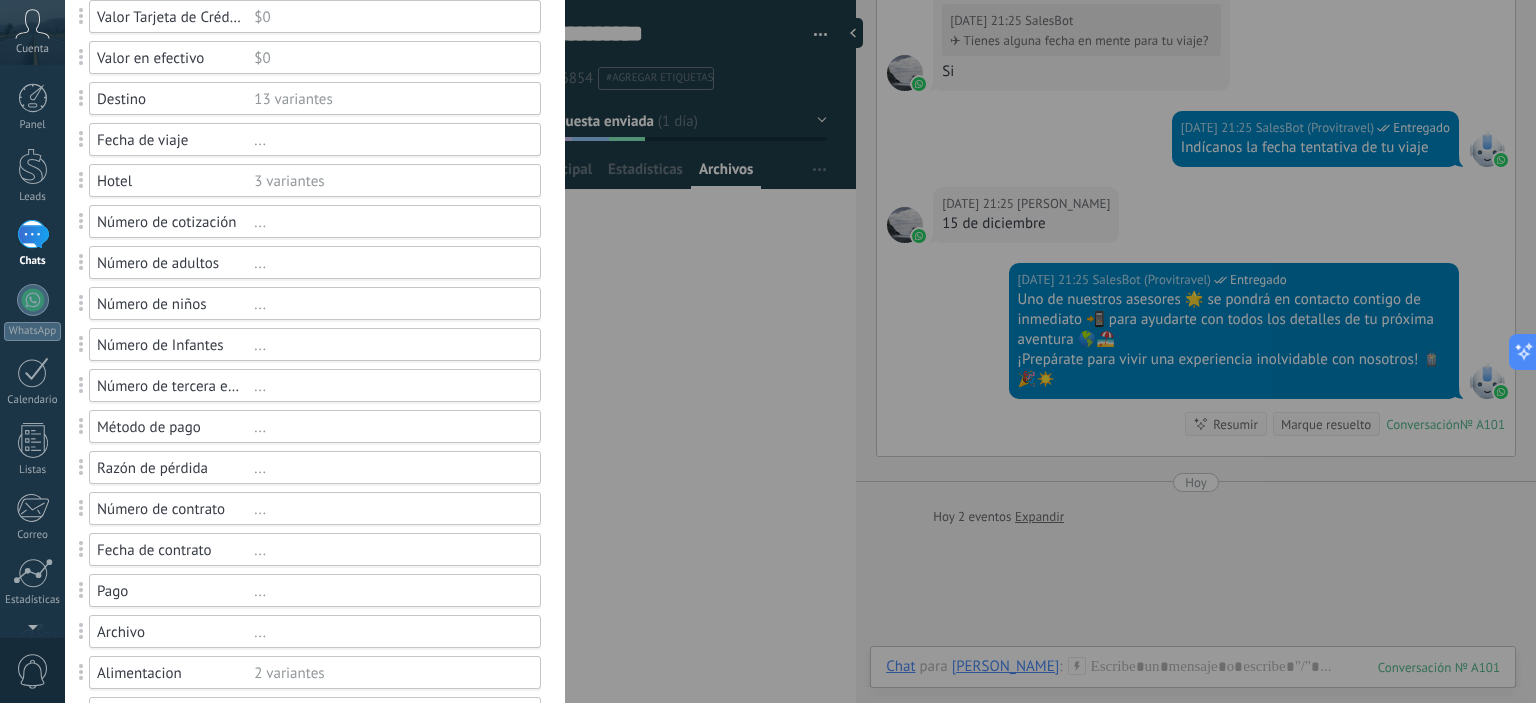 scroll, scrollTop: 300, scrollLeft: 0, axis: vertical 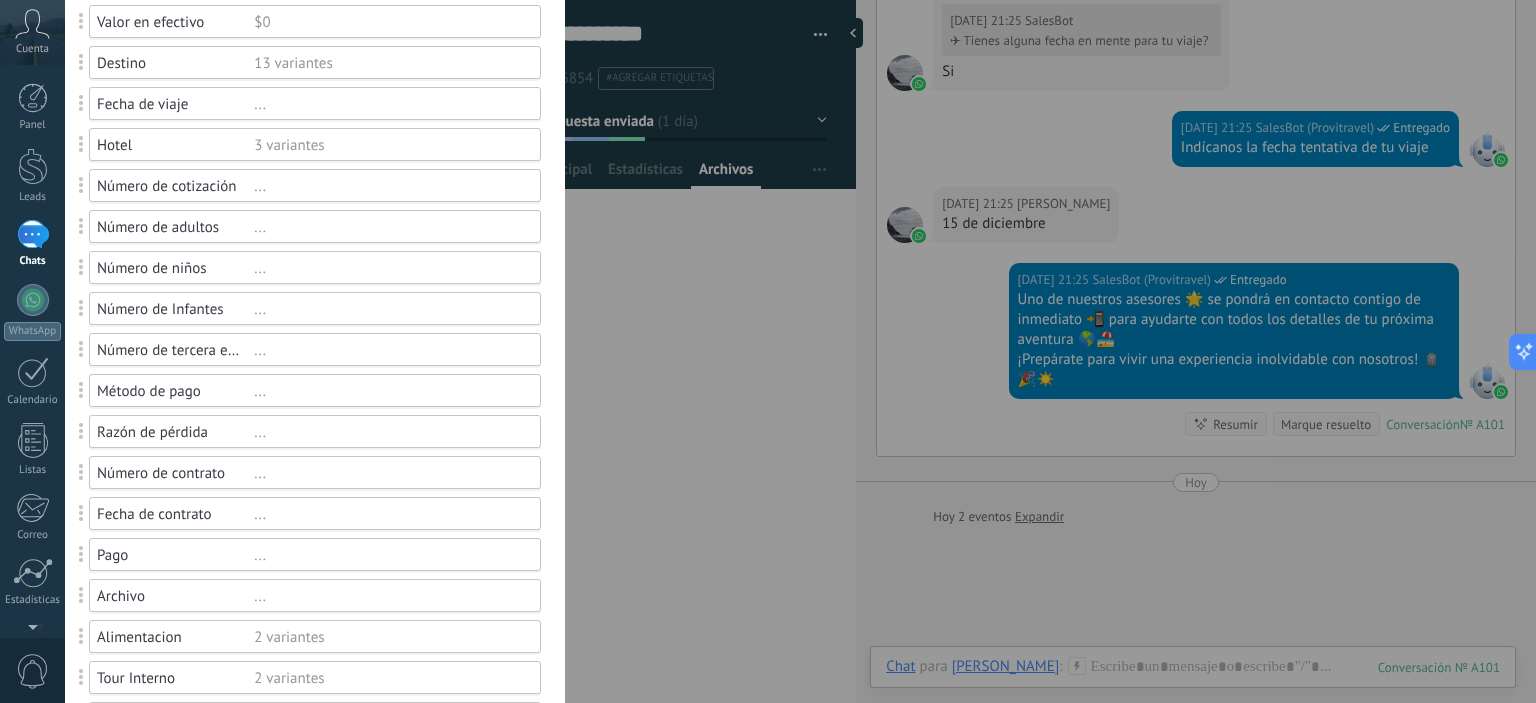 click on "..." at bounding box center (388, 309) 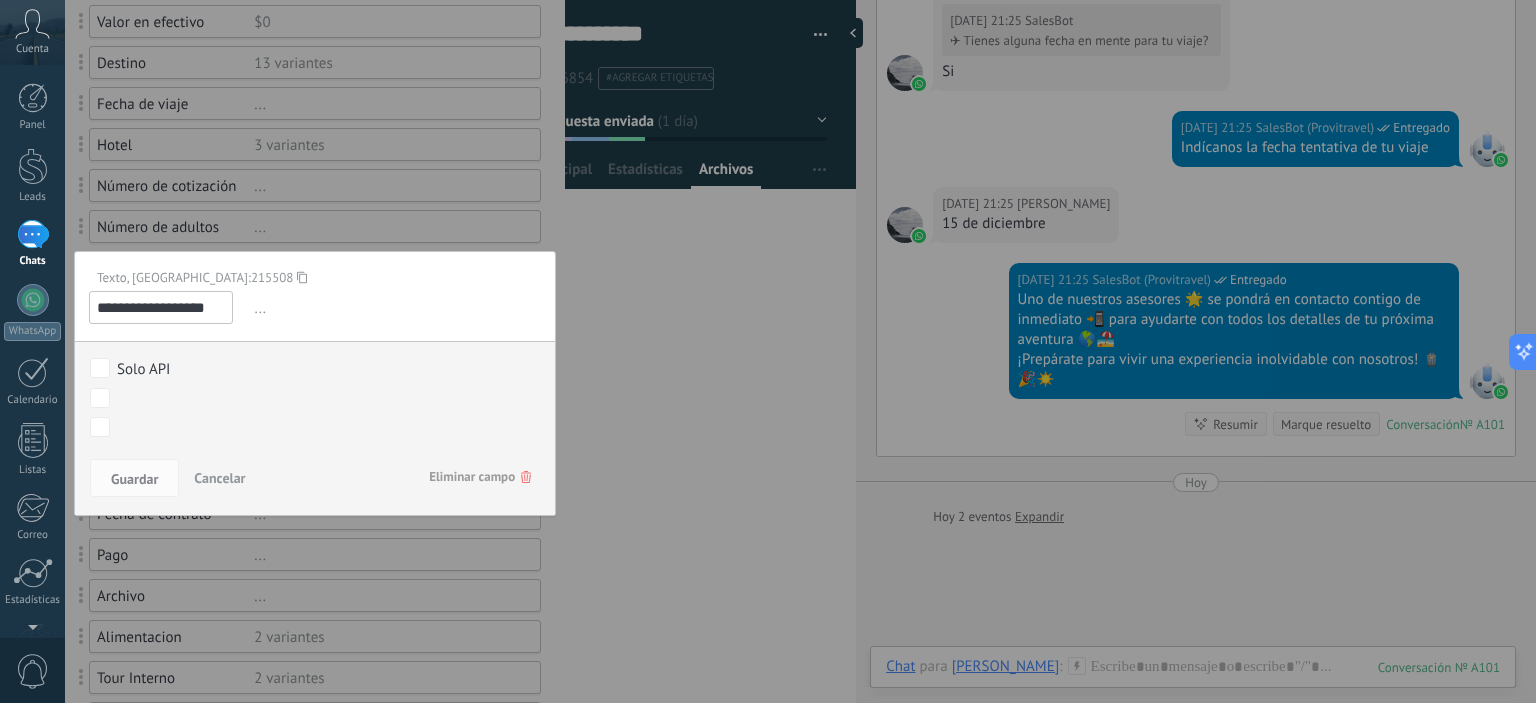 click on "**********" at bounding box center [161, 307] 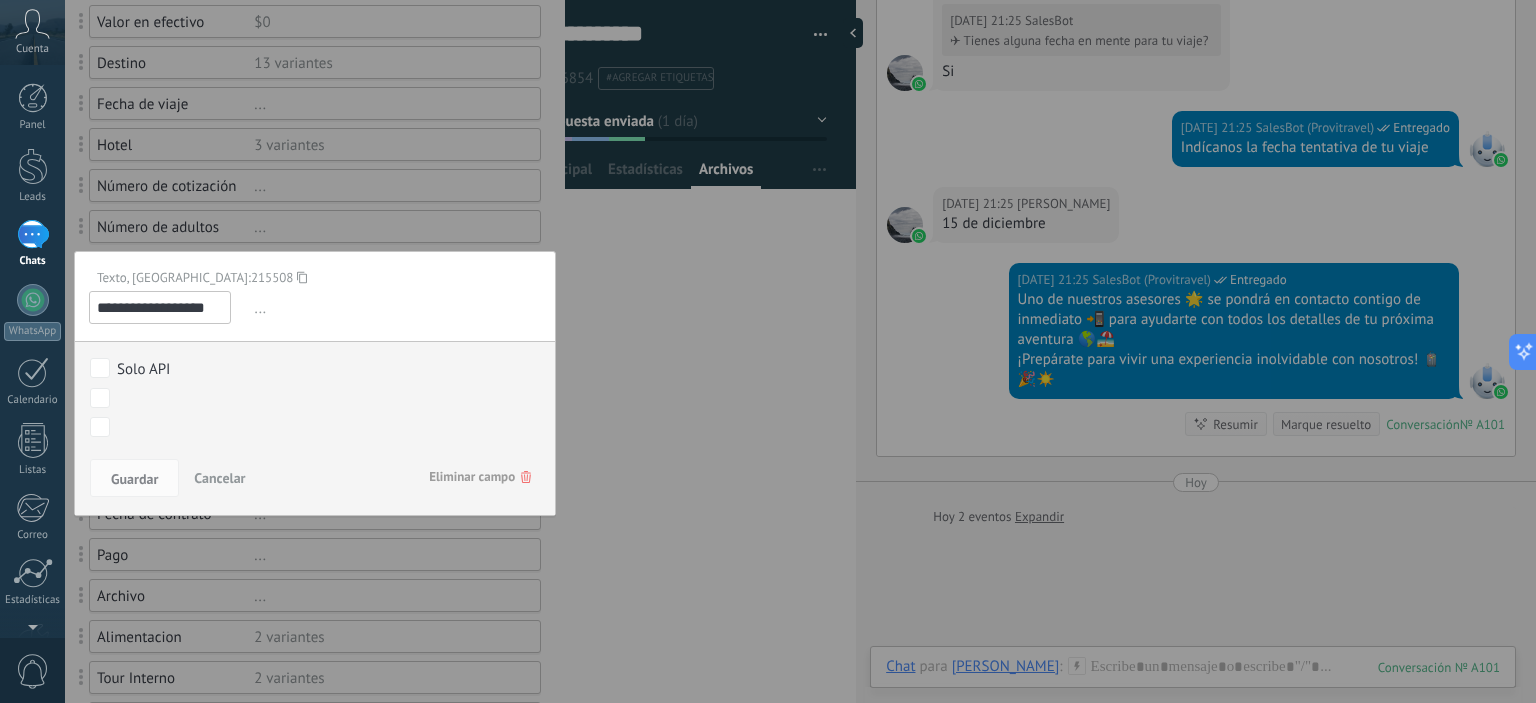 scroll, scrollTop: 0, scrollLeft: 0, axis: both 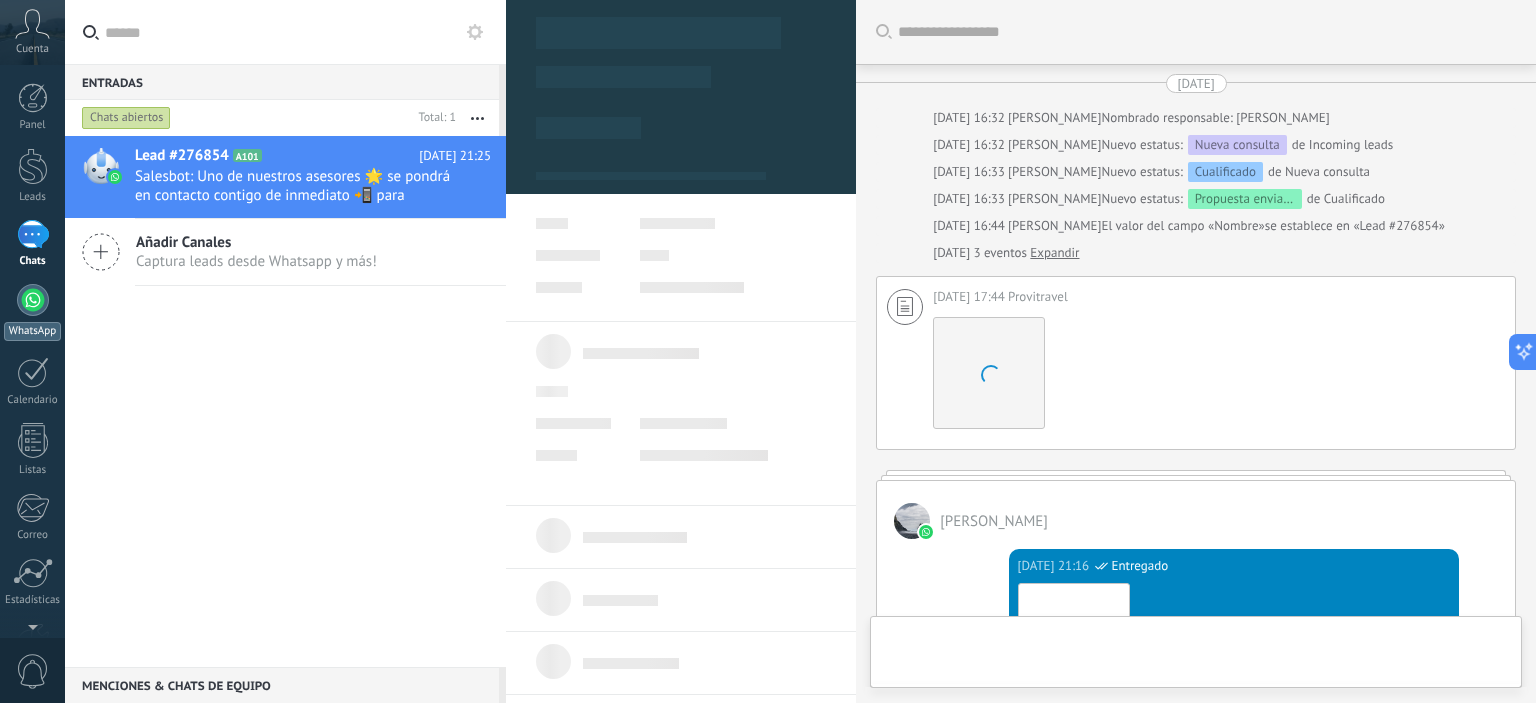 type on "**********" 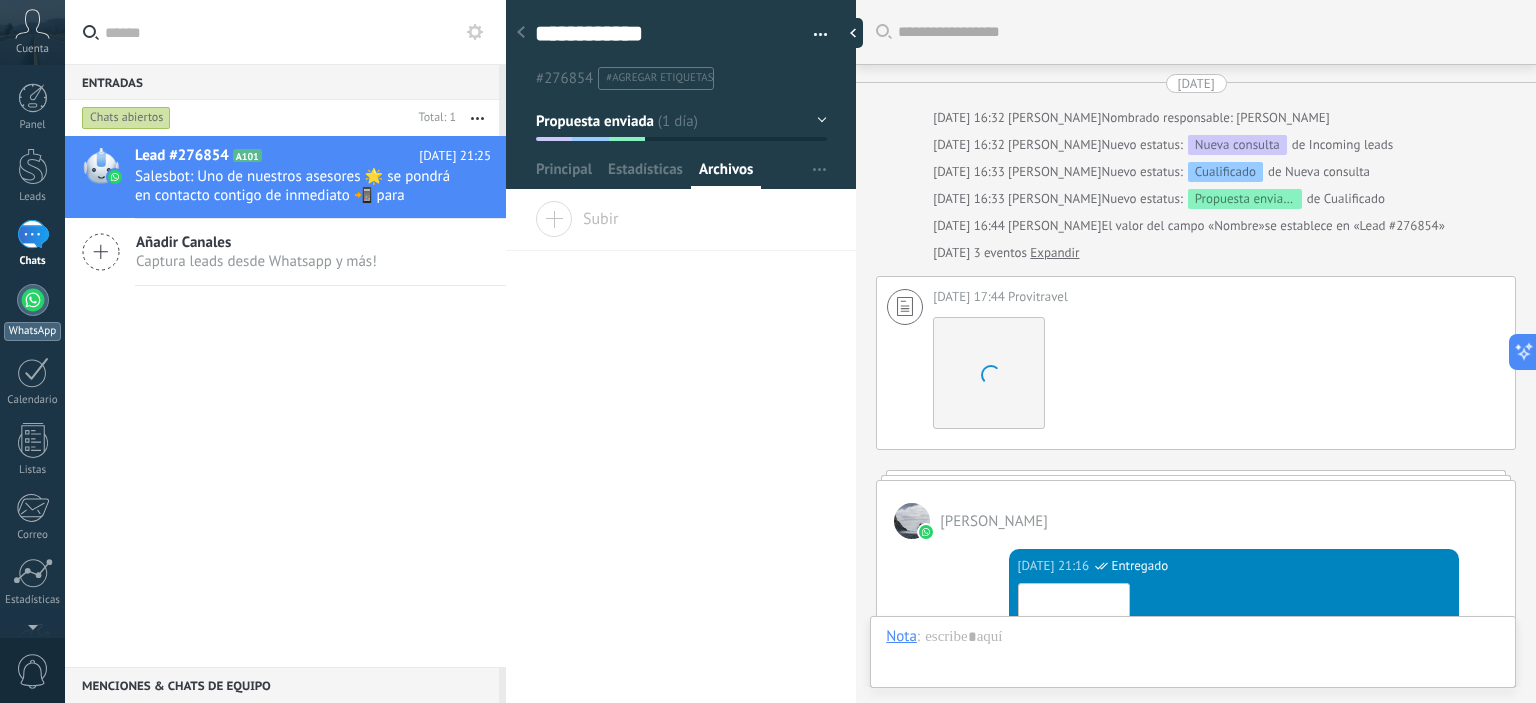 scroll, scrollTop: 29, scrollLeft: 0, axis: vertical 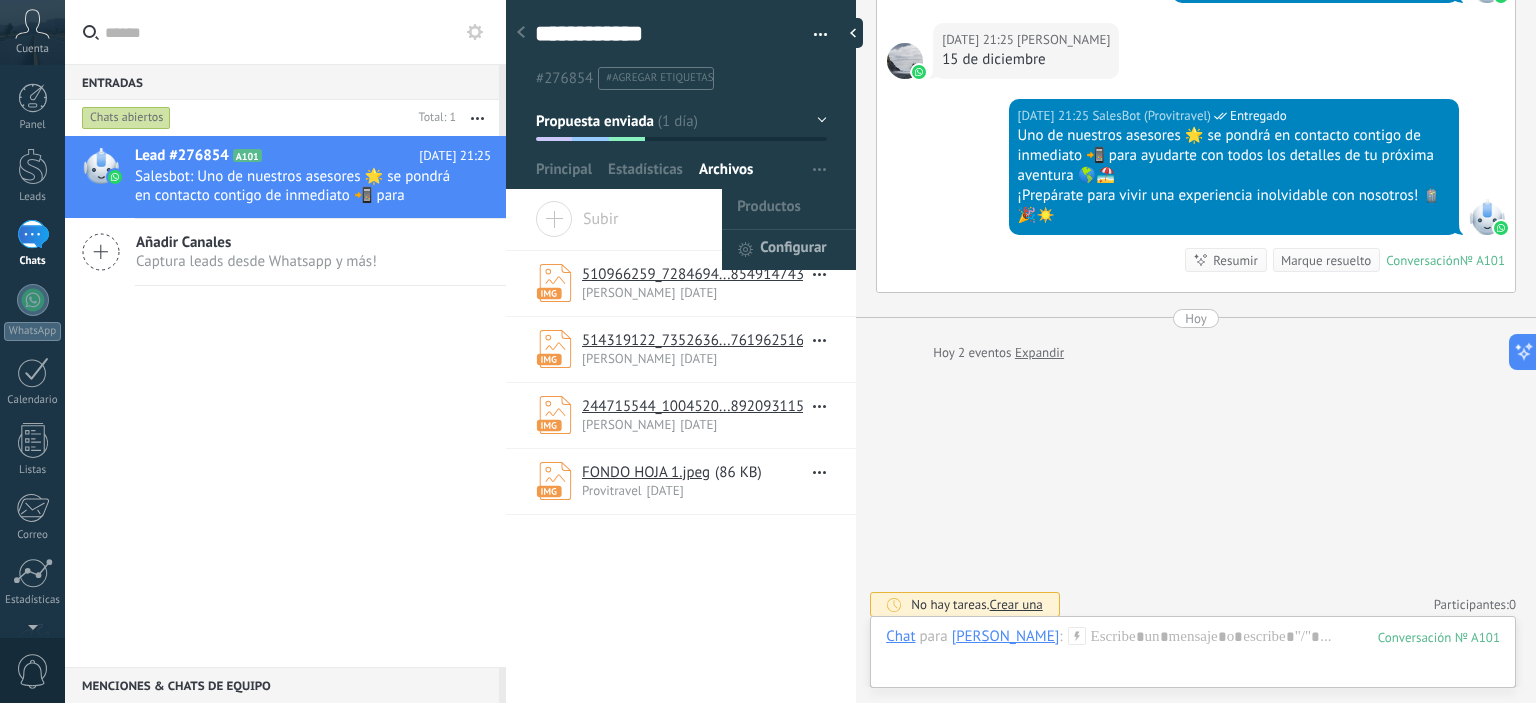 click on "Configurar" at bounding box center [793, 250] 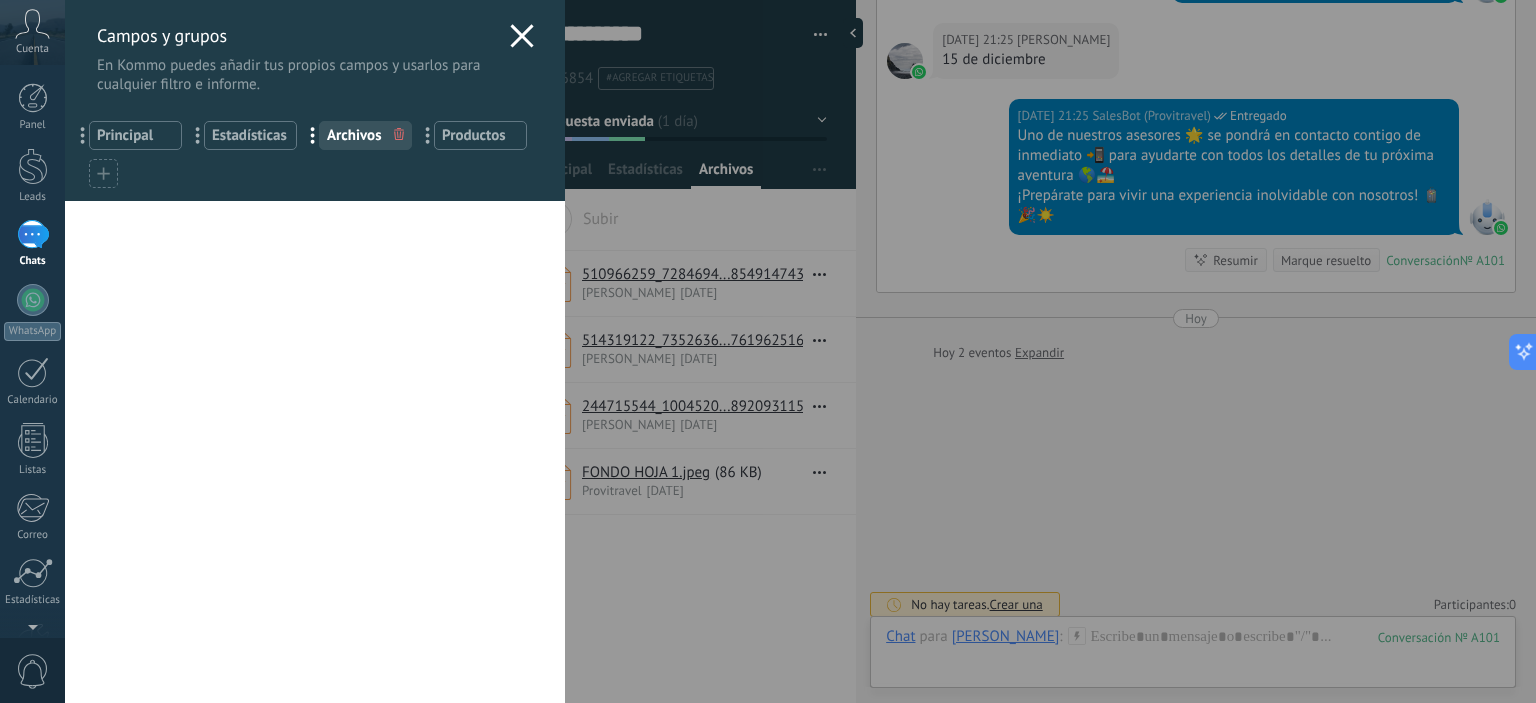 click on "Principal" at bounding box center [135, 135] 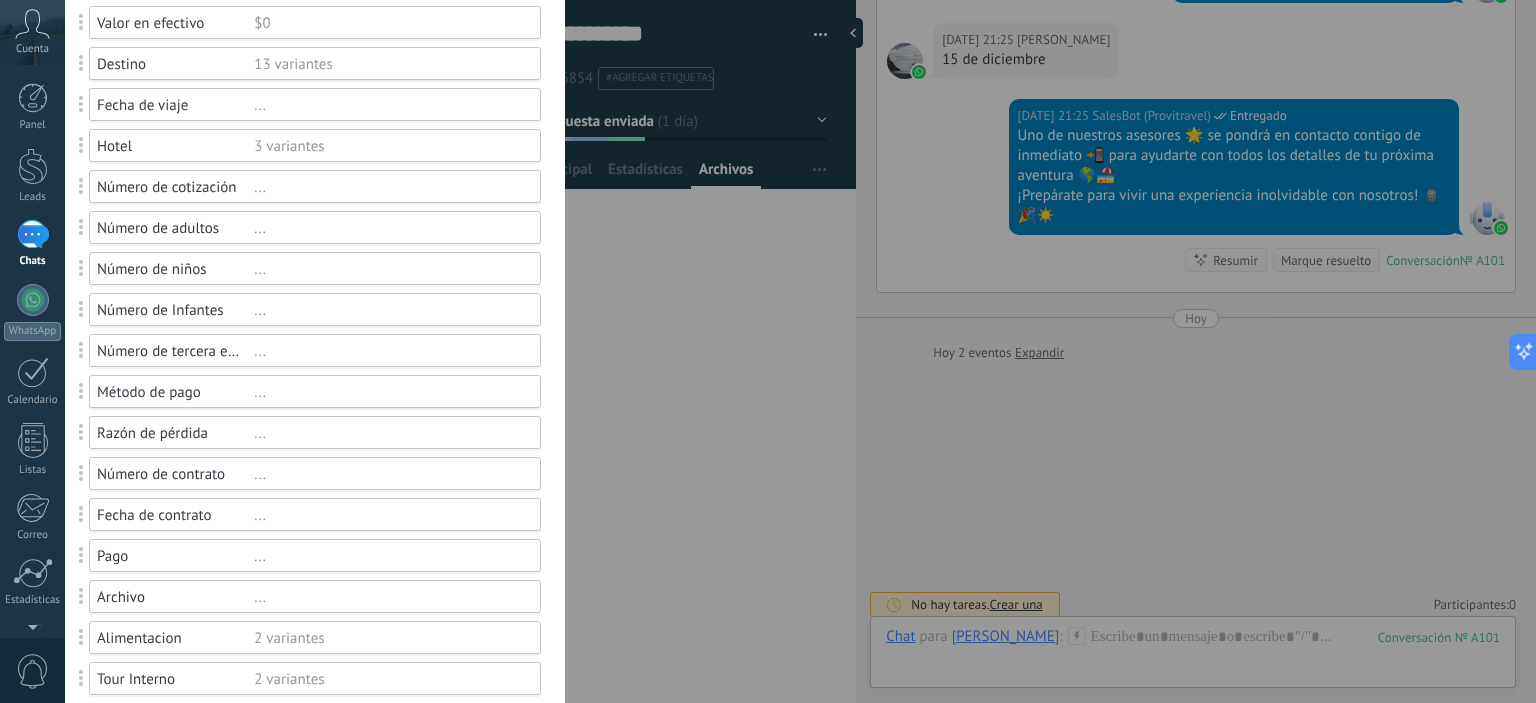 scroll, scrollTop: 300, scrollLeft: 0, axis: vertical 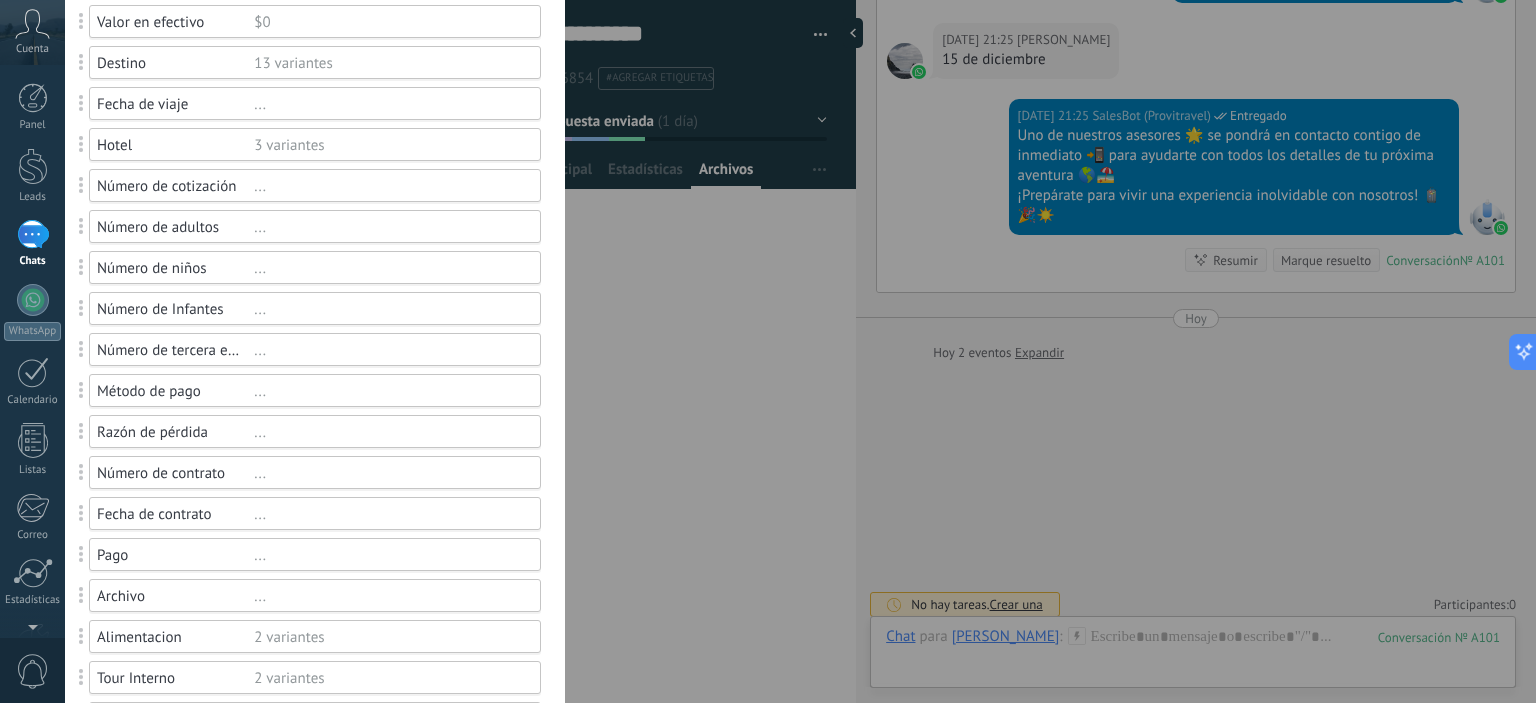 click on "Número de Infantes" at bounding box center [175, 309] 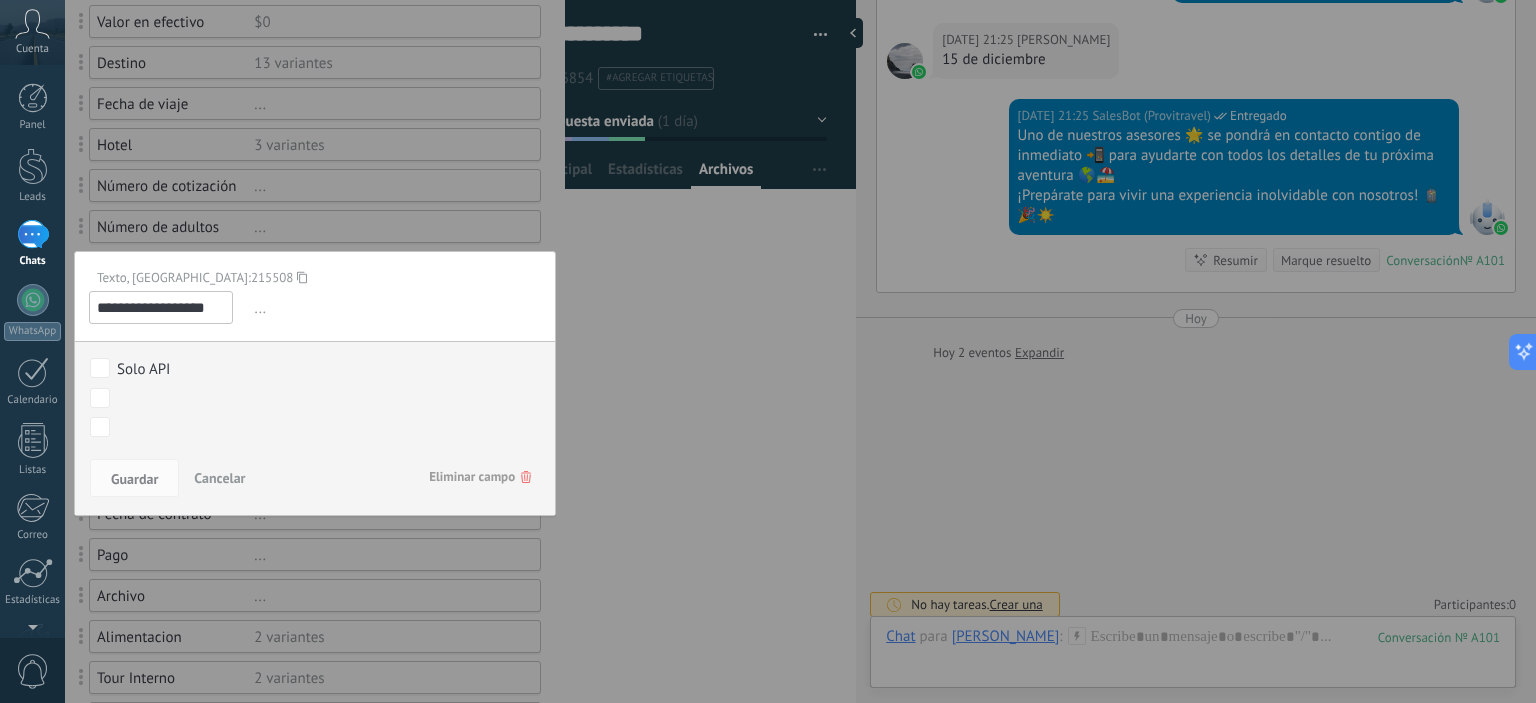 click on "**********" at bounding box center (161, 307) 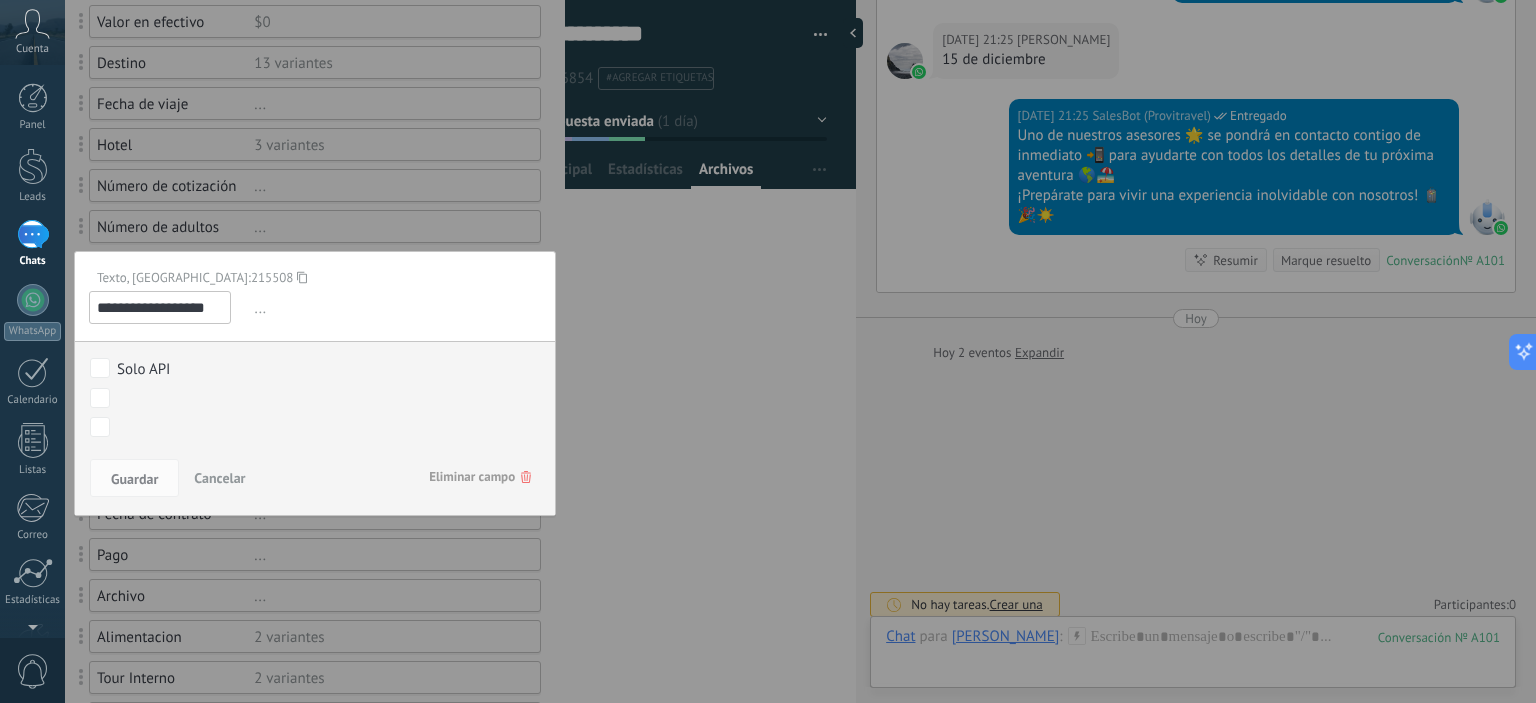 click on "**********" at bounding box center [160, 307] 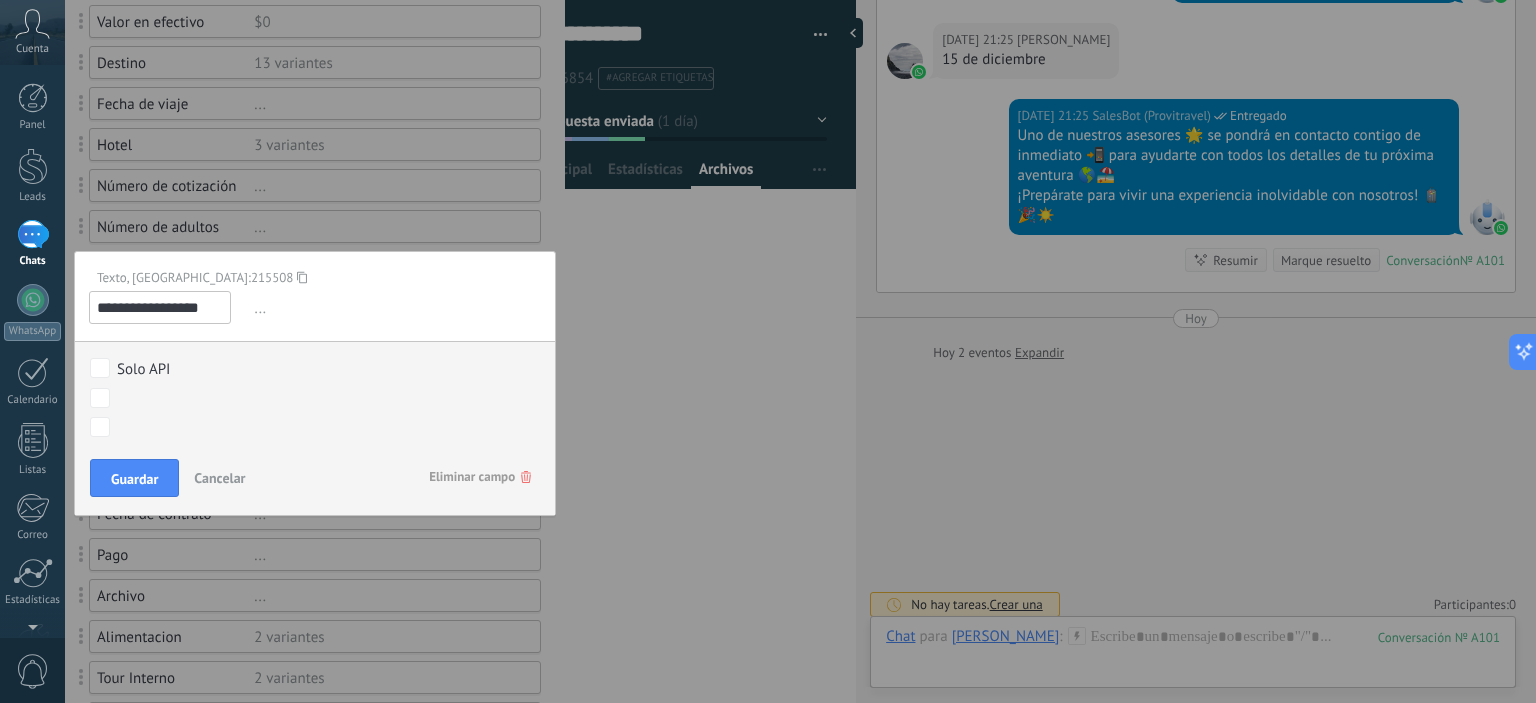 scroll, scrollTop: 0, scrollLeft: 0, axis: both 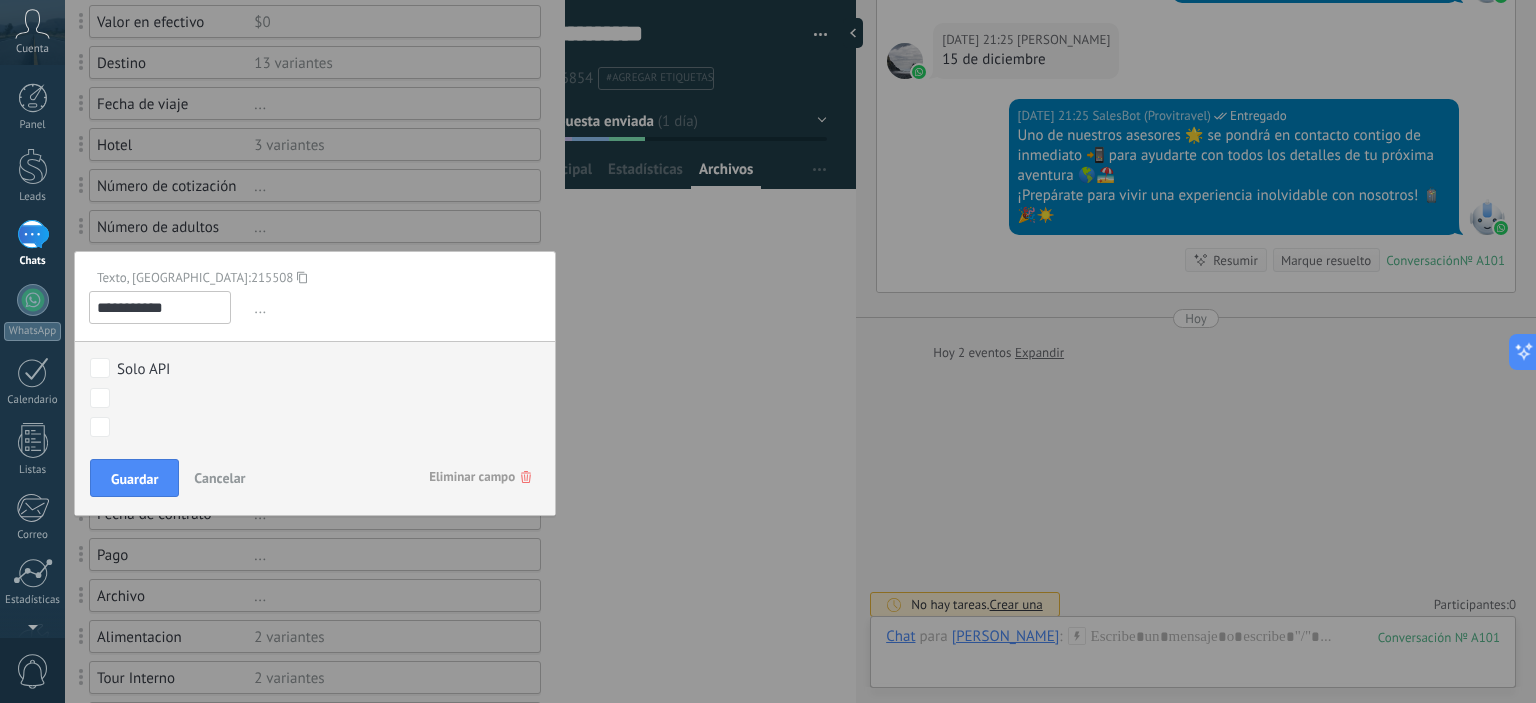 click on "**********" at bounding box center (160, 307) 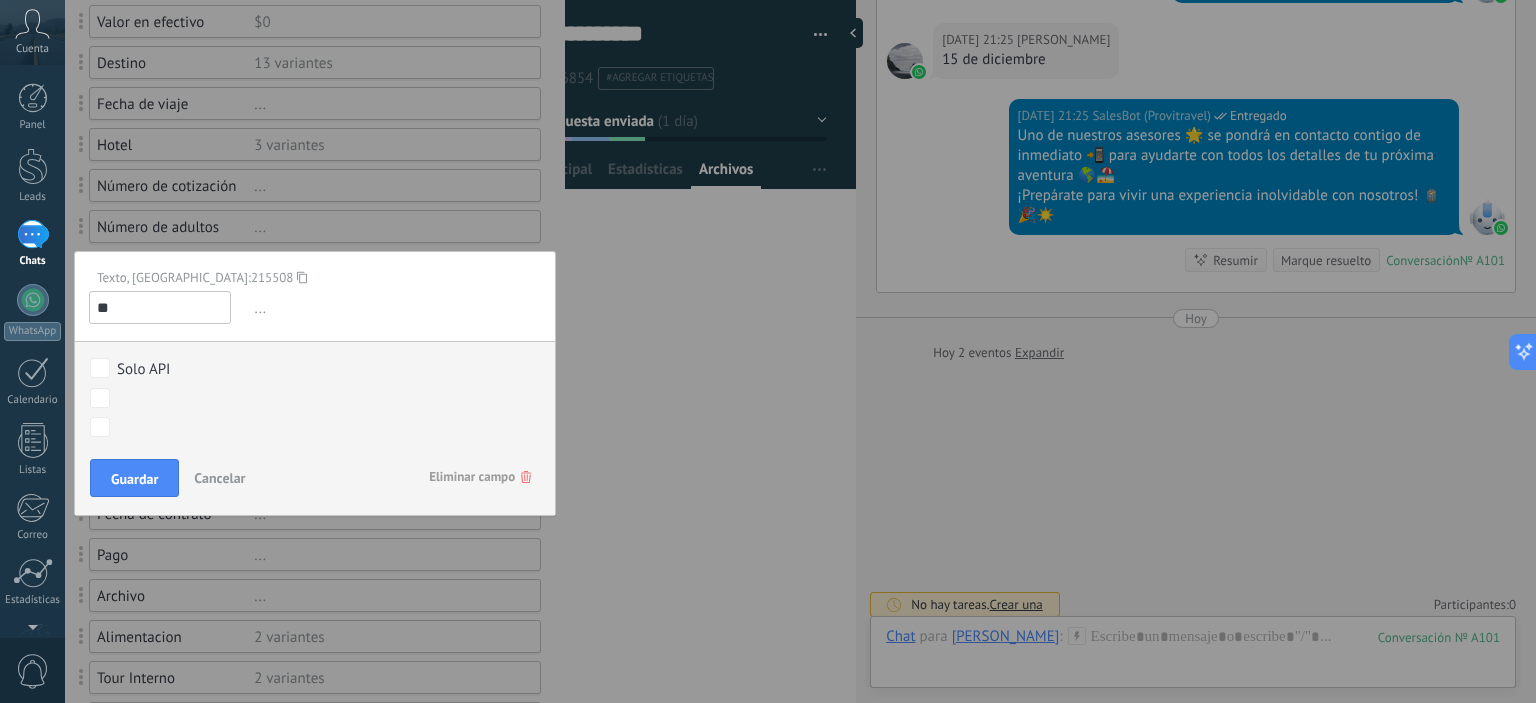 type on "*" 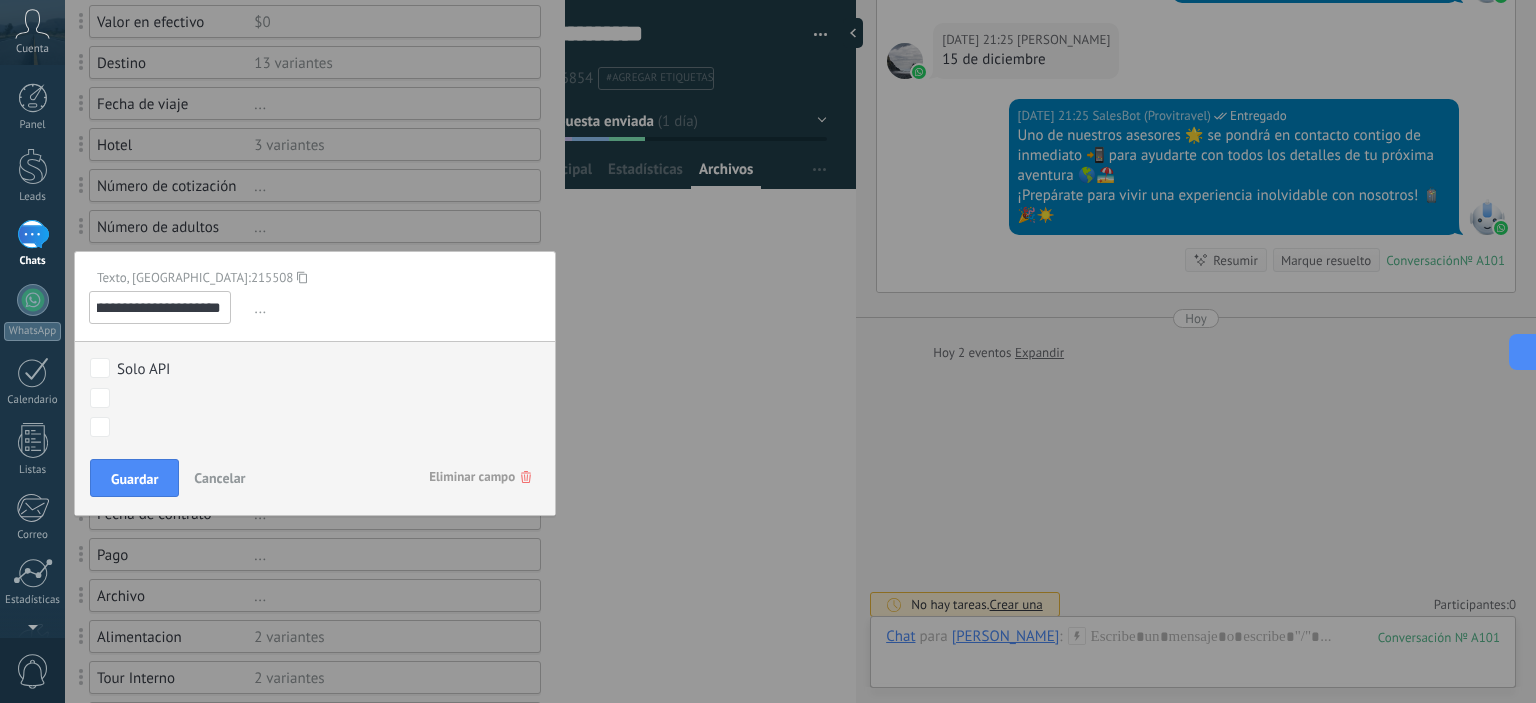scroll, scrollTop: 0, scrollLeft: 78, axis: horizontal 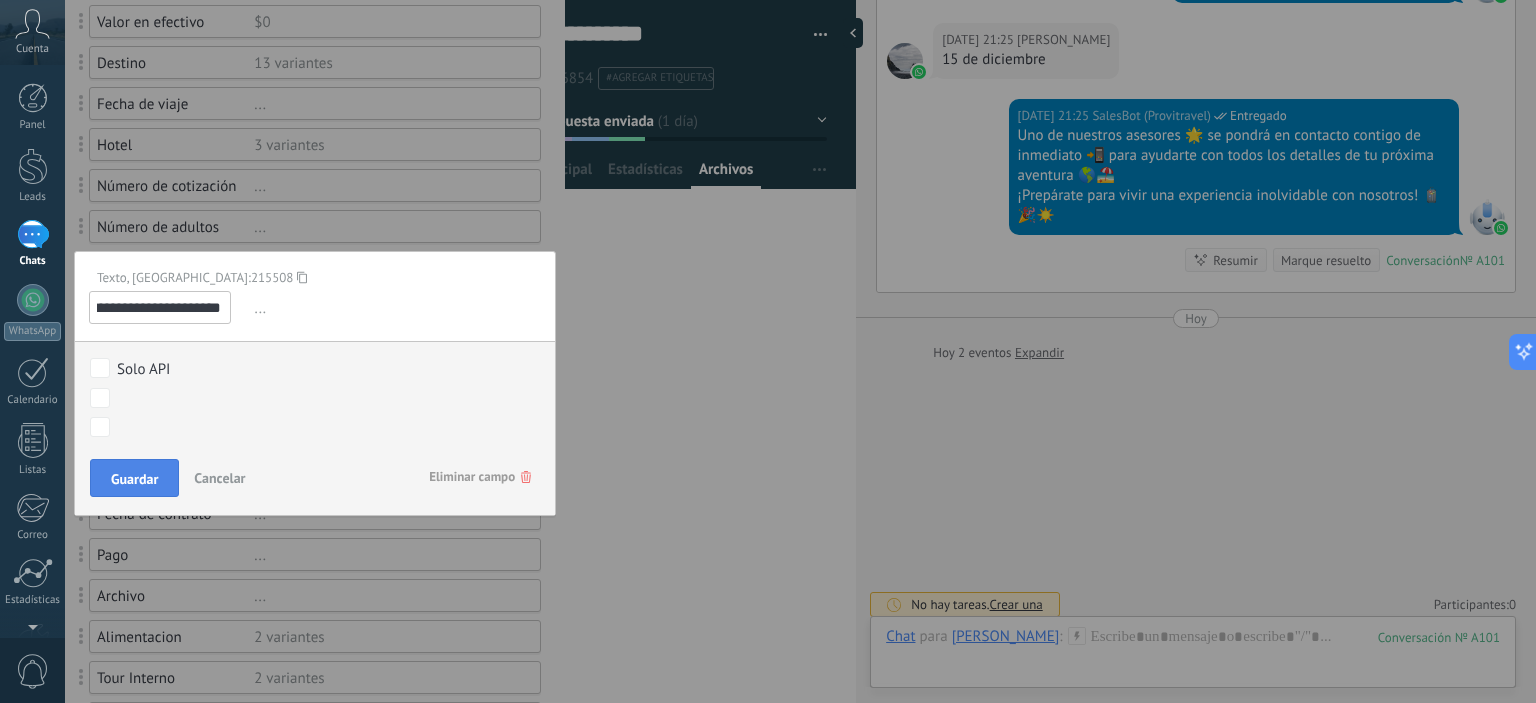 type on "**********" 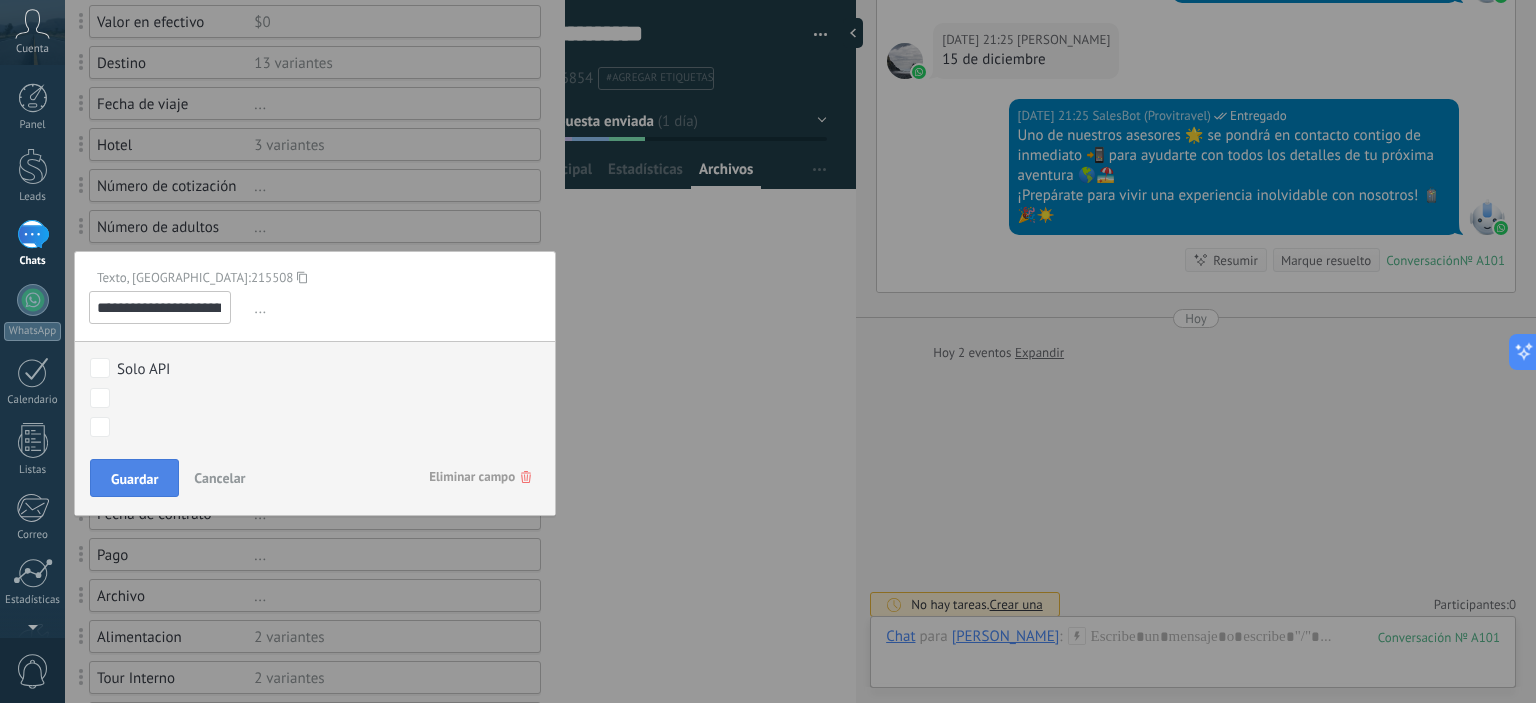 click on "Guardar" at bounding box center [134, 479] 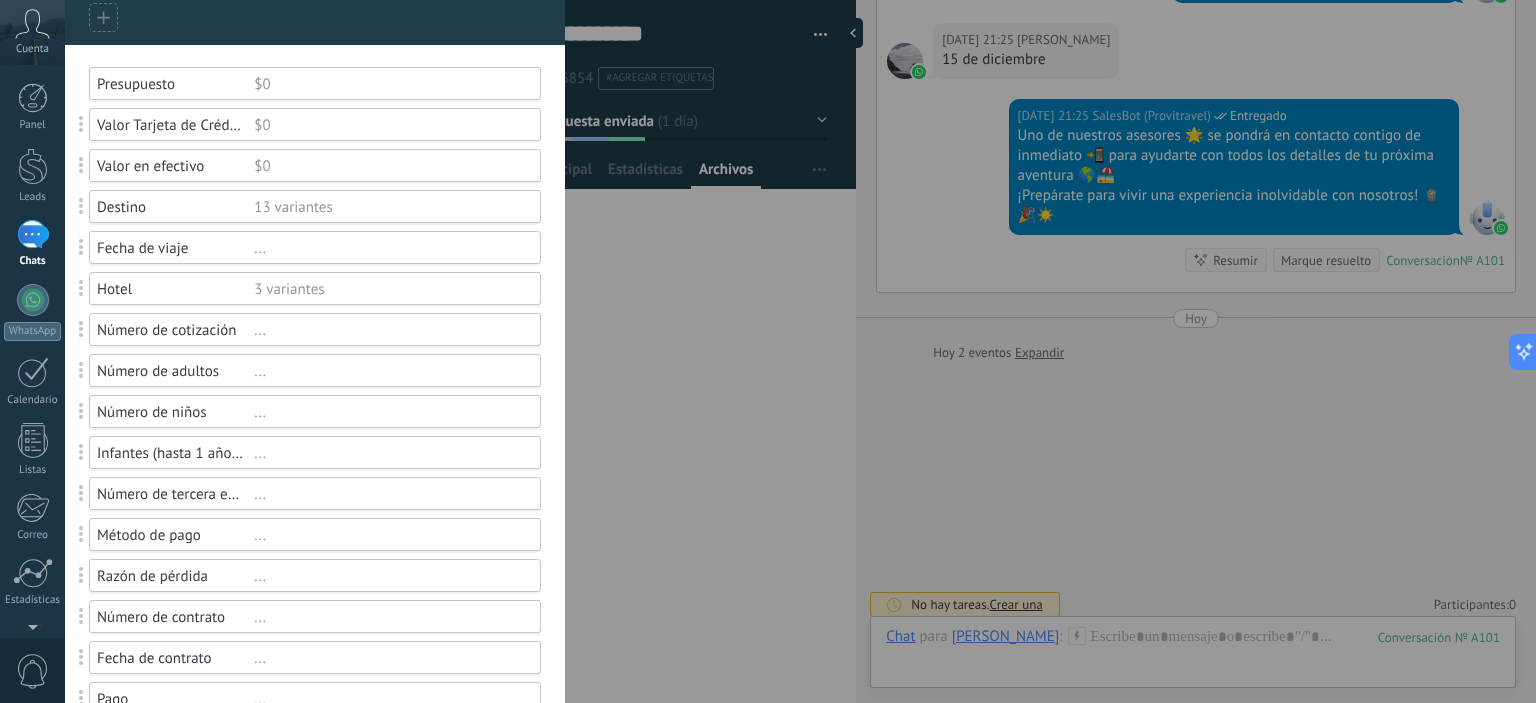 scroll, scrollTop: 0, scrollLeft: 0, axis: both 